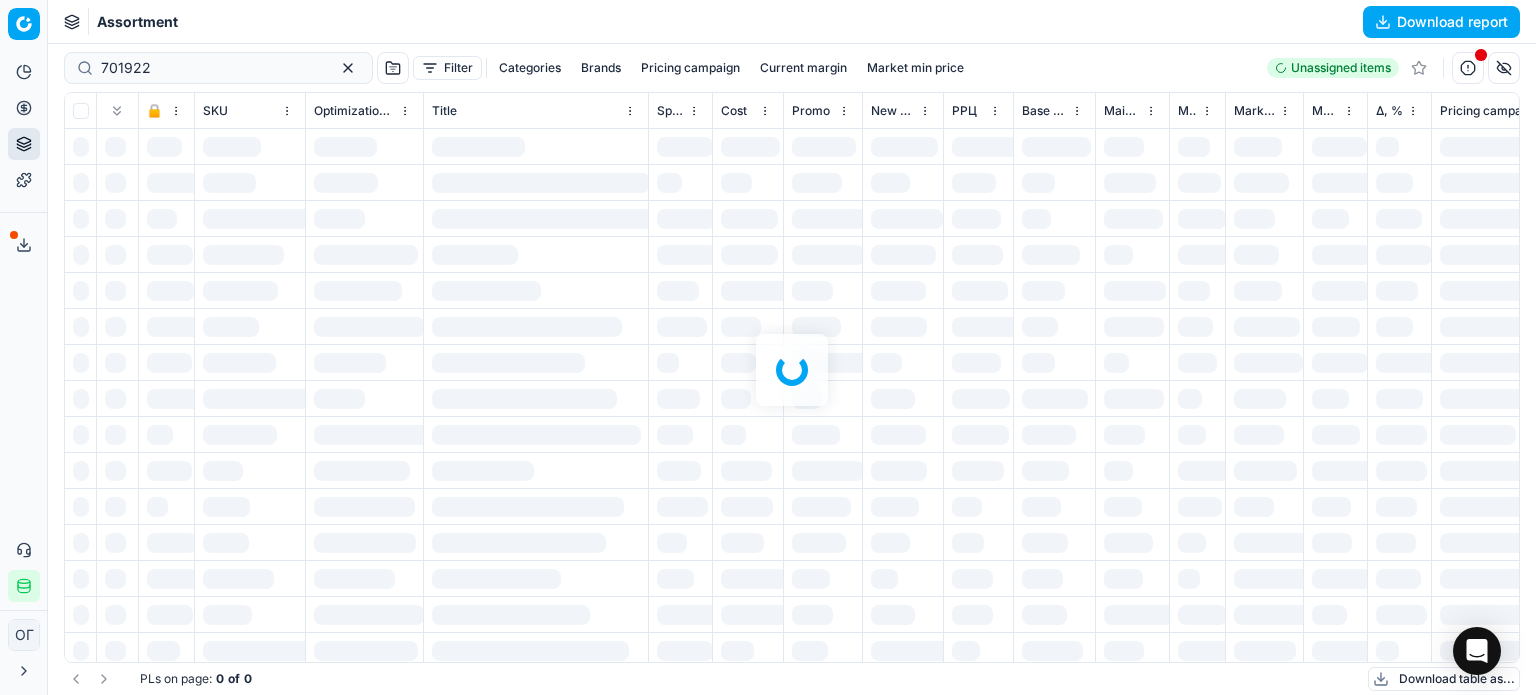 scroll, scrollTop: 0, scrollLeft: 0, axis: both 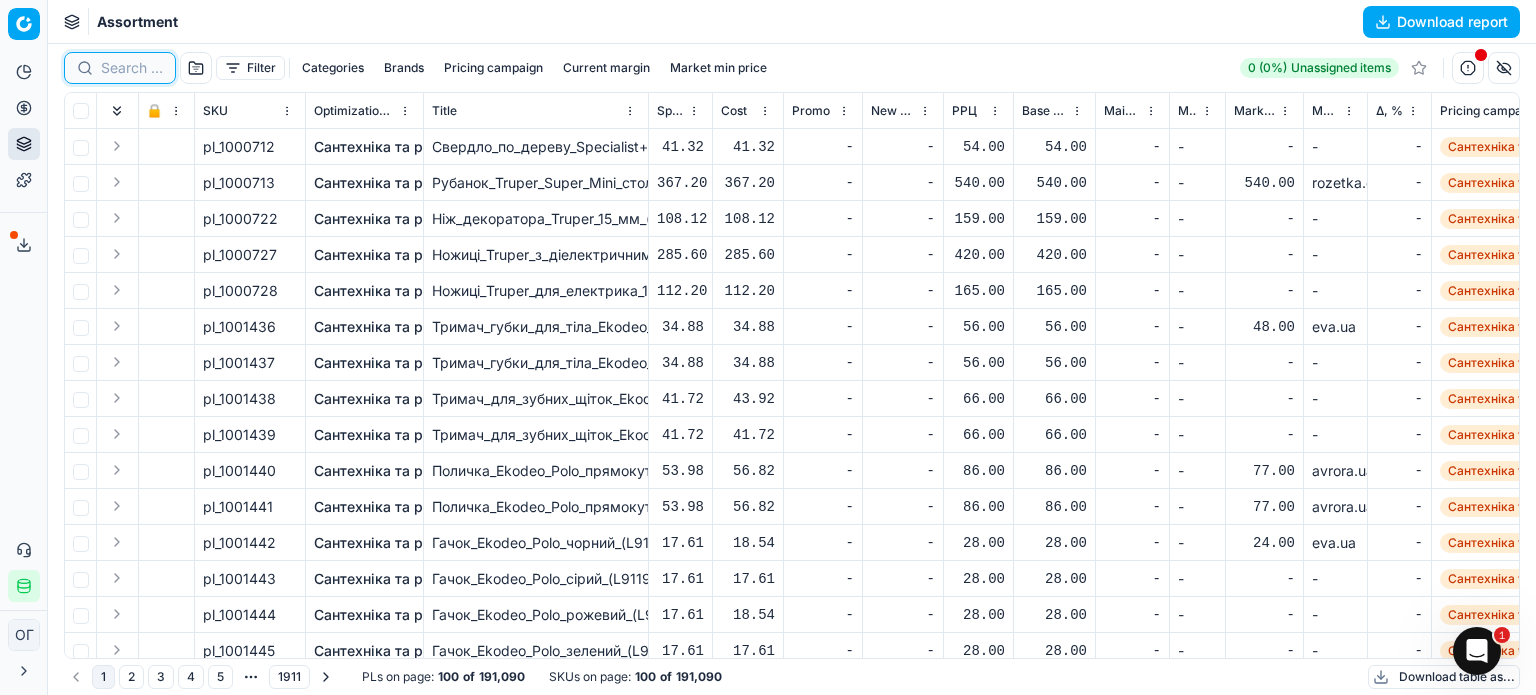 click at bounding box center [132, 68] 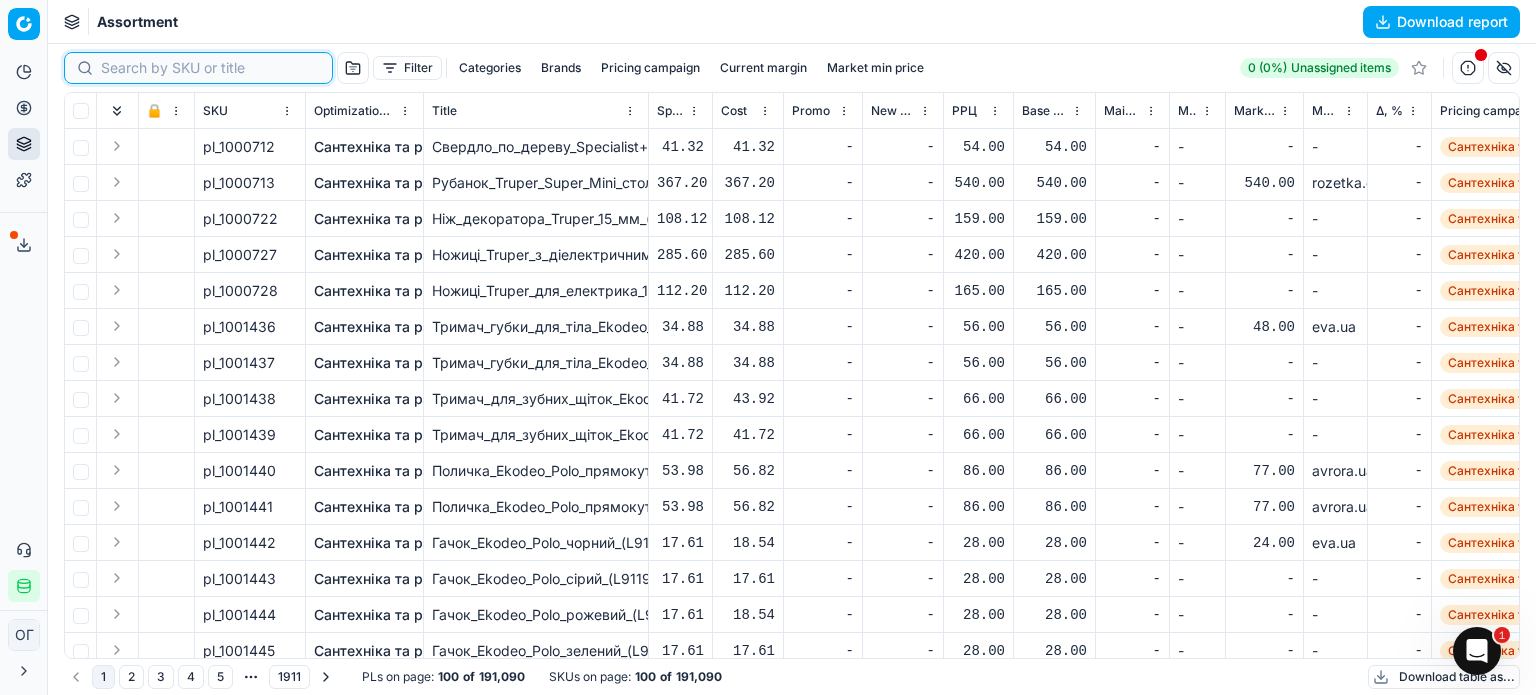 paste on "1380787" 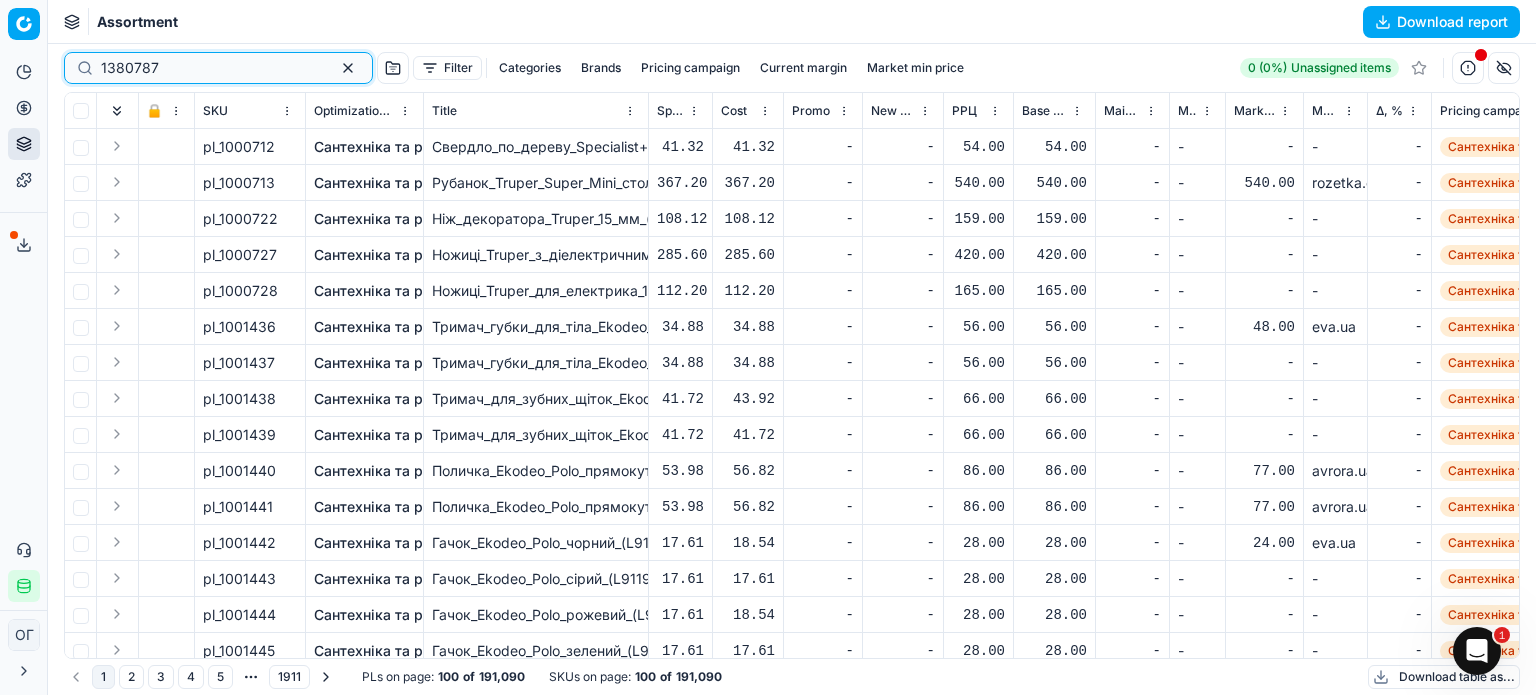 type on "1380787" 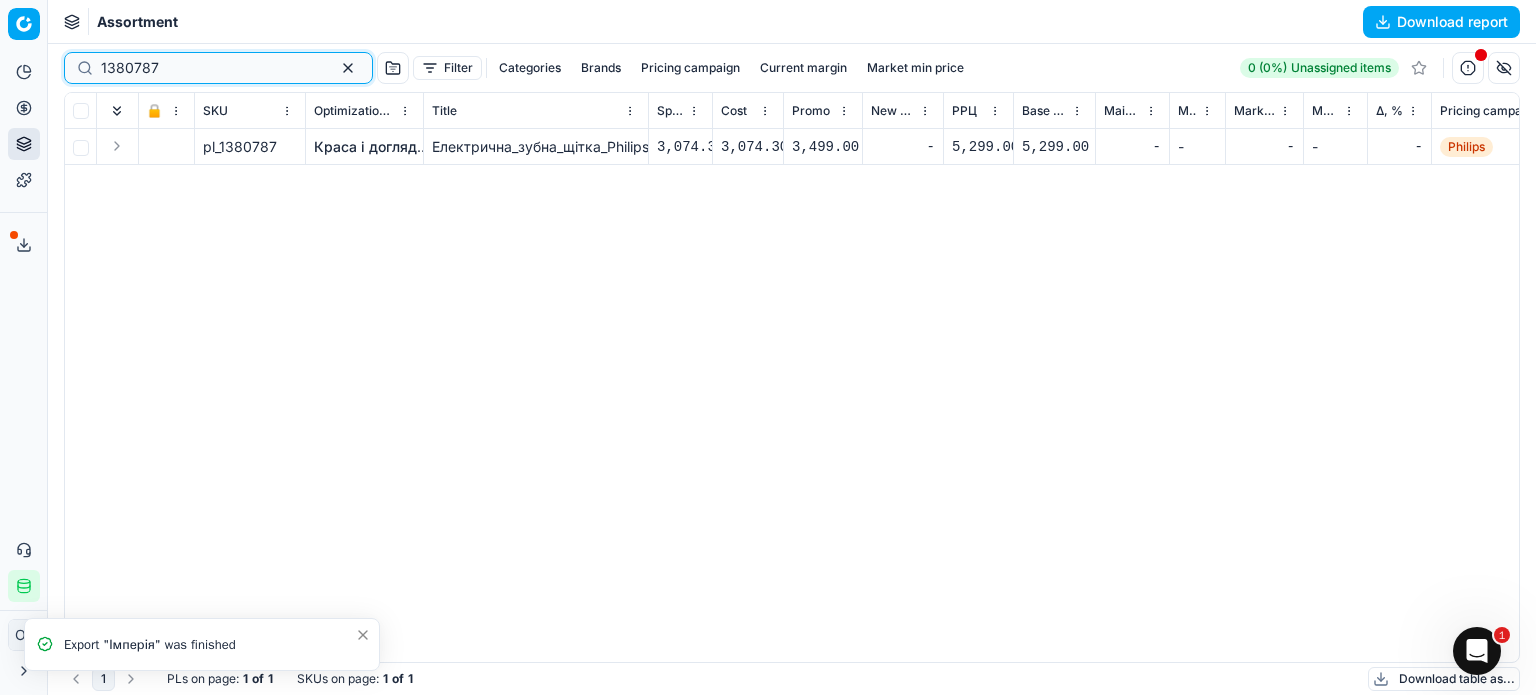 click at bounding box center [348, 68] 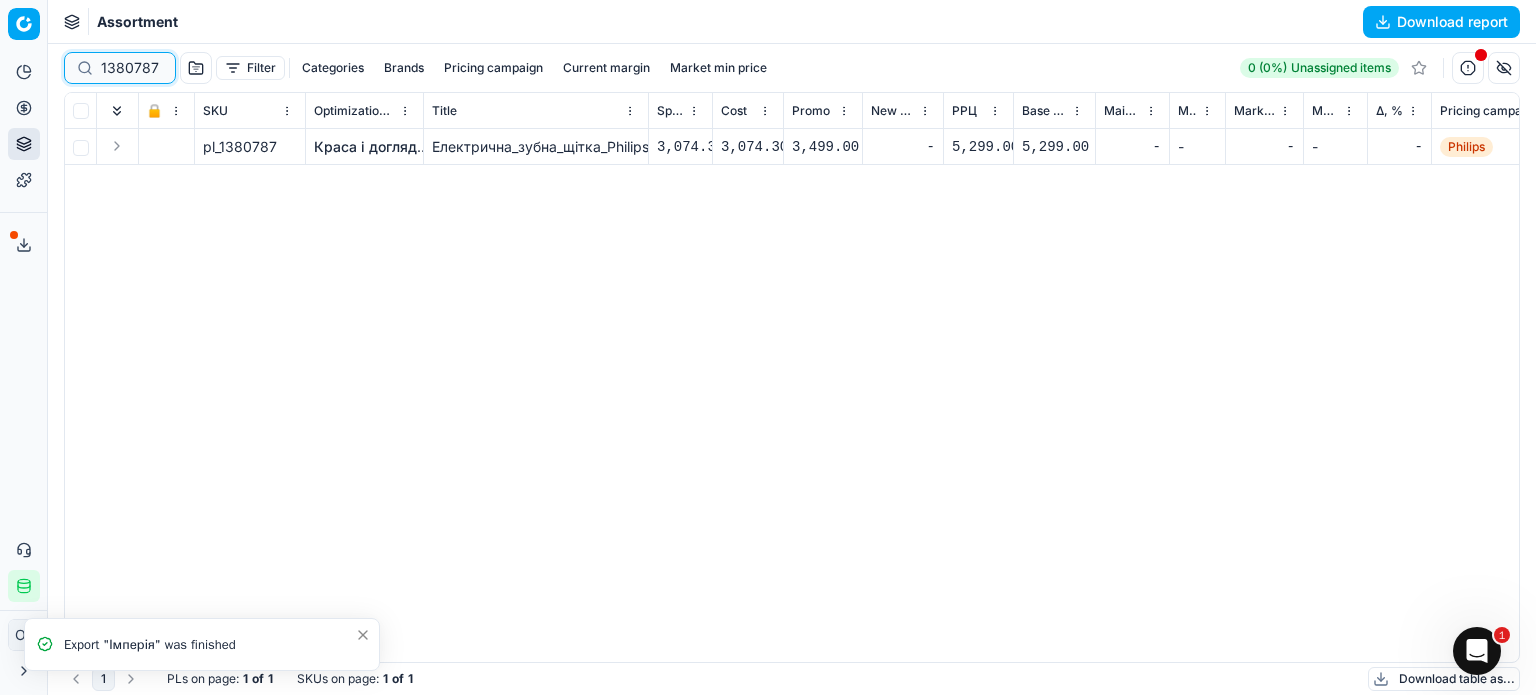 type 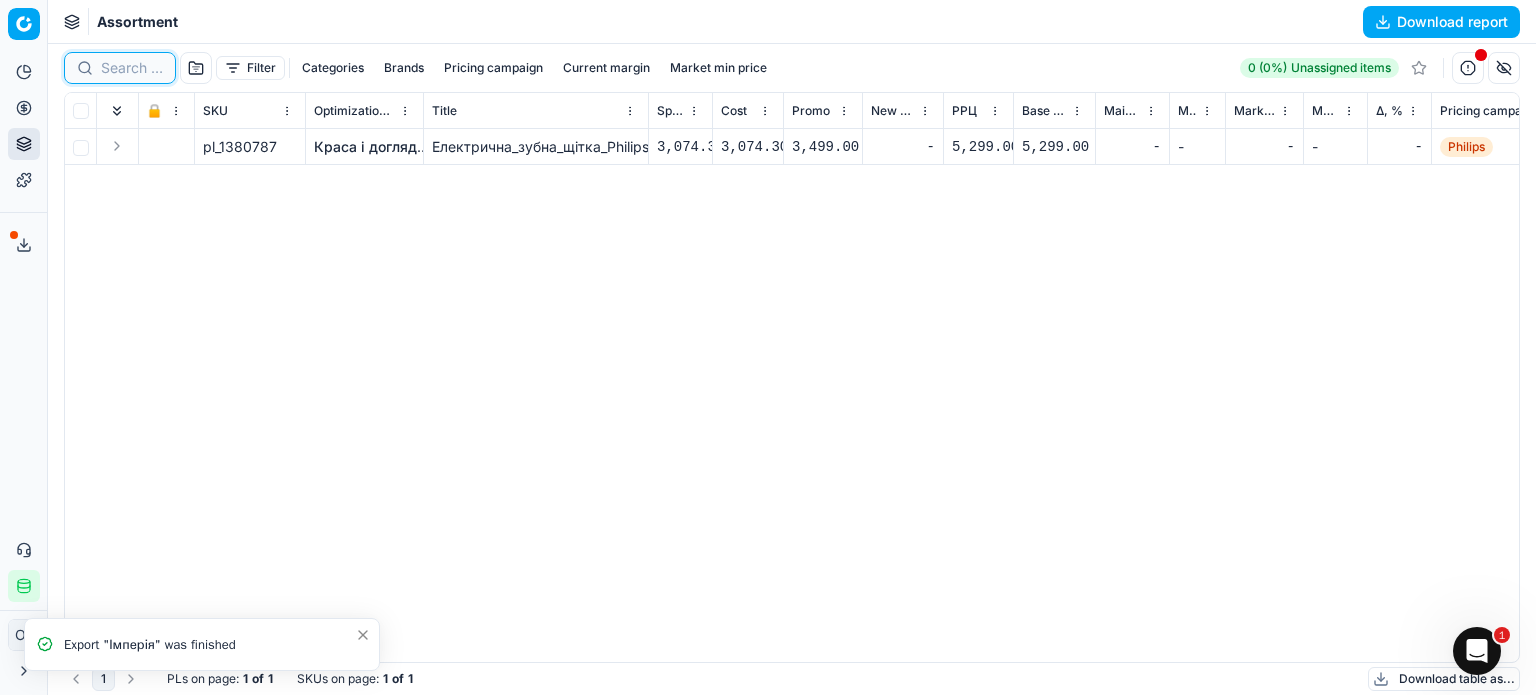 click on "Assortment Download report" at bounding box center [792, 22] 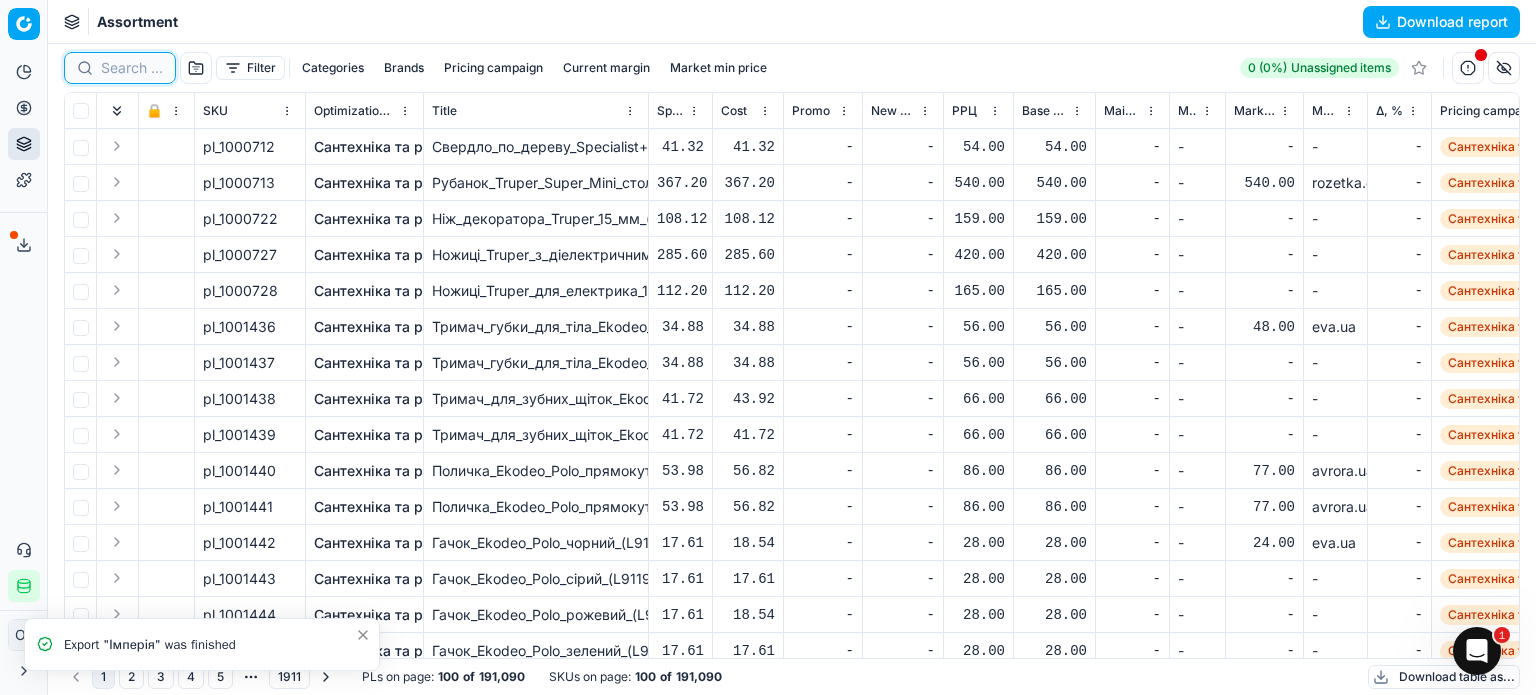 click on "Filter" at bounding box center (250, 68) 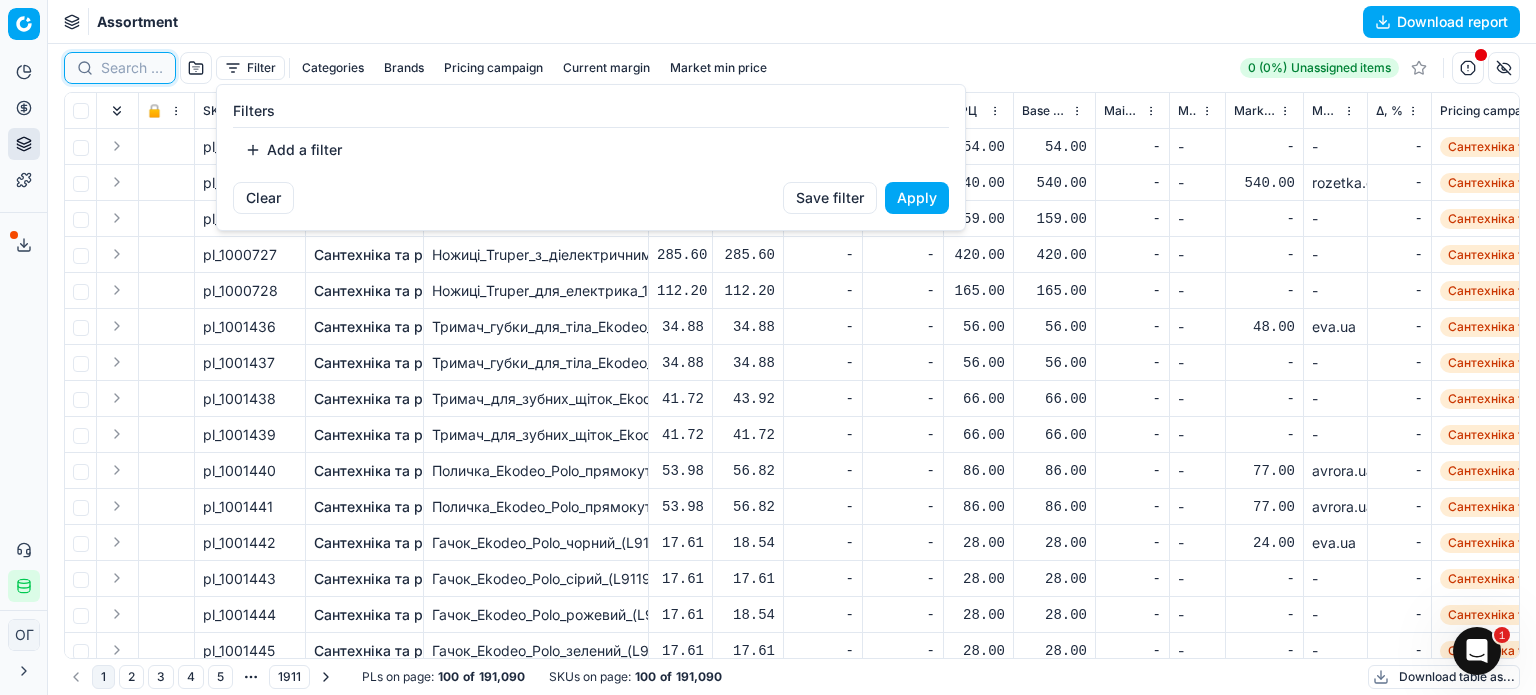 click on "Add a filter" at bounding box center [293, 150] 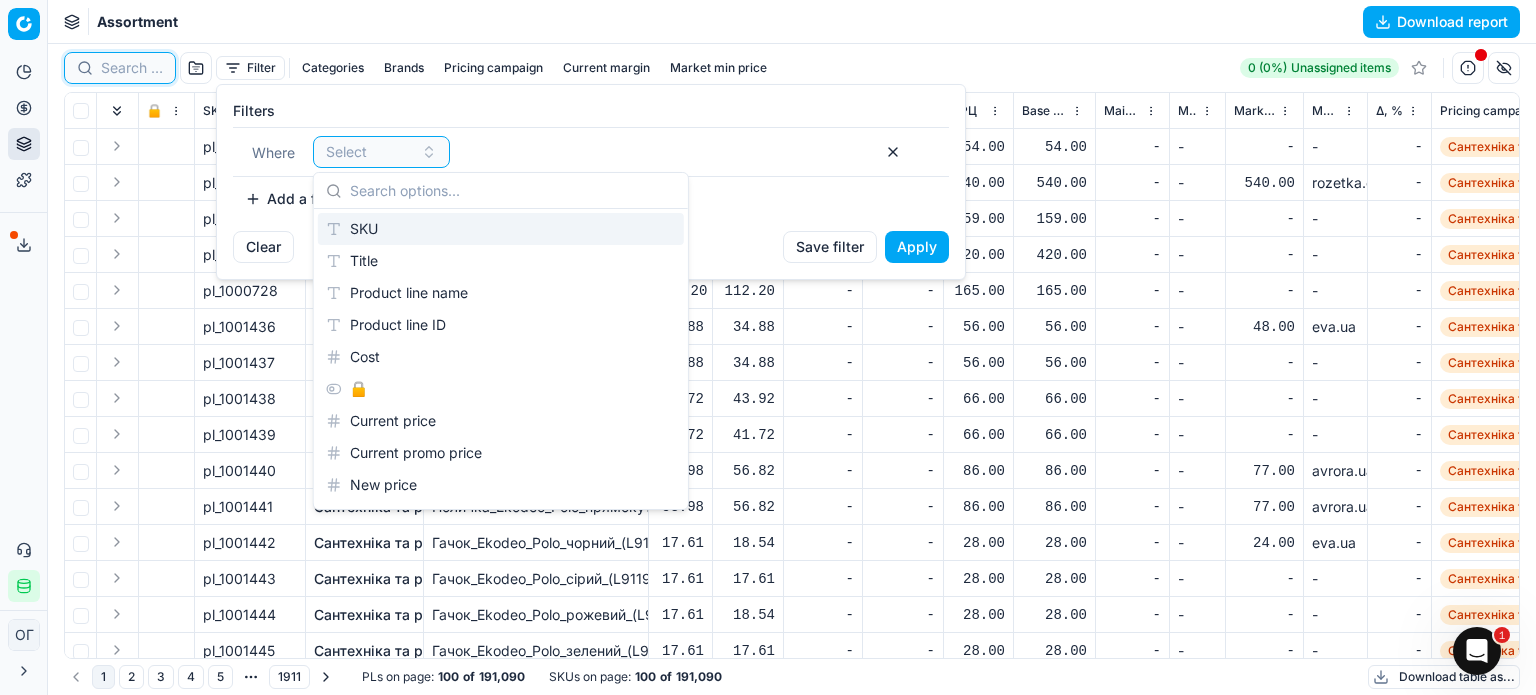 click on "SKU" at bounding box center (501, 229) 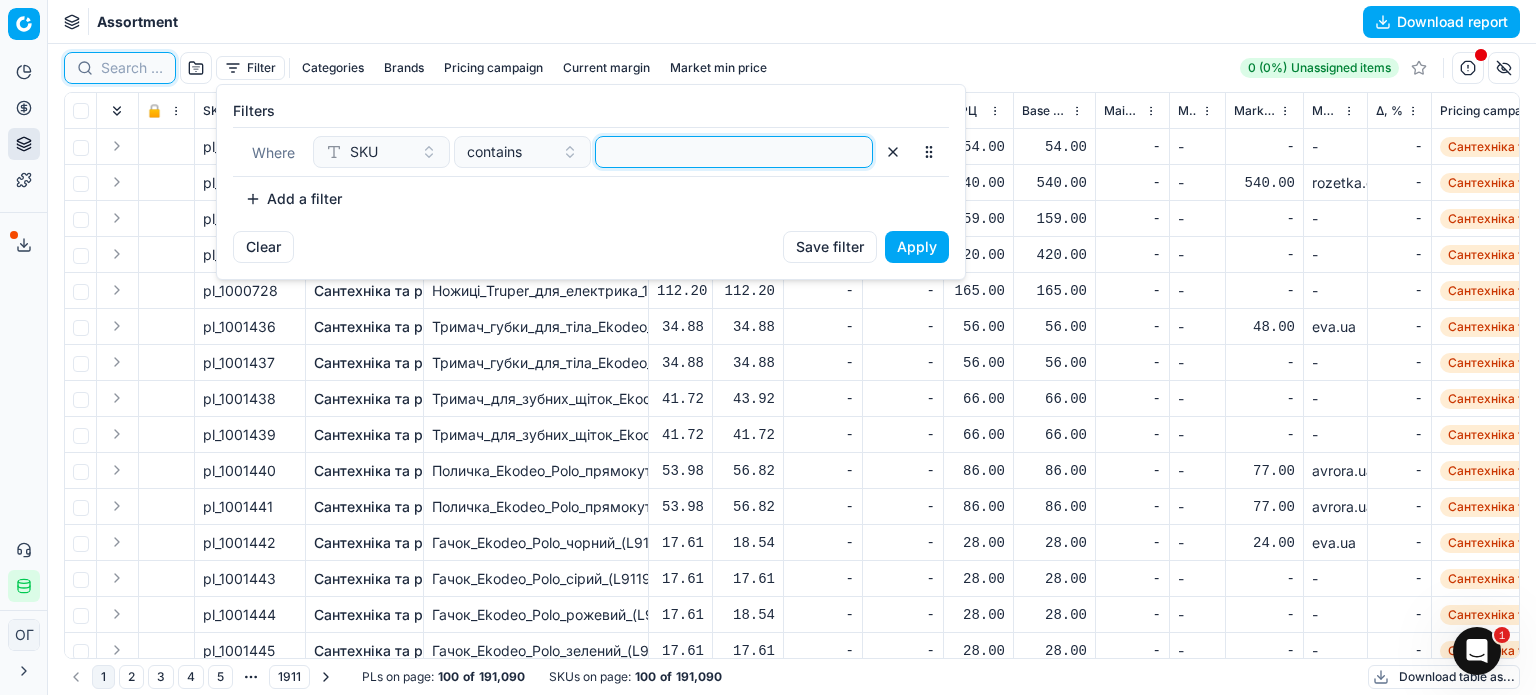 click at bounding box center [734, 152] 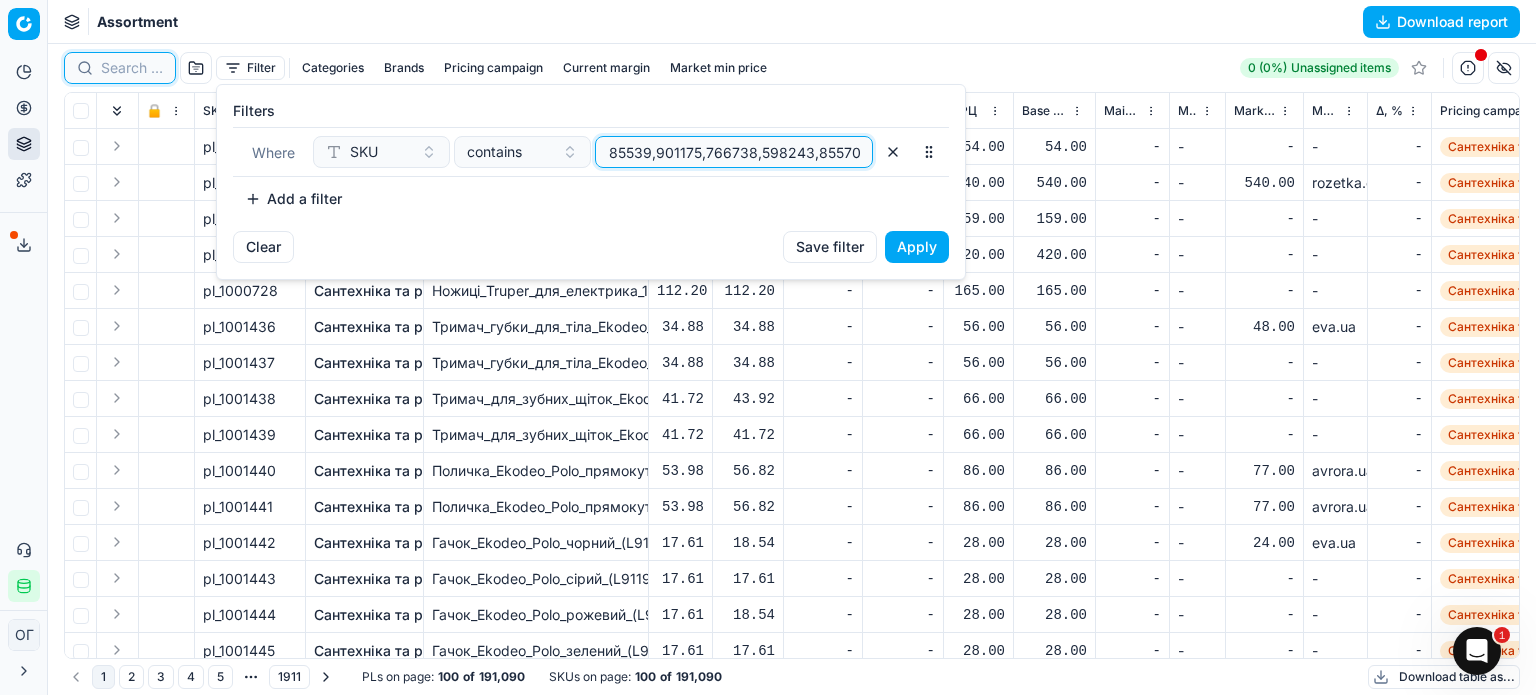 scroll, scrollTop: 0, scrollLeft: 41524, axis: horizontal 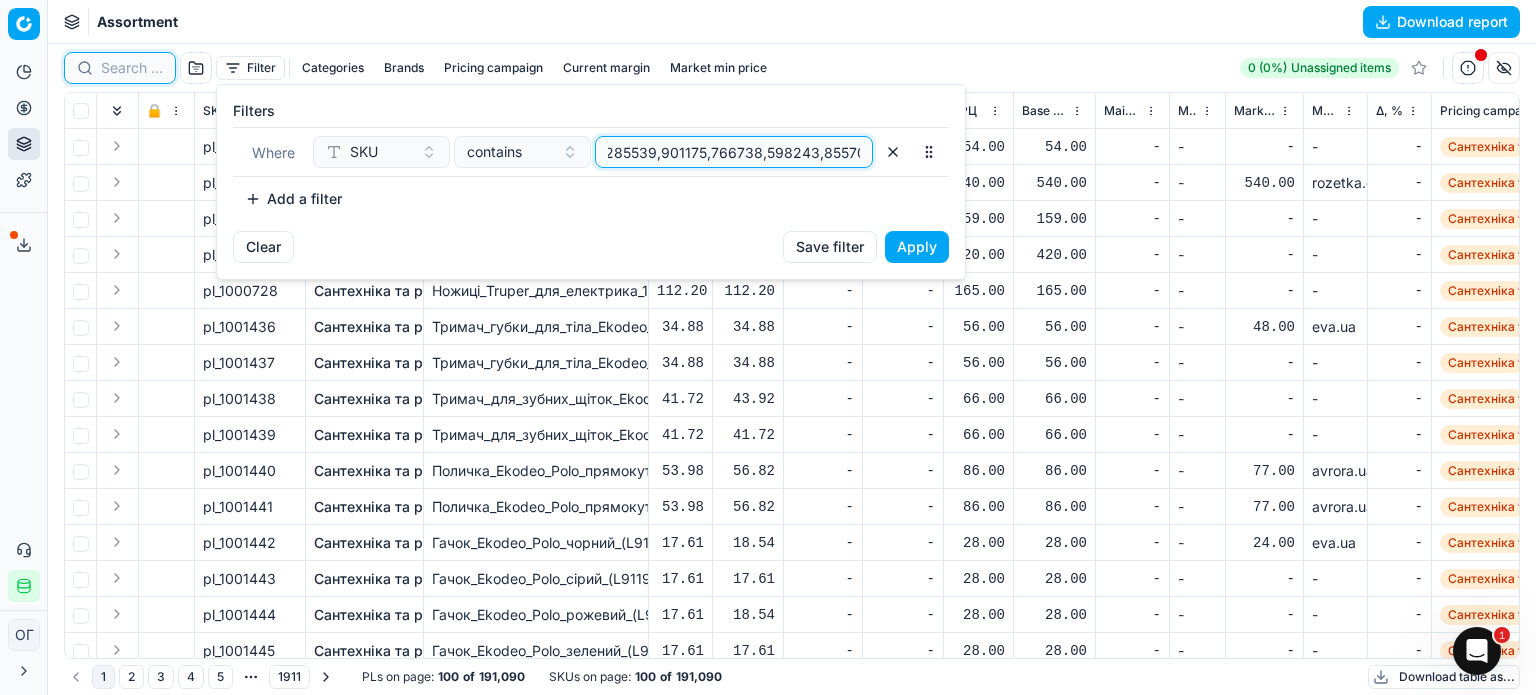 type on "474986,471991,471990,471992,698828,698991,706358,1200878,706359,699076,576233,698826,576221,699097,576231,773233,706222,756978,576225,699077,699078,1300909,576237,699079,783368,1200911,1201932,576215,773208,698956,1300907,698829,1300908,756979,576163,1200896,1202001,698827,698954,657100,576209,1200901,576143,1200885,1200880,1200907,1200914,698902,1201716,576193,1200903,1200906,1202337,1300409,576197,1200877,576159,576157,699118,699080,1300906,576187,1200882,576103,1201718,576175,698994,1200870,1300903,756960,698877,1200898,1202010,706221,1202377,698898,756982,576219,699098,1200899,699015,1300398,1300910,576165,576113,698904,698918,576153,699082,576145,698957,698831,698993,699050,1200895,1202353,576185,576203,576151,1202396,698960,698969,699040,698878,699116,698830,698884,699092,1202012,1201793,1201894,576135,699117,1201930,699038,699086,756975,756976,1202006,1202000,576121,576129,698901,1300825,1300905,698881,576053,773196,699112,576071,699061,1202014,1201717,1201784,576079,698917,699099,1201915,773204,698..." 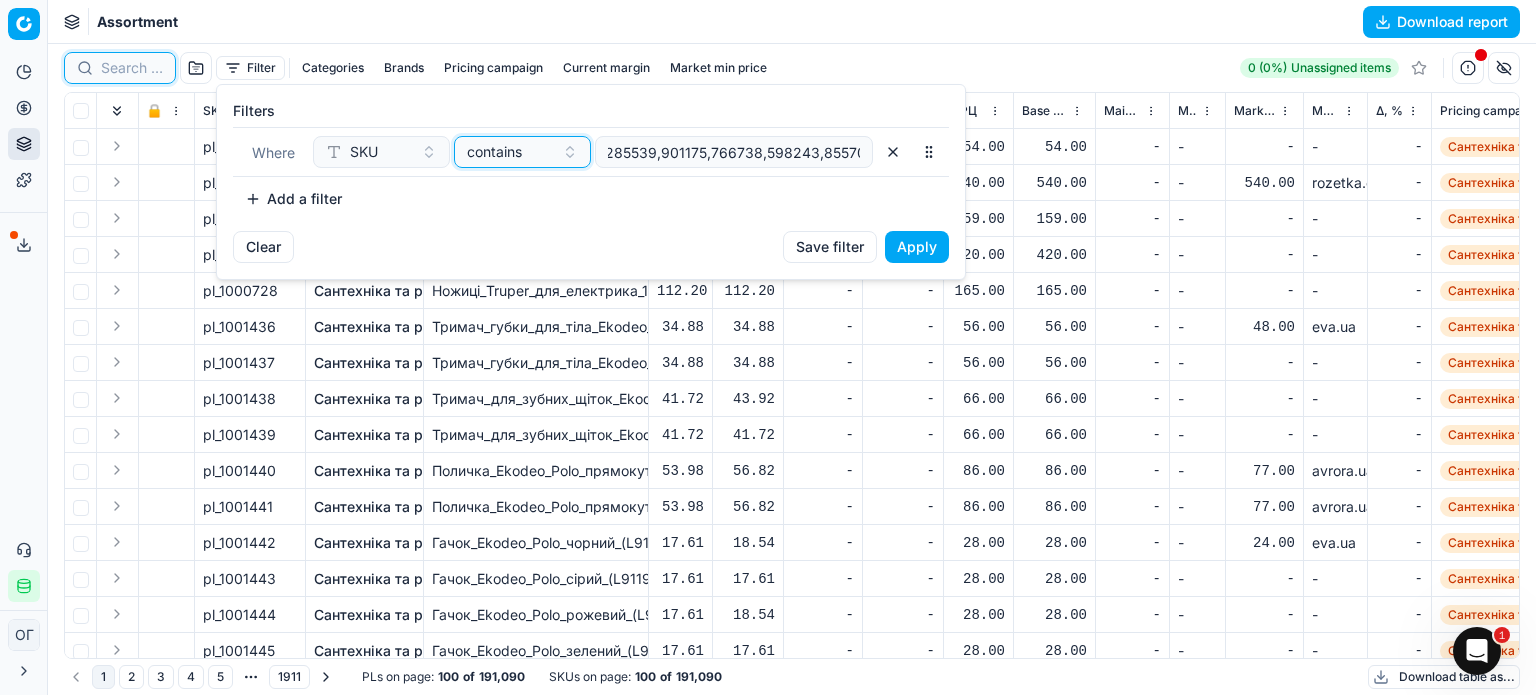 click on "contains" at bounding box center (522, 152) 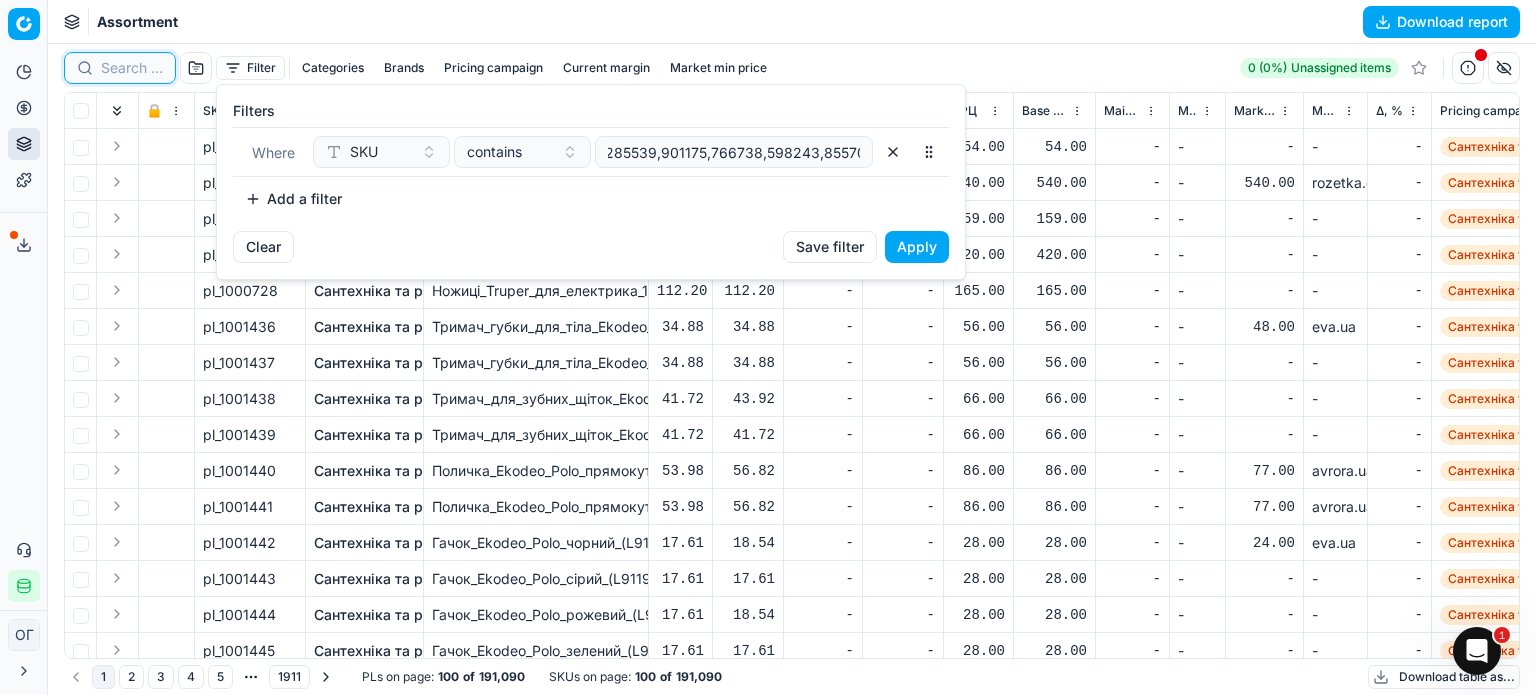 scroll, scrollTop: 0, scrollLeft: 0, axis: both 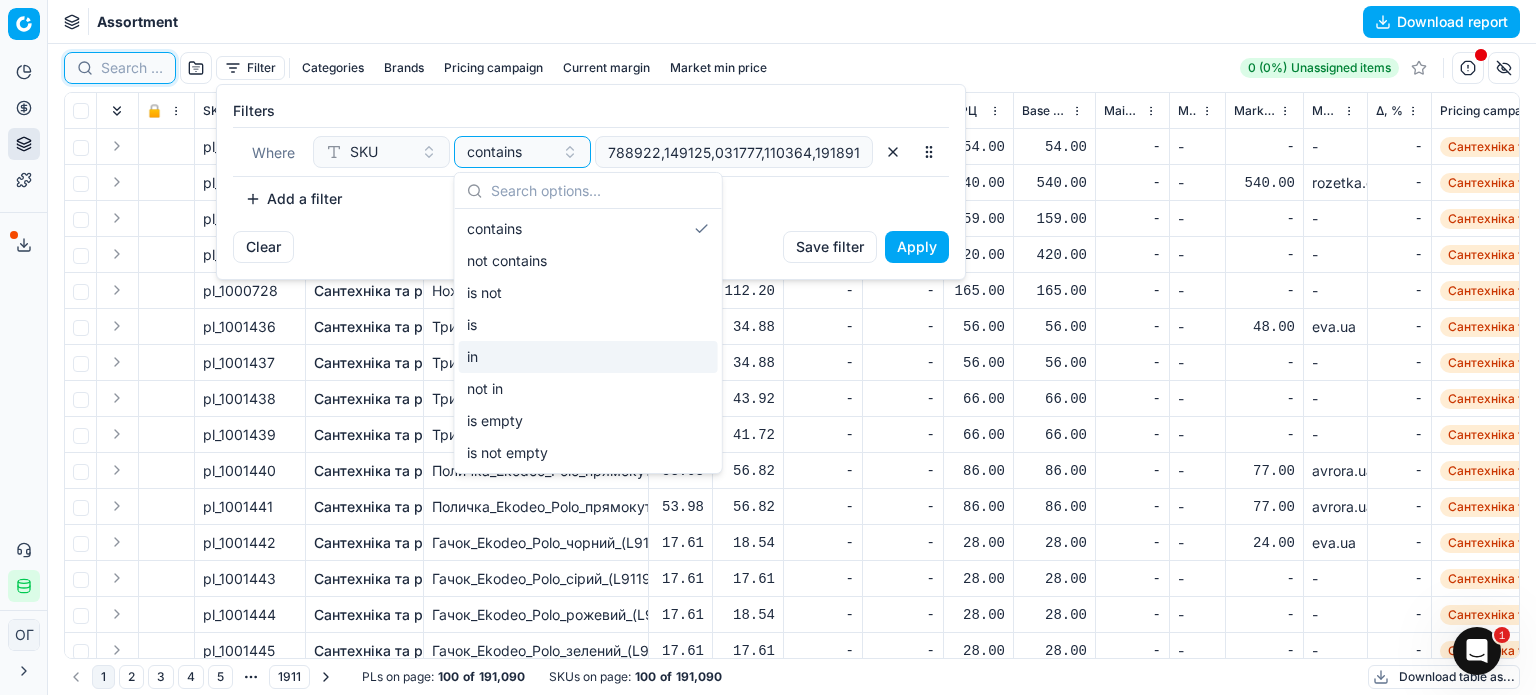 click on "in" at bounding box center (588, 357) 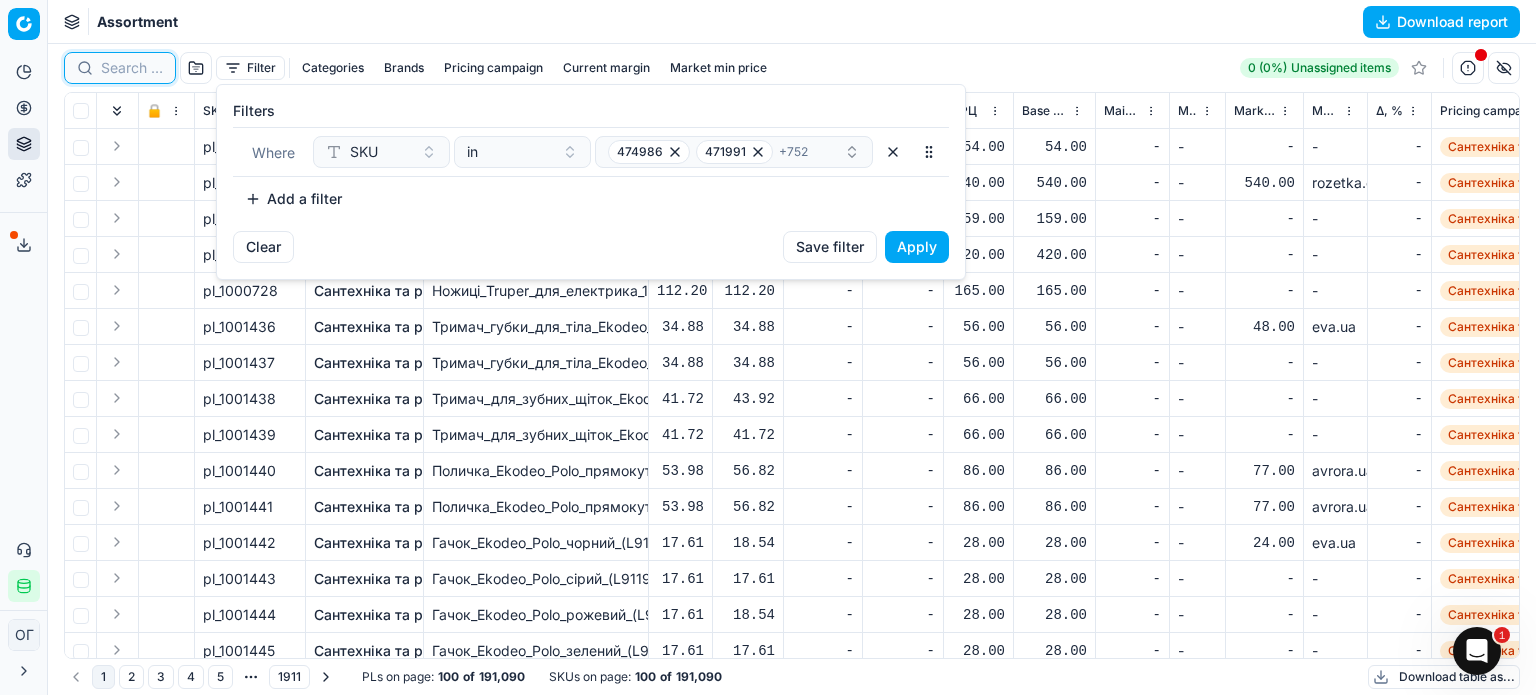 click on "Apply" at bounding box center [917, 247] 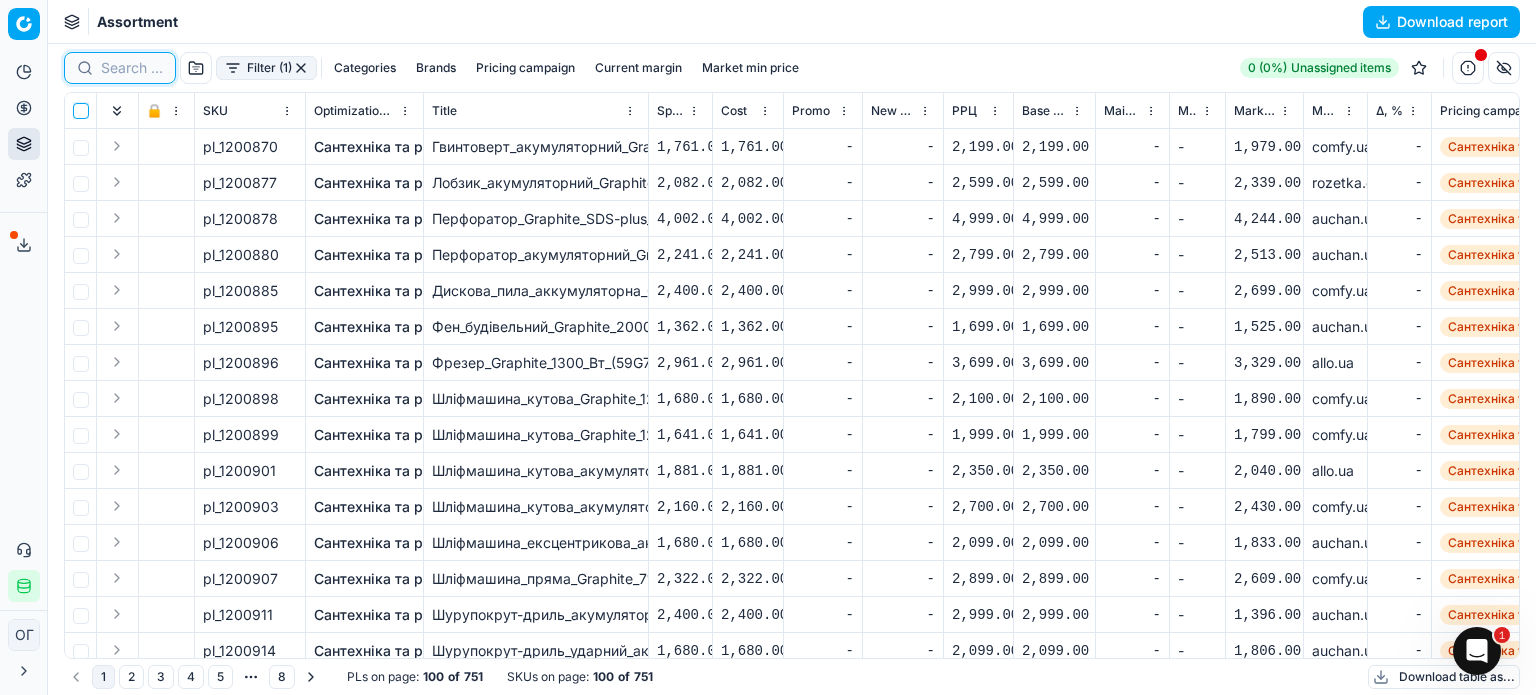 click at bounding box center [81, 111] 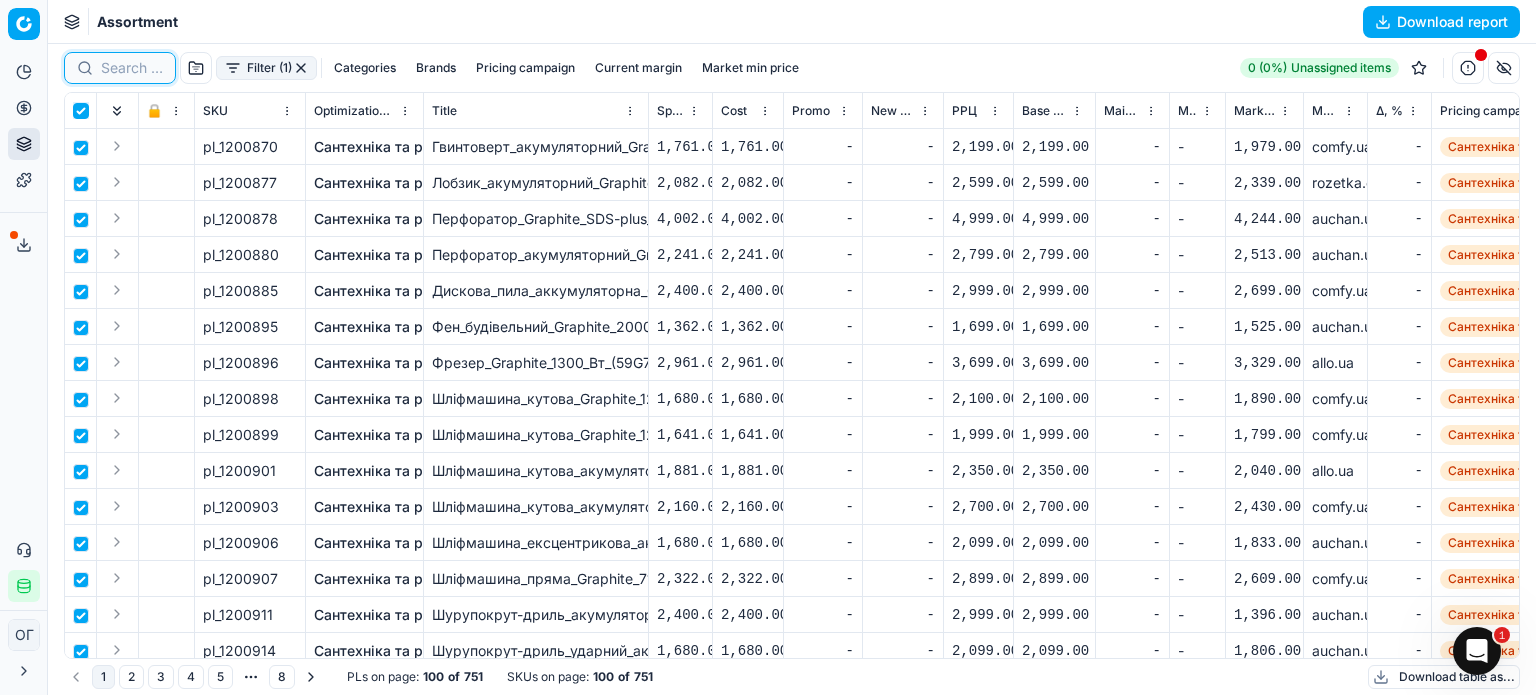 checkbox on "true" 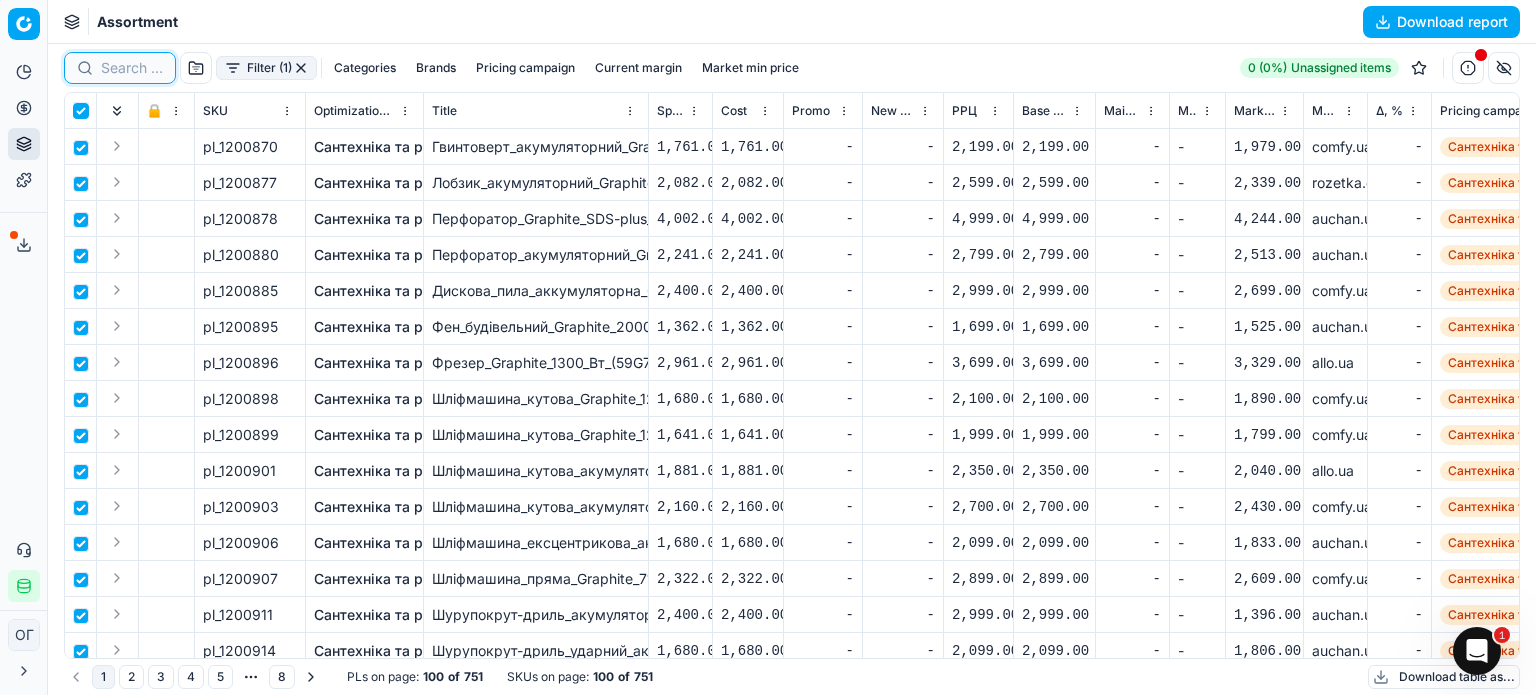 checkbox on "true" 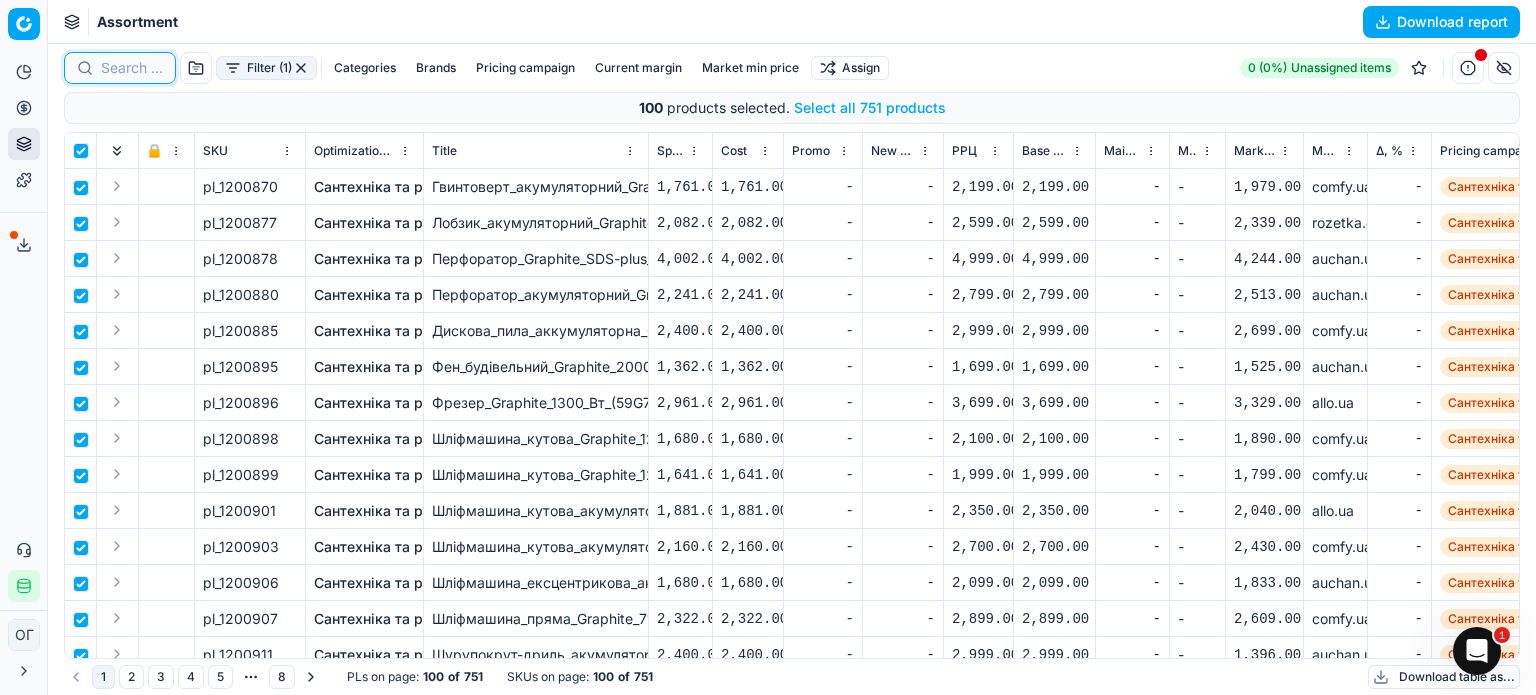 click on "Select all 751 products" at bounding box center (870, 108) 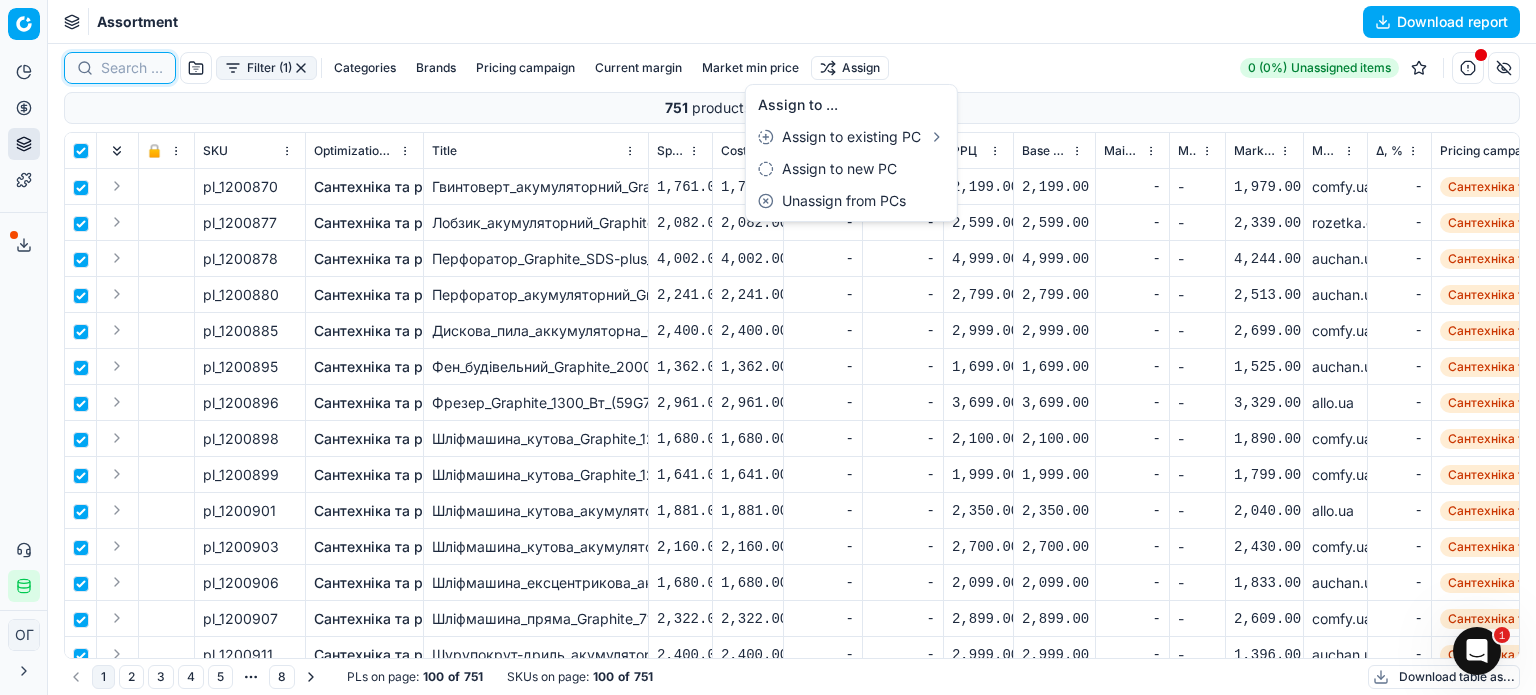 click on "Pricing platform Analytics Pricing Product portfolio Templates Export service 182 Contact support Integration status ОГ Ольга Гудзенко o.gudzenko@maudau.com.ua Close menu Command Palette Search for a command to run... Assortment Download report Filter   (1) Categories   Brands   Pricing campaign   Current margin   Market min price   Assign 0 (0%) Unassigned items 751 products selected . Clear selection 🔒 SKU Optimization group Title Specification Cost Cost Promo New promo price РРЦ Base price Main CD min price Main CD min price competitor name Market min price Market min price competitor name Δ, % Pricing campaign Current promo price Optimization status RRP mandatority Total stock quantity Aging stock (викл. дні без продажів) Середня кількість продажів за 5 днів, шт Оборотність, днів (викл. дні без продажів) Target promo margin Target margin Product line ID Current price New price New discount Δ, abs KVI" at bounding box center [768, 347] 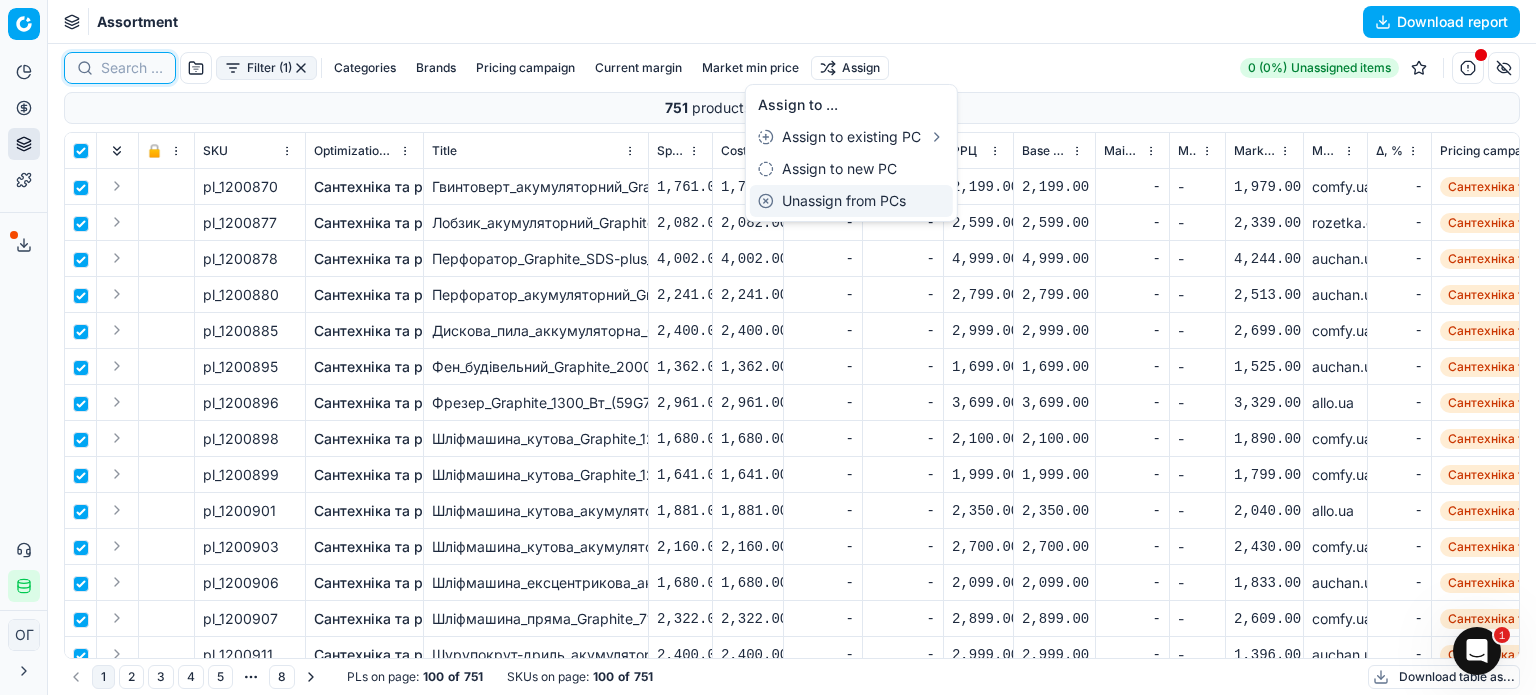 click on "Unassign from PCs" at bounding box center [851, 201] 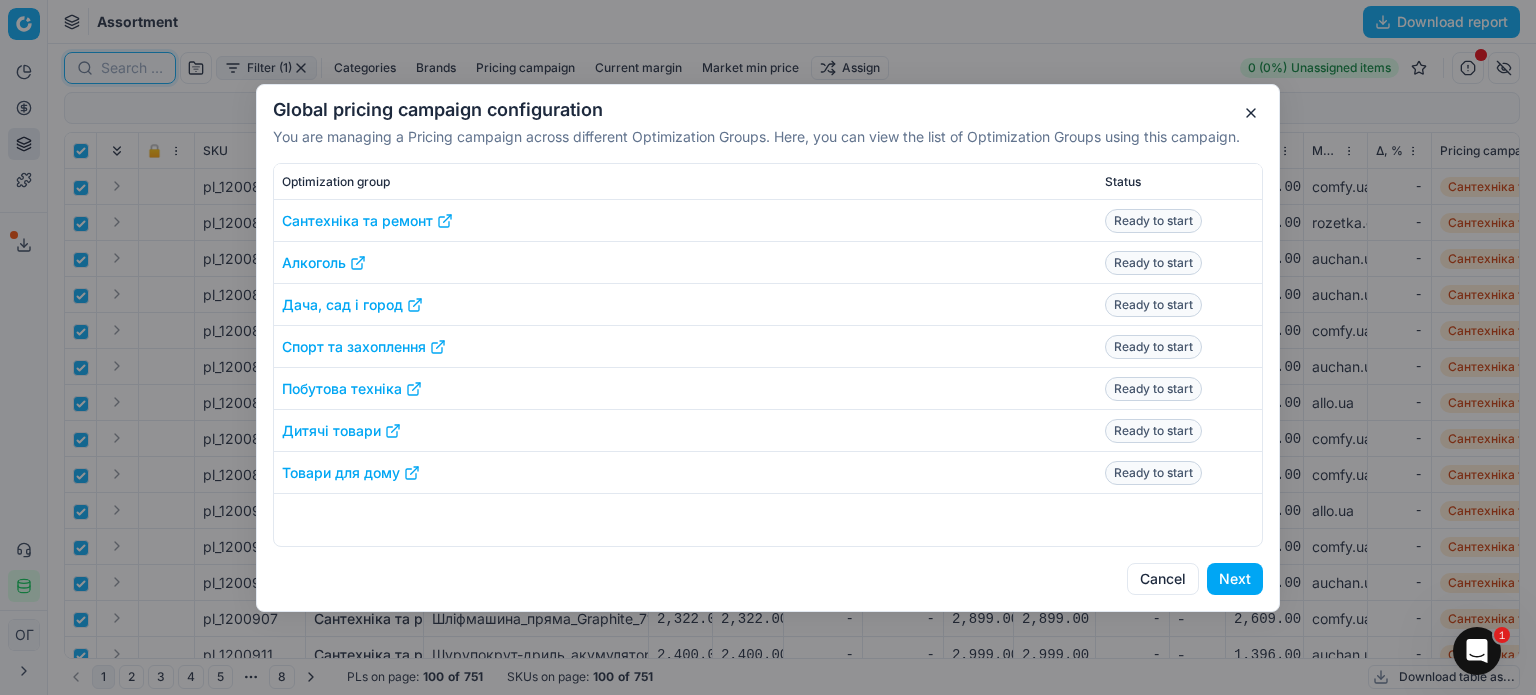 click on "Next" at bounding box center (1235, 579) 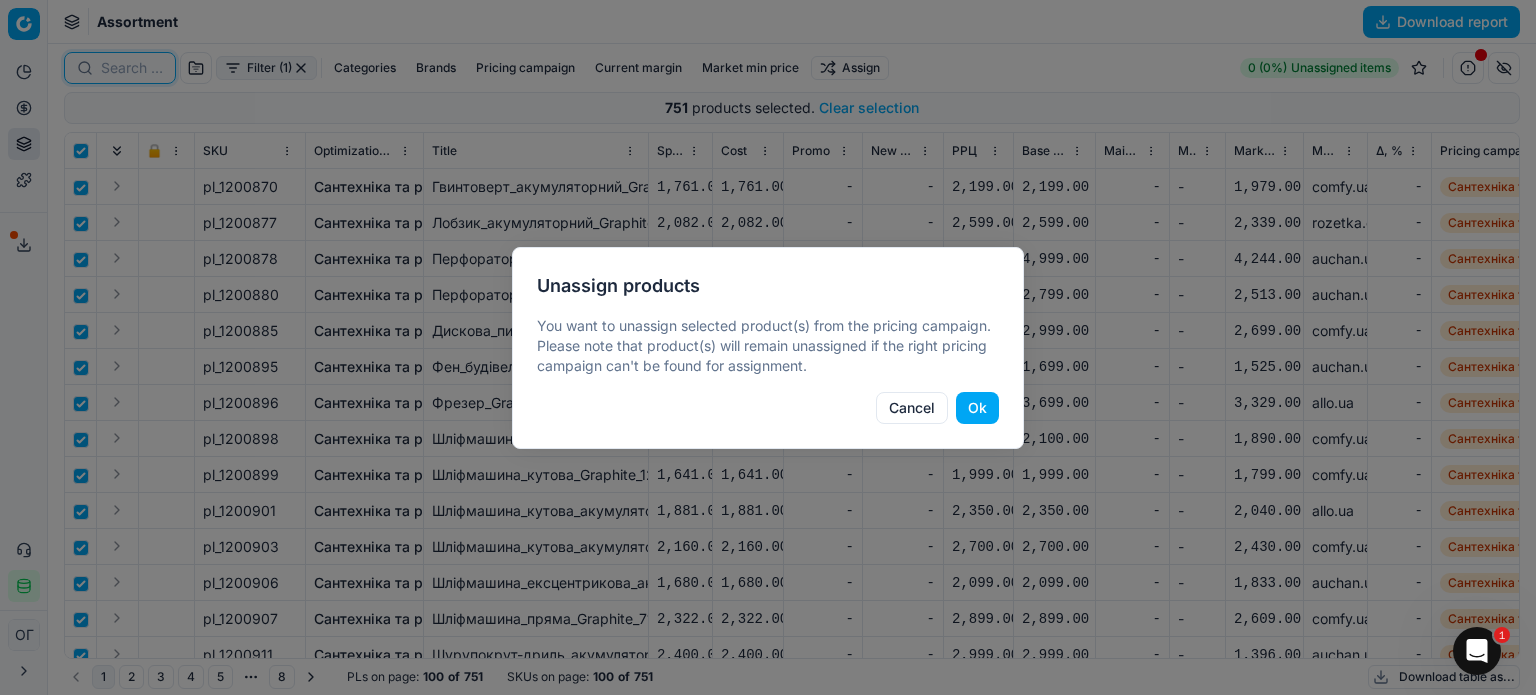 click on "Ok" at bounding box center (977, 408) 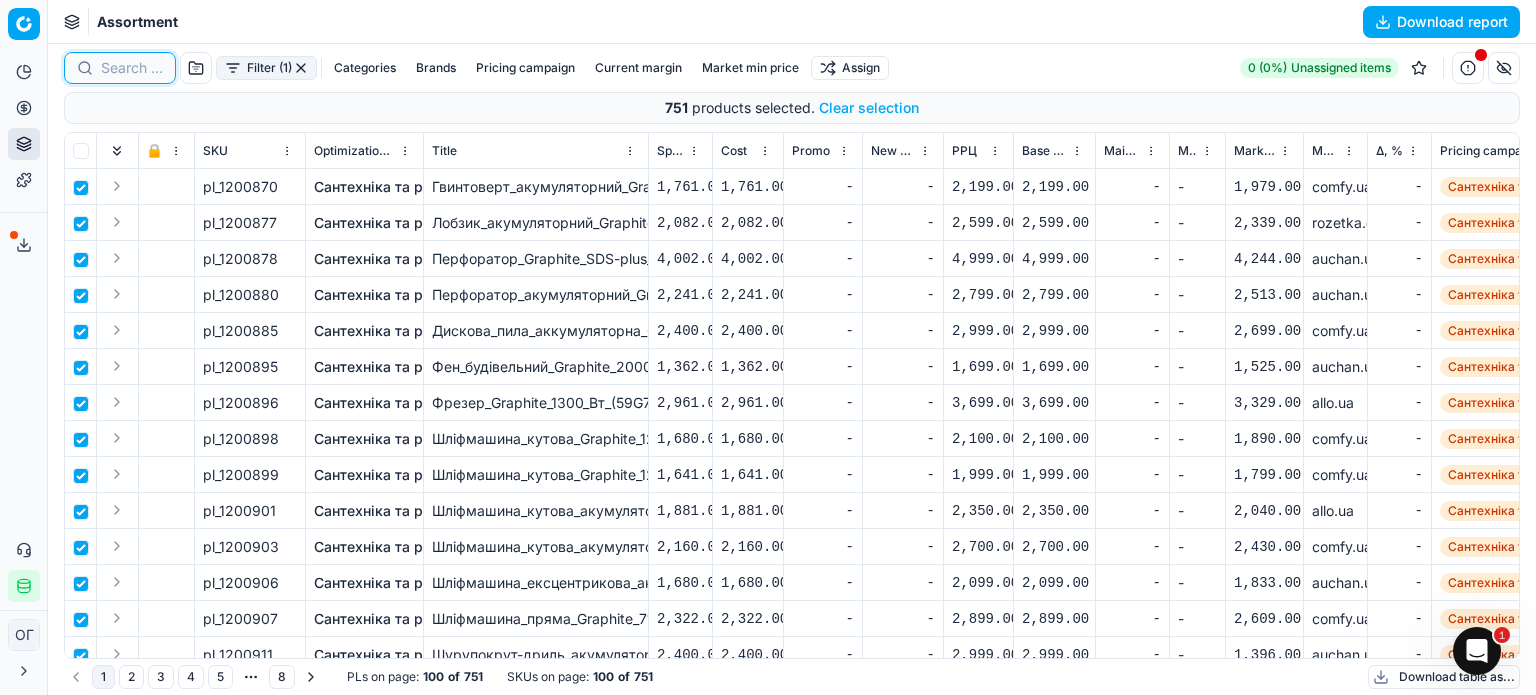 click on "Export service" at bounding box center (24, 245) 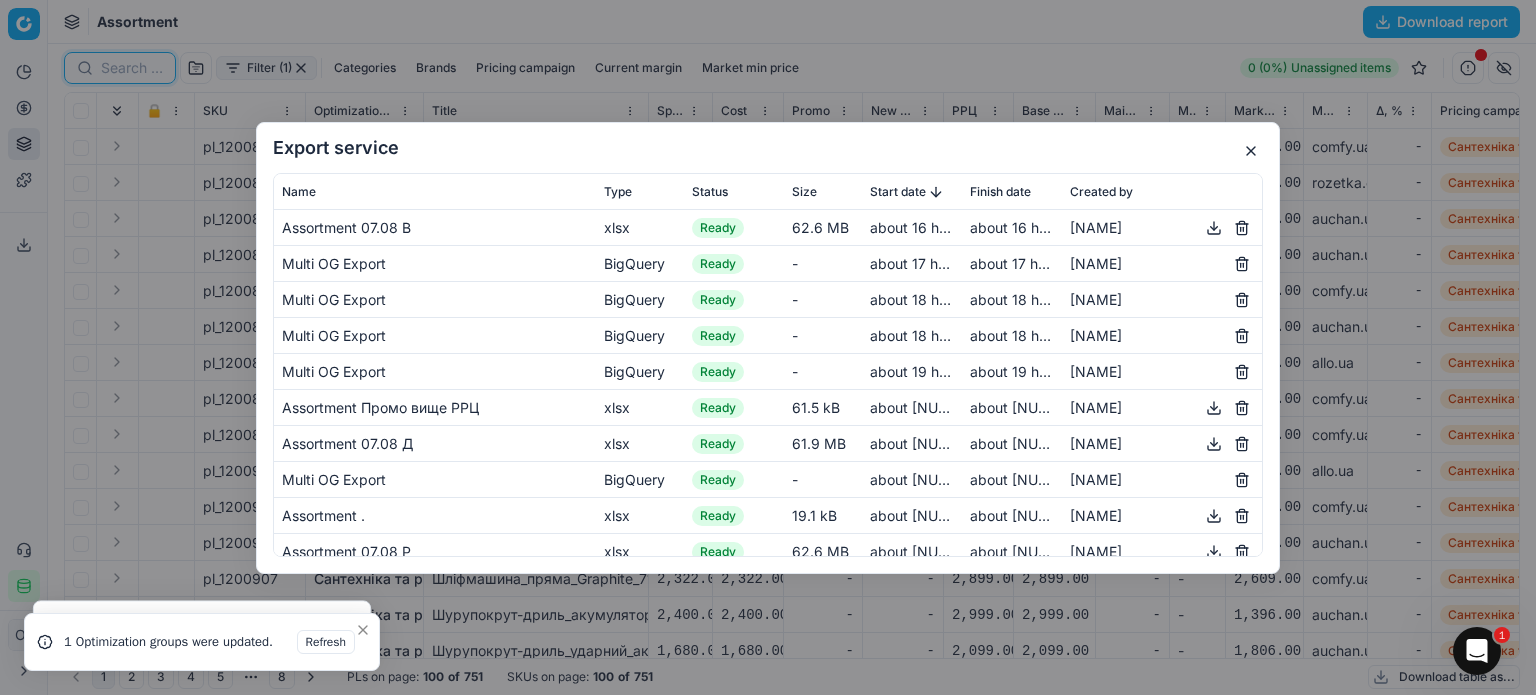 click at bounding box center (1251, 151) 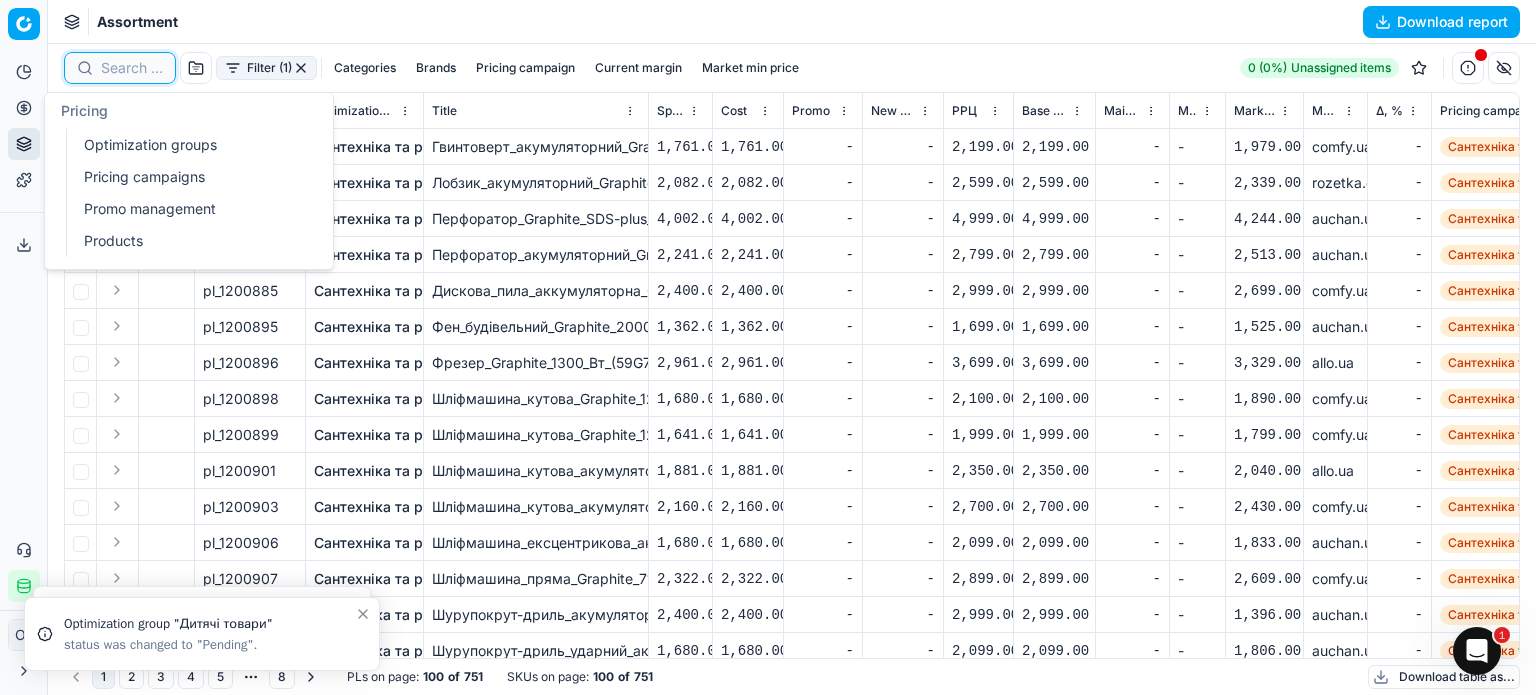 click on "Pricing" at bounding box center (24, 108) 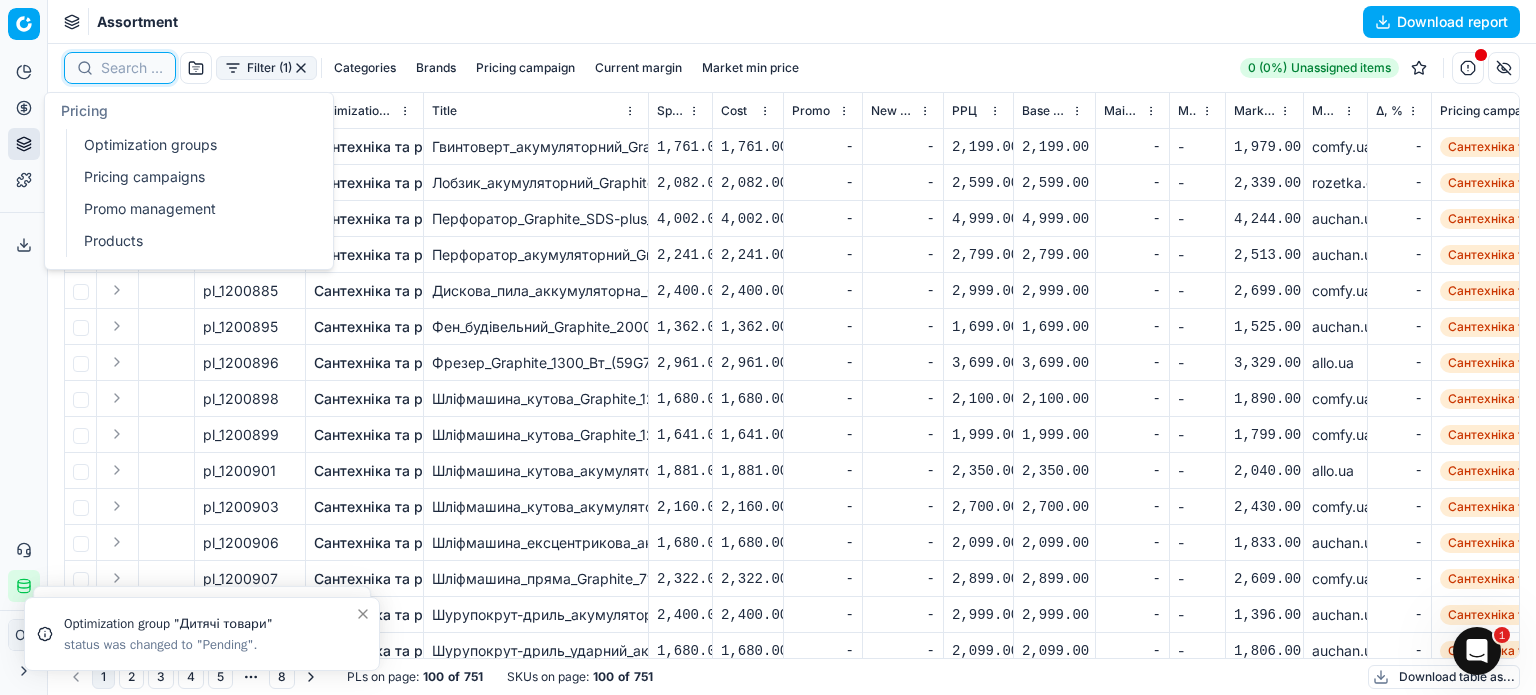 click on "Optimization groups" at bounding box center (192, 145) 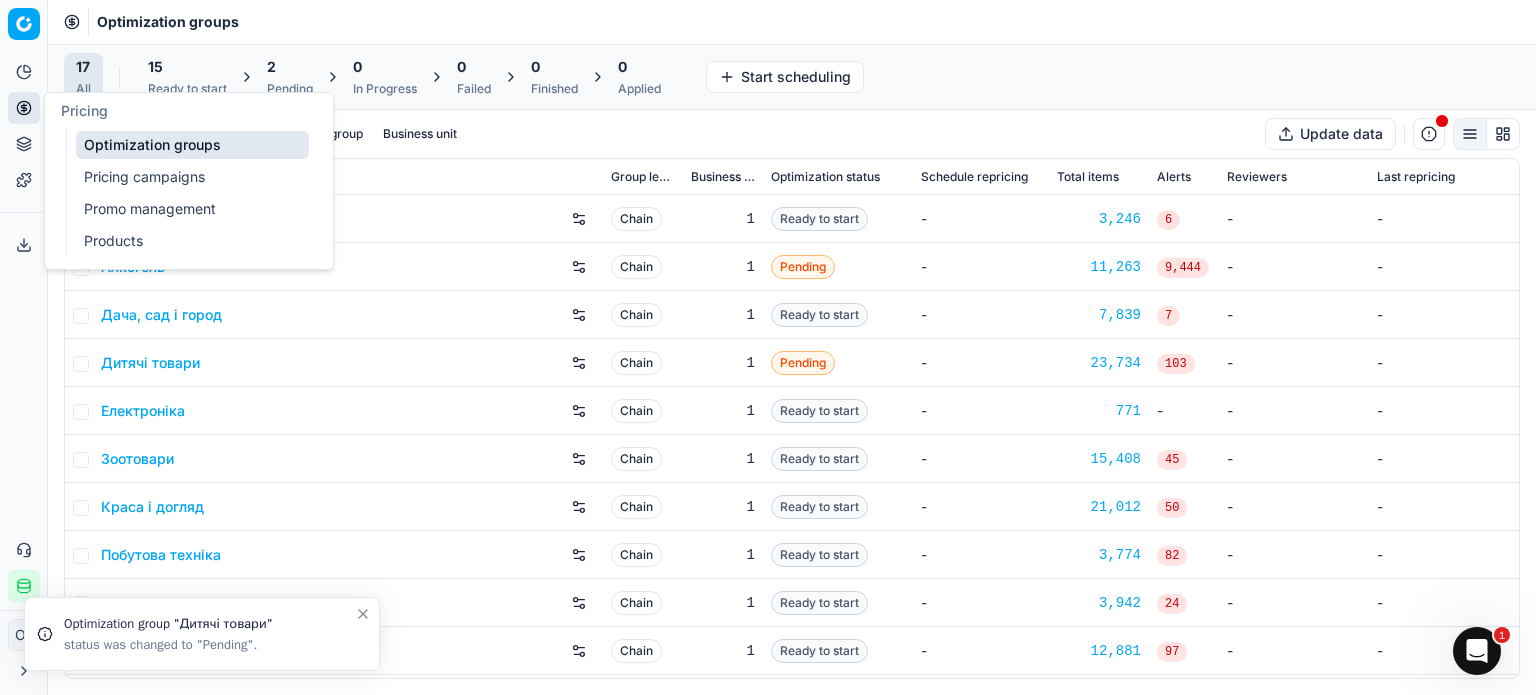 click on "Pending" at bounding box center [290, 89] 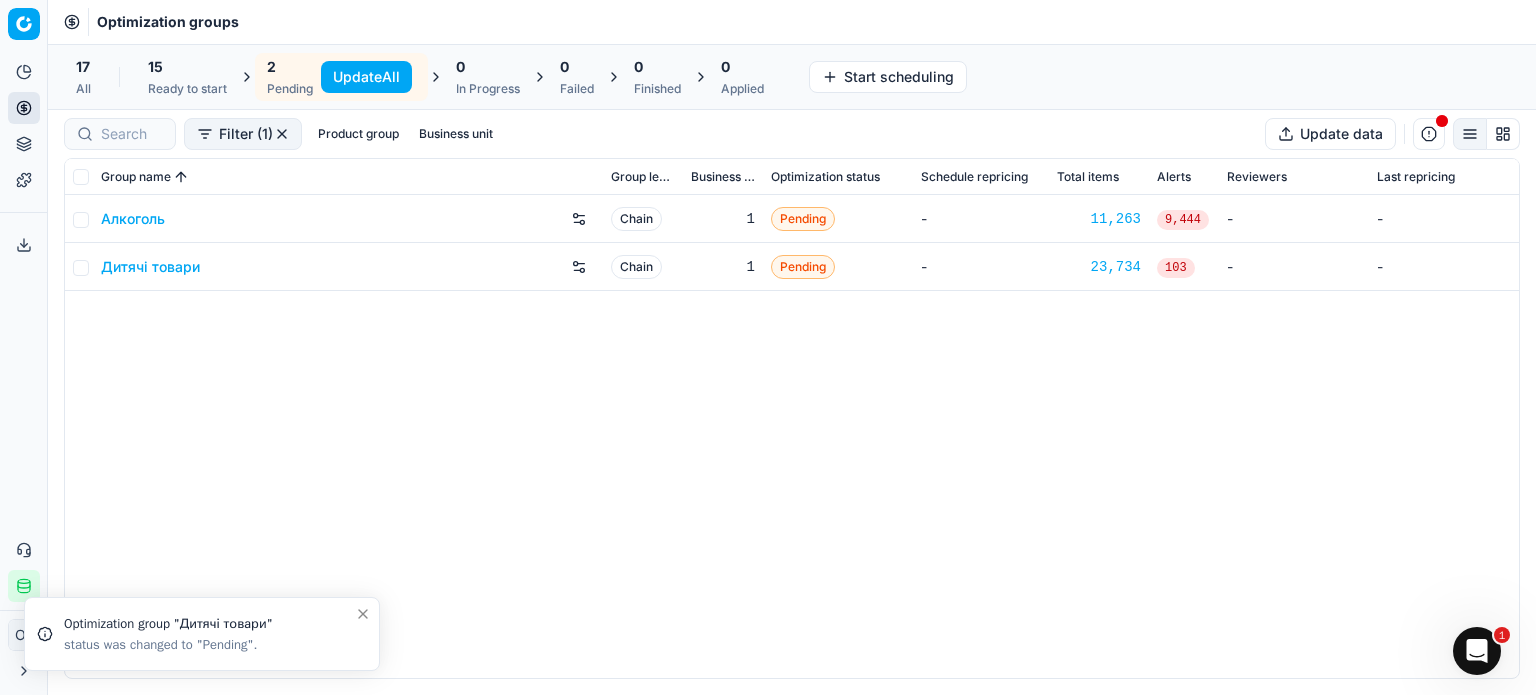 click on "Update  All" at bounding box center [366, 77] 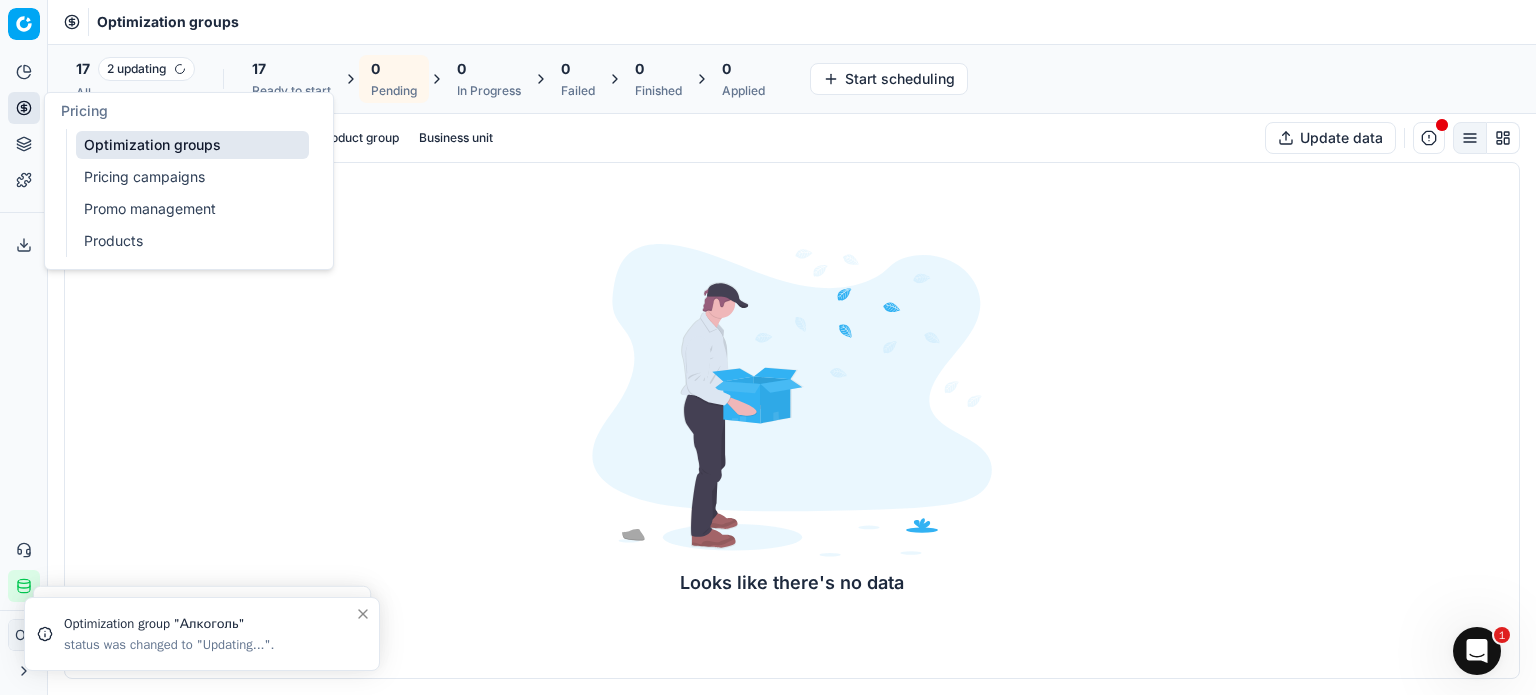 click on "Pricing campaigns" at bounding box center [192, 177] 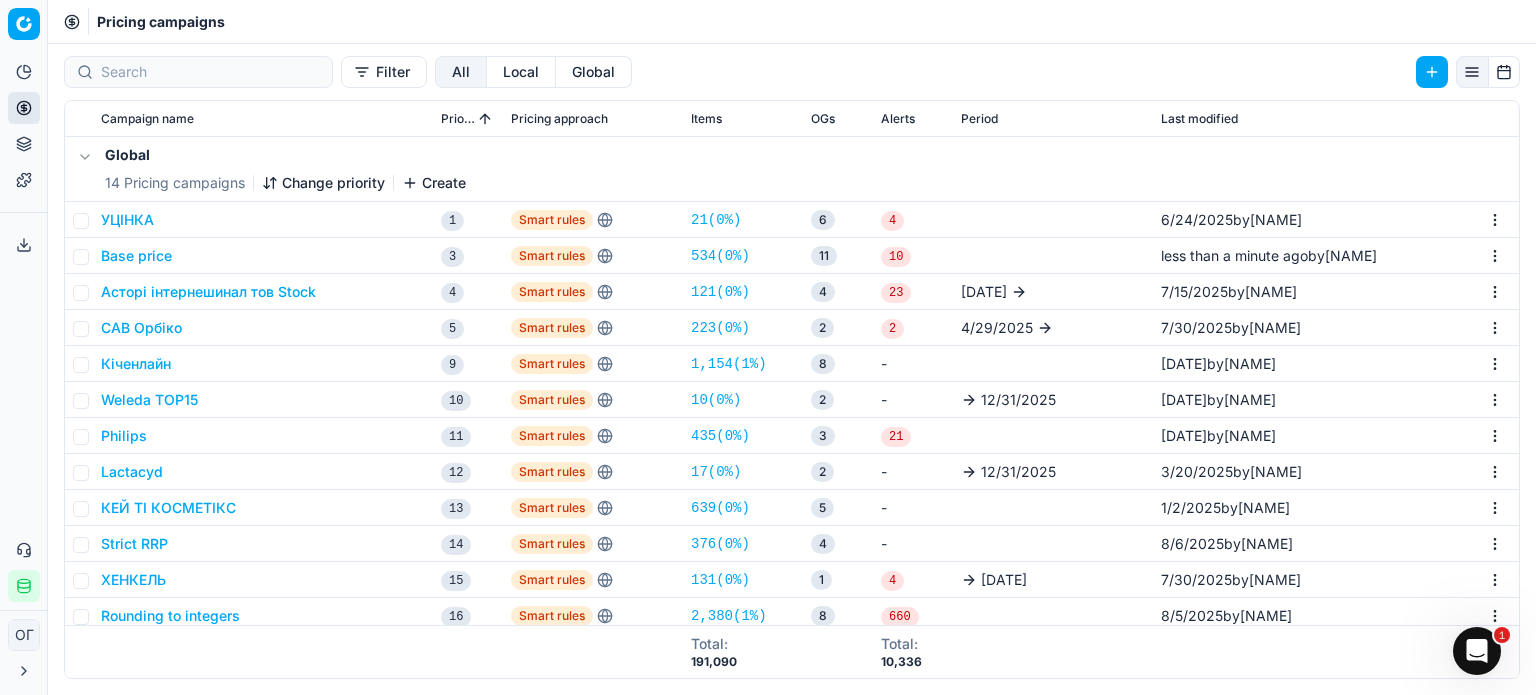 click on "Base price" at bounding box center (136, 256) 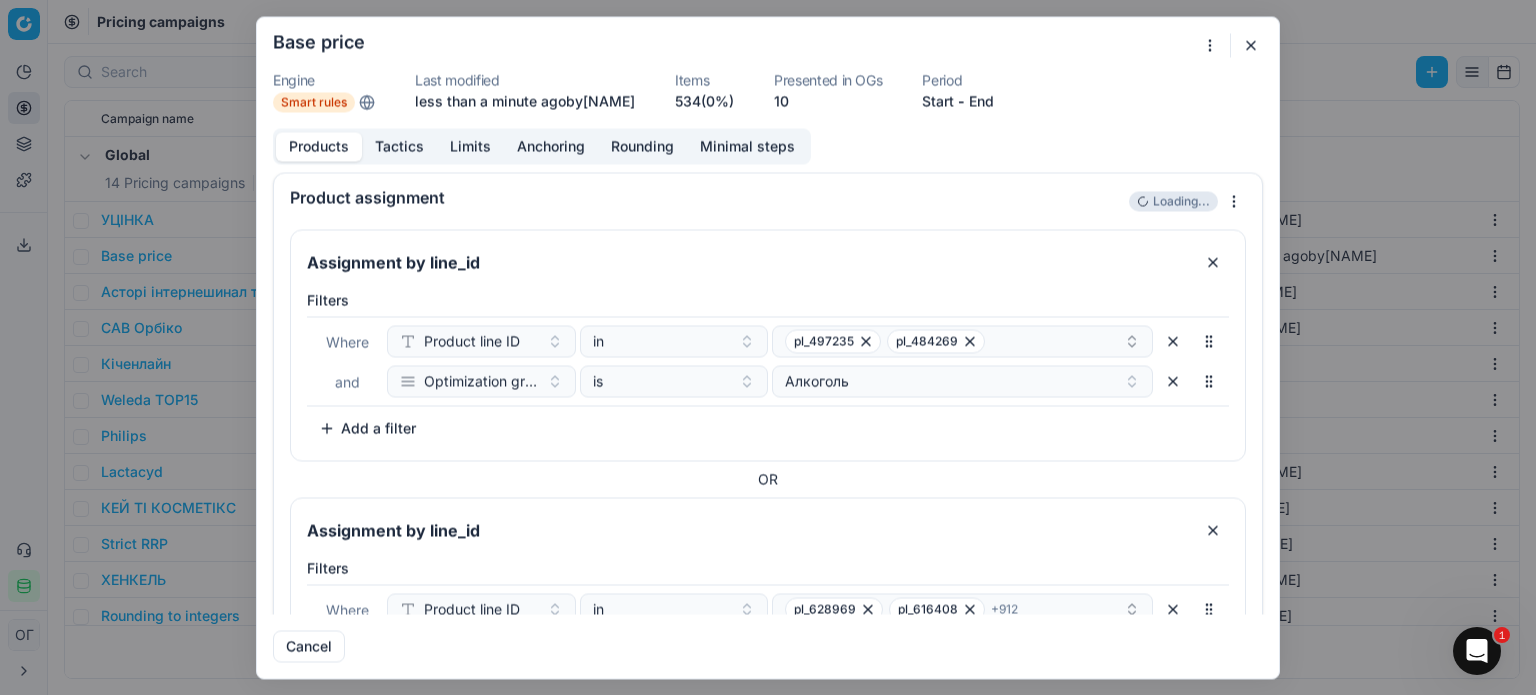 click at bounding box center (1251, 45) 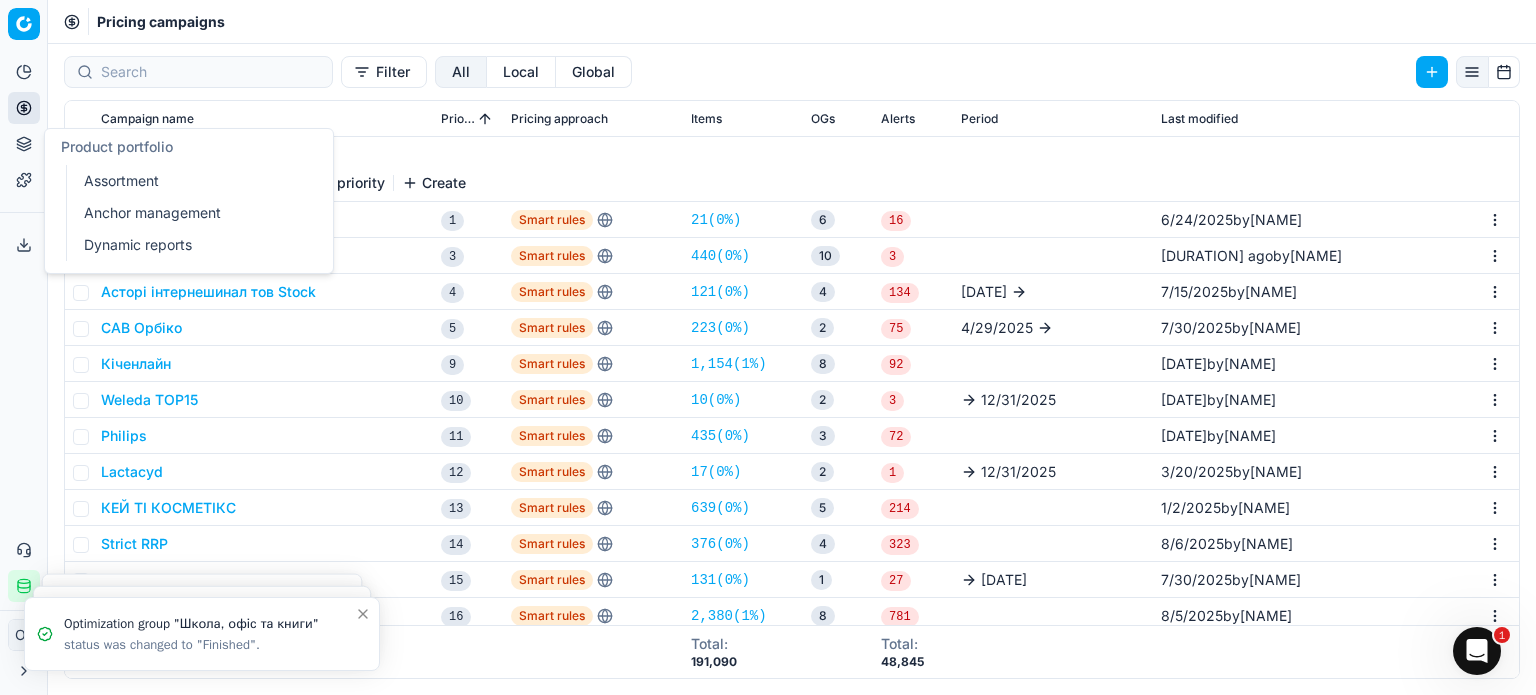 click on "Product portfolio" at bounding box center (24, 144) 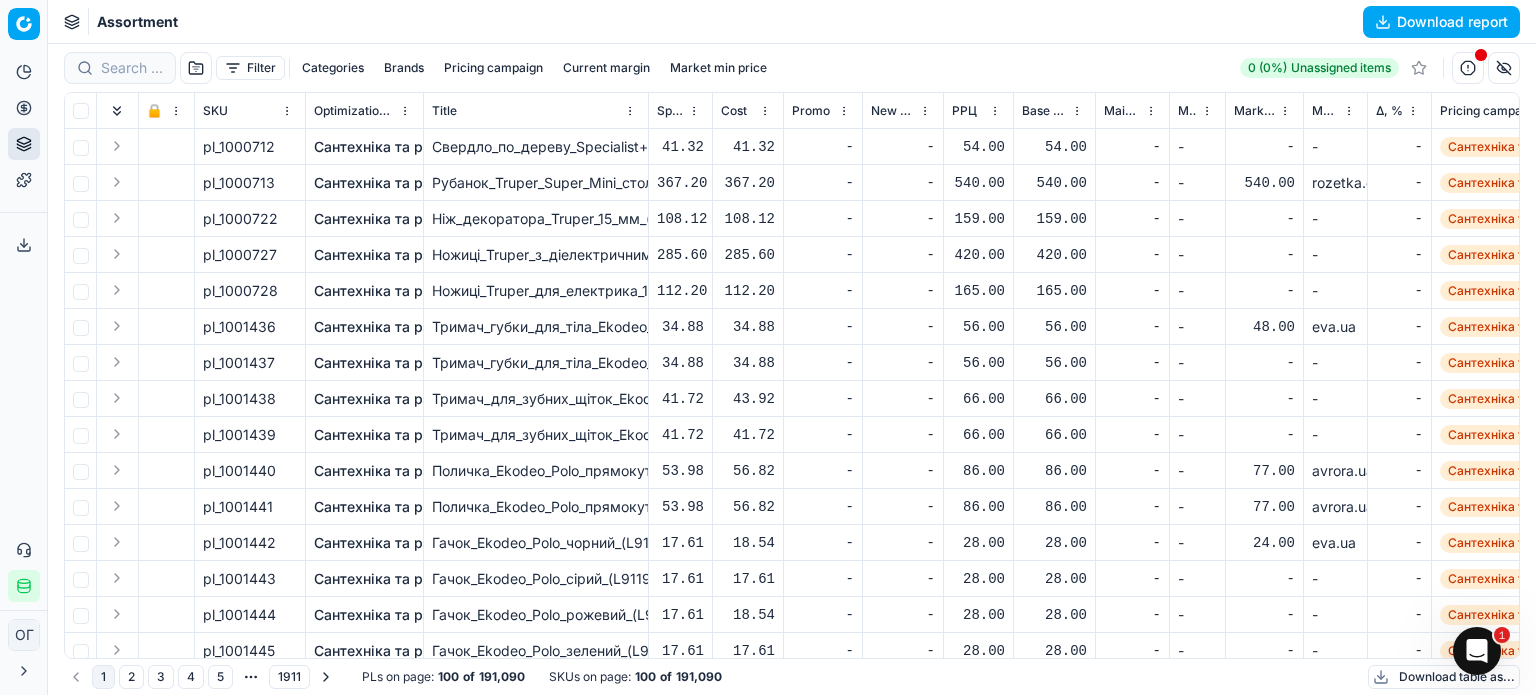 click on "Filter" at bounding box center [250, 68] 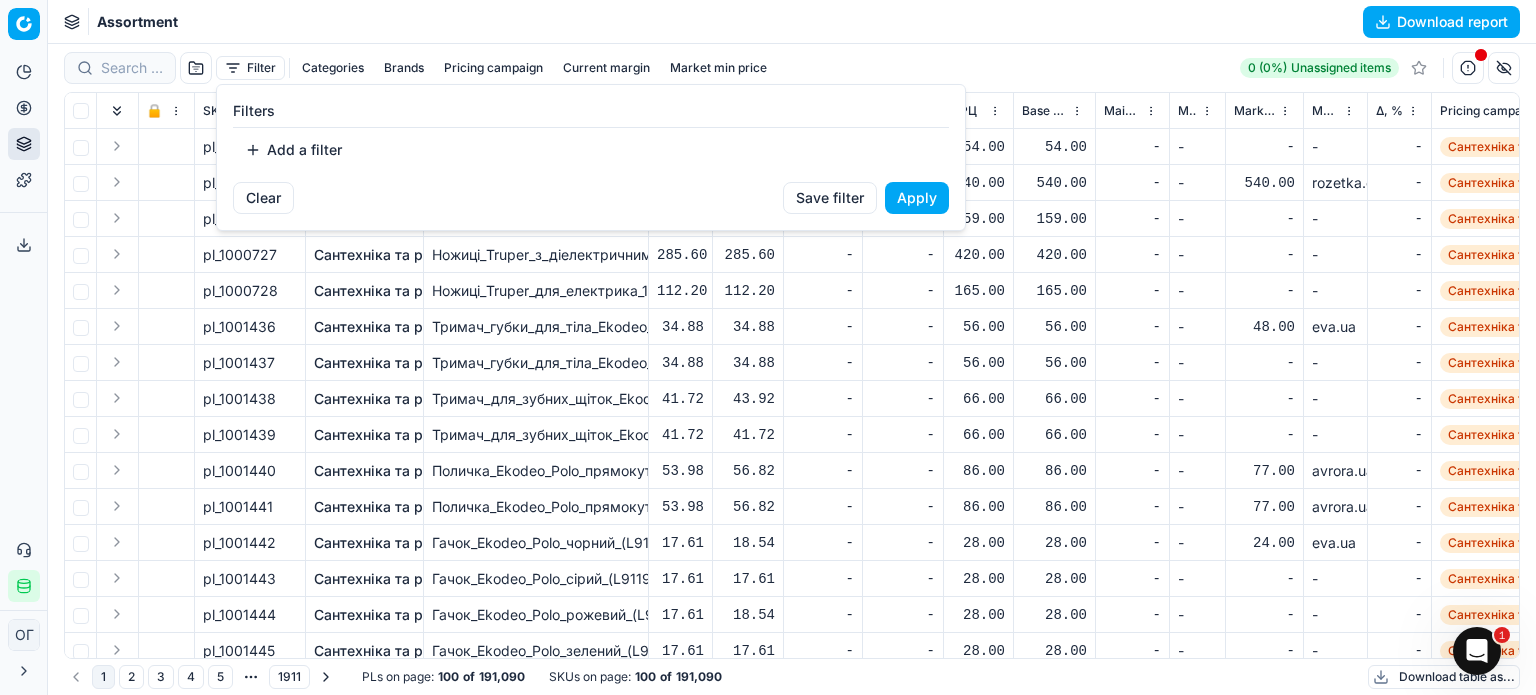 click on "Filters Add a filter" at bounding box center [591, 133] 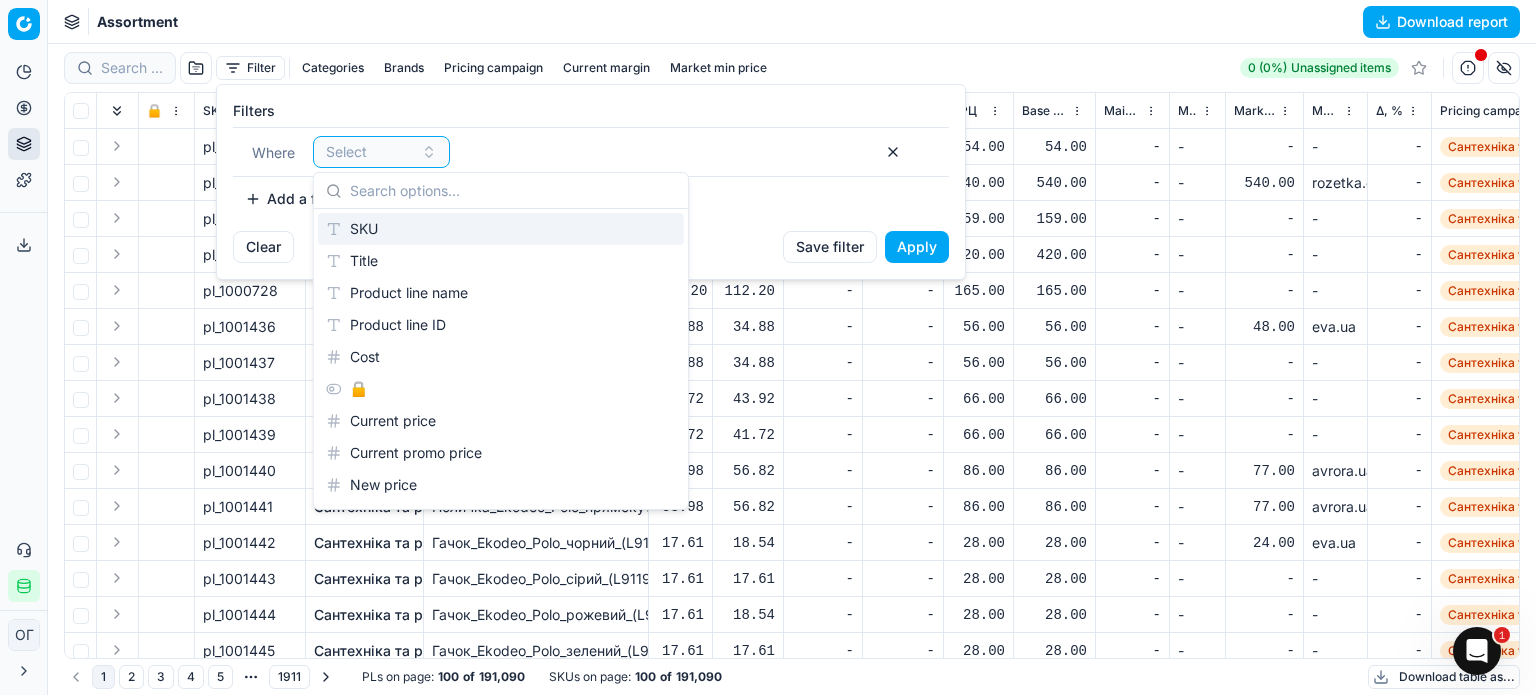 click on "SKU" at bounding box center [501, 229] 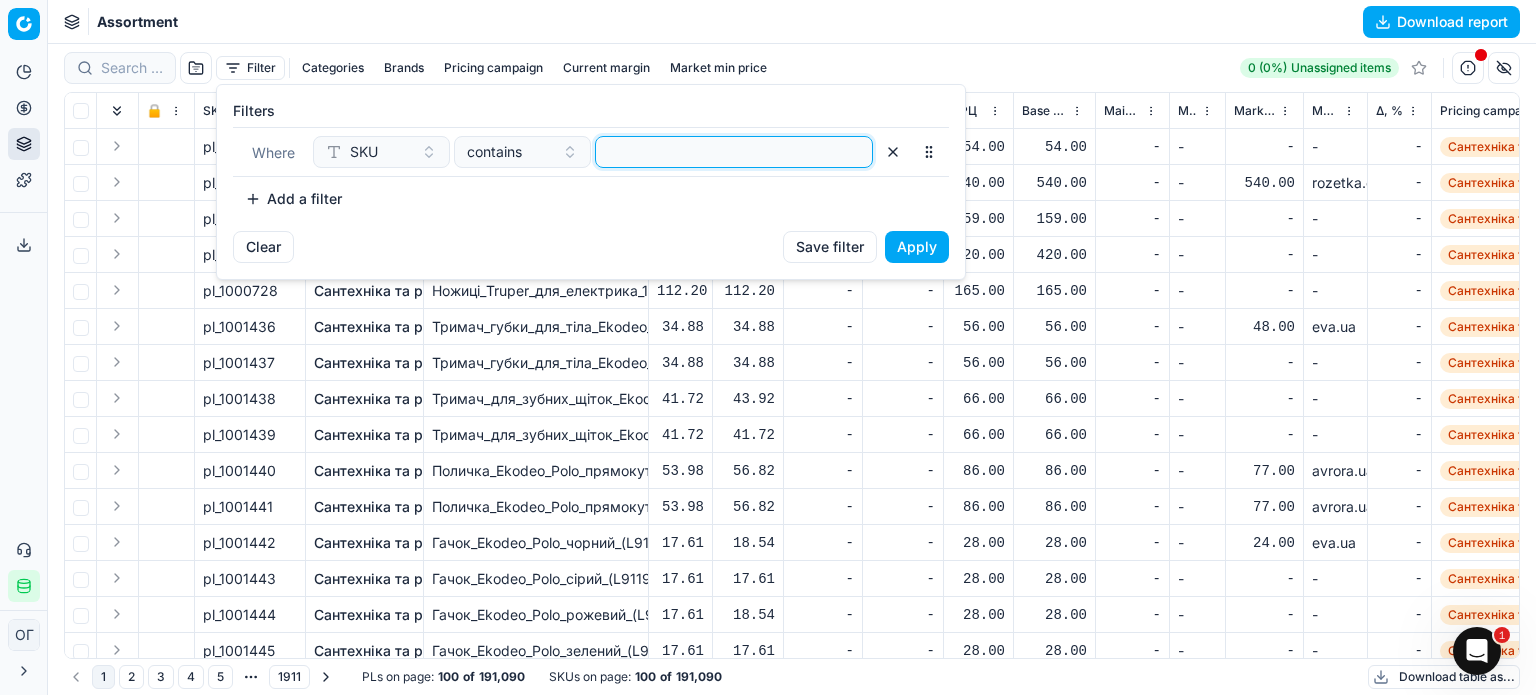 click at bounding box center (734, 152) 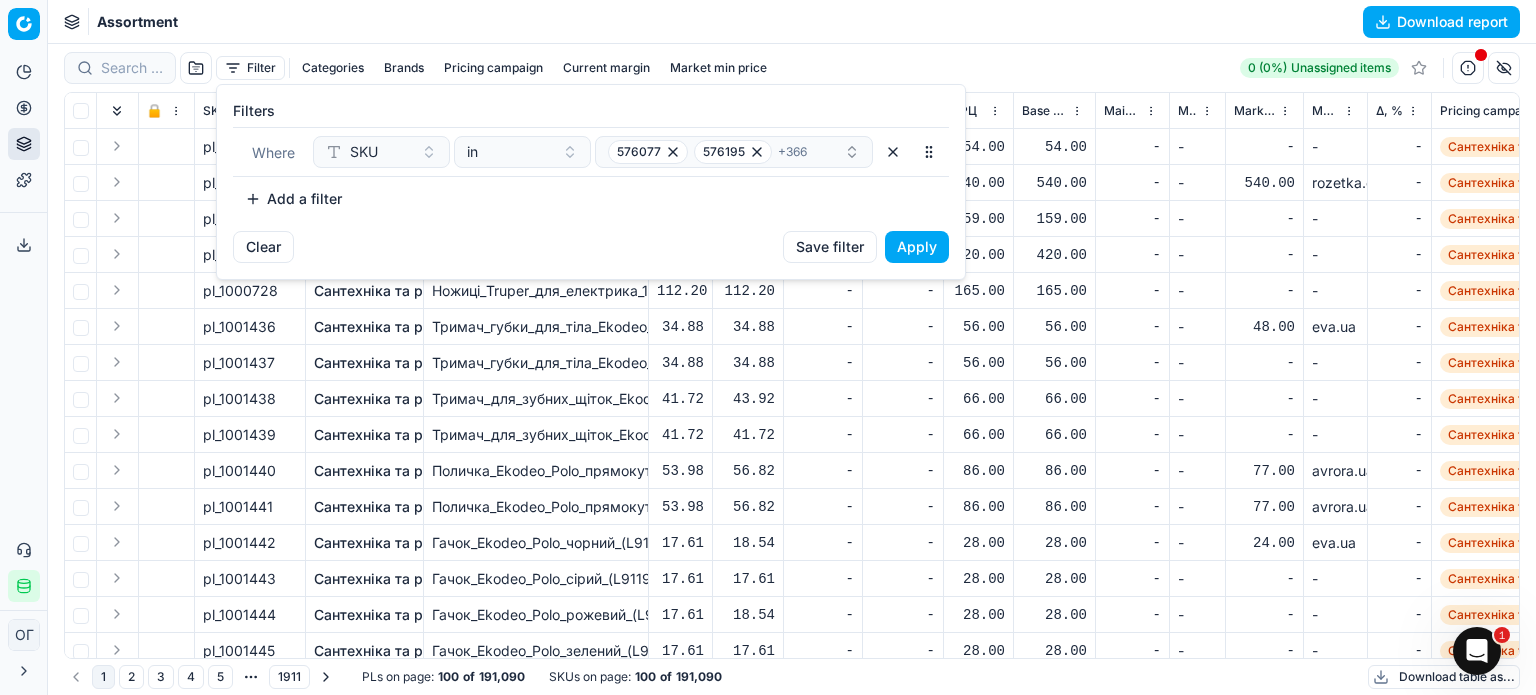 click on "Apply" at bounding box center [917, 247] 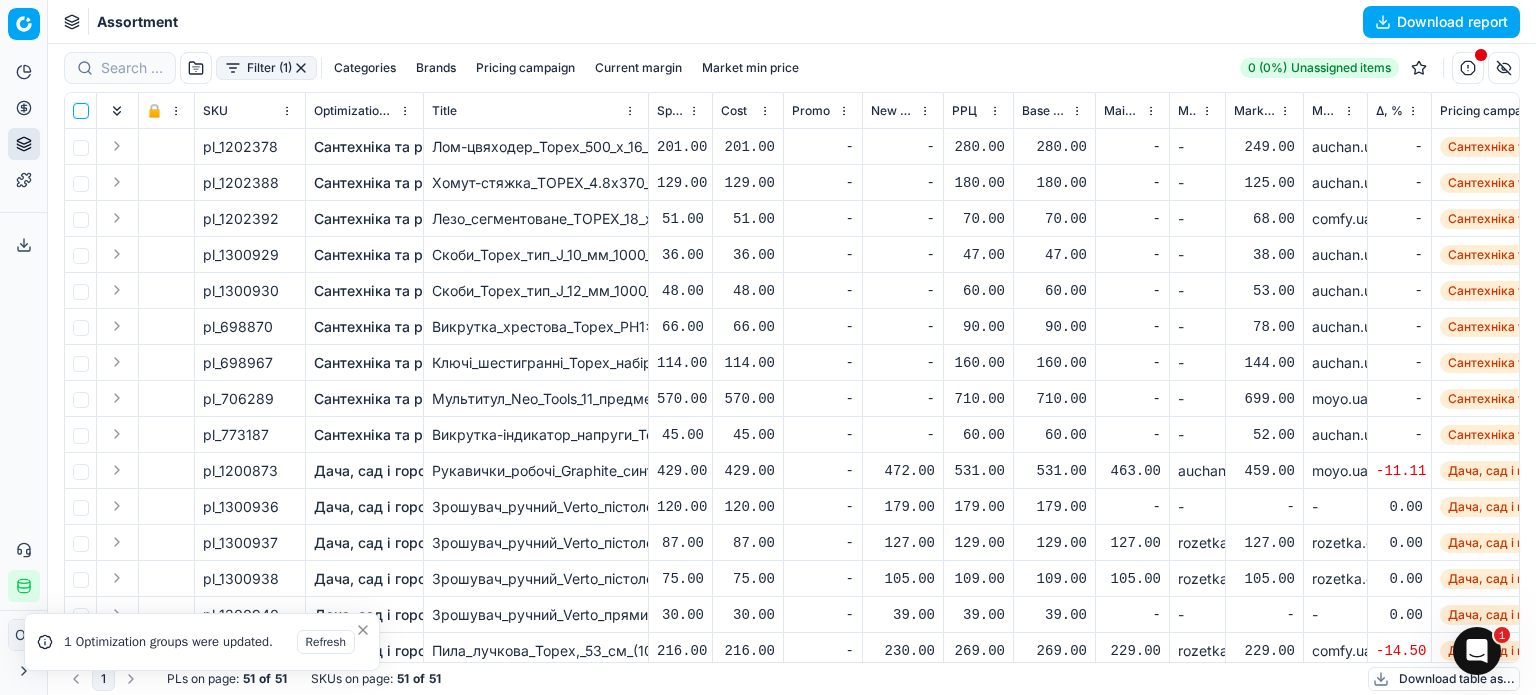 click at bounding box center (81, 111) 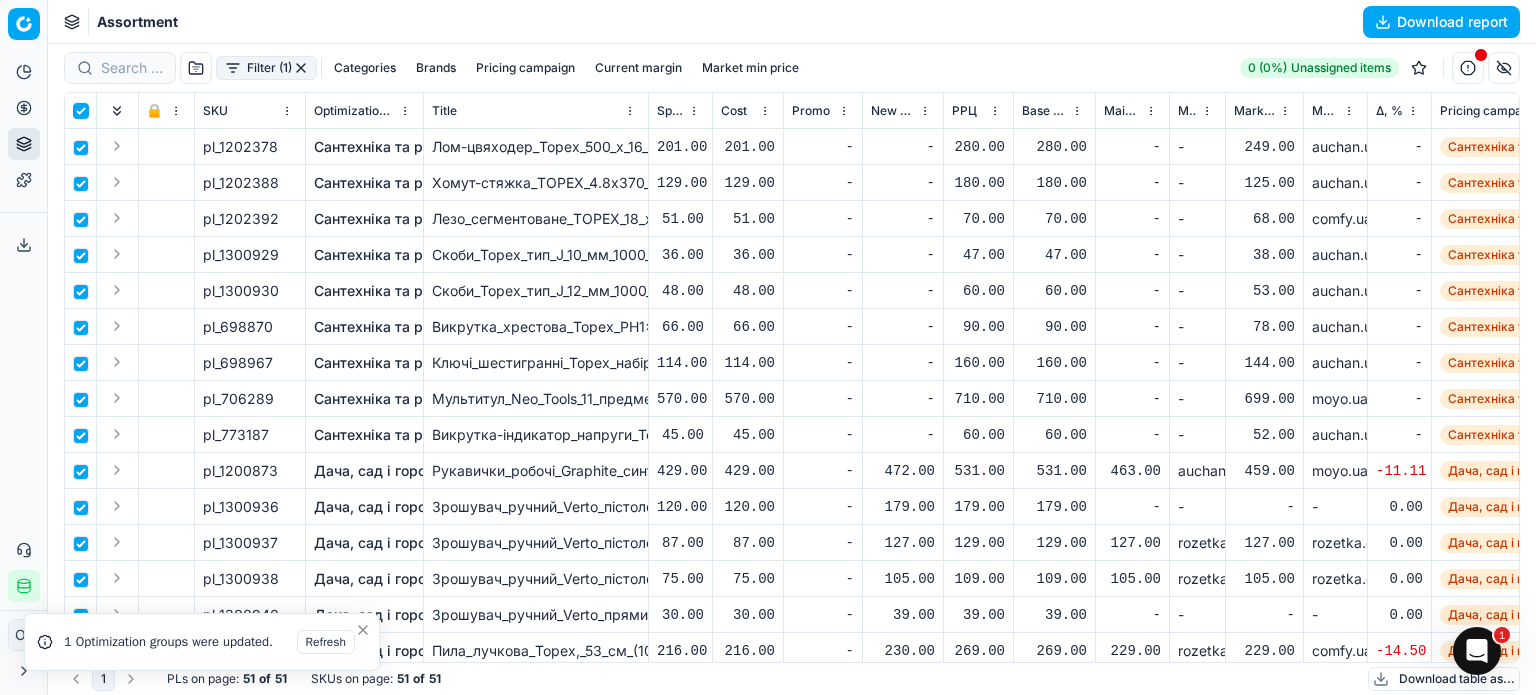 checkbox on "true" 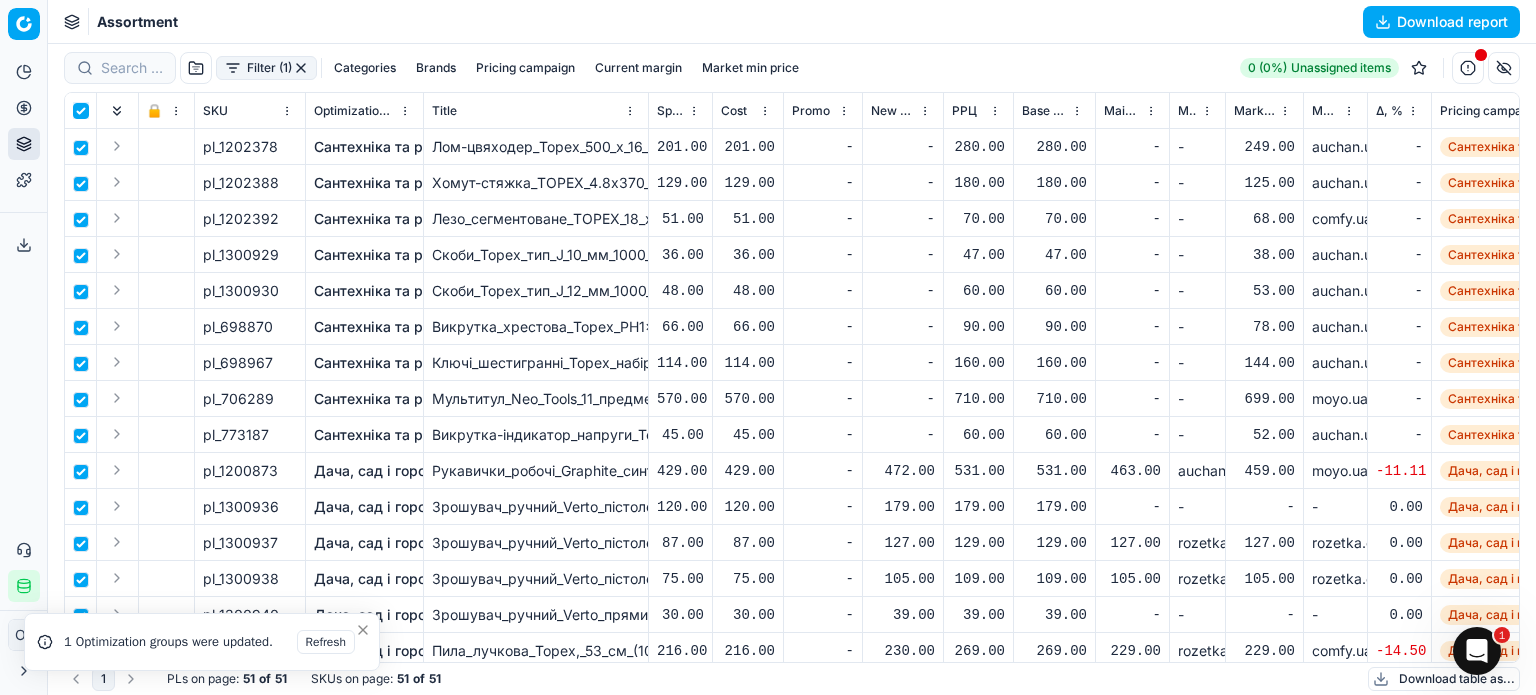 checkbox on "true" 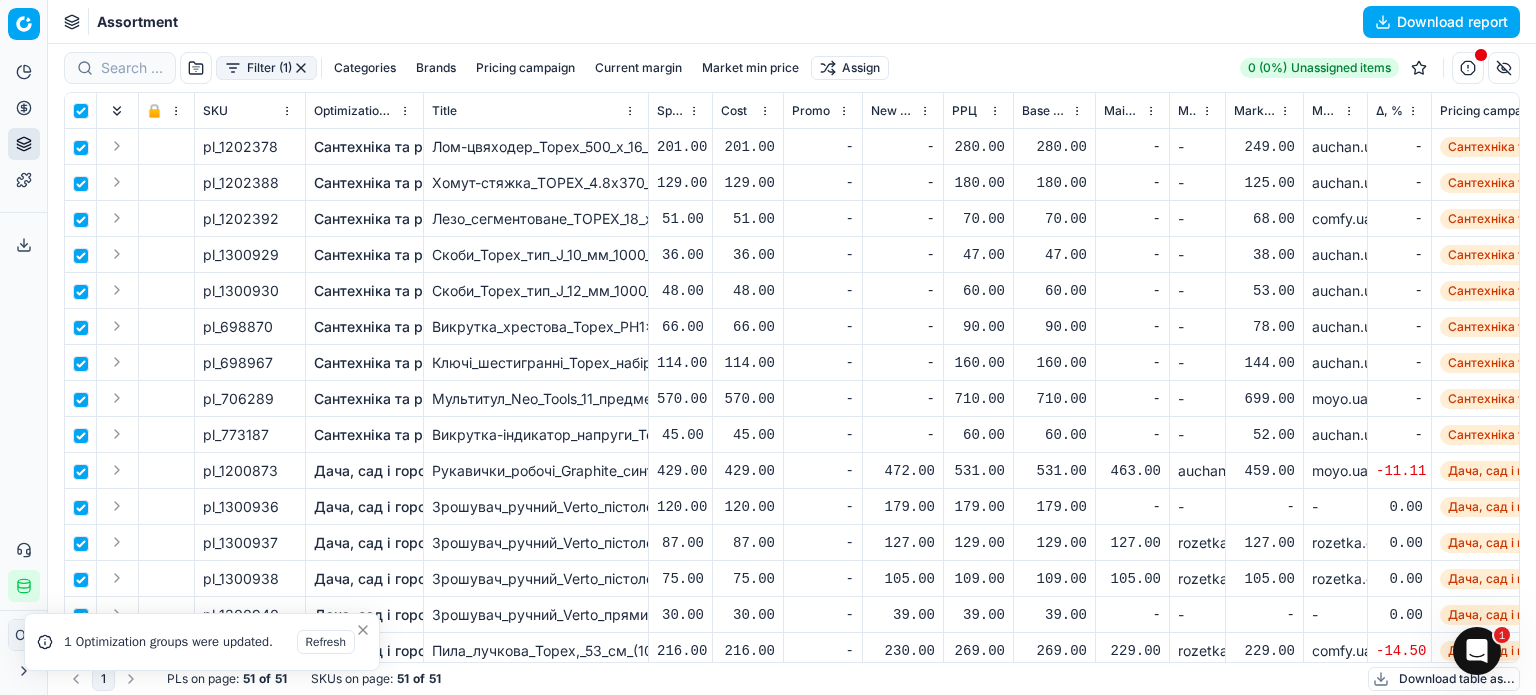 click on "Pricing platform Analytics Pricing Product portfolio Templates Export service 182 Contact support Integration status ОГ Ольга Гудзенко o.gudzenko@maudau.com.ua Close menu Command Palette Search for a command to run... Assortment Download report Filter   (1) Categories   Brands   Pricing campaign   Current margin   Market min price   Assign 0 (0%) Unassigned items 🔒 SKU Optimization group Title Specification Cost Cost Promo New promo price РРЦ Base price Main CD min price Main CD min price competitor name Market min price Market min price competitor name Δ, % Pricing campaign Current promo price Optimization status RRP mandatority Total stock quantity Aging stock (викл. дні без продажів) Середня кількість продажів за 5 днів, шт Оборотність, днів (викл. дні без продажів) Target promo margin Target margin Product line ID Current price New price New discount New discount, % New markup (common), % Δ, abs KVI -" at bounding box center (768, 347) 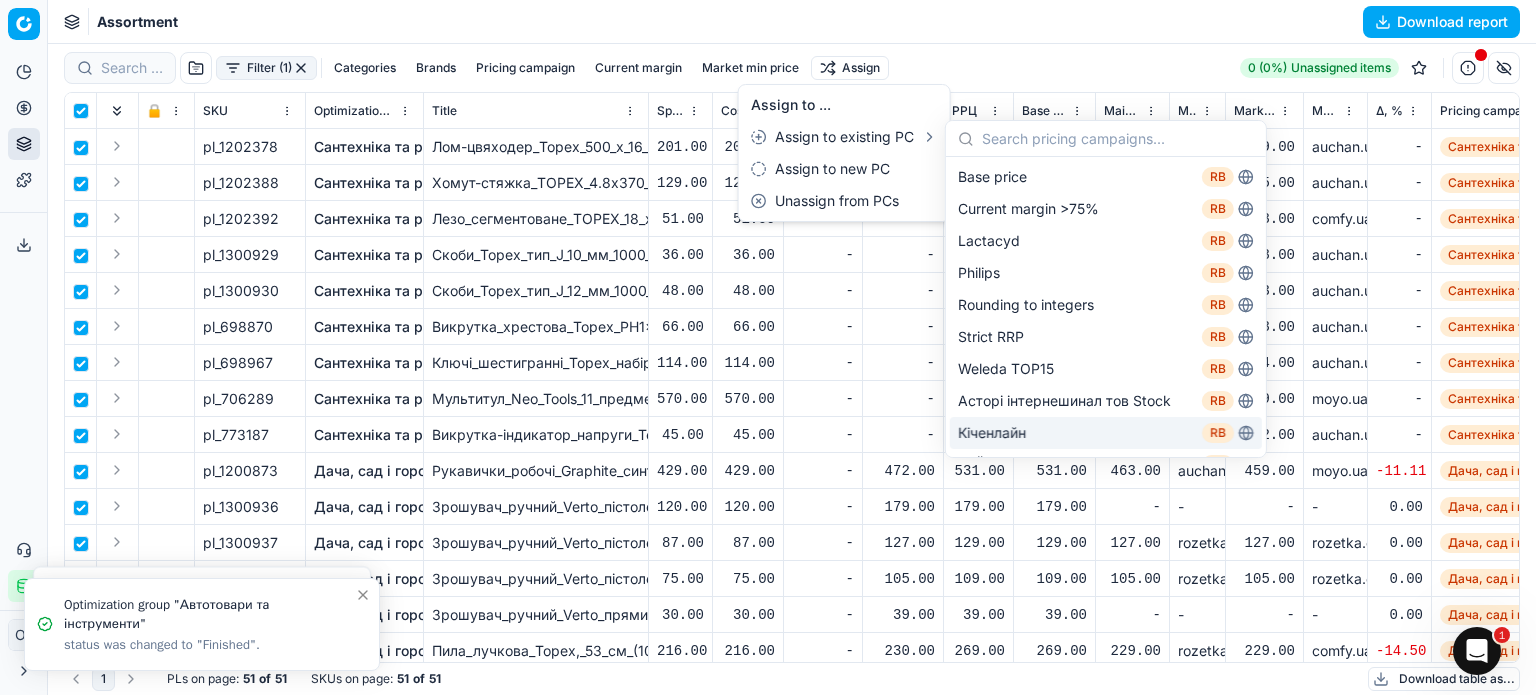 click on "Pricing platform Analytics Pricing Product portfolio Templates Export service 182 Contact support Integration status ОГ Ольга Гудзенко o.gudzenko@maudau.com.ua Close menu Command Palette Search for a command to run... Assortment Download report Filter   (1) Categories   Brands   Pricing campaign   Current margin   Market min price   Assign 0 (0%) Unassigned items 🔒 SKU Optimization group Title Specification Cost Cost Promo New promo price РРЦ Base price Main CD min price Main CD min price competitor name Market min price Market min price competitor name Δ, % Pricing campaign Current promo price Optimization status RRP mandatority Total stock quantity Aging stock (викл. дні без продажів) Середня кількість продажів за 5 днів, шт Оборотність, днів (викл. дні без продажів) Target promo margin Target margin Product line ID Current price New price New discount New discount, % New markup (common), % Δ, abs KVI -" at bounding box center (768, 347) 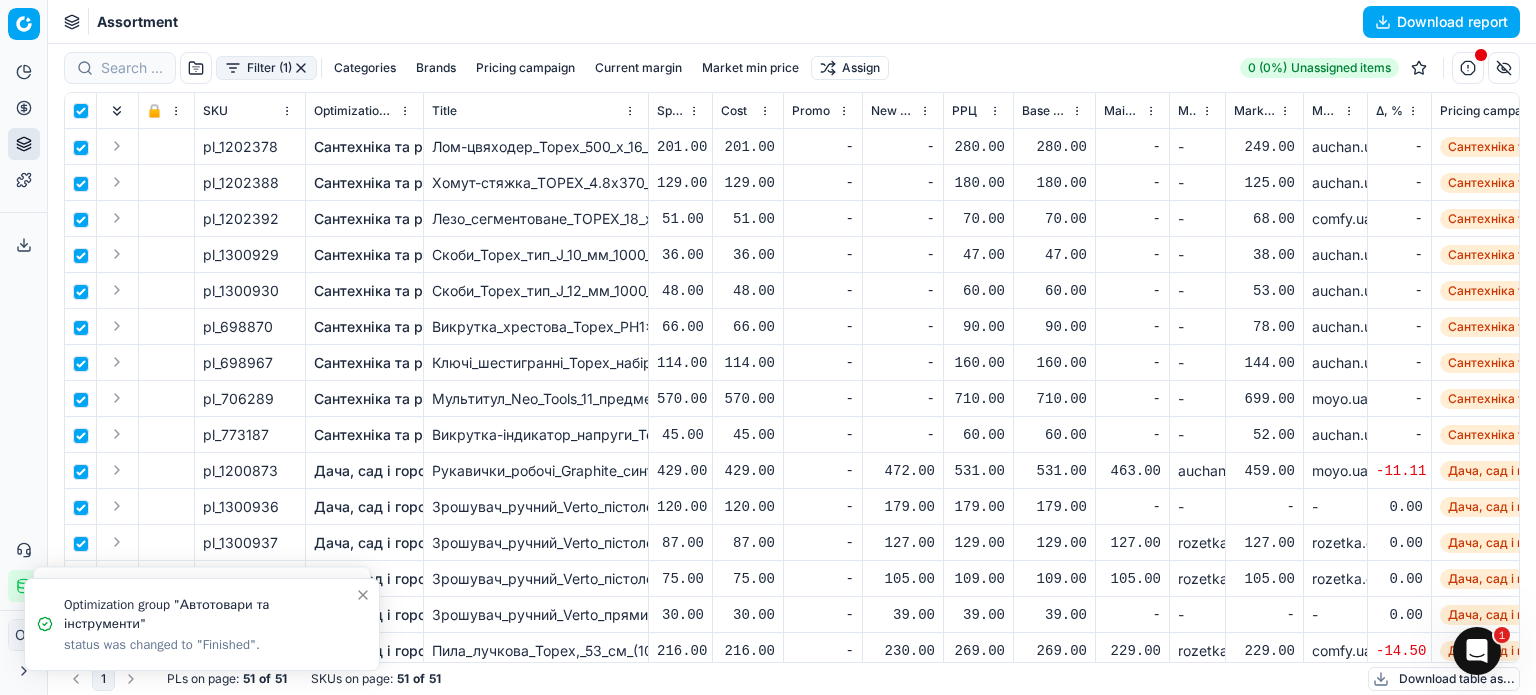 click at bounding box center [301, 68] 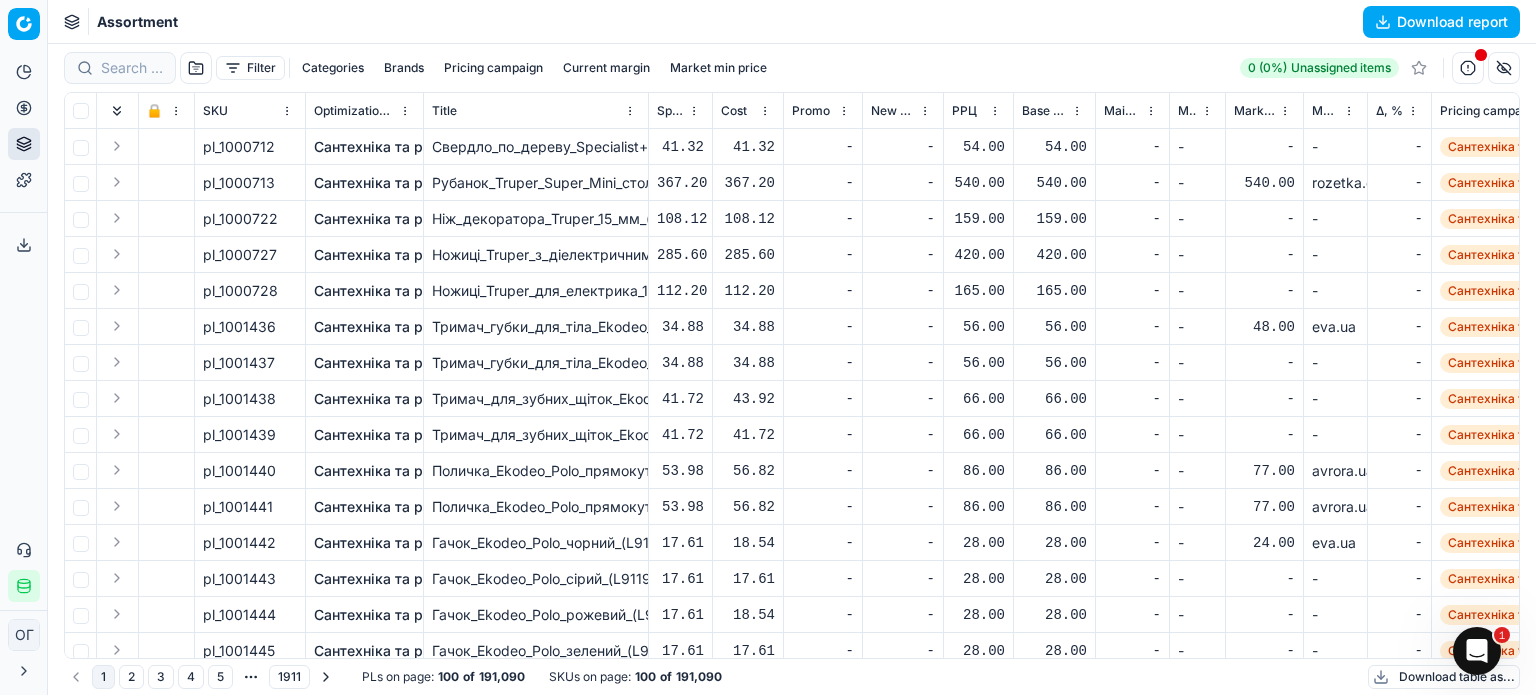 click on "Filter" at bounding box center [250, 68] 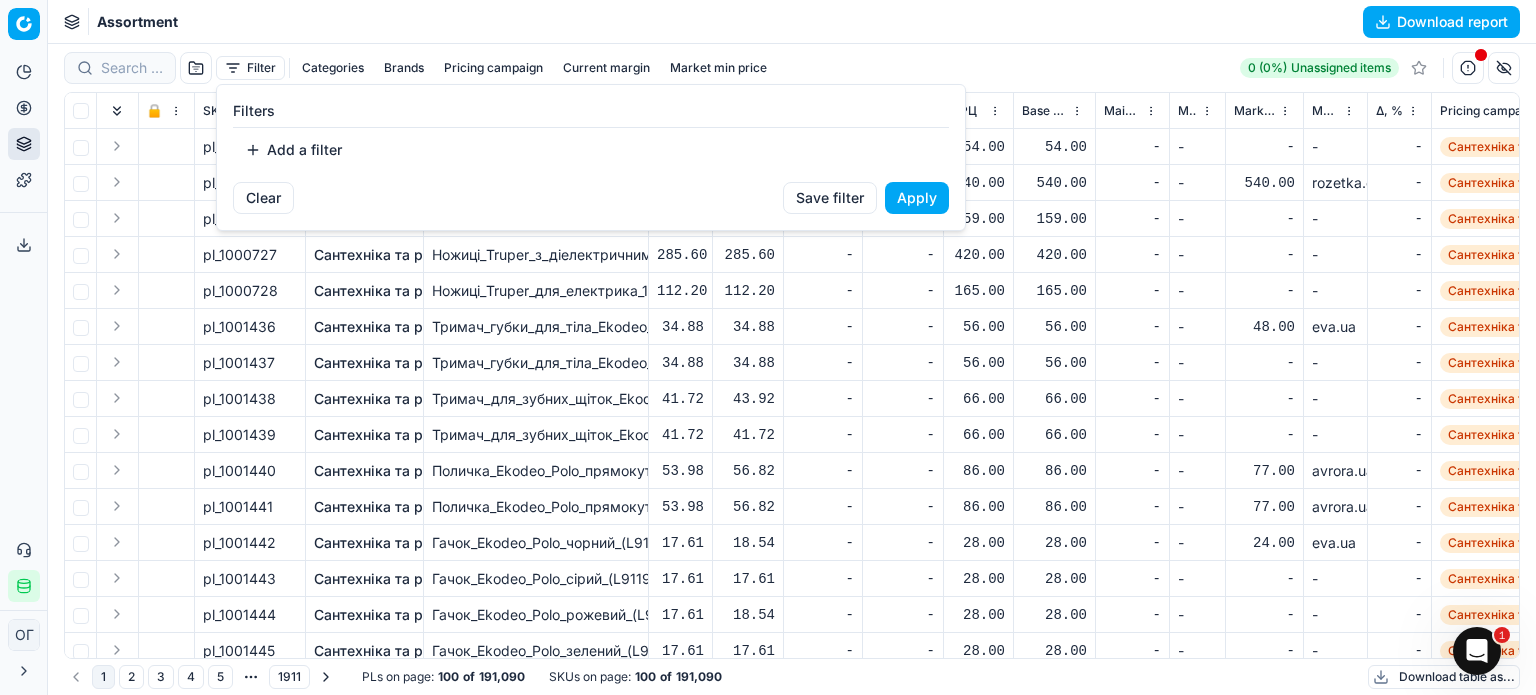 click on "Add a filter" at bounding box center (293, 150) 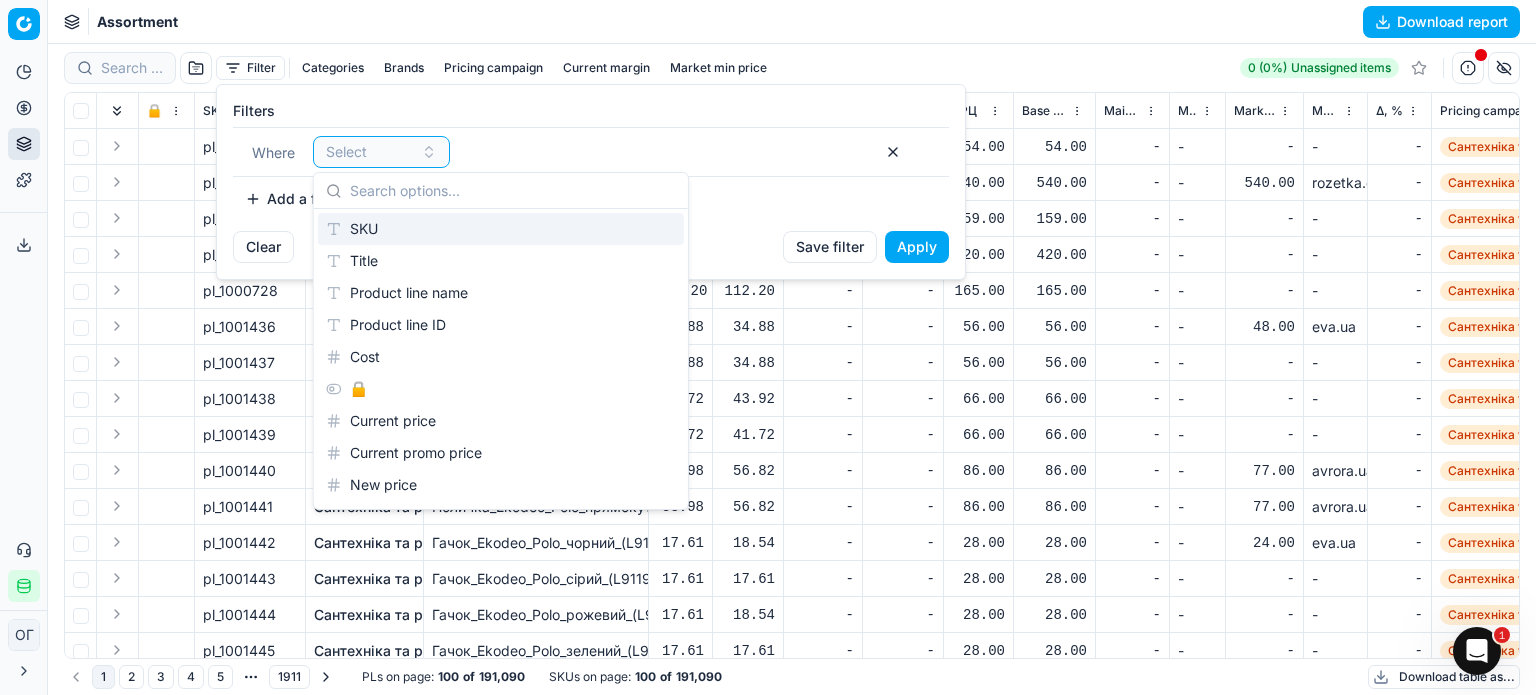 click on "SKU" at bounding box center (501, 229) 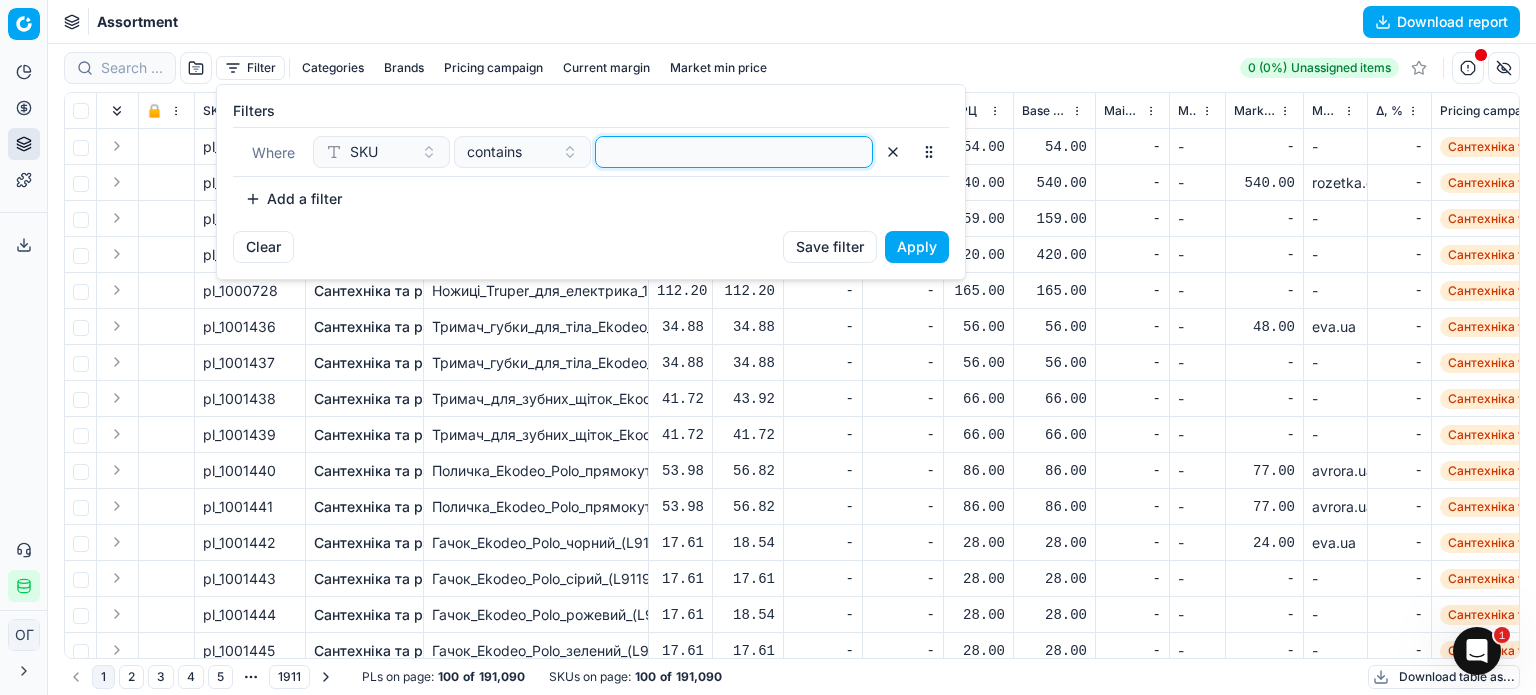 click at bounding box center [734, 152] 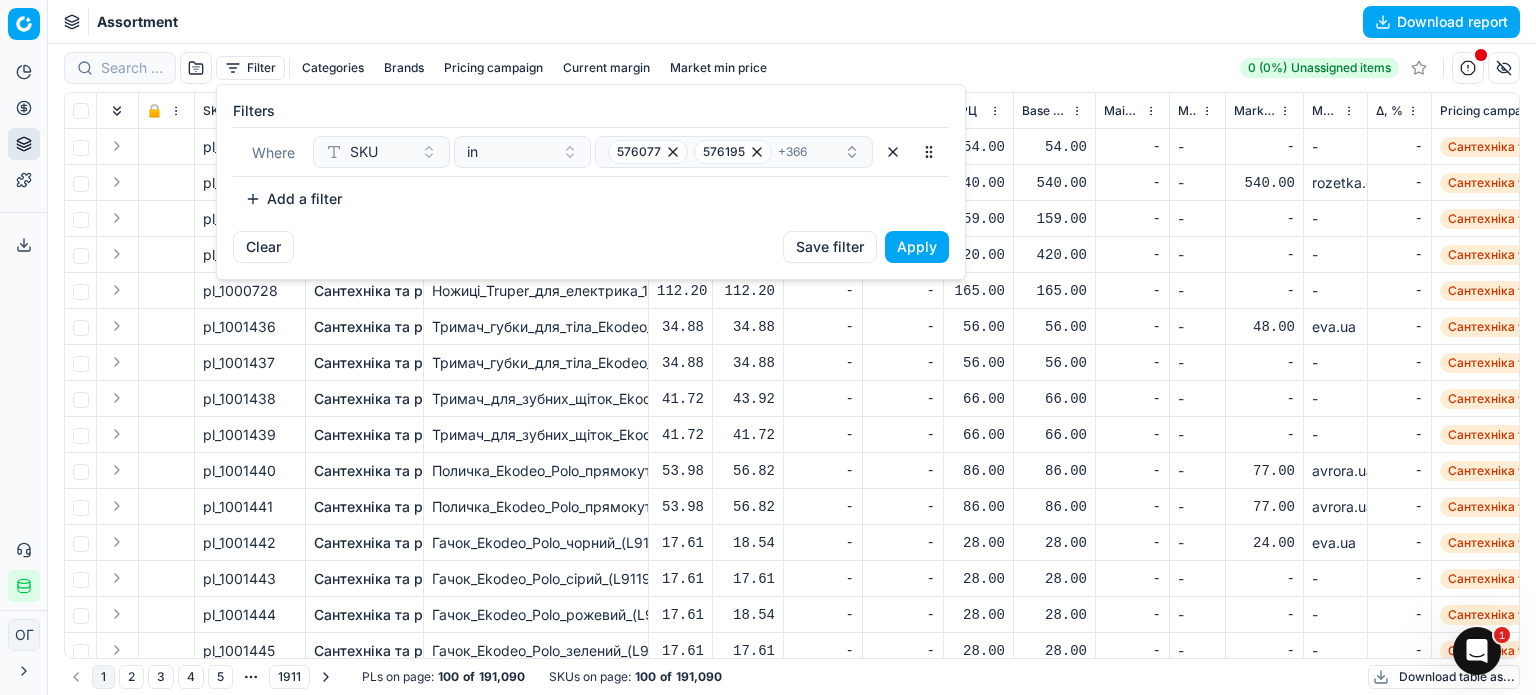 click on "Apply" at bounding box center (917, 247) 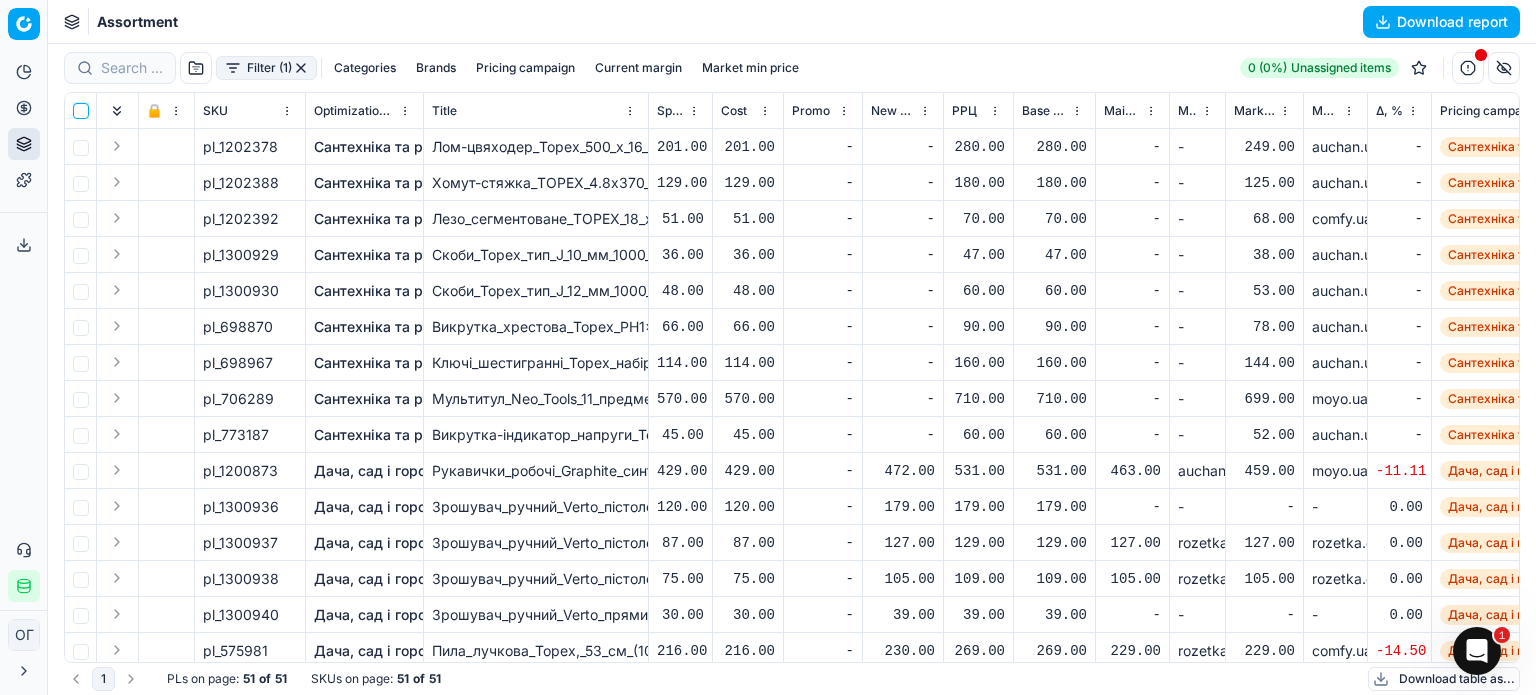 click at bounding box center (81, 111) 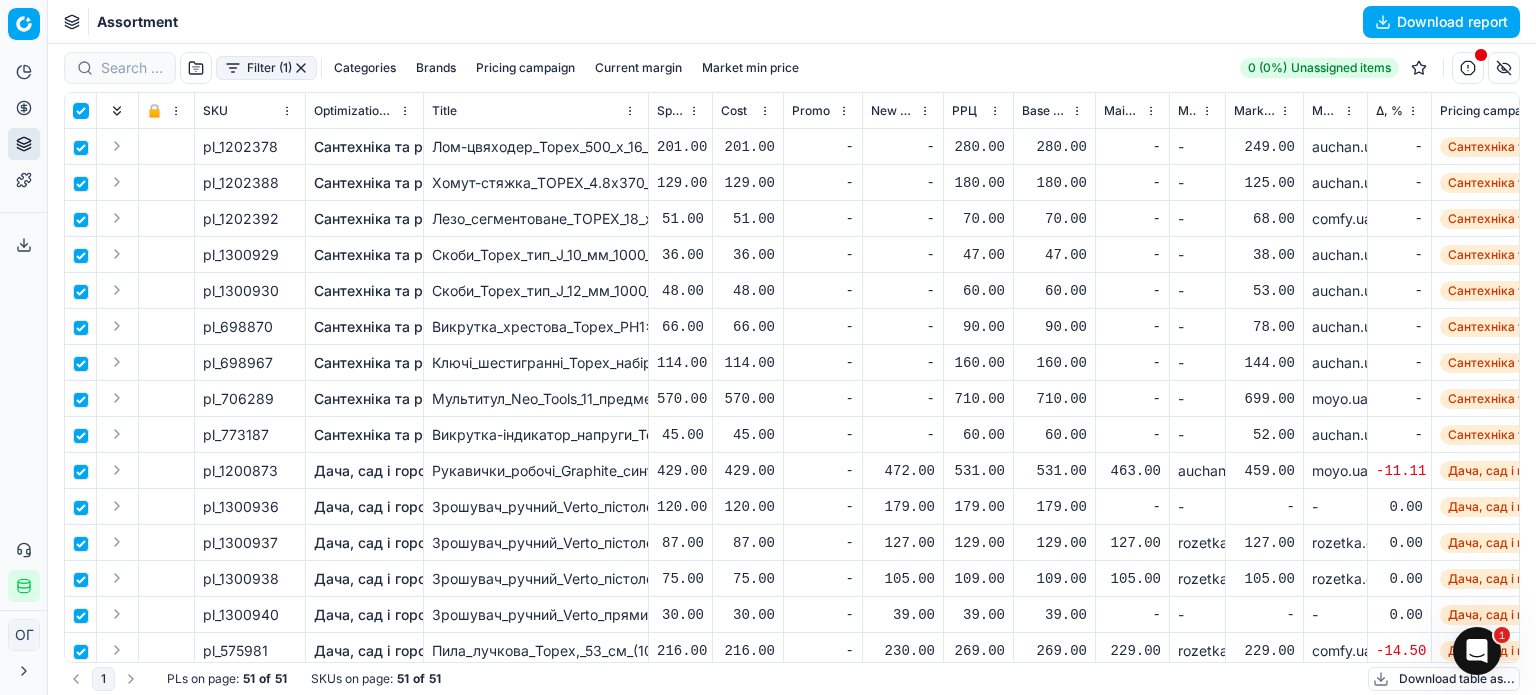 checkbox on "true" 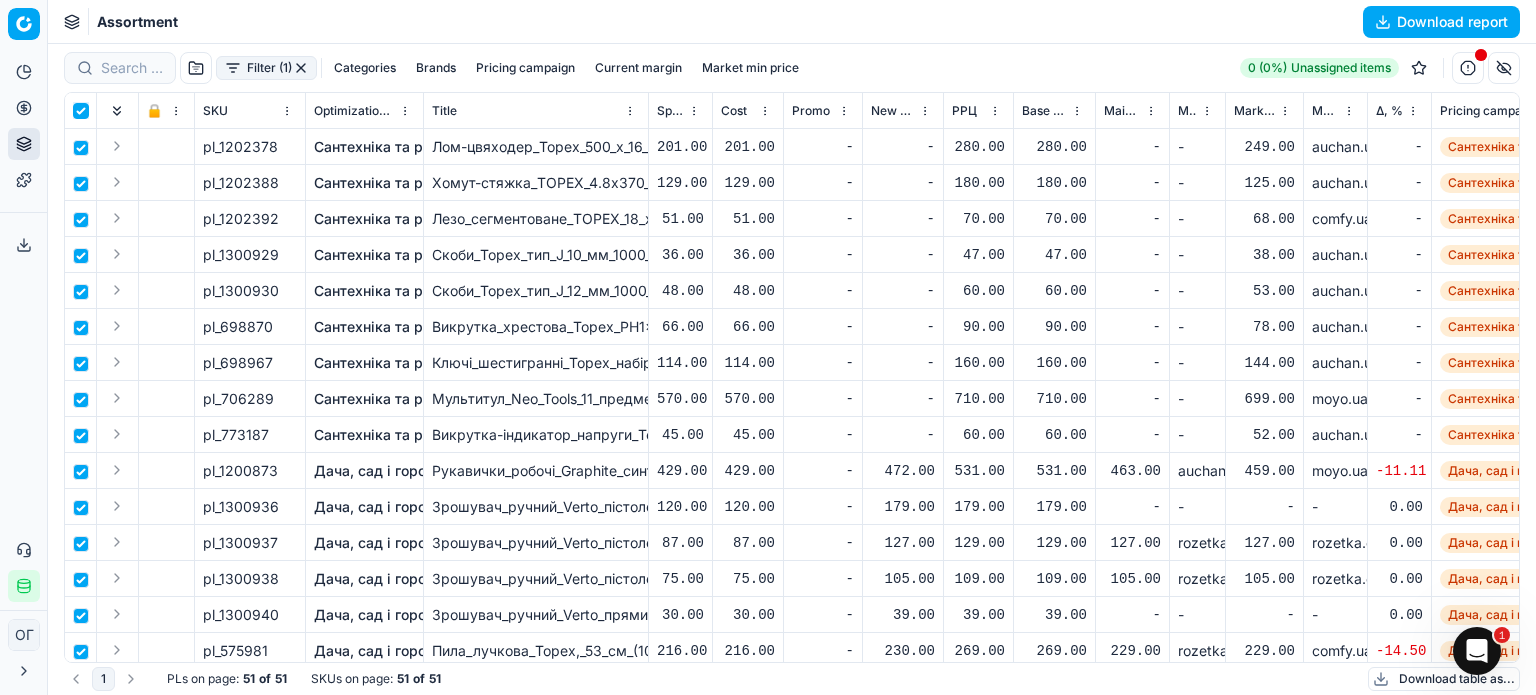 checkbox on "true" 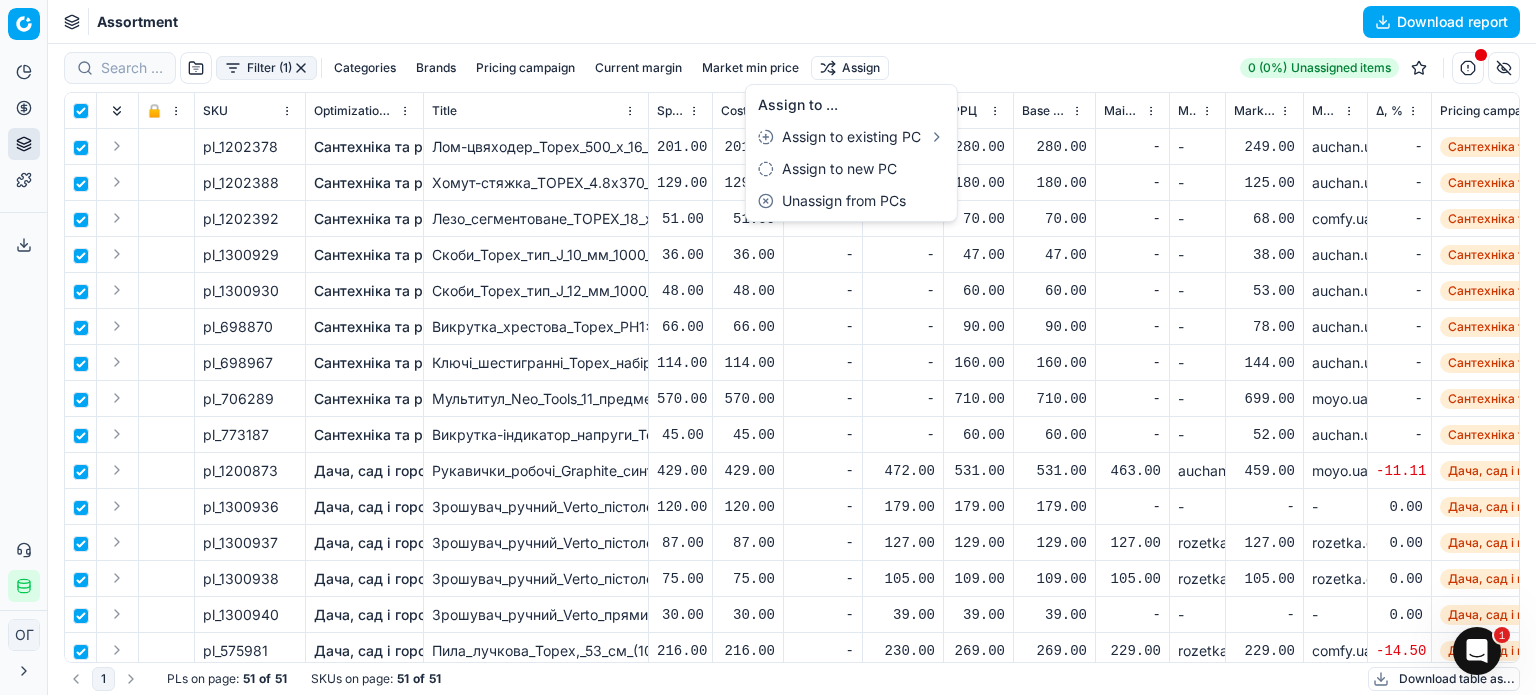 click on "Pricing platform Analytics Pricing Product portfolio Templates Export service 182 Contact support Integration status ОГ Ольга Гудзенко o.gudzenko@maudau.com.ua Close menu Command Palette Search for a command to run... Assortment Download report Filter   (1) Categories   Brands   Pricing campaign   Current margin   Market min price   Assign 0 (0%) Unassigned items 🔒 SKU Optimization group Title Specification Cost Cost Promo New promo price РРЦ Base price Main CD min price Main CD min price competitor name Market min price Market min price competitor name Δ, % Pricing campaign Current promo price Optimization status RRP mandatority Total stock quantity Aging stock (викл. дні без продажів) Середня кількість продажів за 5 днів, шт Оборотність, днів (викл. дні без продажів) Target promo margin Target margin Product line ID Current price New price New discount New discount, % New markup (common), % Δ, abs KVI -" at bounding box center [768, 347] 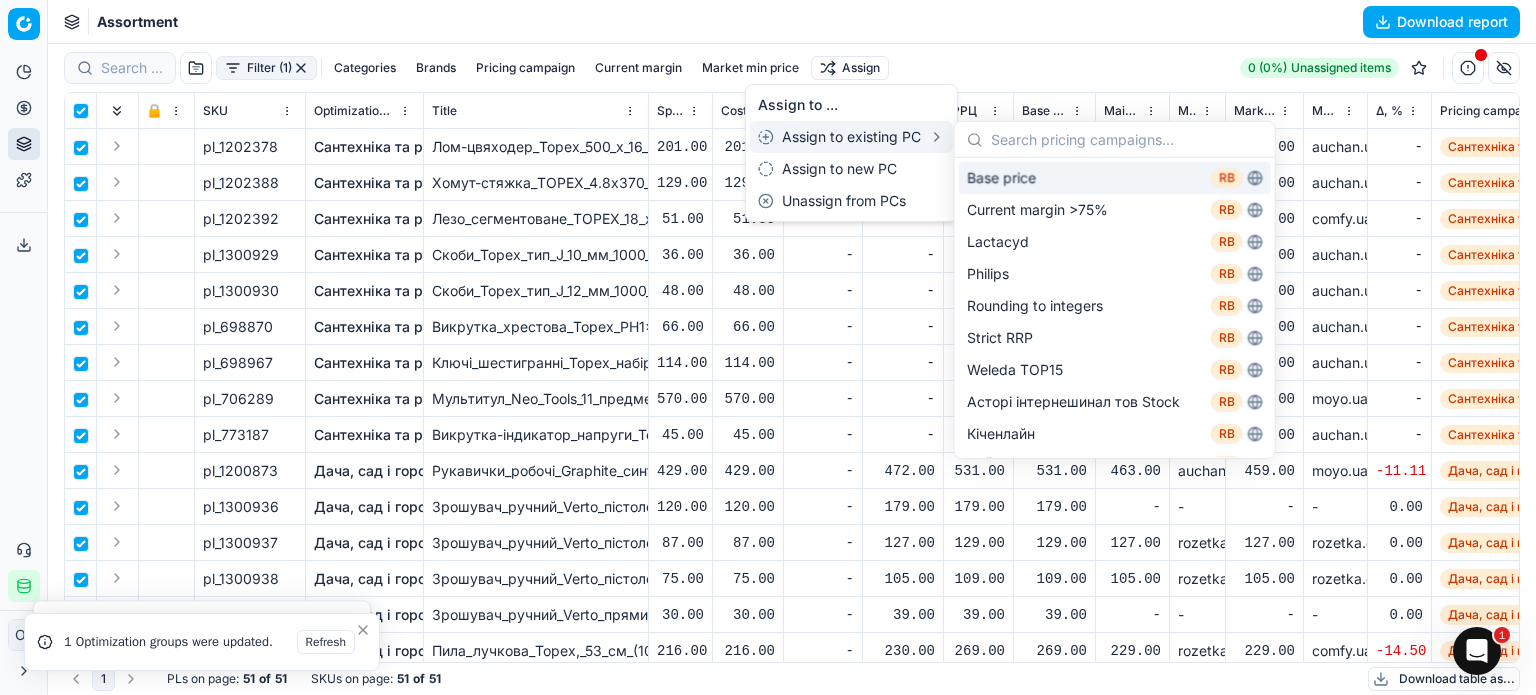 click on "Base price RB" at bounding box center [1115, 178] 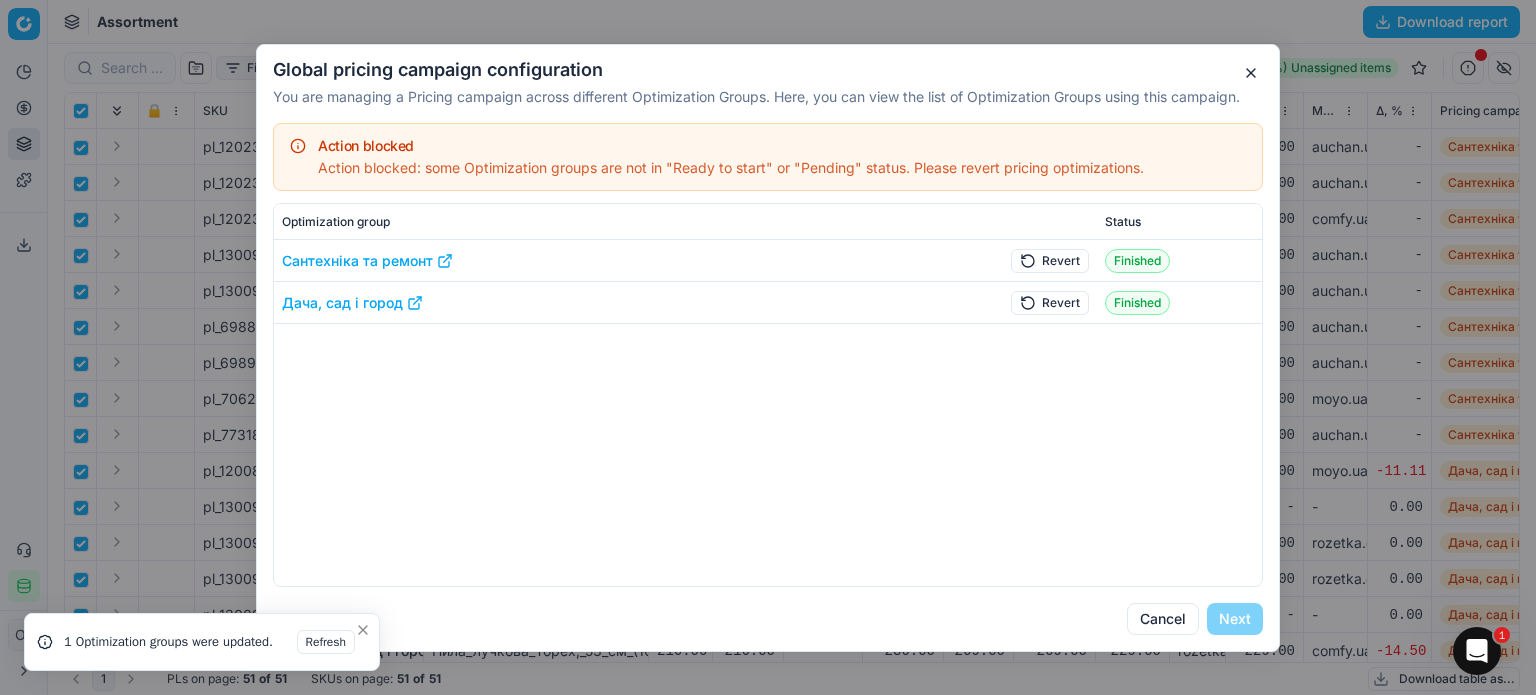 click on "Revert" at bounding box center (1050, 260) 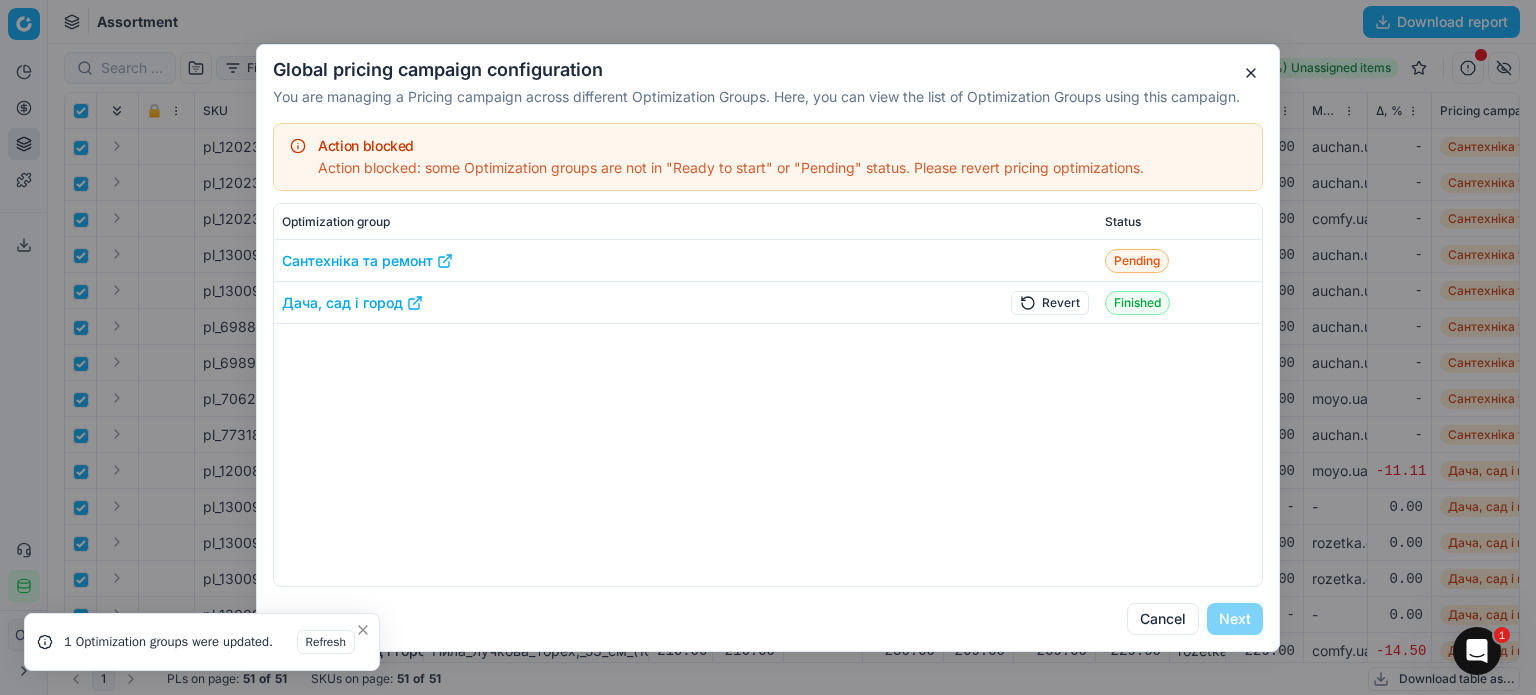 click on "Revert" at bounding box center (1050, 302) 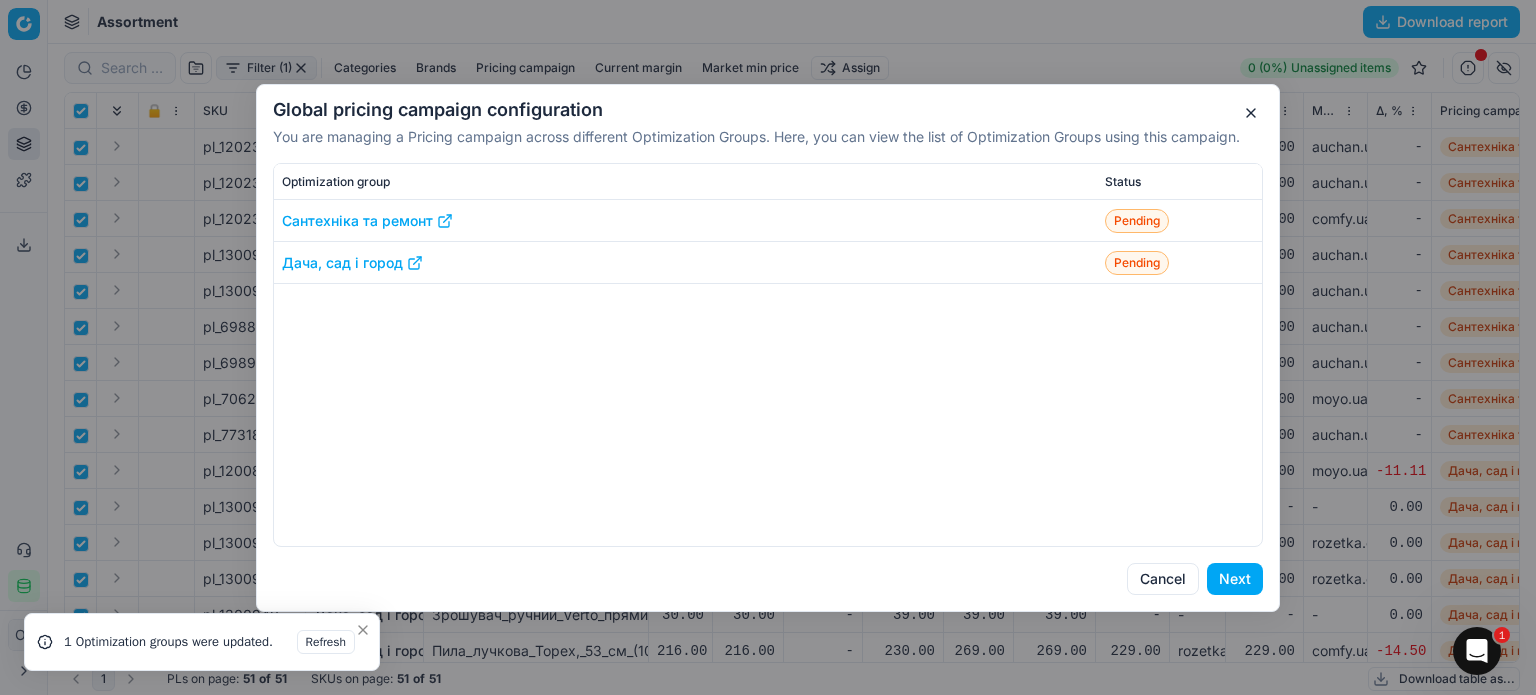 click on "Next" at bounding box center [1235, 579] 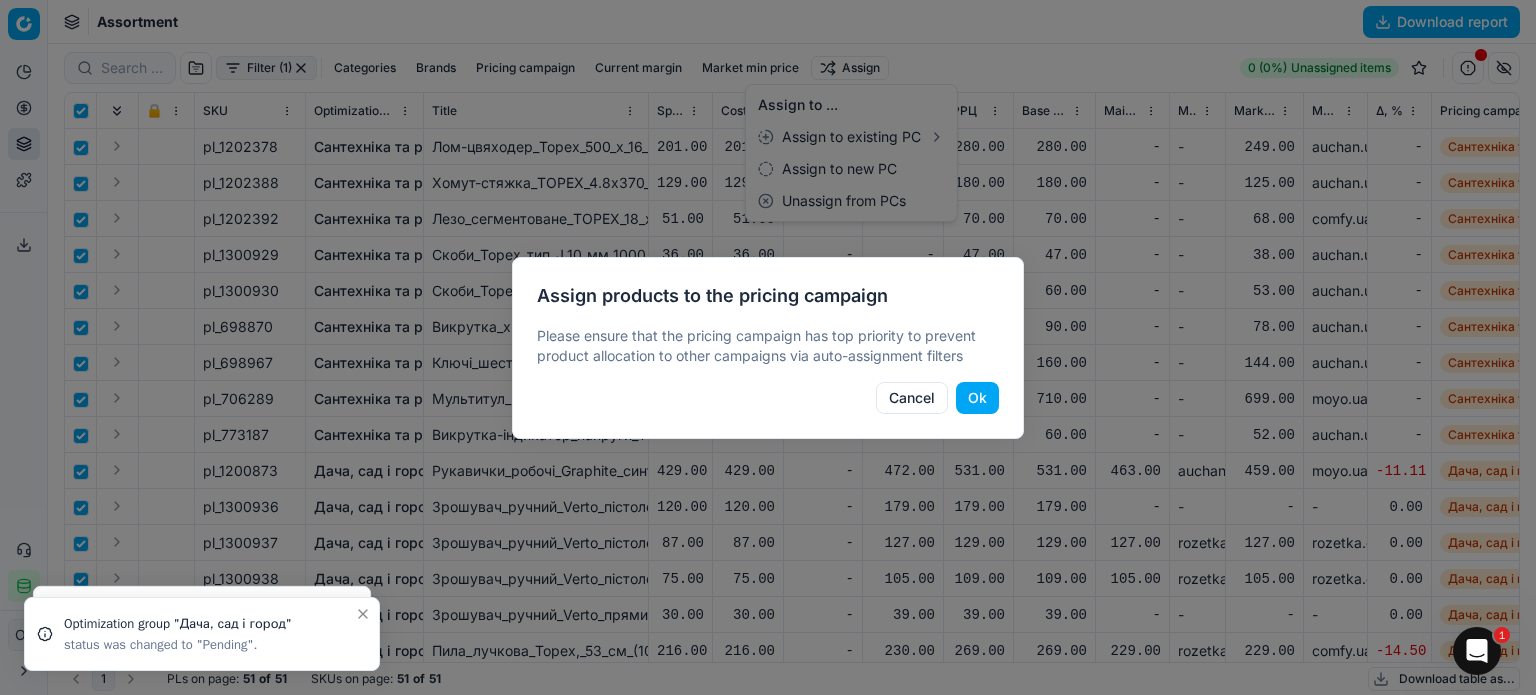 click on "Ok" at bounding box center [977, 398] 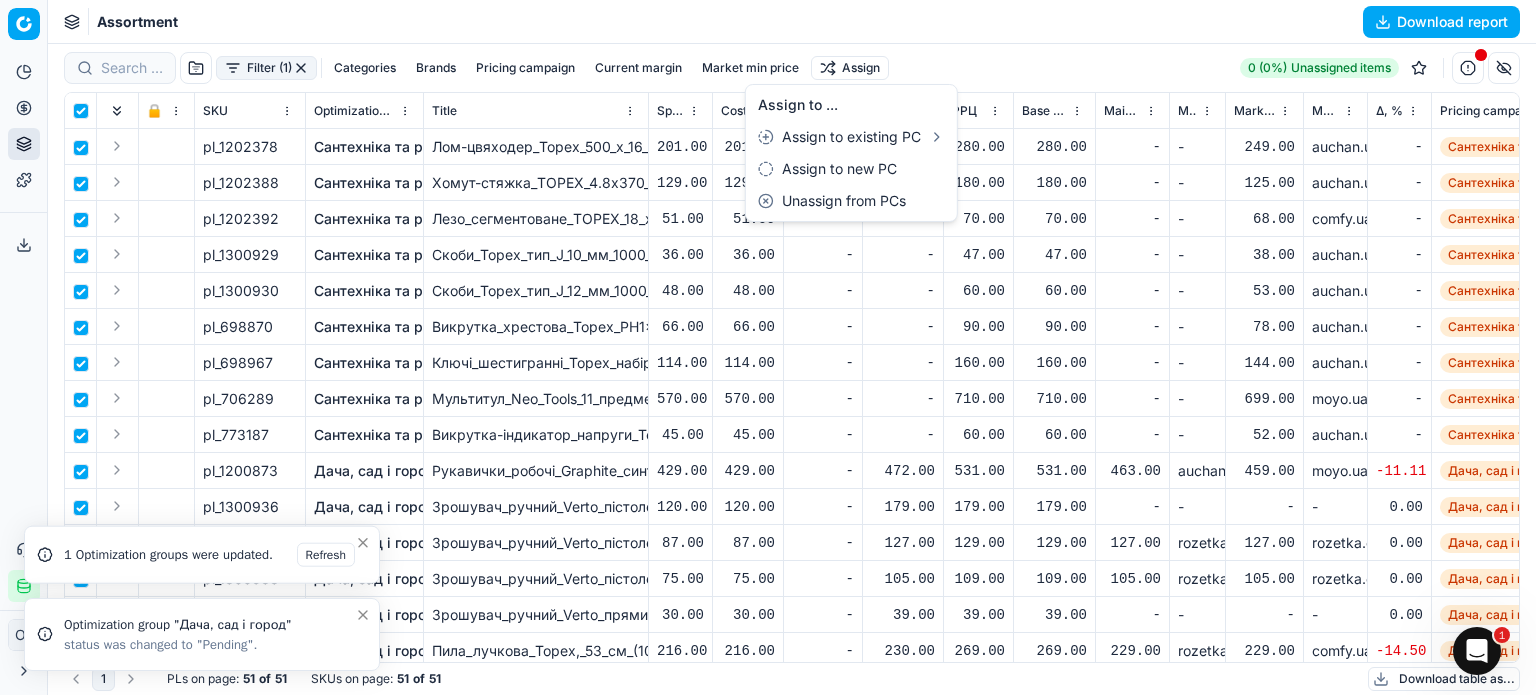 click on "Pricing platform Analytics Pricing Product portfolio Templates Export service 182 Contact support Integration status ОГ Ольга Гудзенко o.gudzenko@maudau.com.ua Close menu Command Palette Search for a command to run... Assortment Download report Filter   (1) Categories   Brands   Pricing campaign   Current margin   Market min price   Assign 0 (0%) Unassigned items 🔒 SKU Optimization group Title Specification Cost Cost Promo New promo price РРЦ Base price Main CD min price Main CD min price competitor name Market min price Market min price competitor name Δ, % Pricing campaign Current promo price Optimization status RRP mandatority Total stock quantity Aging stock (викл. дні без продажів) Середня кількість продажів за 5 днів, шт Оборотність, днів (викл. дні без продажів) Target promo margin Target margin Product line ID Current price New price New discount New discount, % New markup (common), % Δ, abs KVI -" at bounding box center (768, 347) 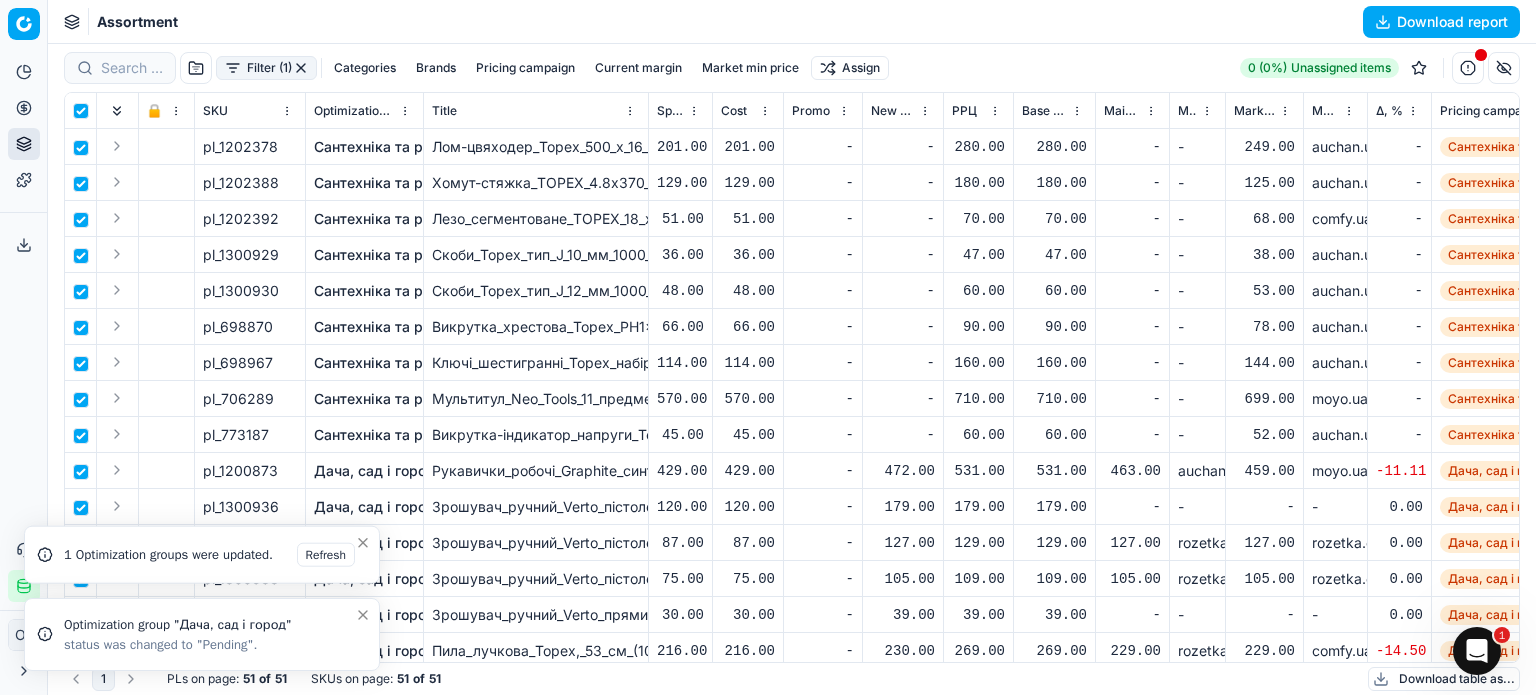click 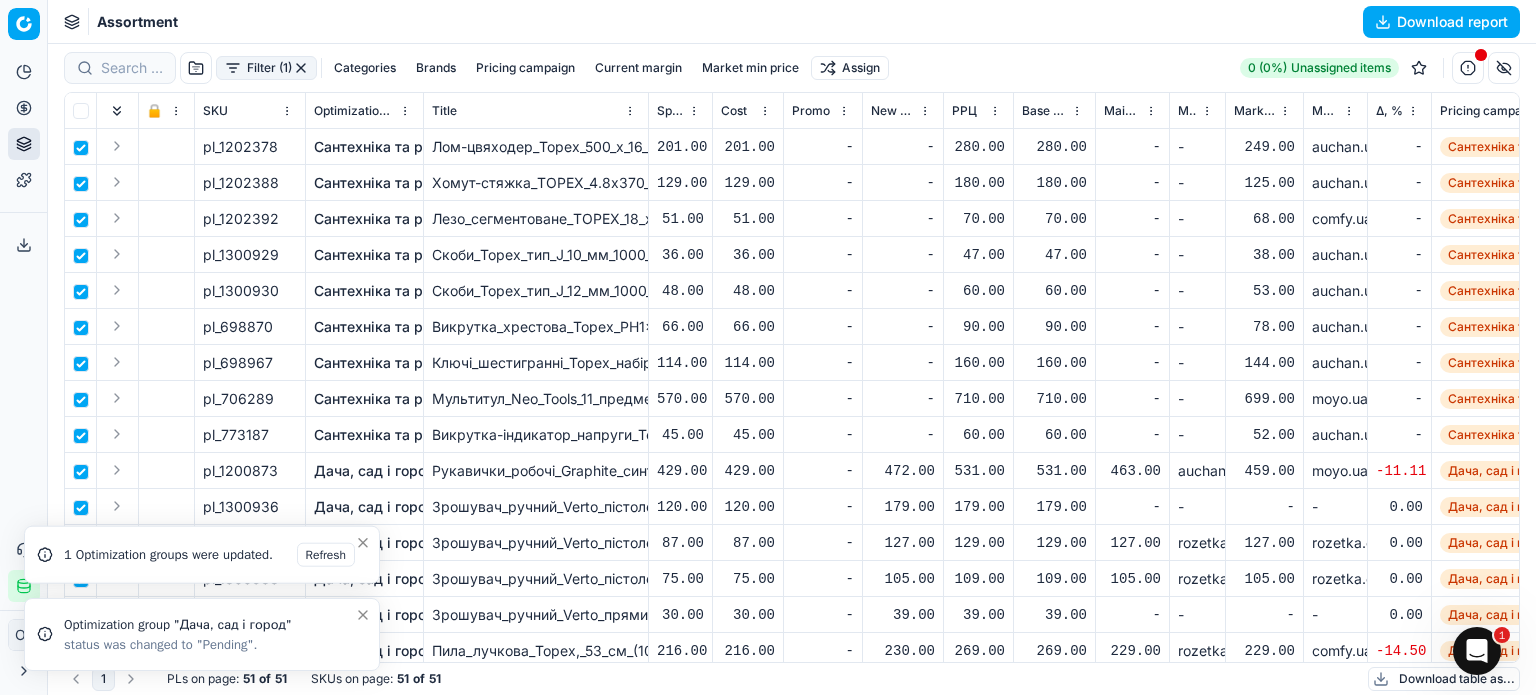 checkbox on "false" 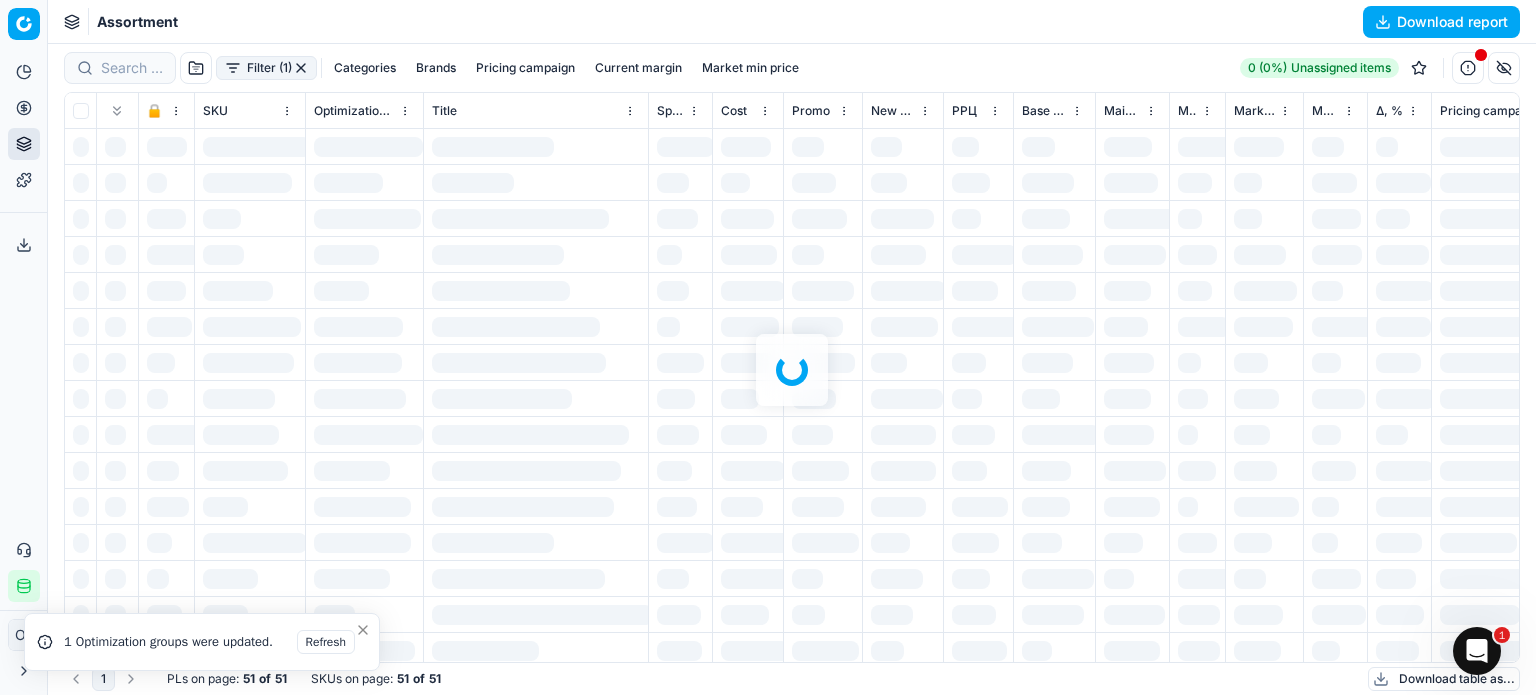 click 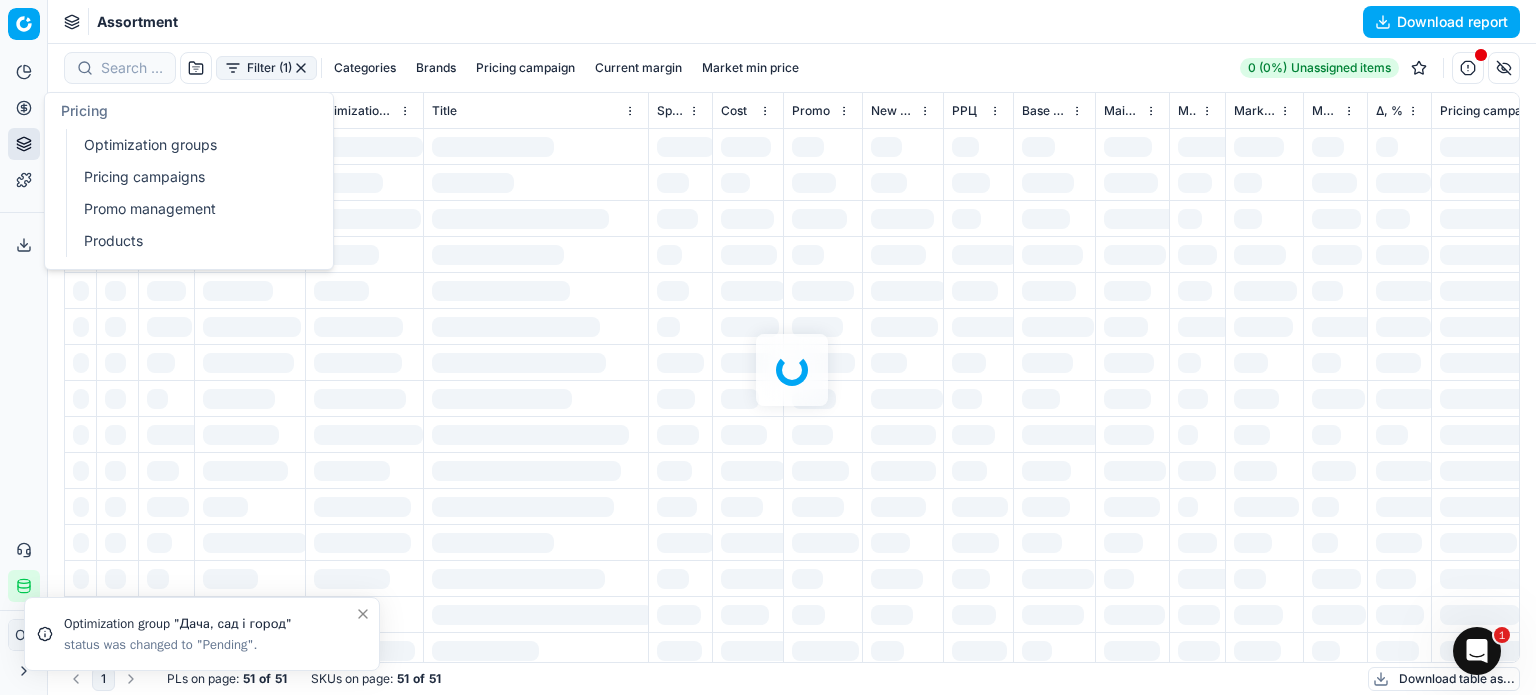 click on "Pricing" at bounding box center [24, 108] 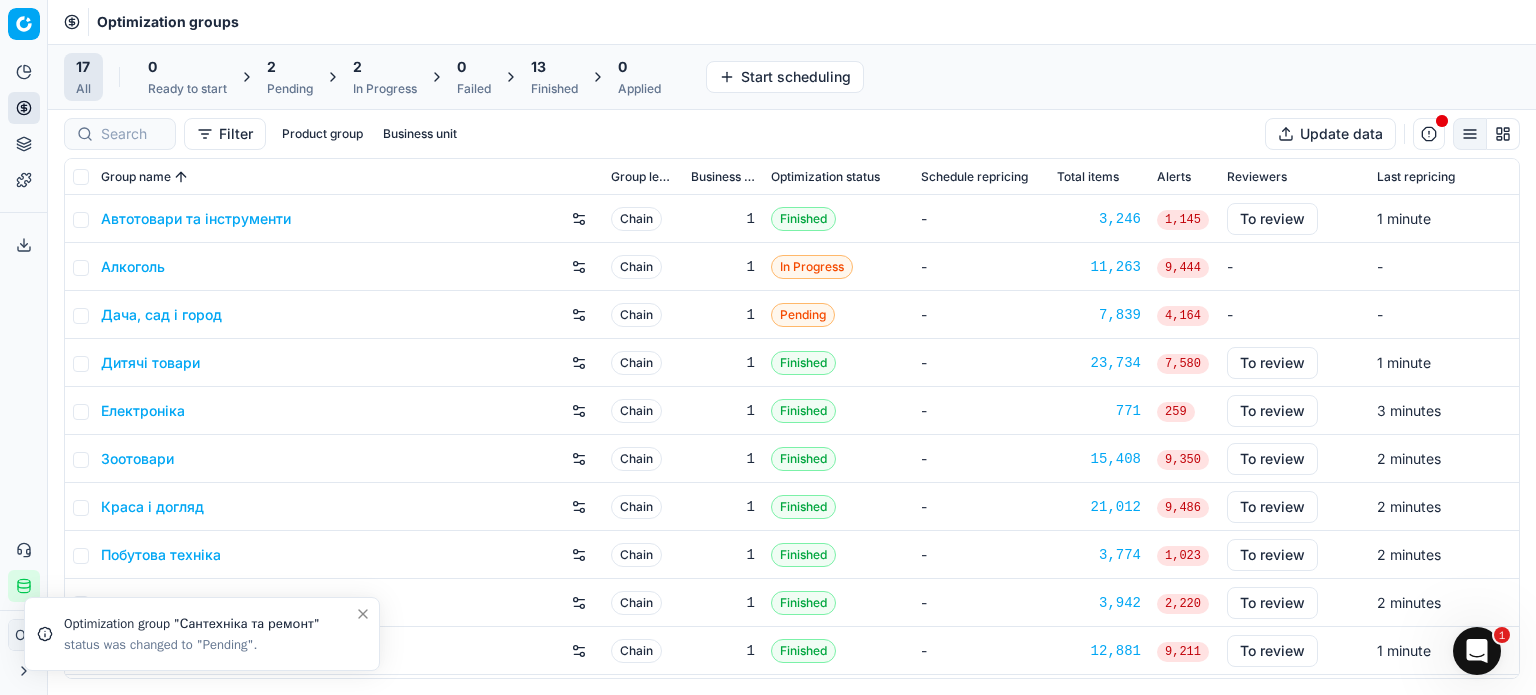 click on "2" at bounding box center (290, 67) 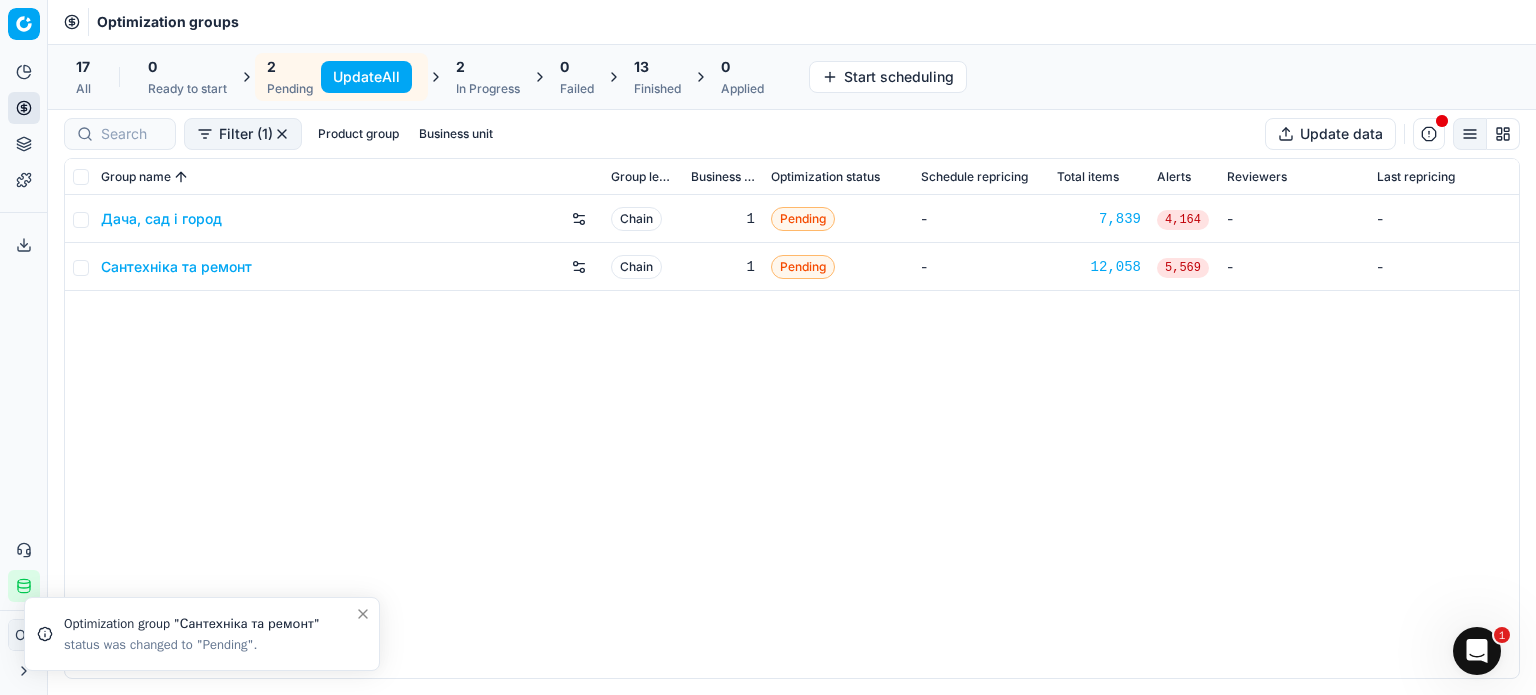 click on "2 Pending Update  All" at bounding box center [341, 77] 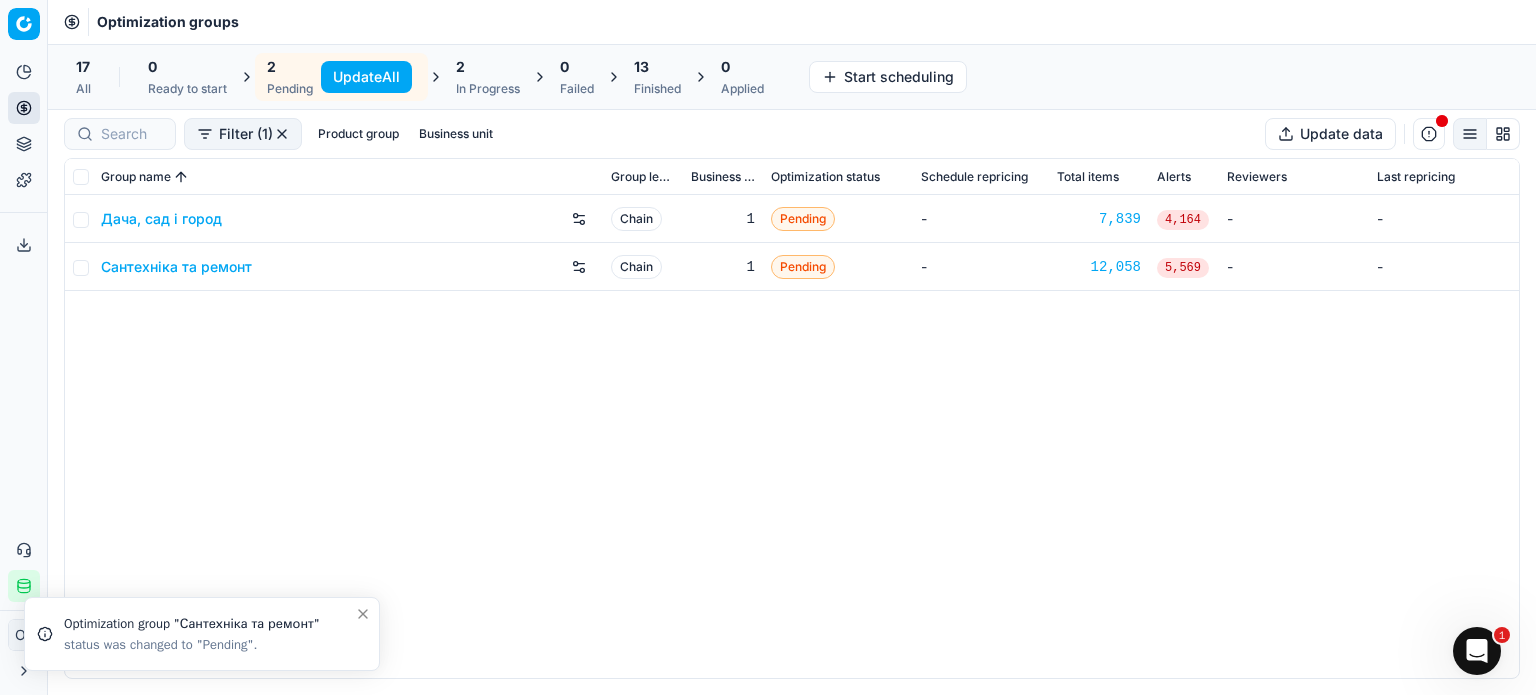 click on "Update  All" at bounding box center (366, 77) 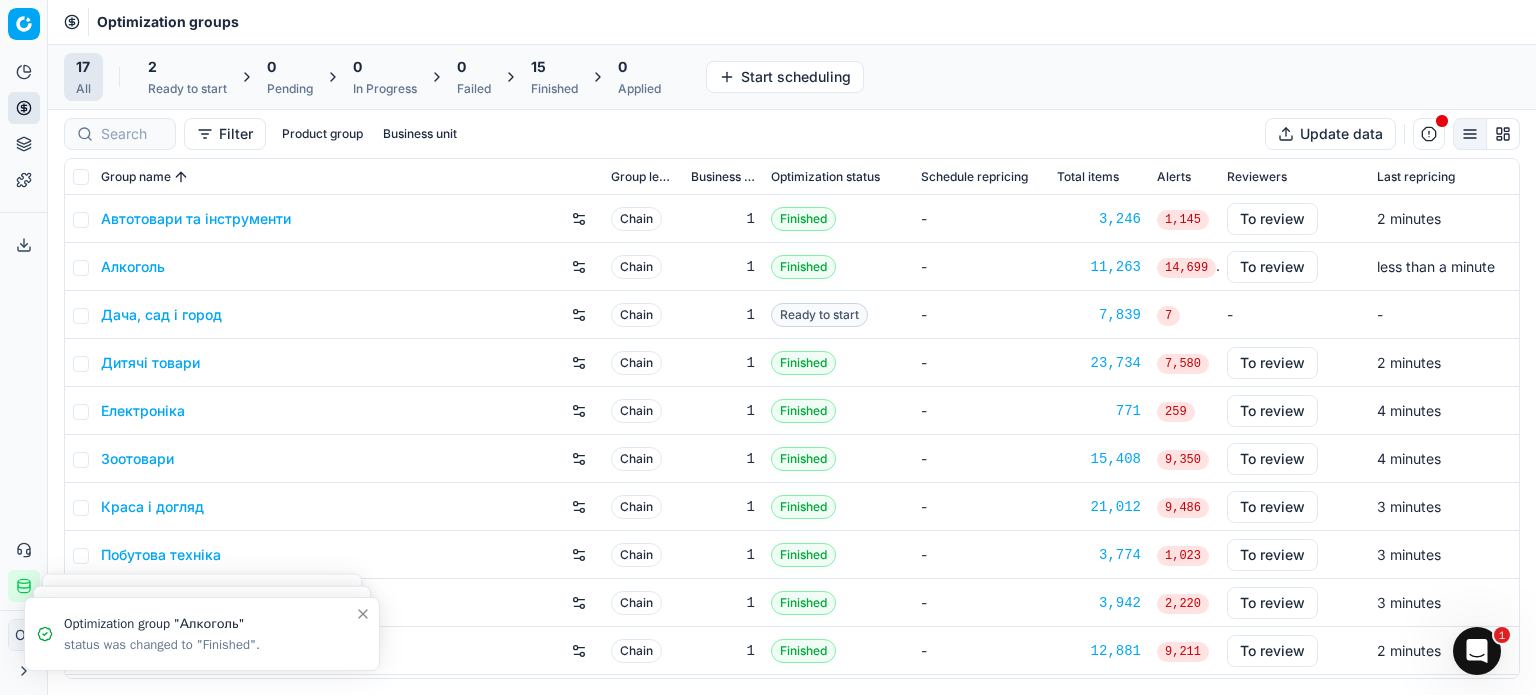 click on "2" at bounding box center (187, 67) 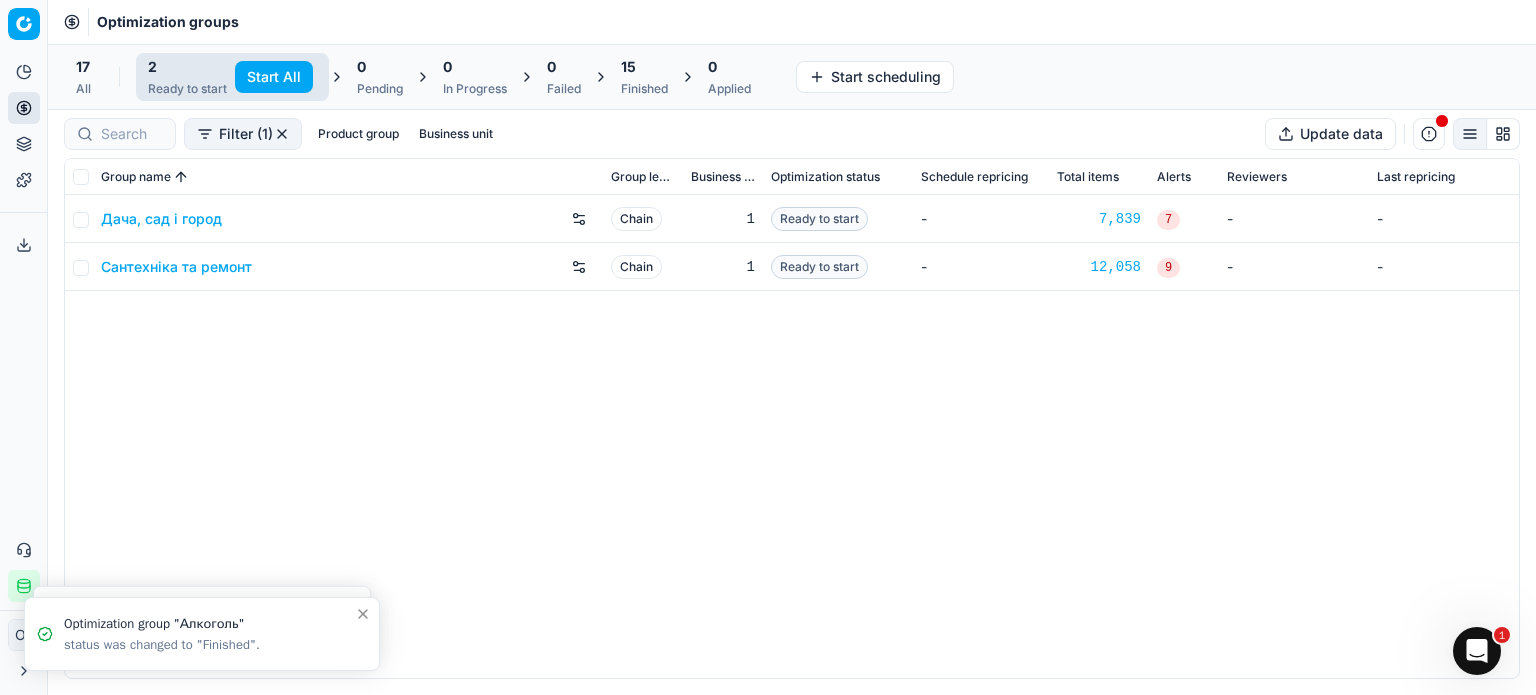 click on "Start   All" at bounding box center [274, 77] 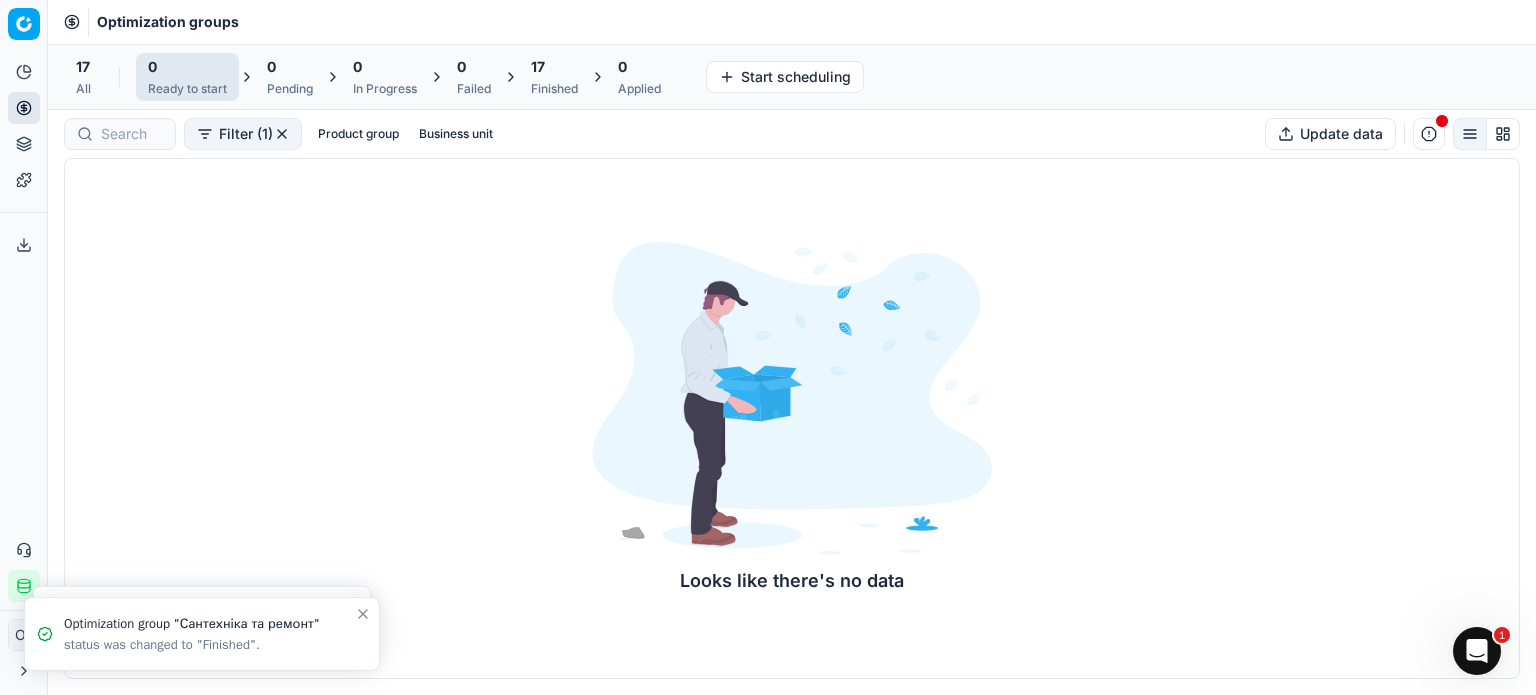 click on "17 Finished" at bounding box center [554, 77] 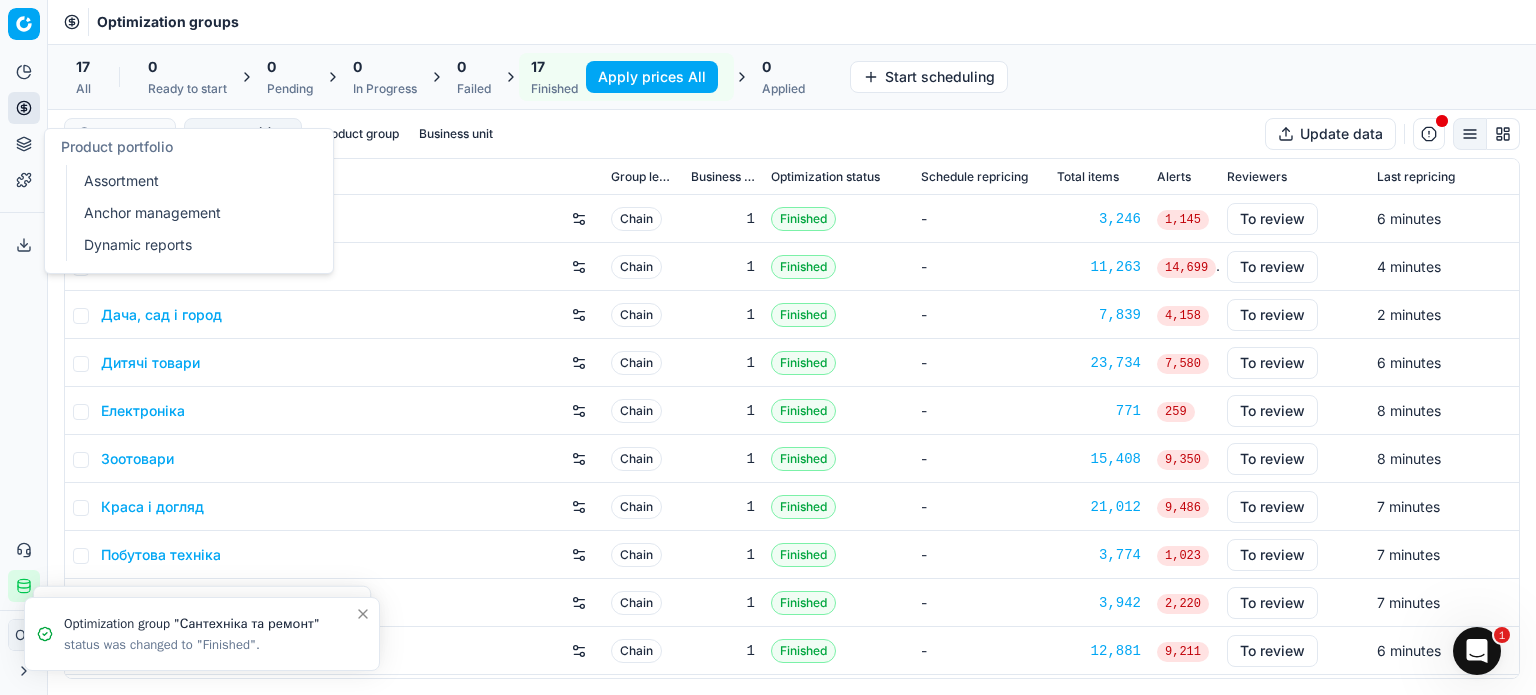 click on "Product portfolio" at bounding box center (24, 144) 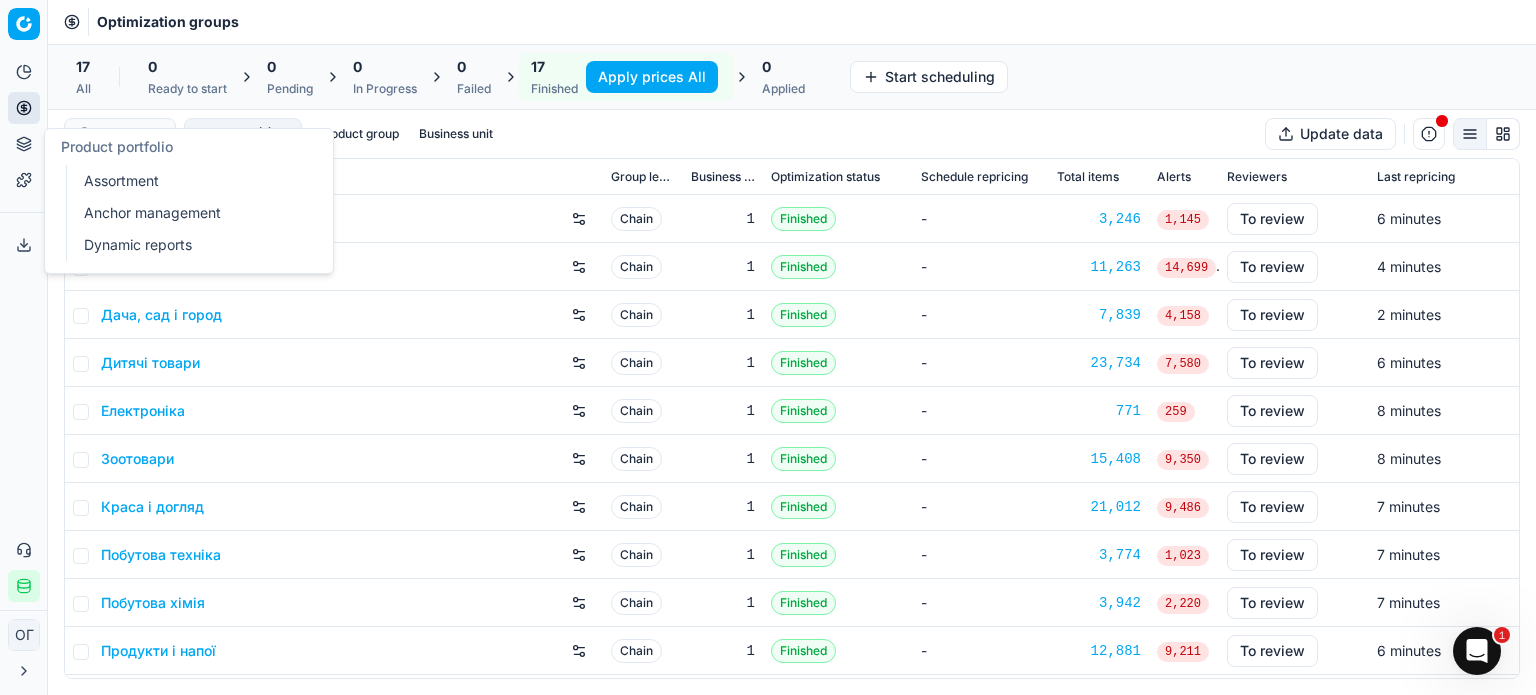 click on "Assortment" at bounding box center [192, 181] 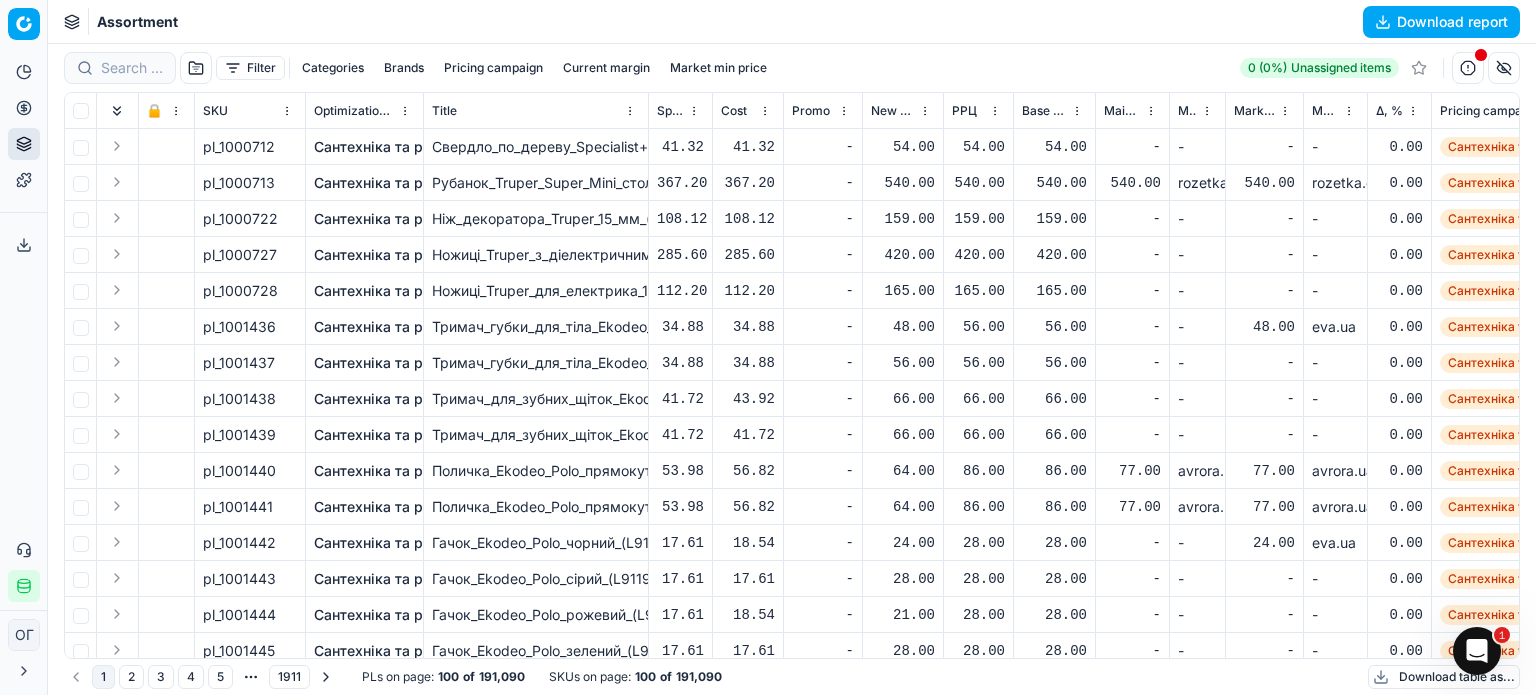 click on "Δ, %" at bounding box center [1399, 111] 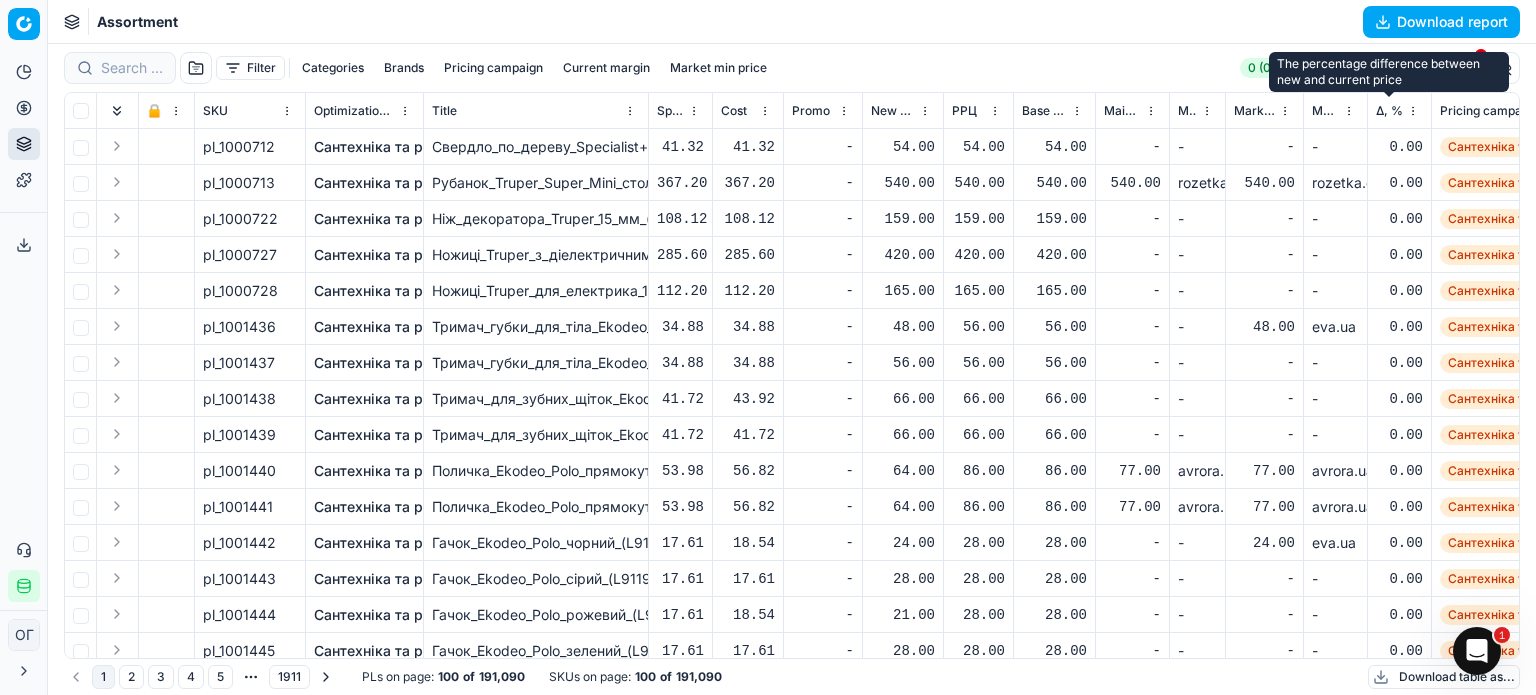 click on "Δ, %" at bounding box center [1389, 111] 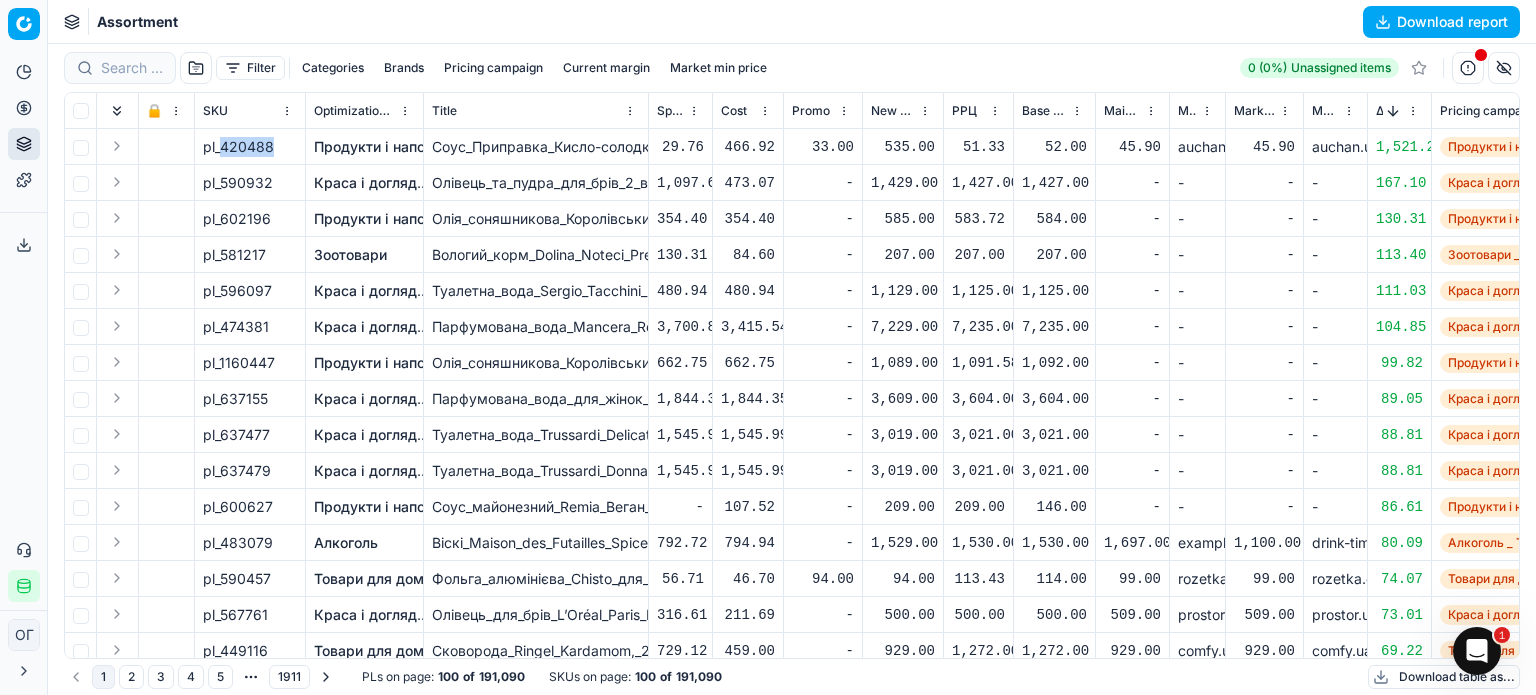 drag, startPoint x: 273, startPoint y: 149, endPoint x: 223, endPoint y: 147, distance: 50.039986 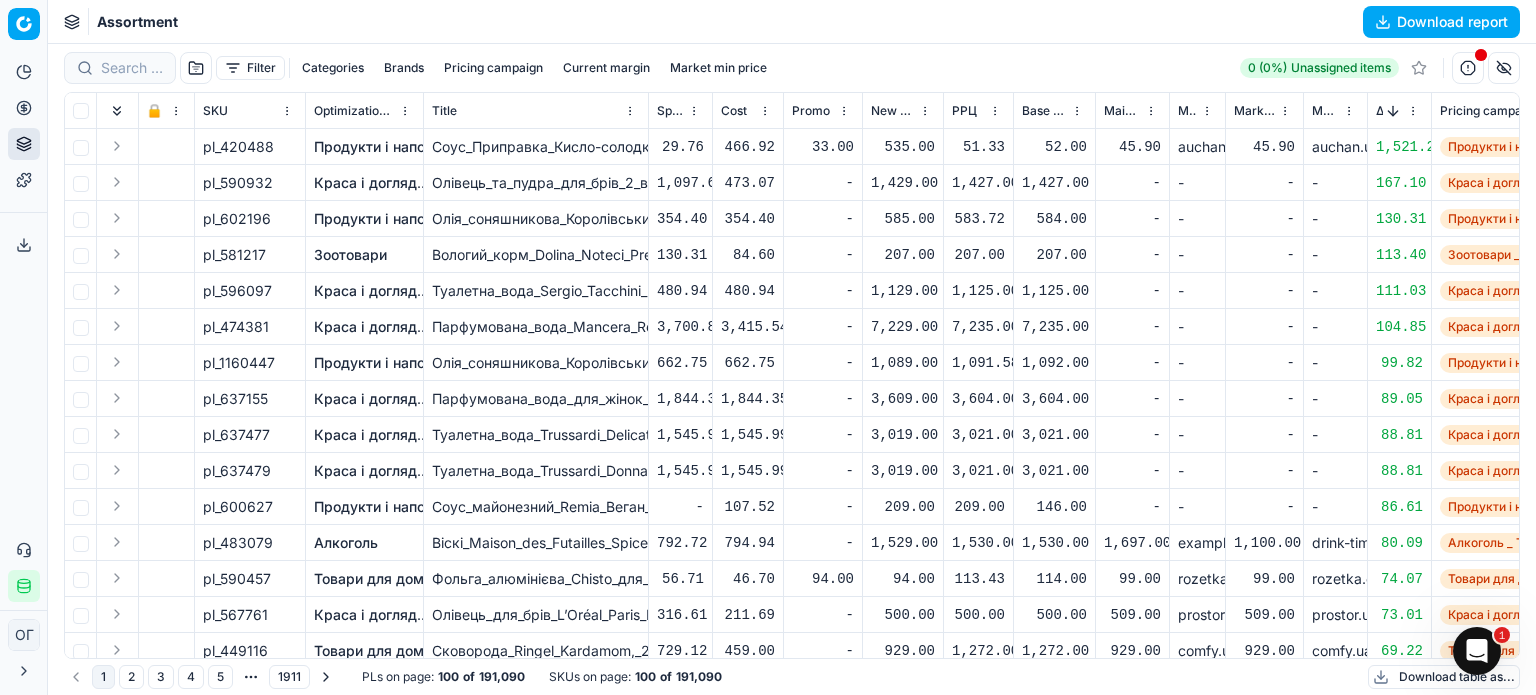 click on "535.00" at bounding box center [903, 147] 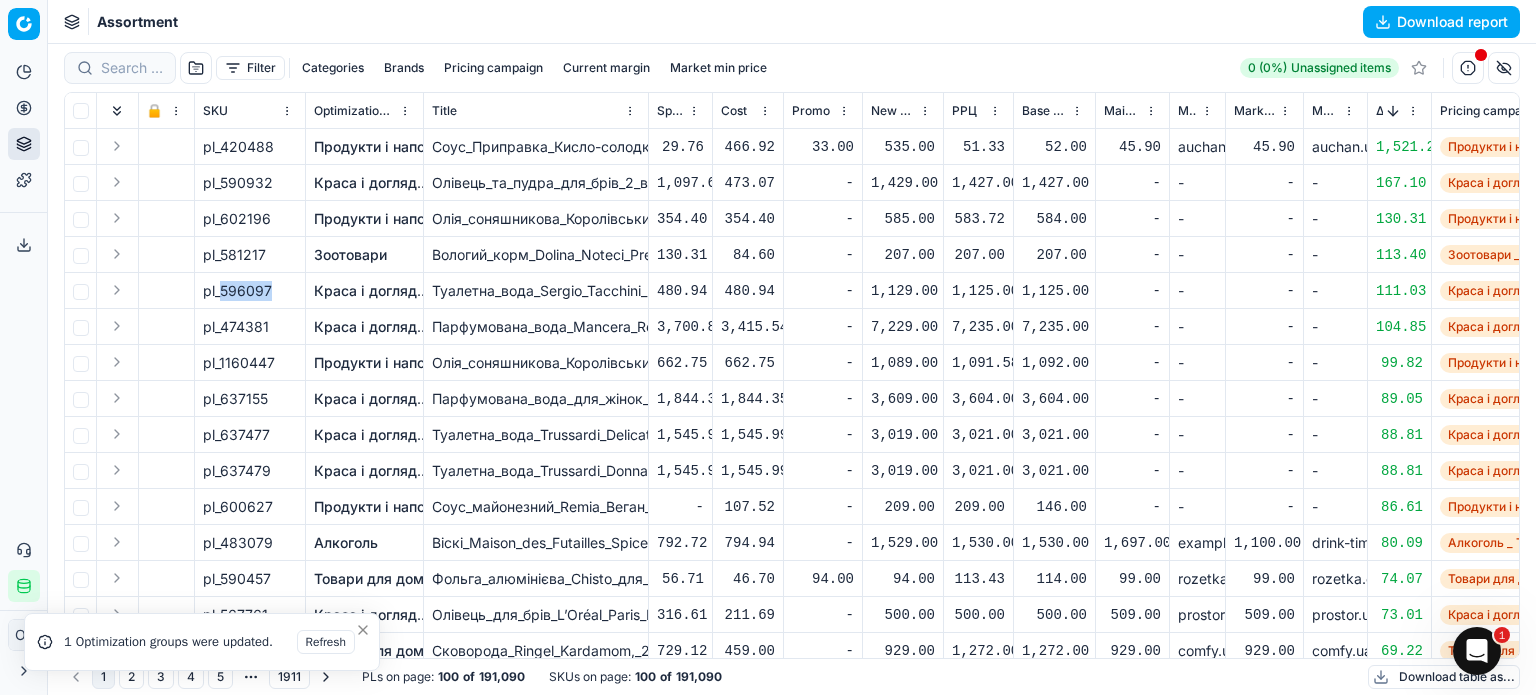 drag, startPoint x: 268, startPoint y: 295, endPoint x: 221, endPoint y: 288, distance: 47.518417 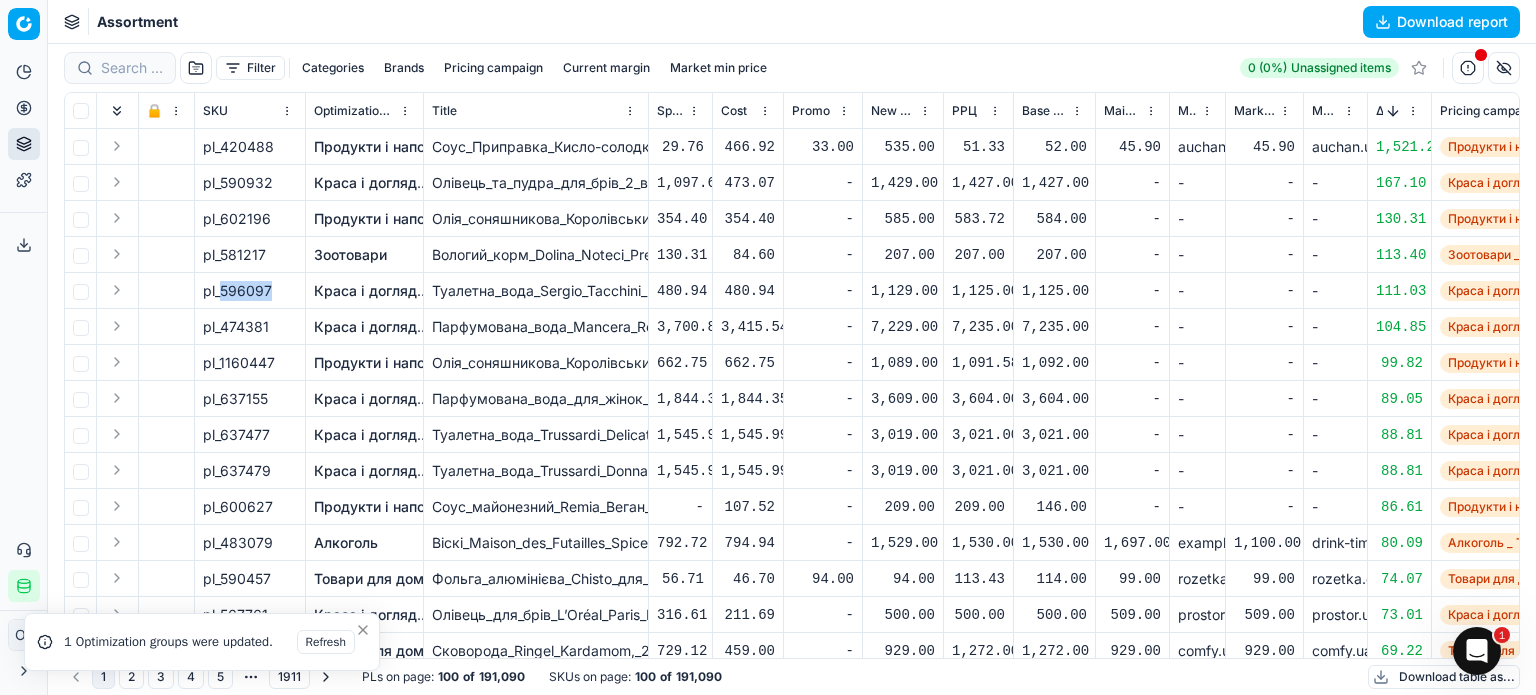 click on "pl_596097" at bounding box center [237, 291] 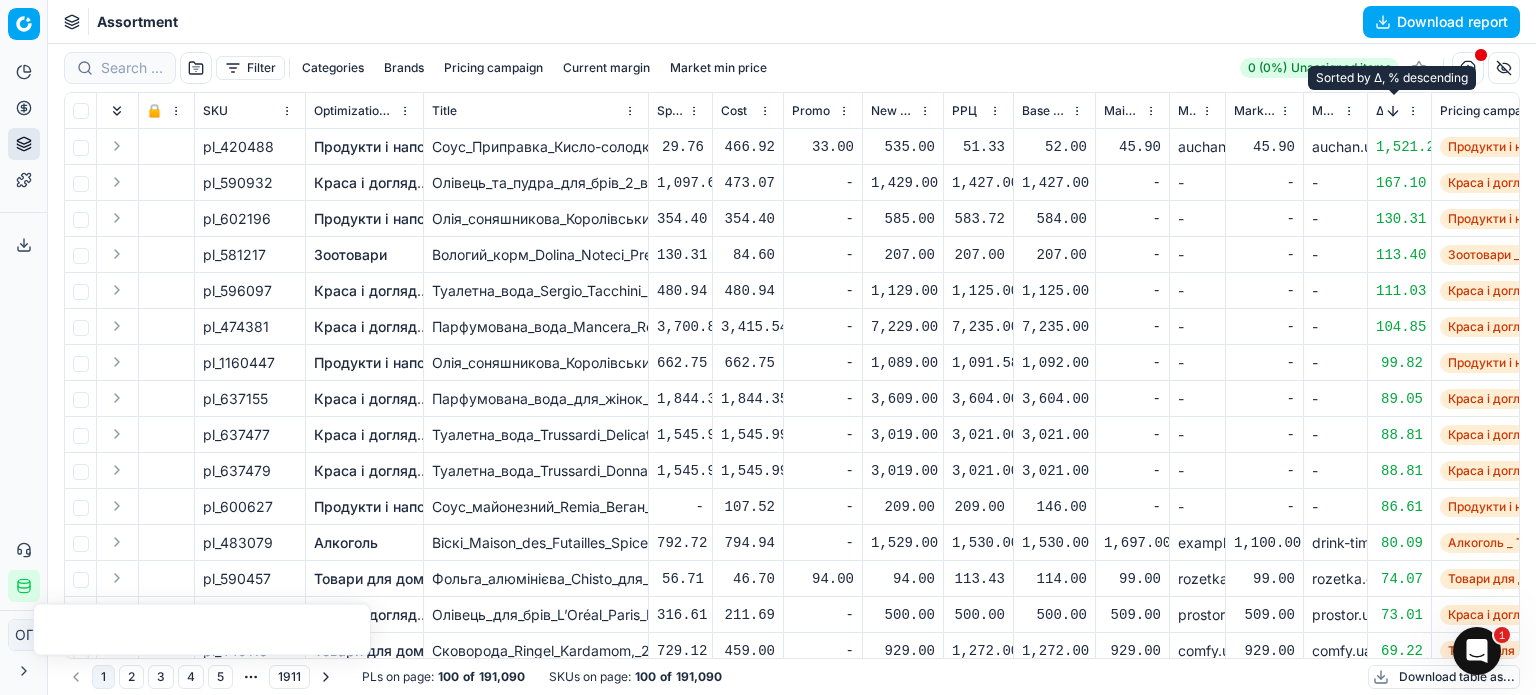 click at bounding box center [1393, 111] 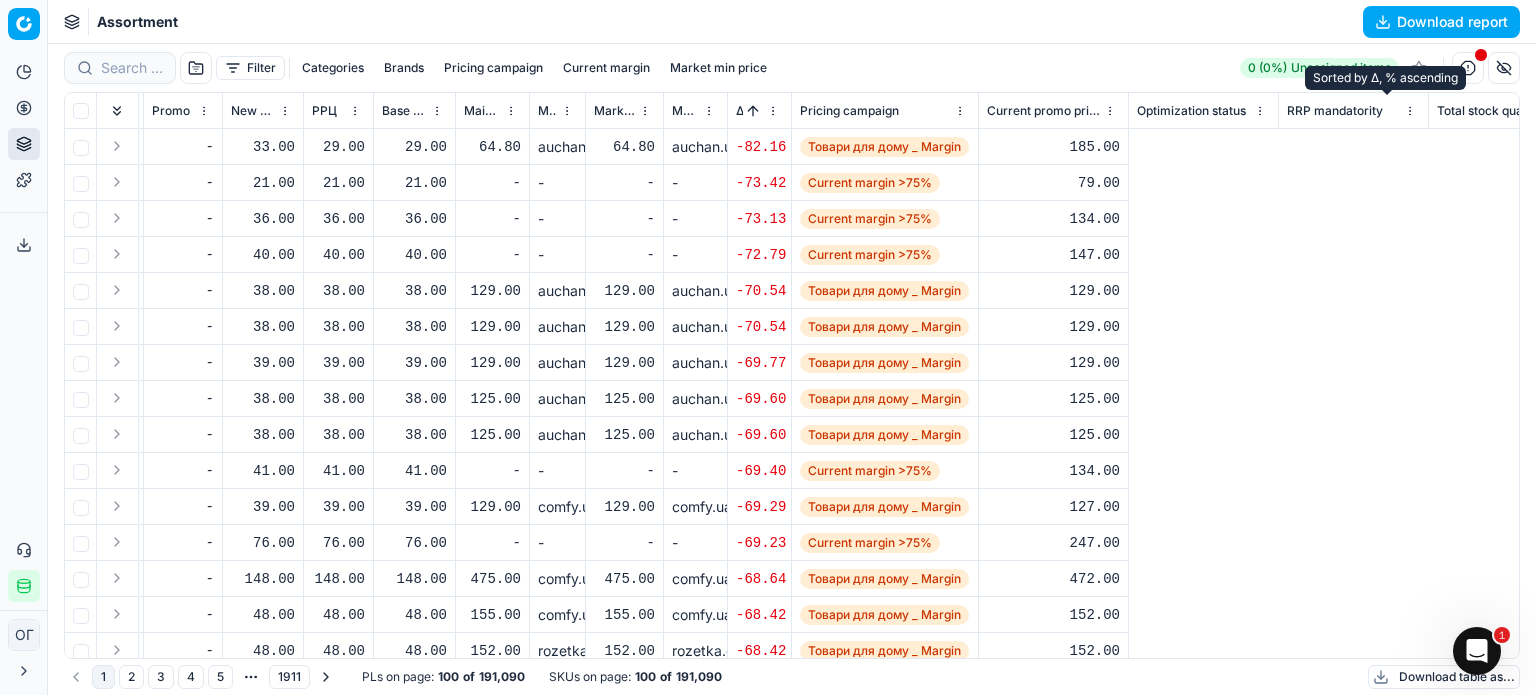 scroll, scrollTop: 0, scrollLeft: 0, axis: both 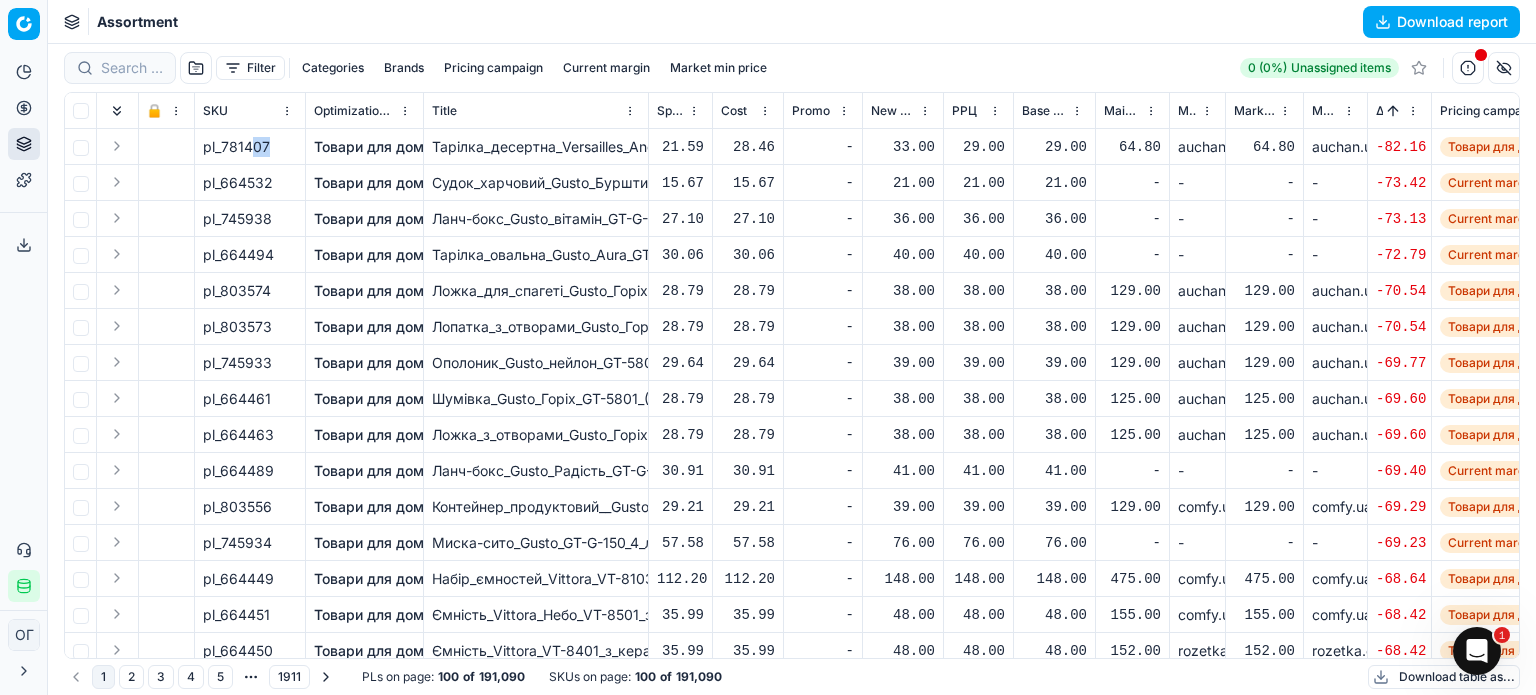 drag, startPoint x: 271, startPoint y: 140, endPoint x: 254, endPoint y: 145, distance: 17.720045 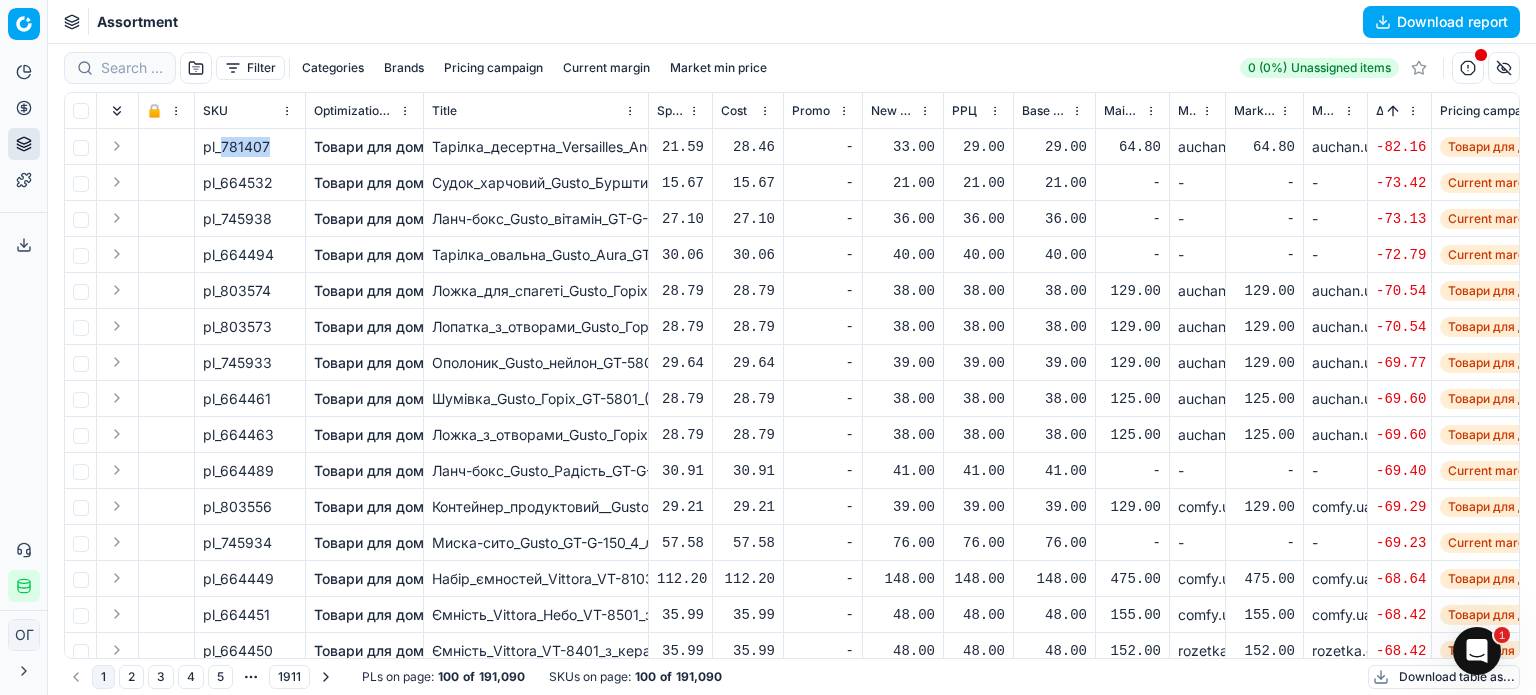drag, startPoint x: 265, startPoint y: 147, endPoint x: 222, endPoint y: 147, distance: 43 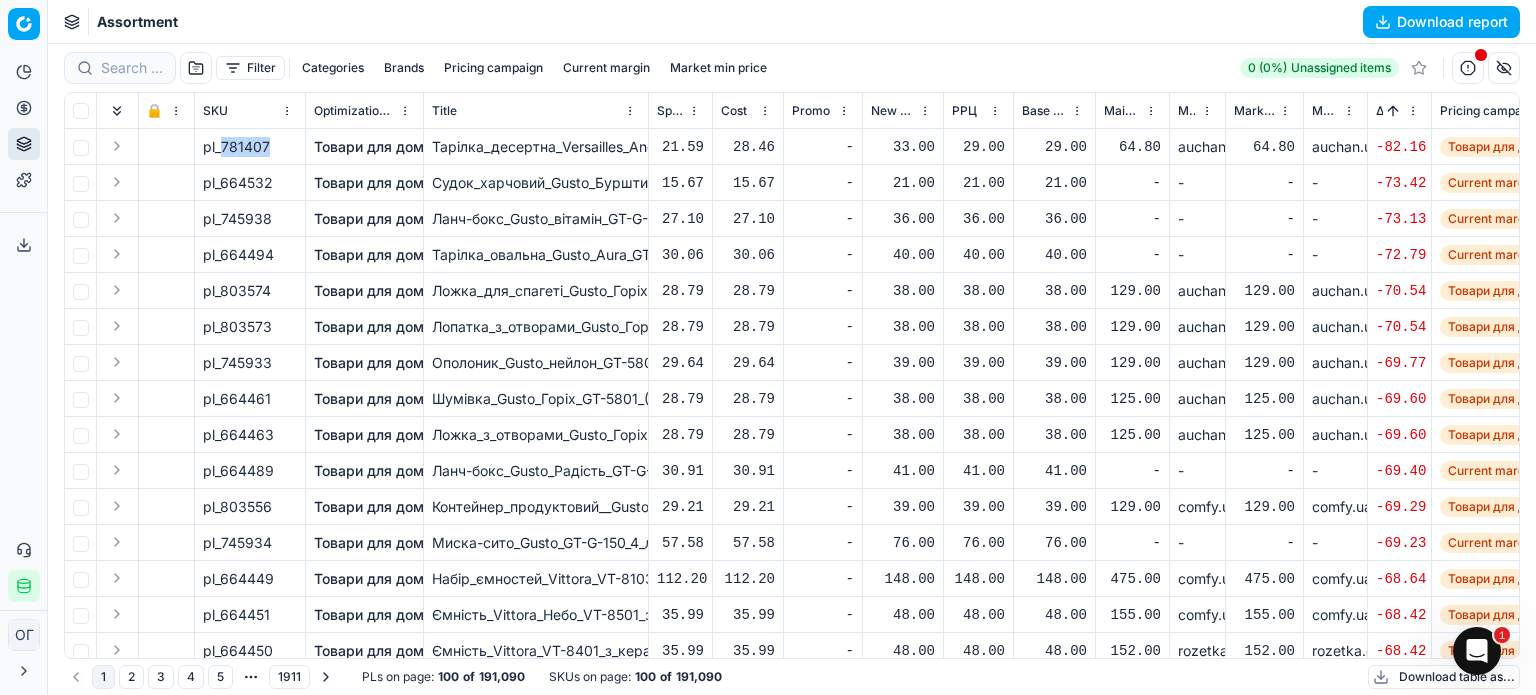 click on "pl_781407" at bounding box center [236, 147] 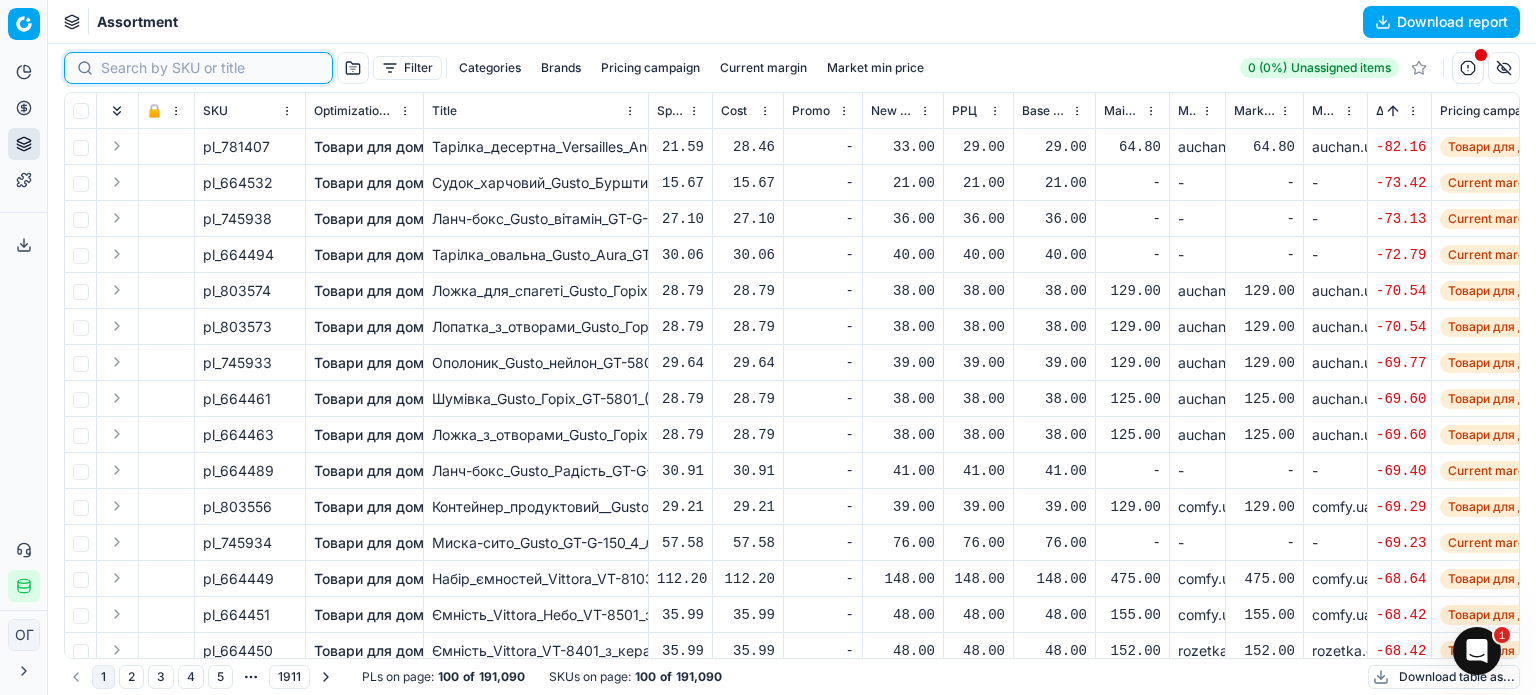 click at bounding box center [210, 68] 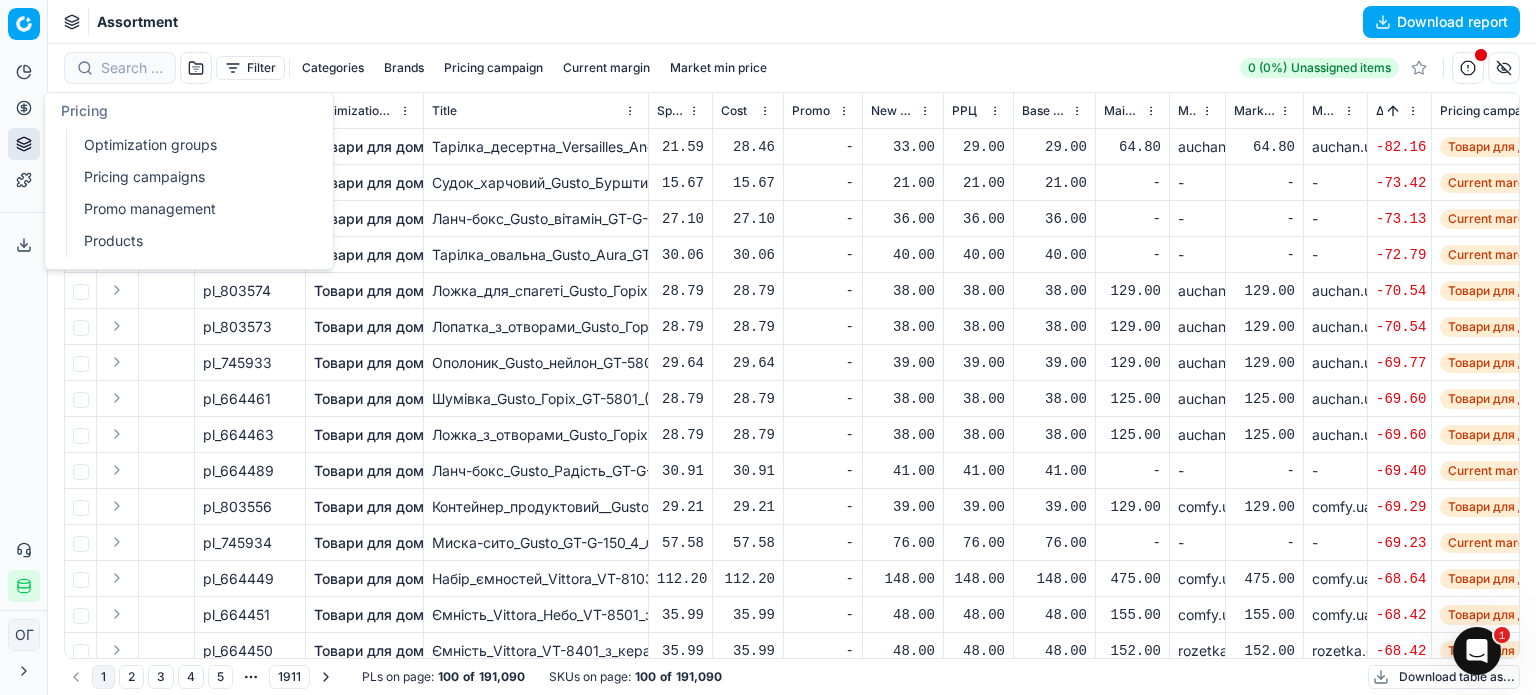 click 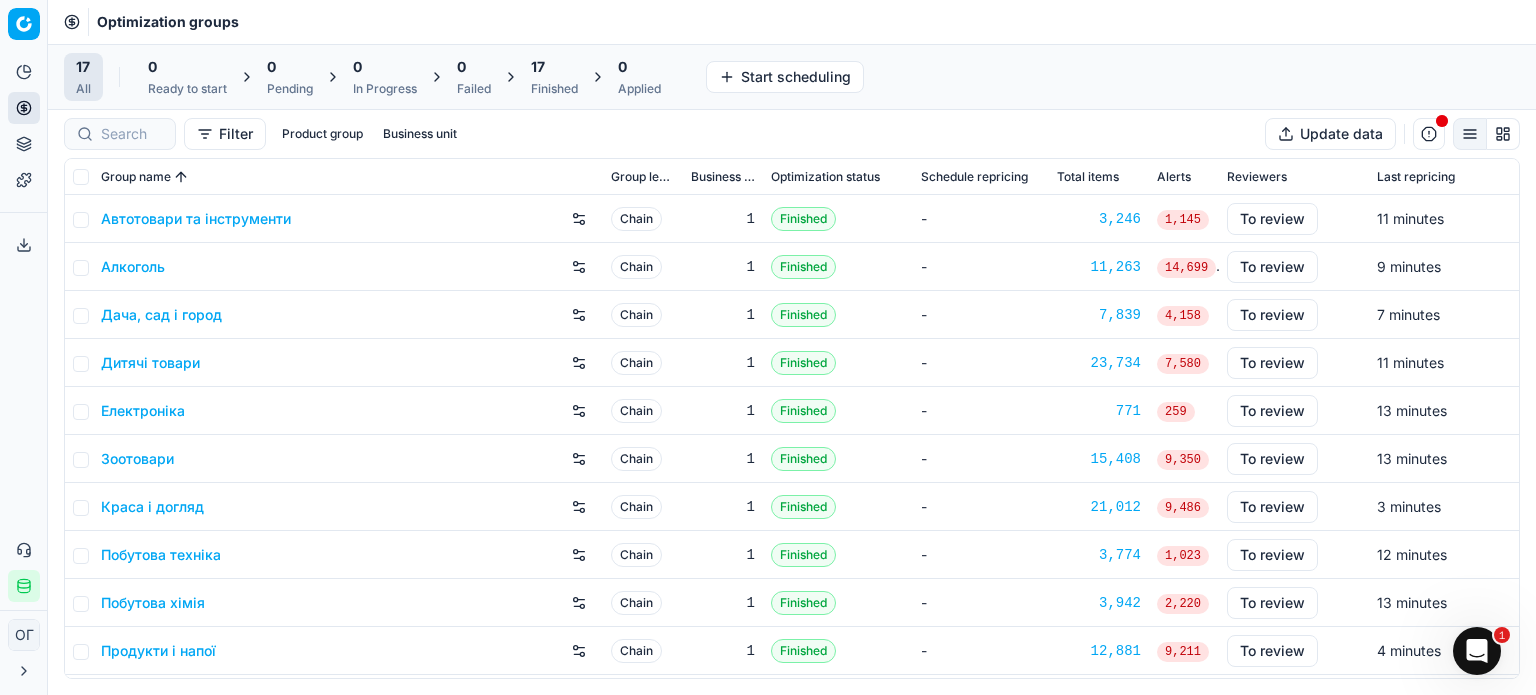 click on "Finished" at bounding box center [554, 89] 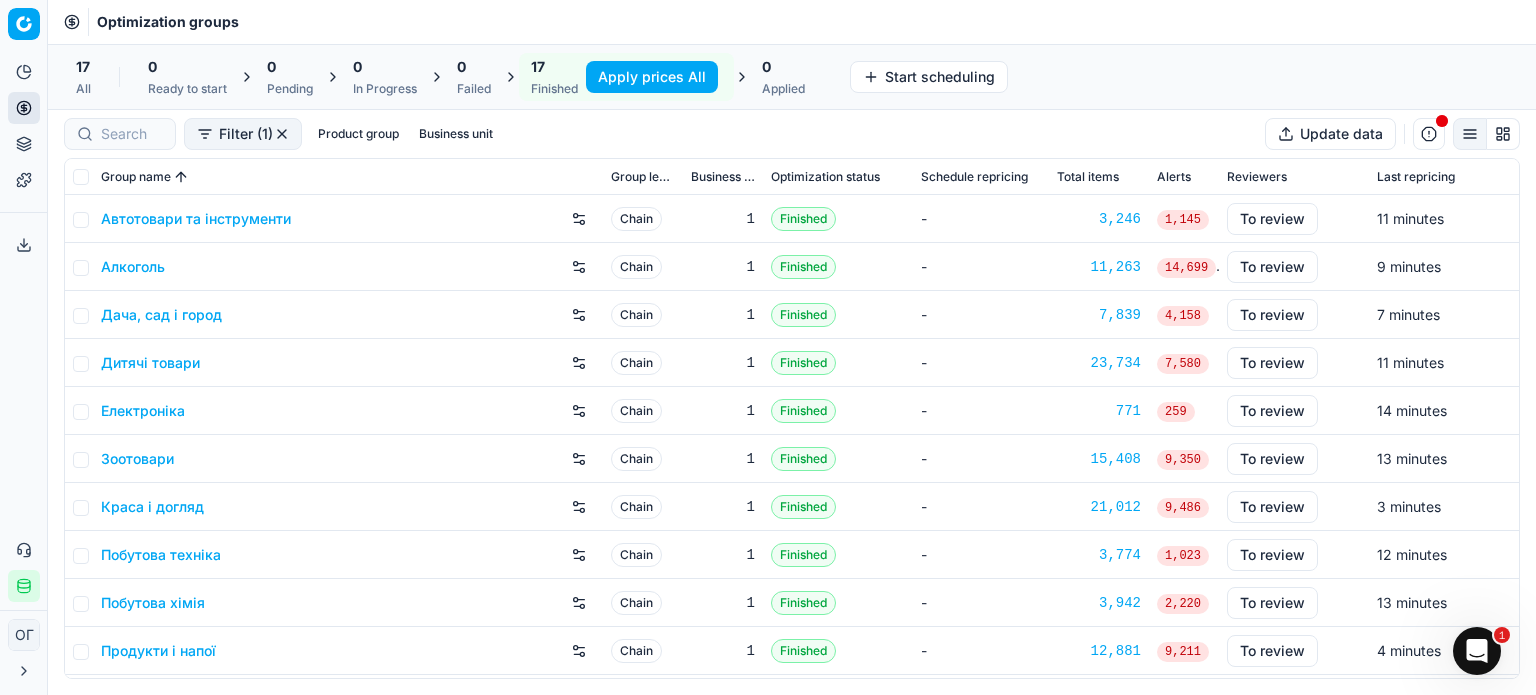 scroll, scrollTop: 332, scrollLeft: 0, axis: vertical 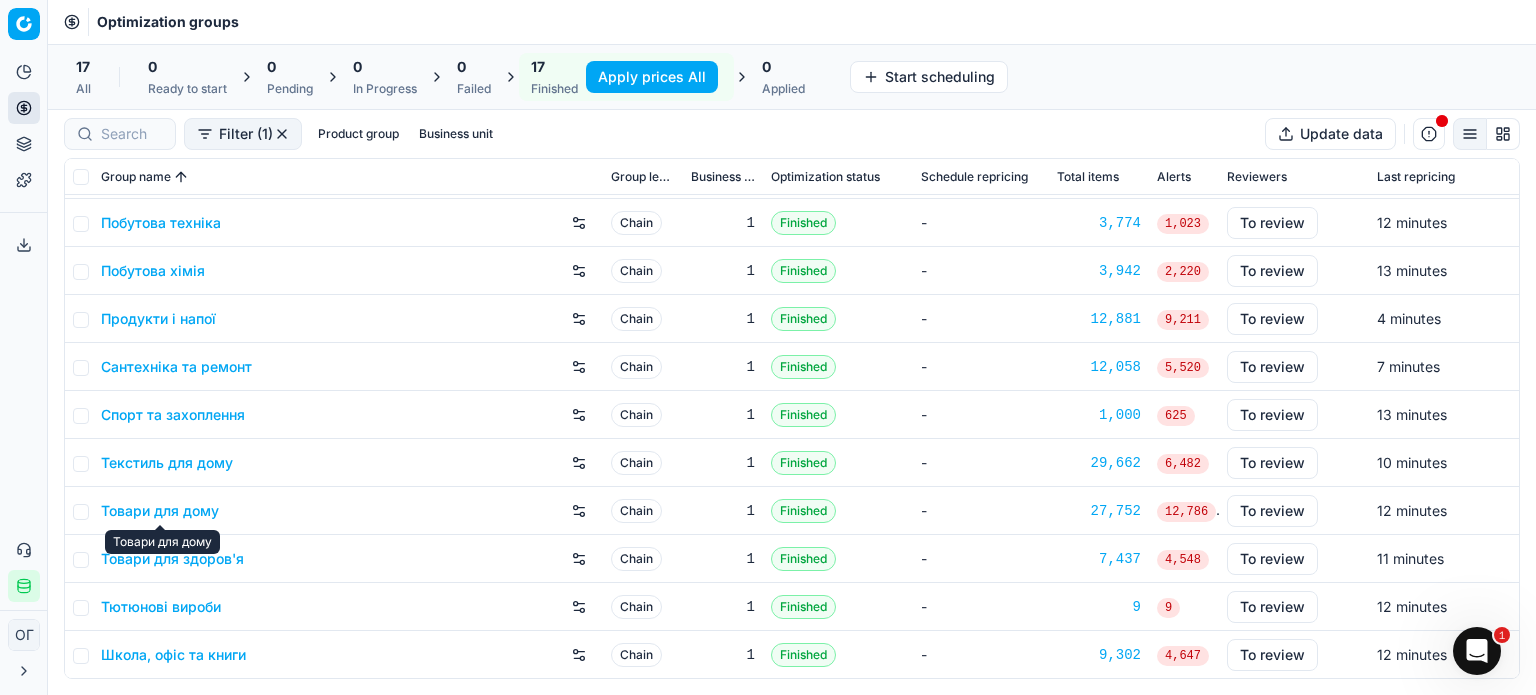 click on "Товари для дому" at bounding box center (160, 511) 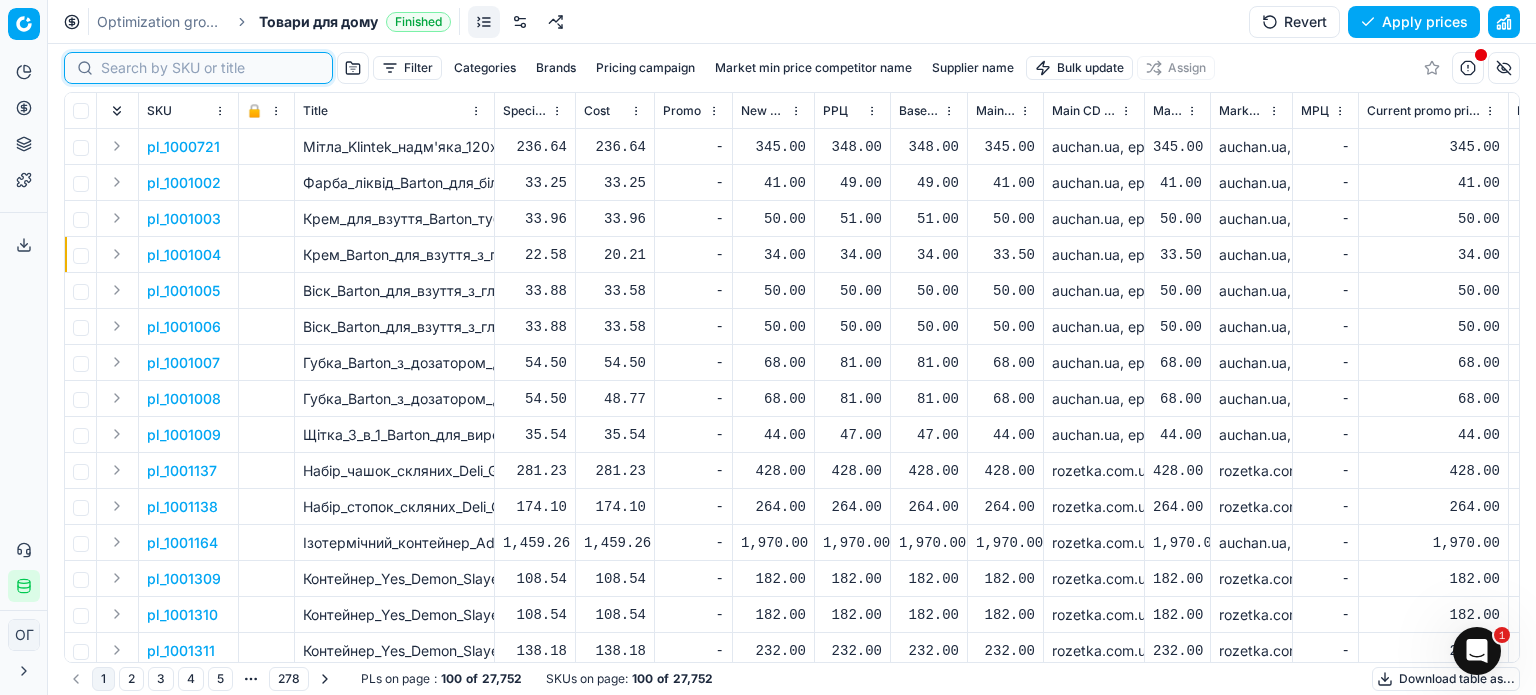 click at bounding box center (210, 68) 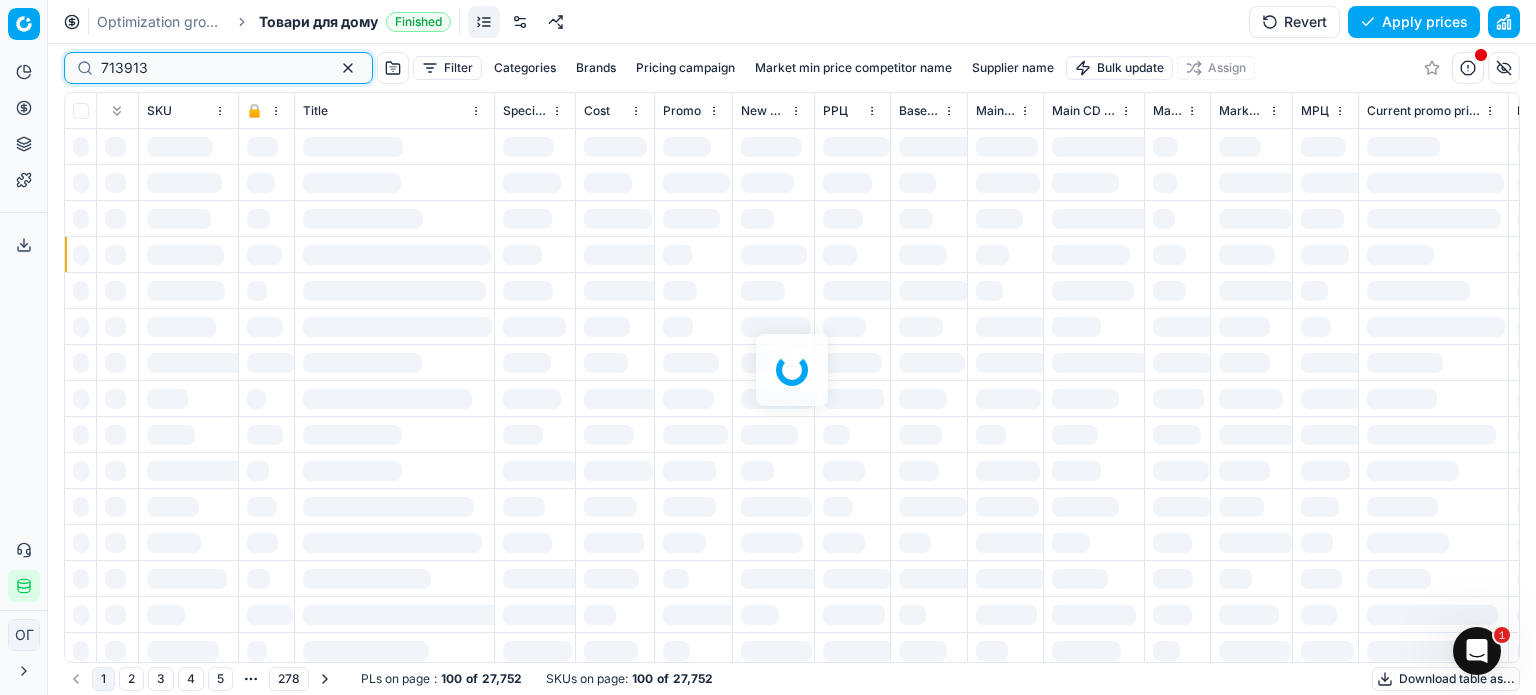 type on "713913" 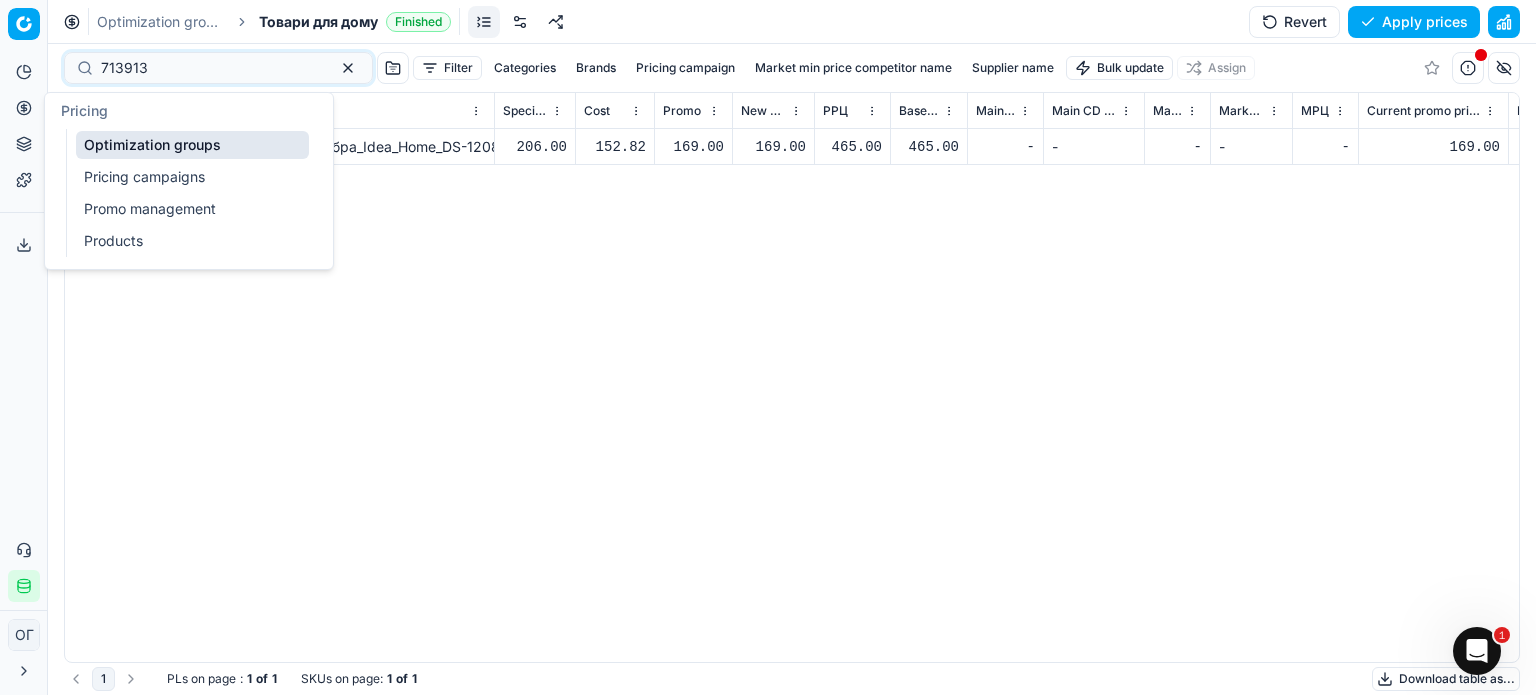 click on "Optimization groups" at bounding box center [192, 145] 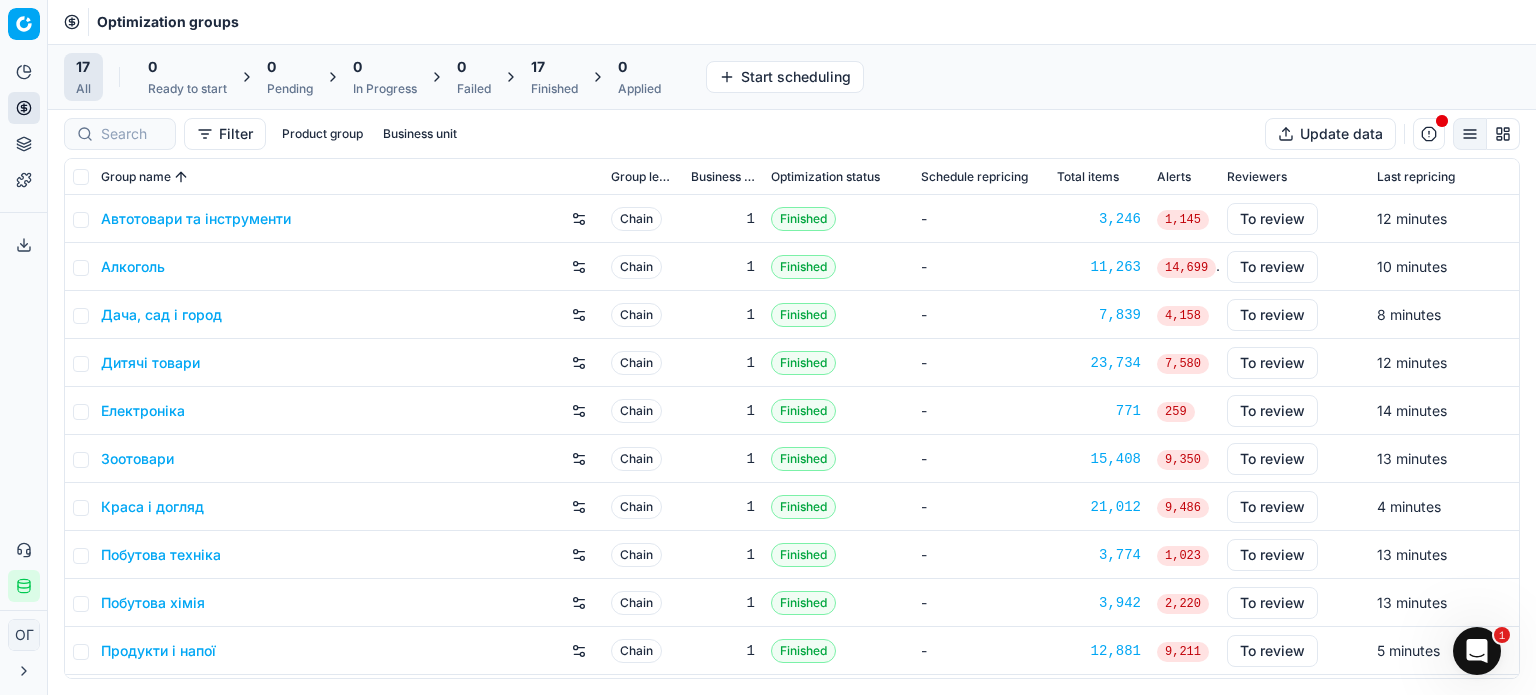click on "Краса і догляд" at bounding box center [152, 507] 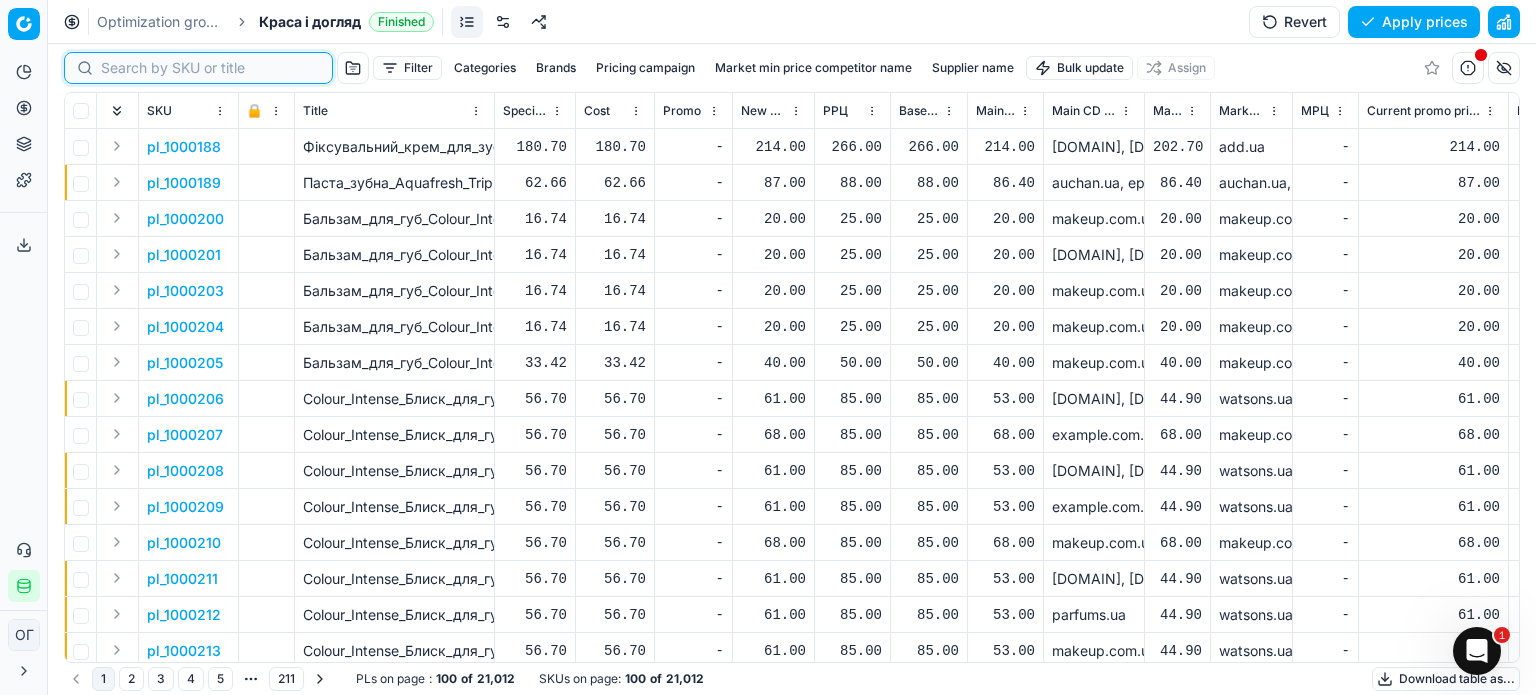 click at bounding box center (210, 68) 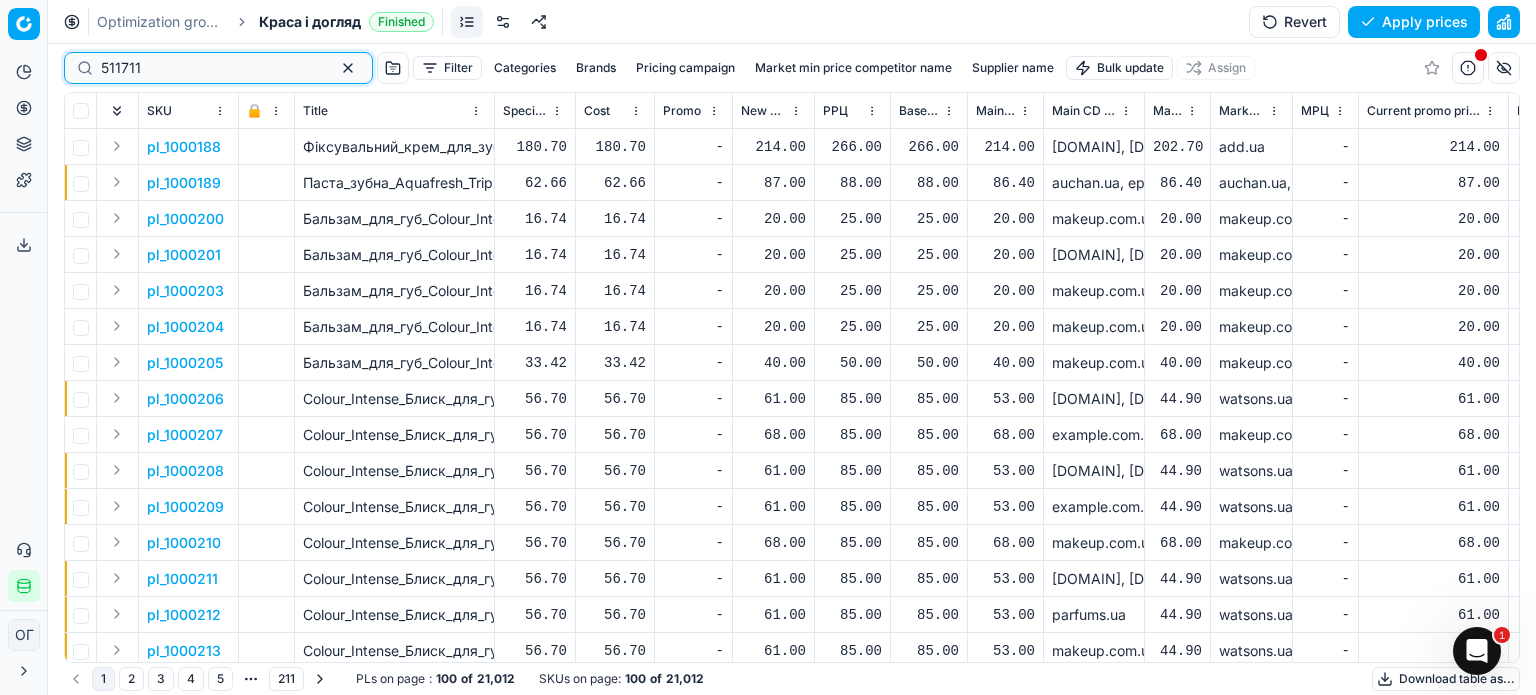 type on "511711" 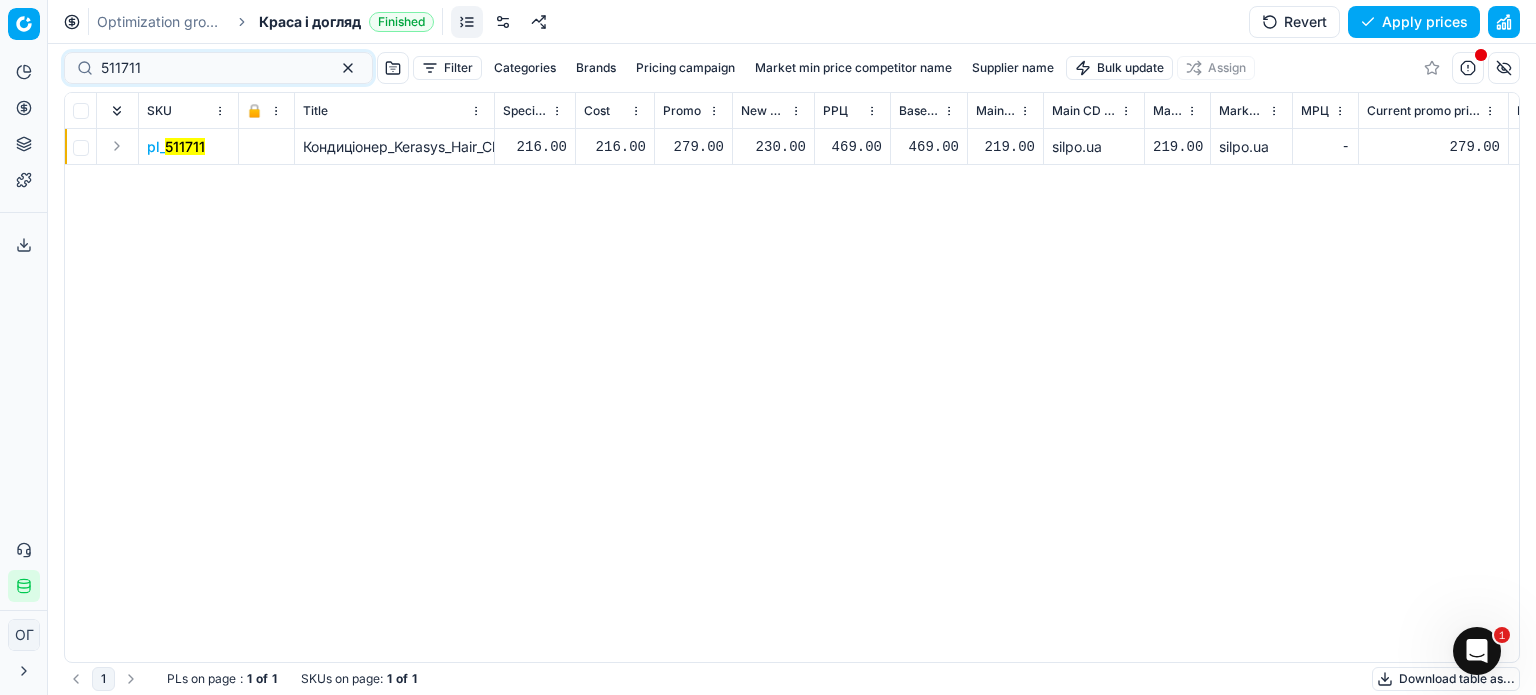 click on "230.00" at bounding box center [773, 147] 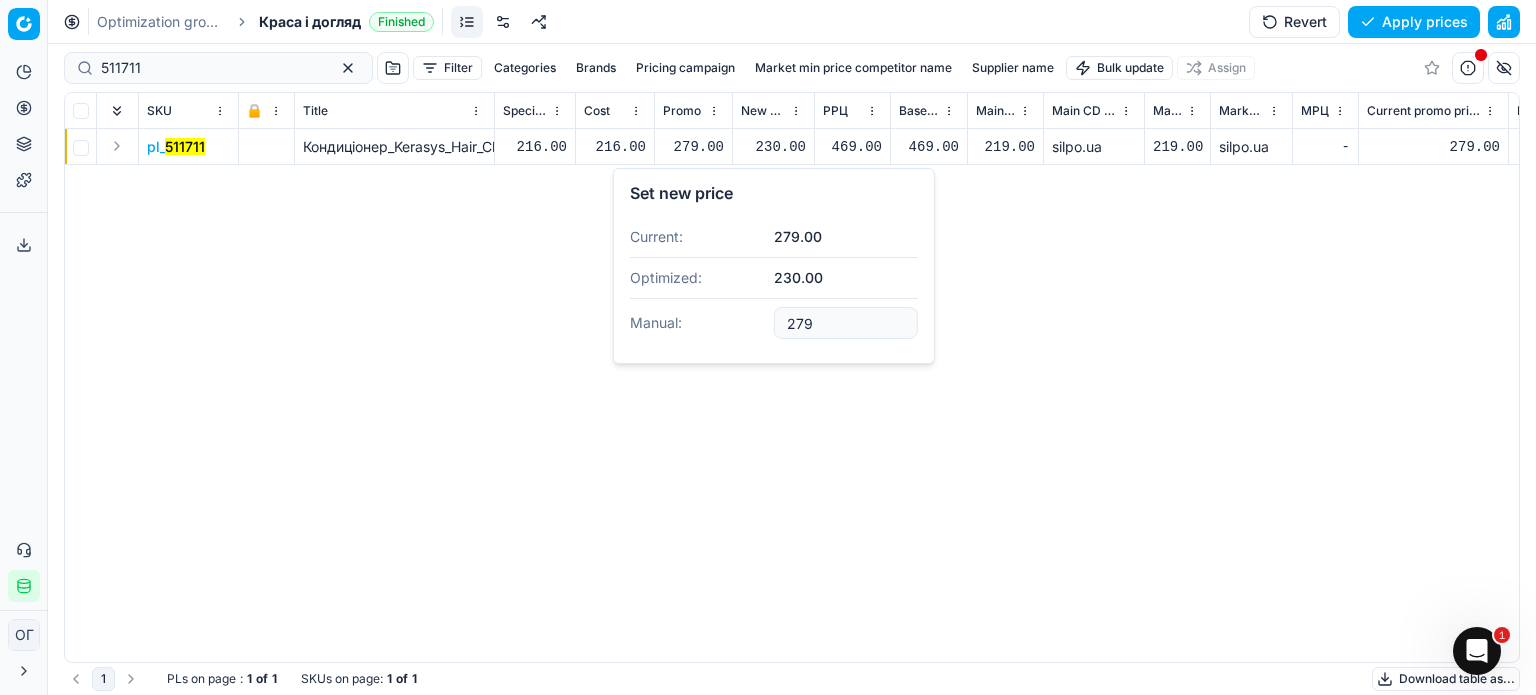 type on "279.00" 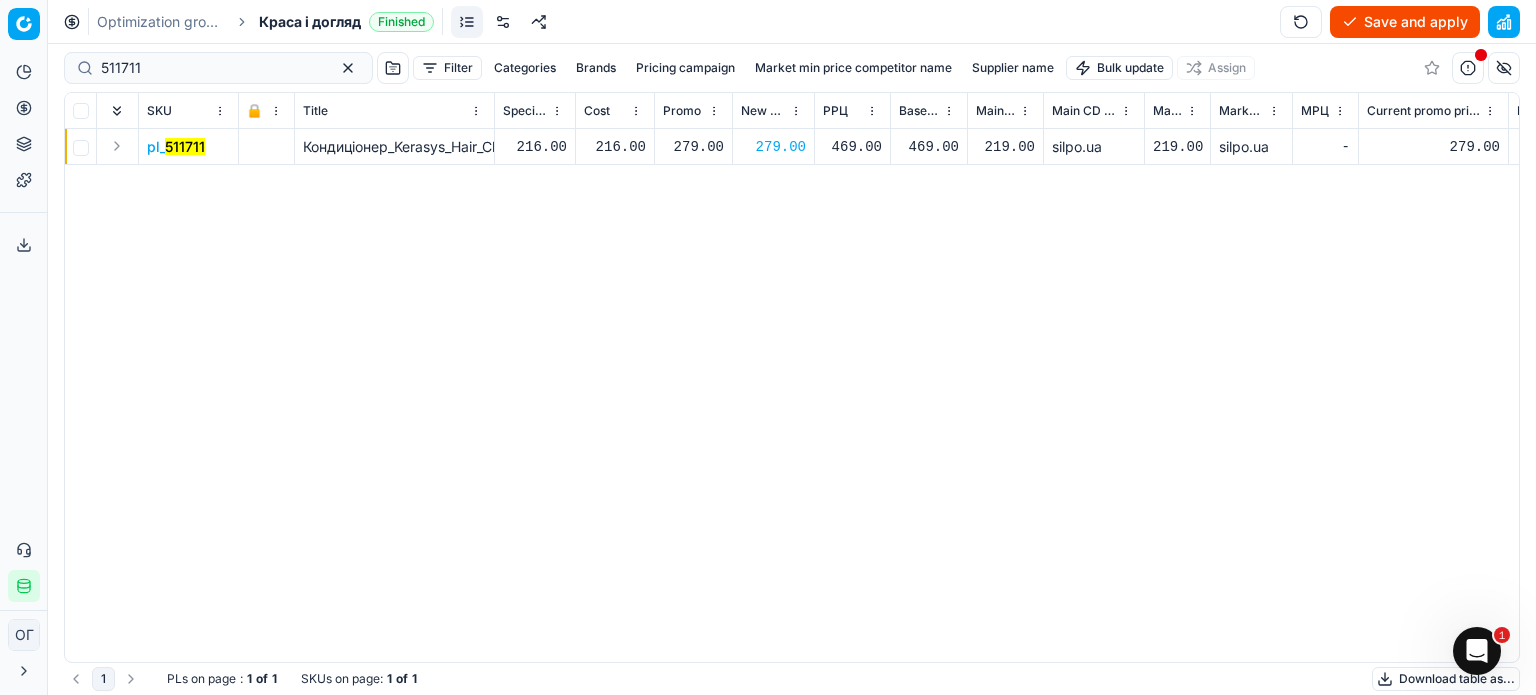 click on "Save and apply" at bounding box center [1405, 22] 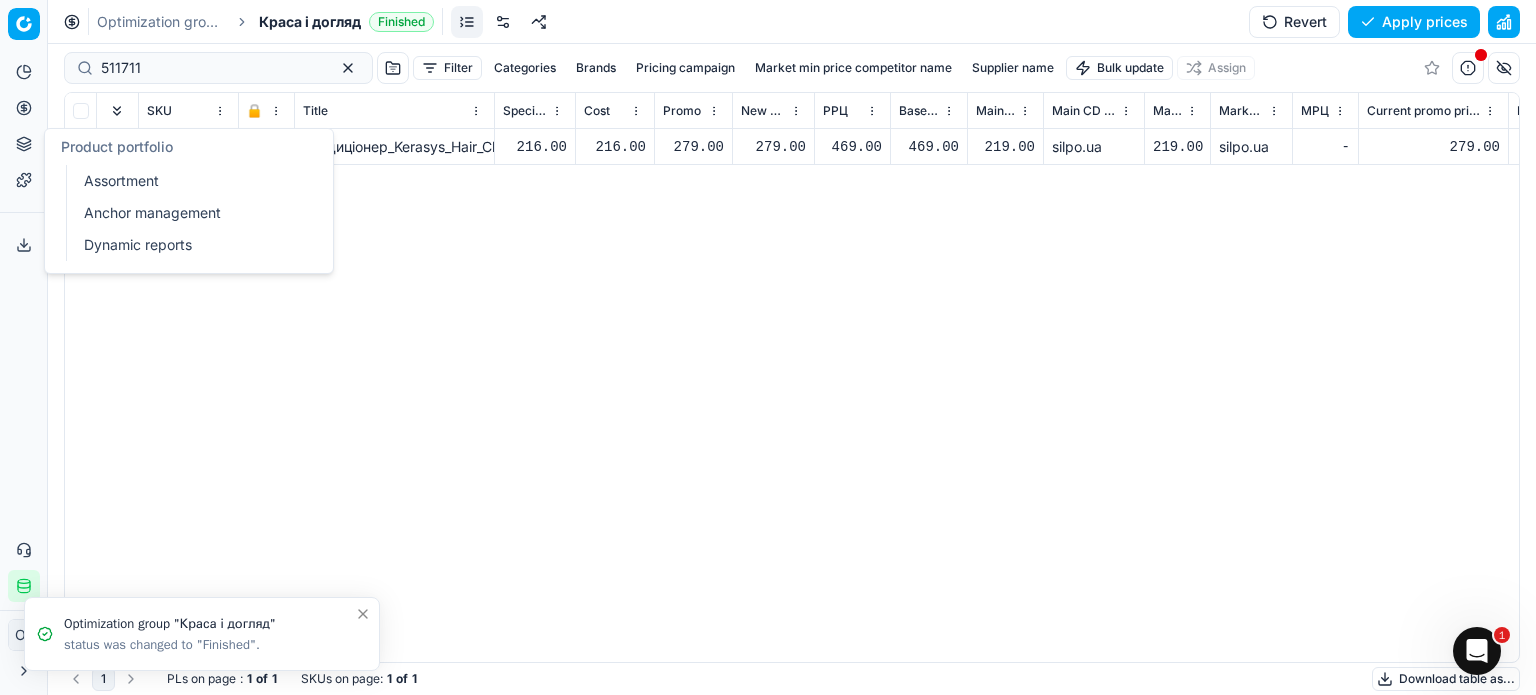 drag, startPoint x: 32, startPoint y: 137, endPoint x: 50, endPoint y: 150, distance: 22.203604 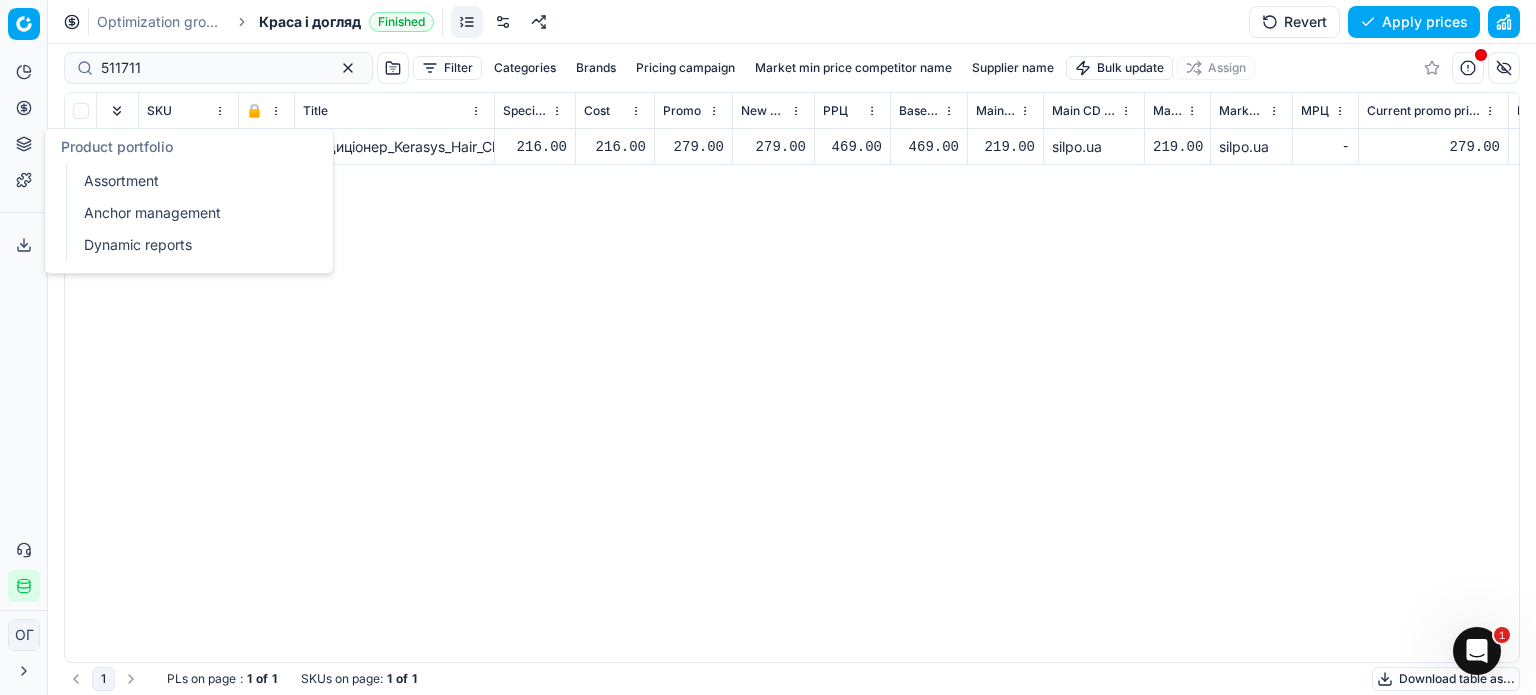 click on "Assortment" at bounding box center (192, 181) 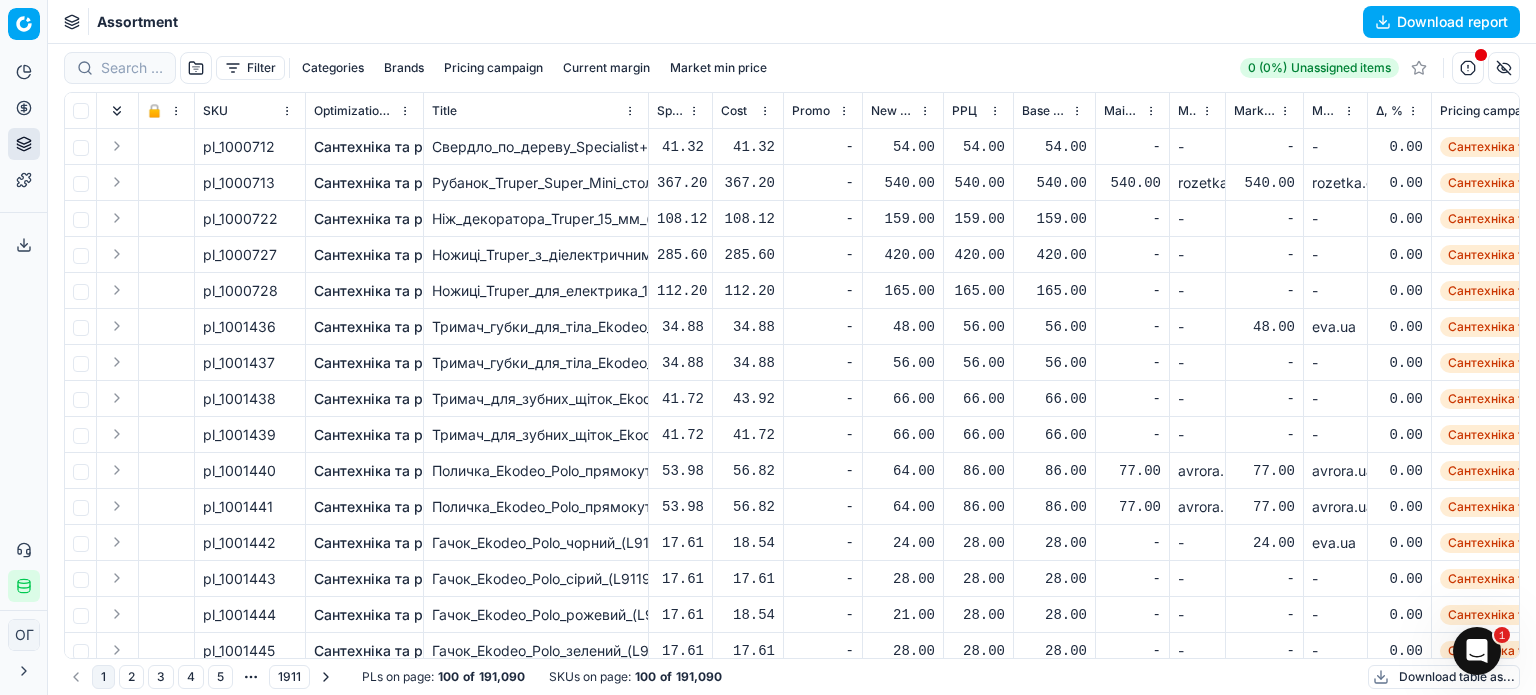 click on "Filter   Categories   Brands   Pricing campaign   Current margin   Market min price" at bounding box center (419, 68) 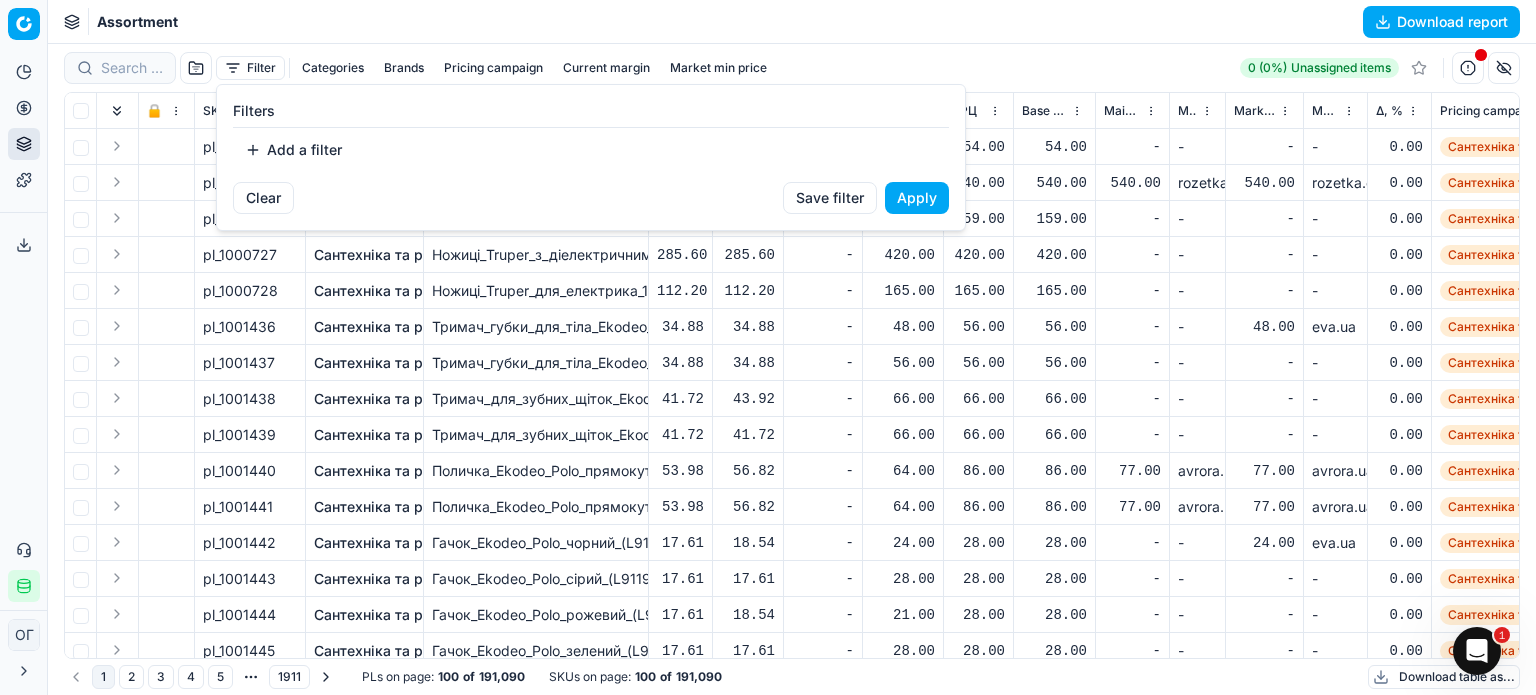 click on "Add a filter" at bounding box center (293, 150) 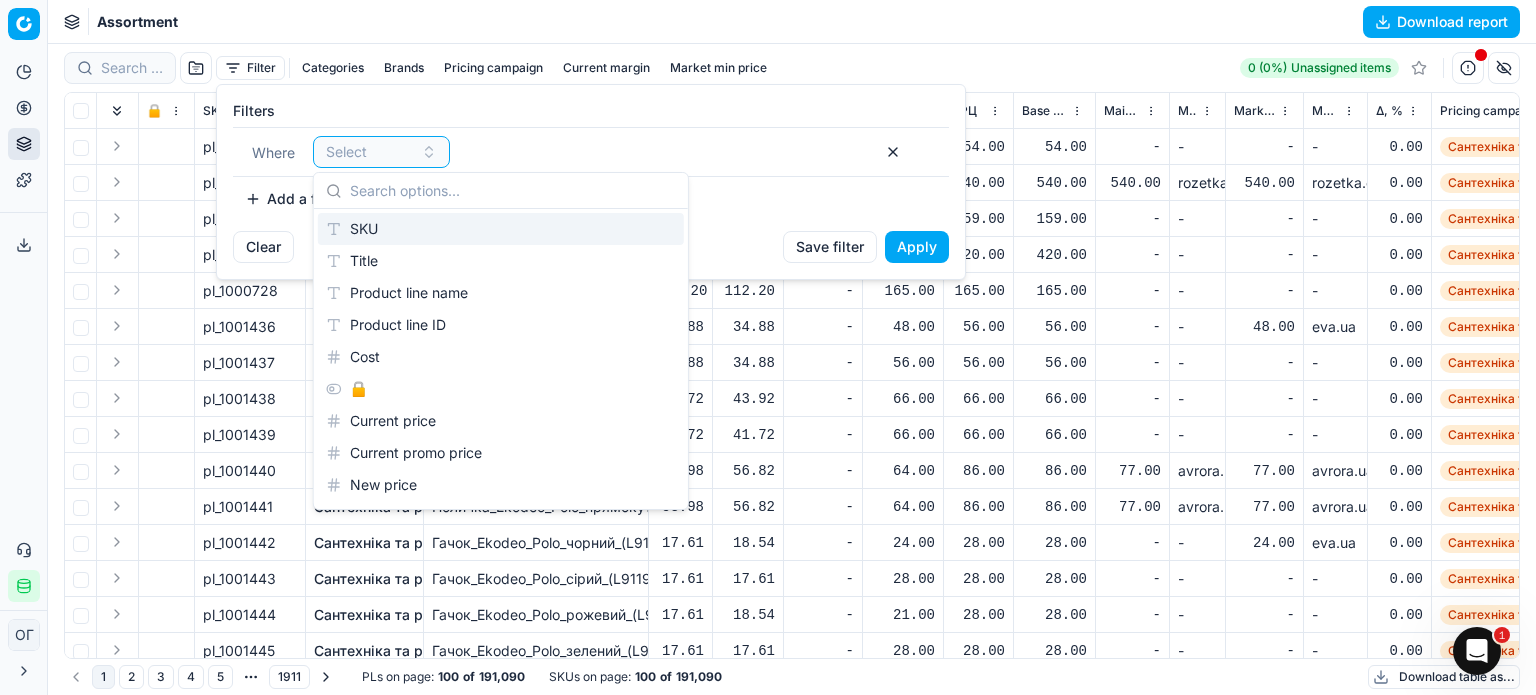 click on "SKU" at bounding box center (501, 229) 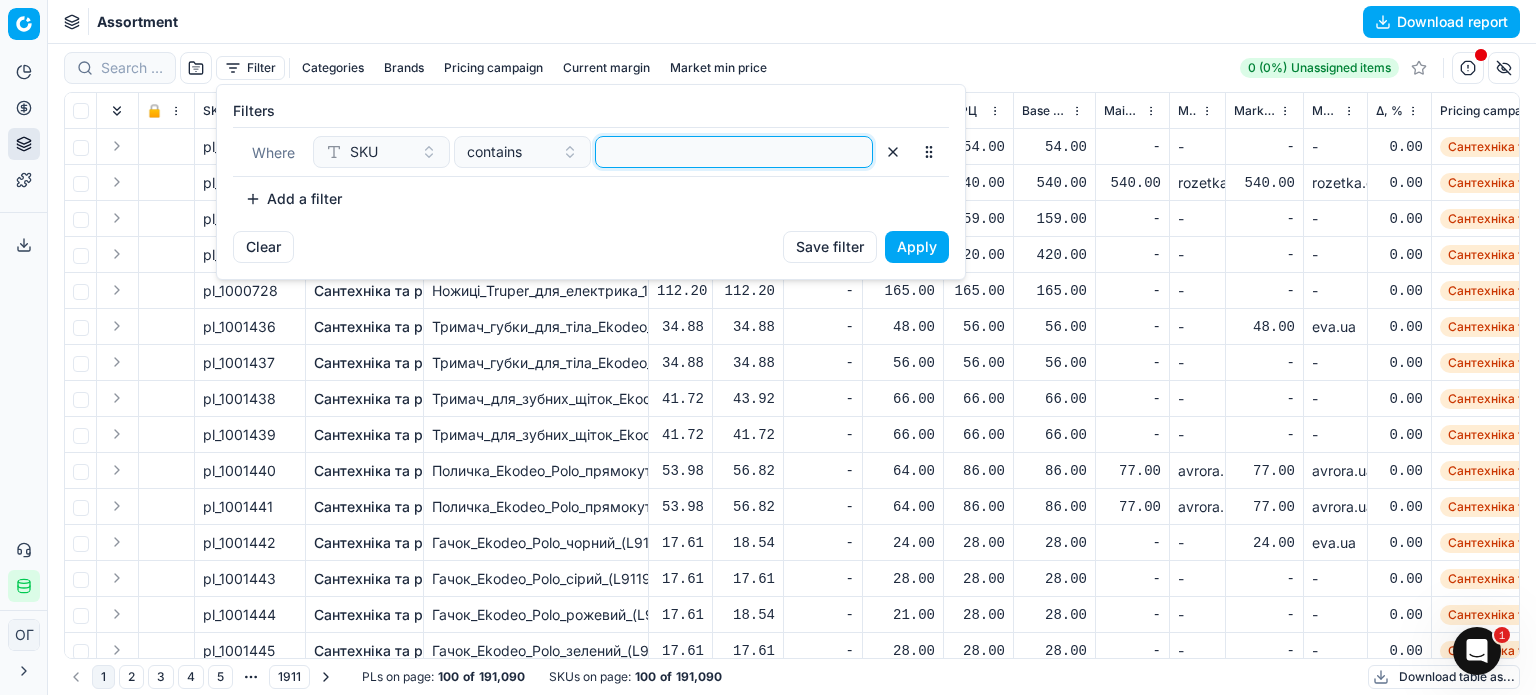 click at bounding box center [734, 152] 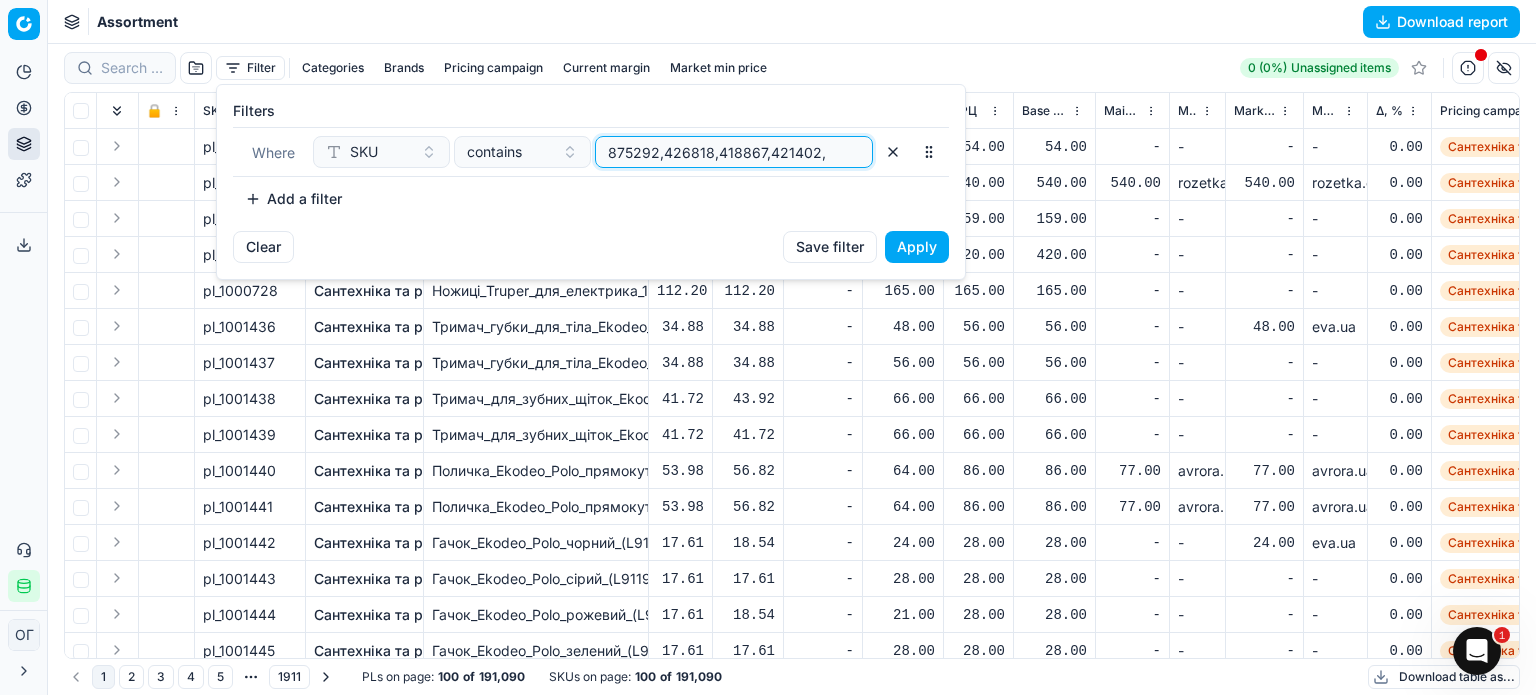 type on "875292,426818,418867,421402," 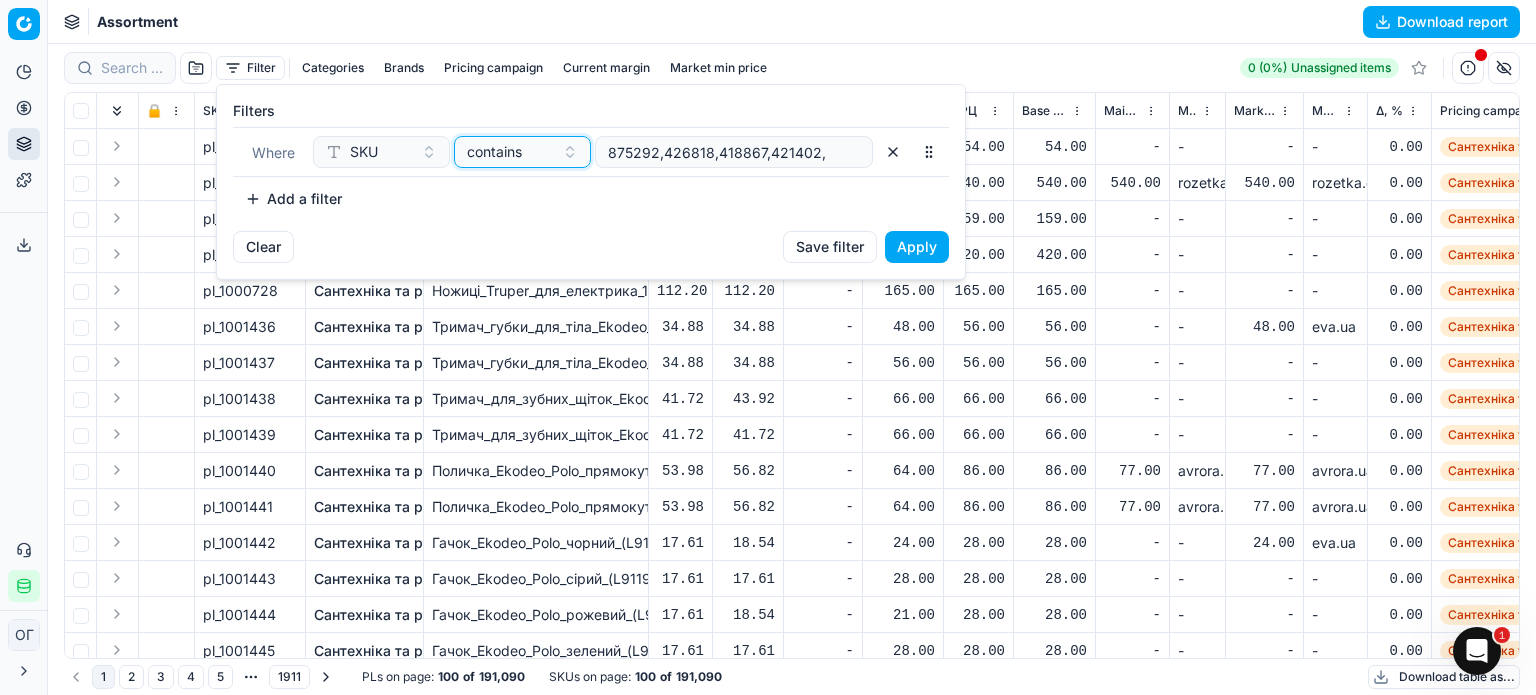 click on "contains" at bounding box center [522, 152] 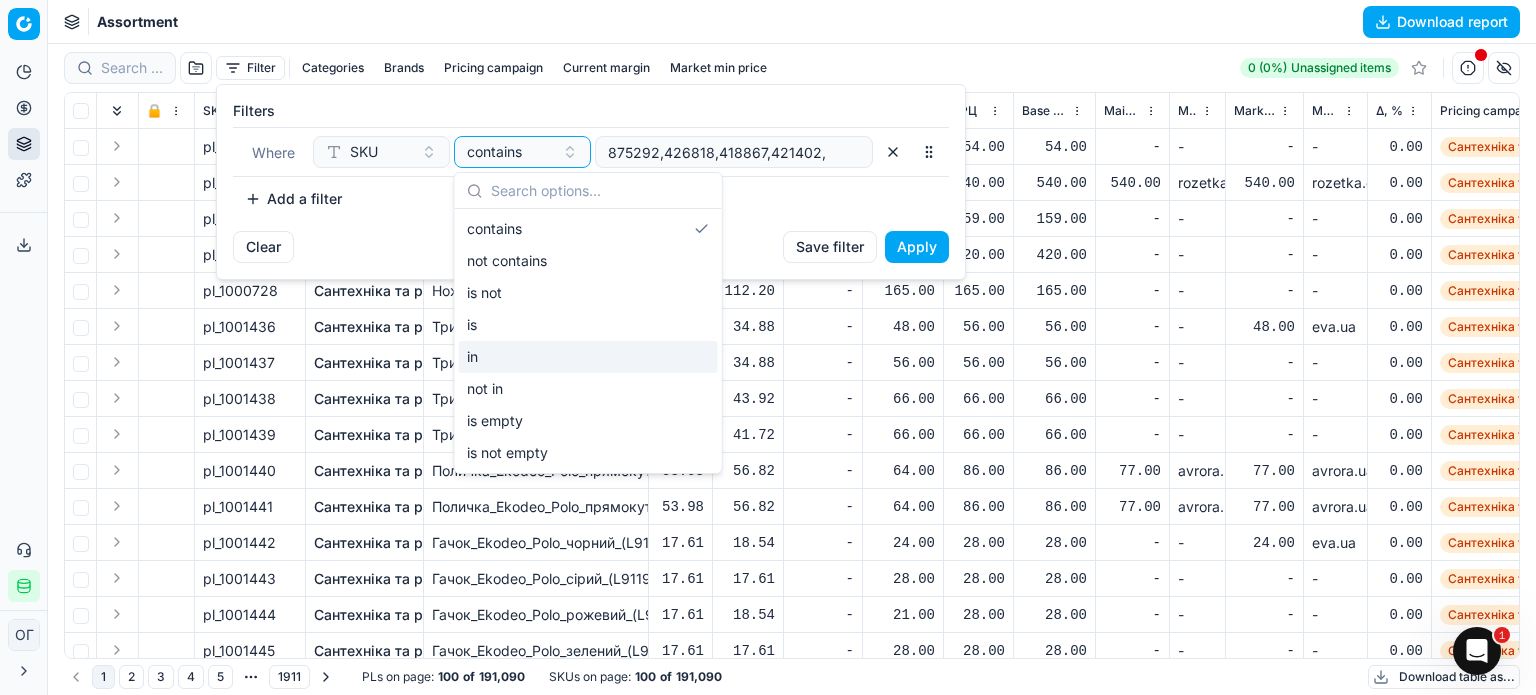 click on "in" at bounding box center [588, 357] 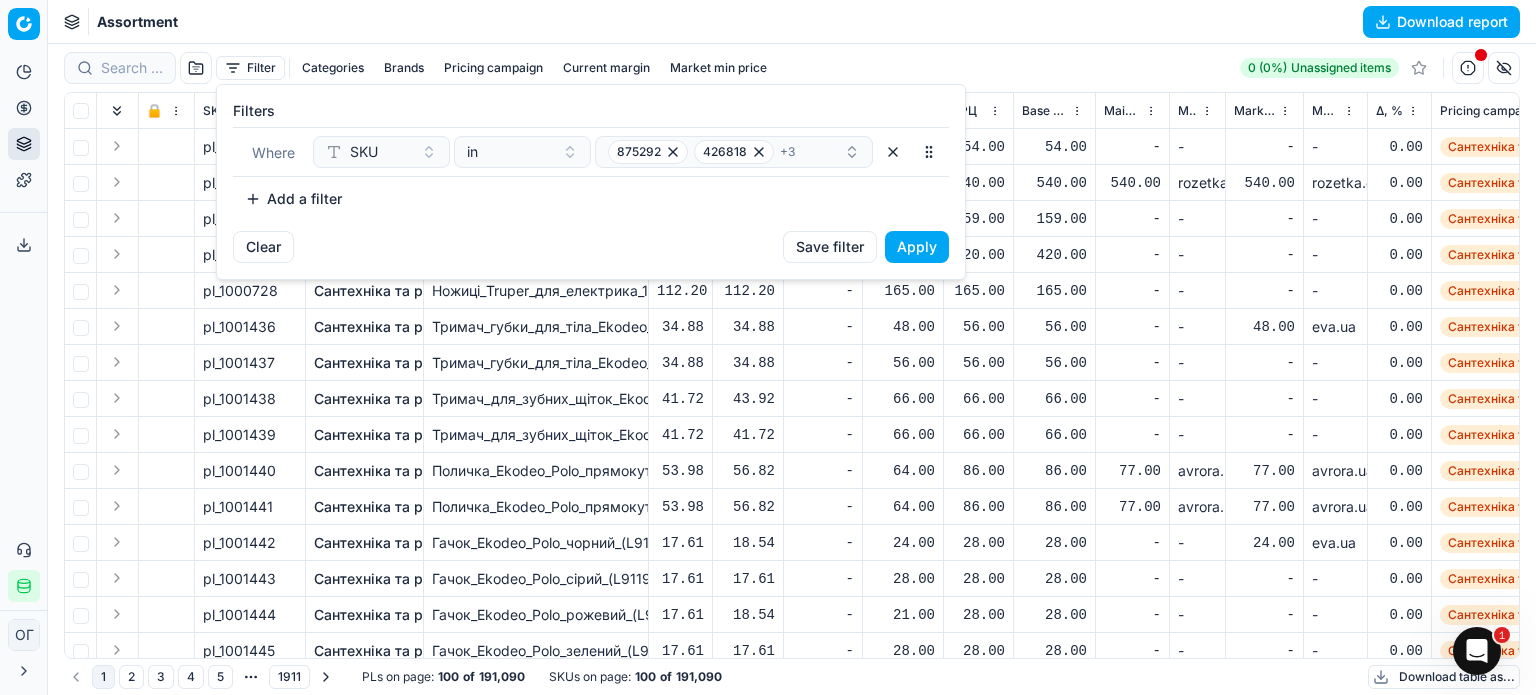 click on "Apply" at bounding box center [917, 247] 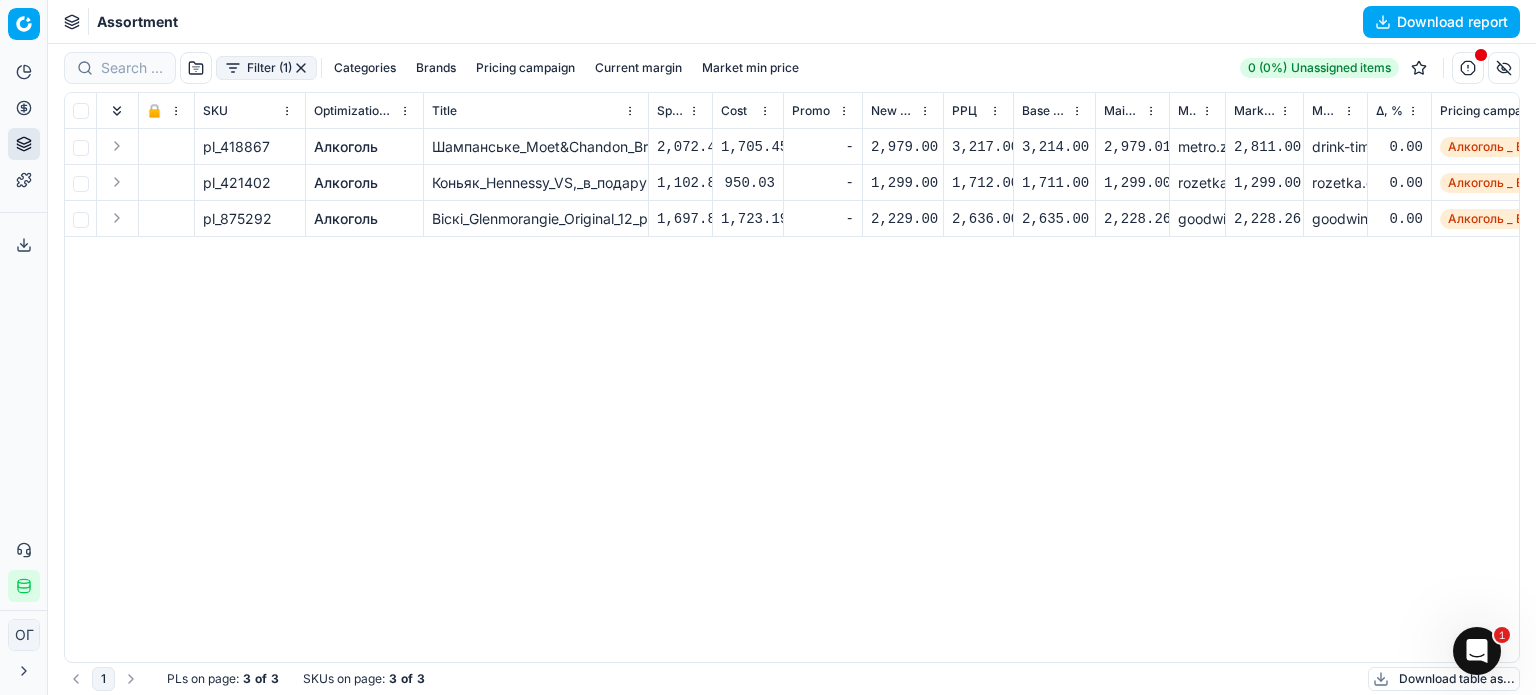 click on "2,979.00" at bounding box center (903, 147) 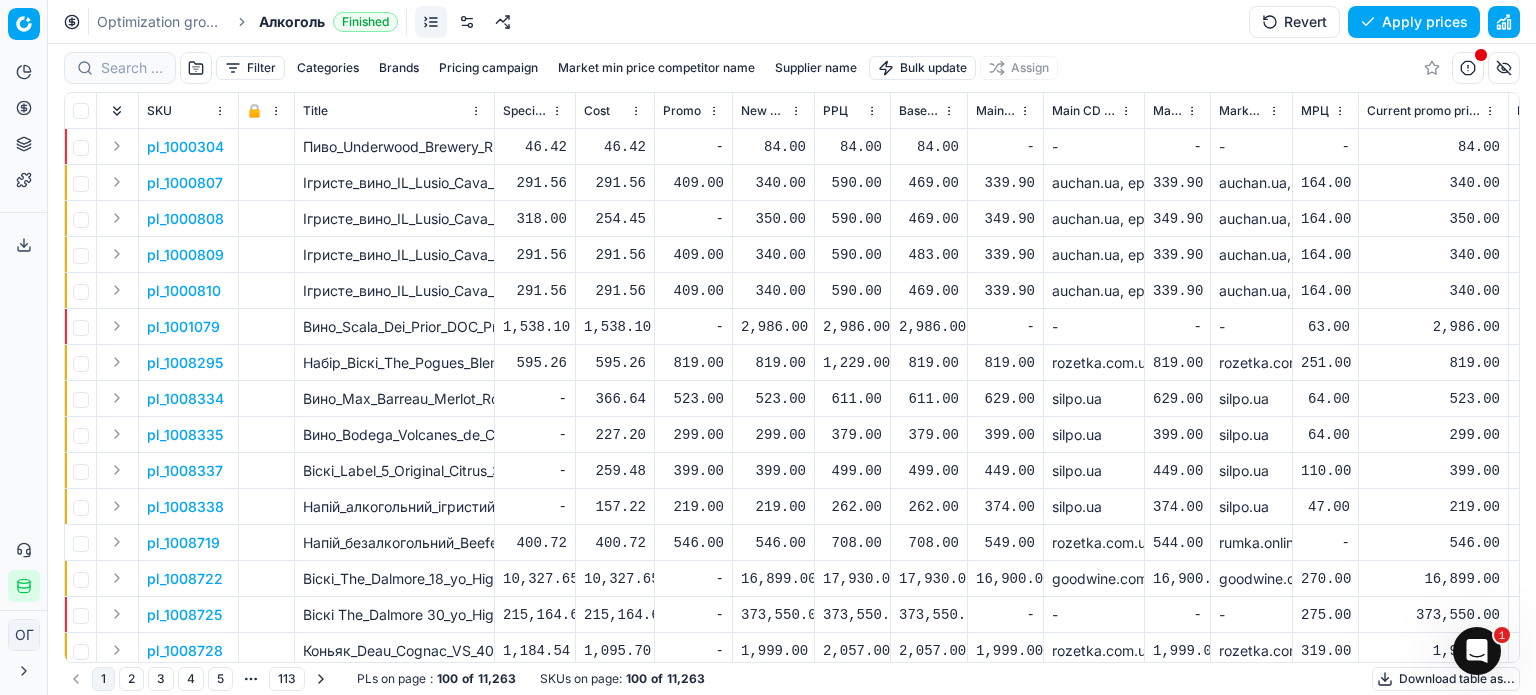 click on "Filter" at bounding box center [250, 68] 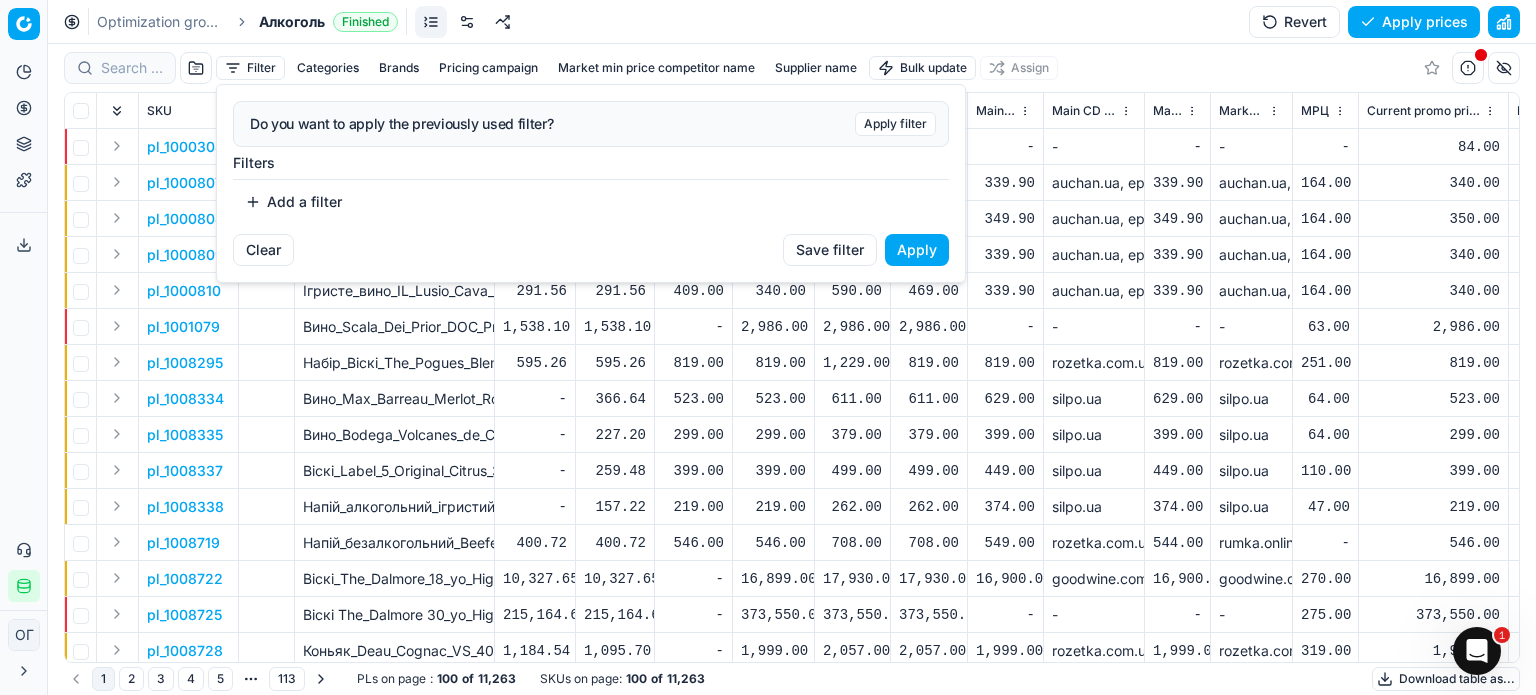 click on "Add a filter" at bounding box center (293, 202) 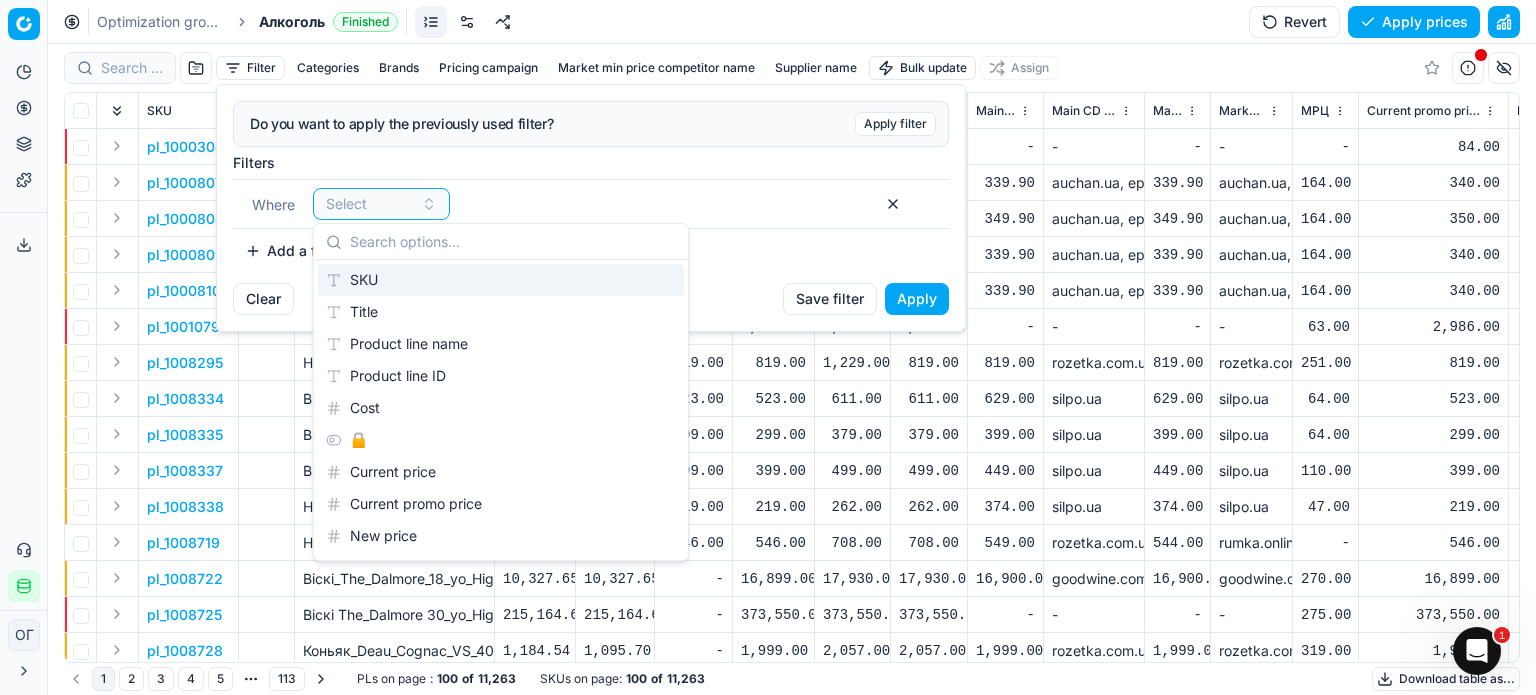 click on "SKU" at bounding box center [501, 280] 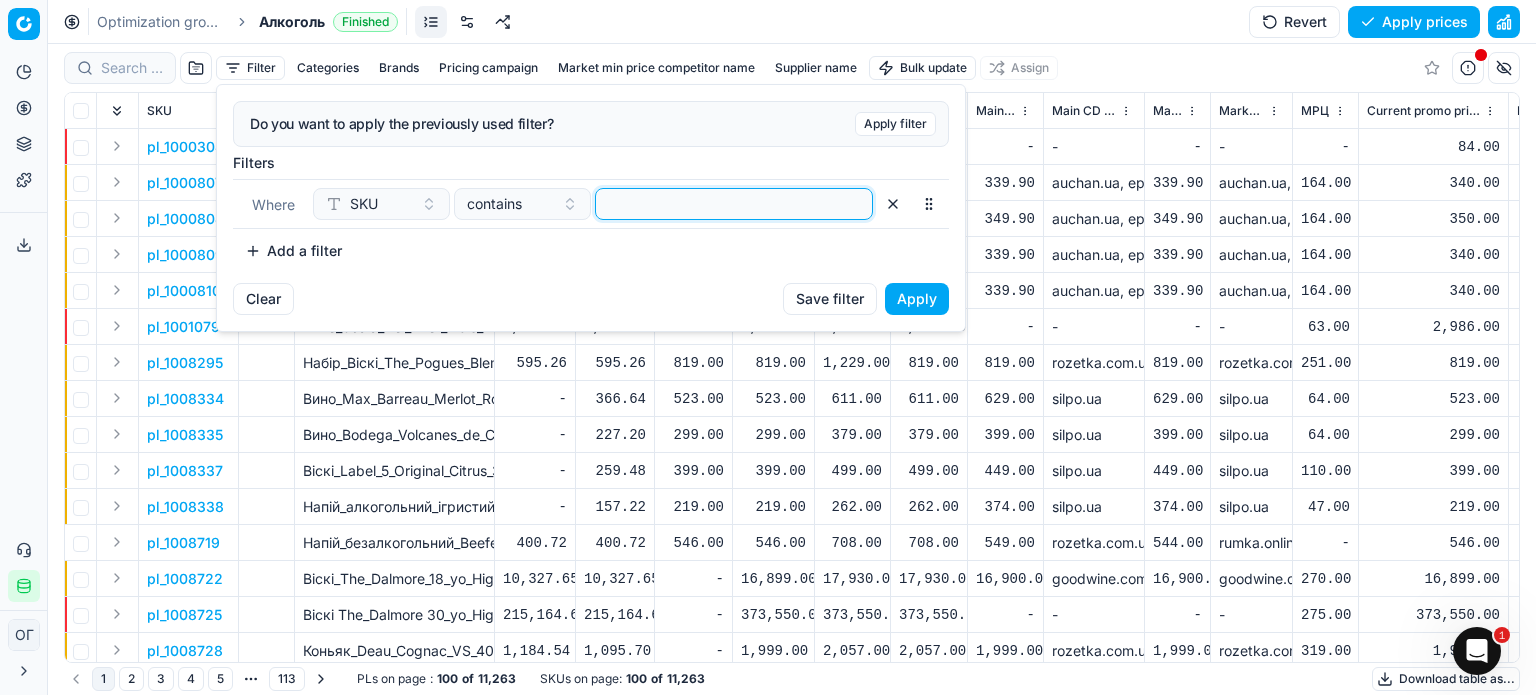 click at bounding box center [734, 204] 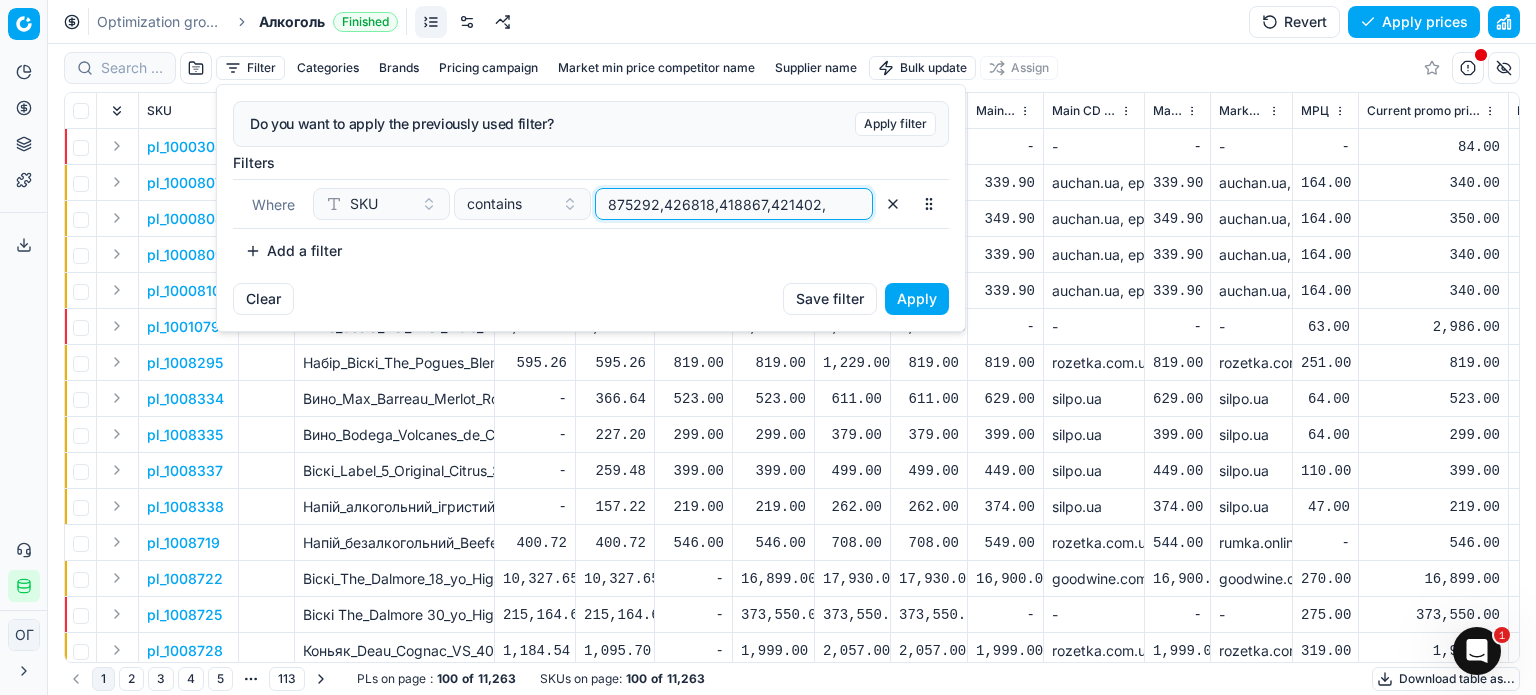 type on "875292,426818,418867,421402," 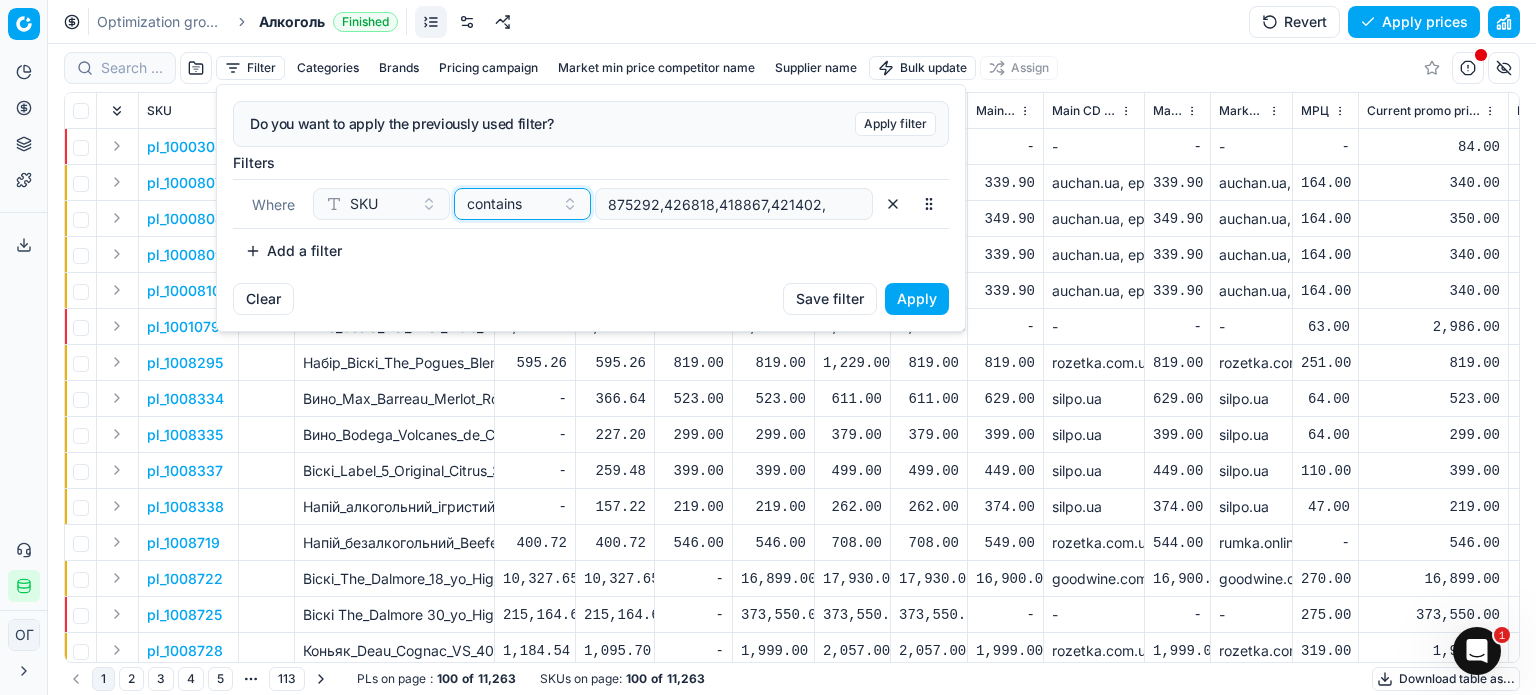 click on "contains" at bounding box center [510, 204] 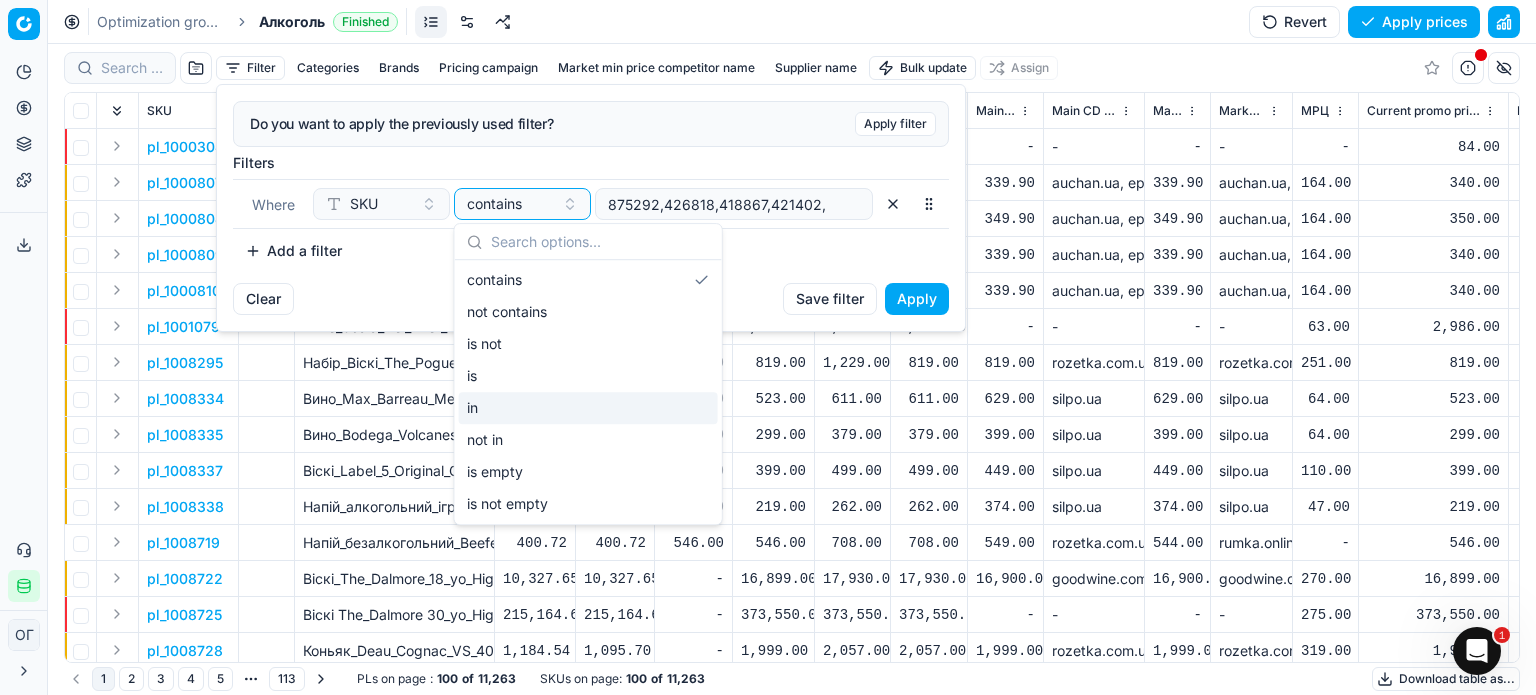 click on "in" at bounding box center [588, 408] 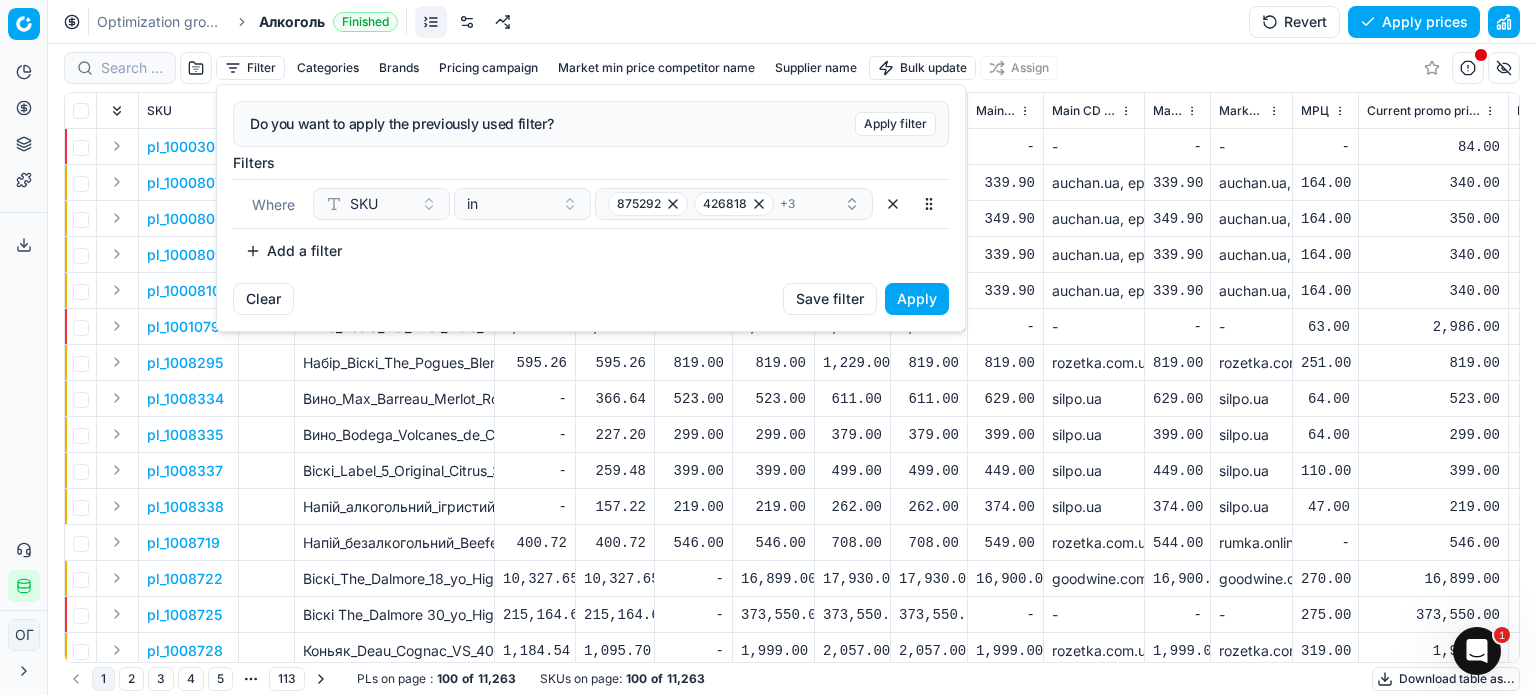 click on "Apply" at bounding box center (917, 299) 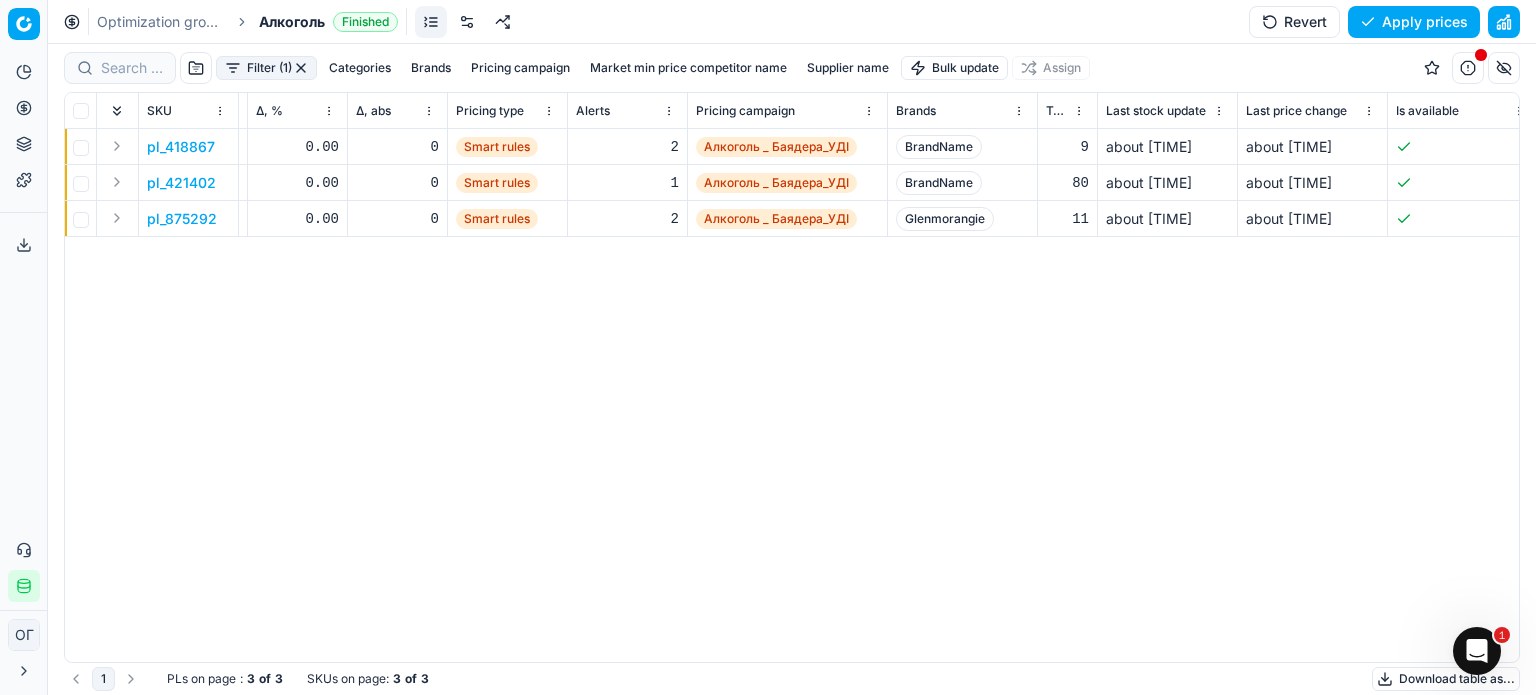 scroll, scrollTop: 0, scrollLeft: 0, axis: both 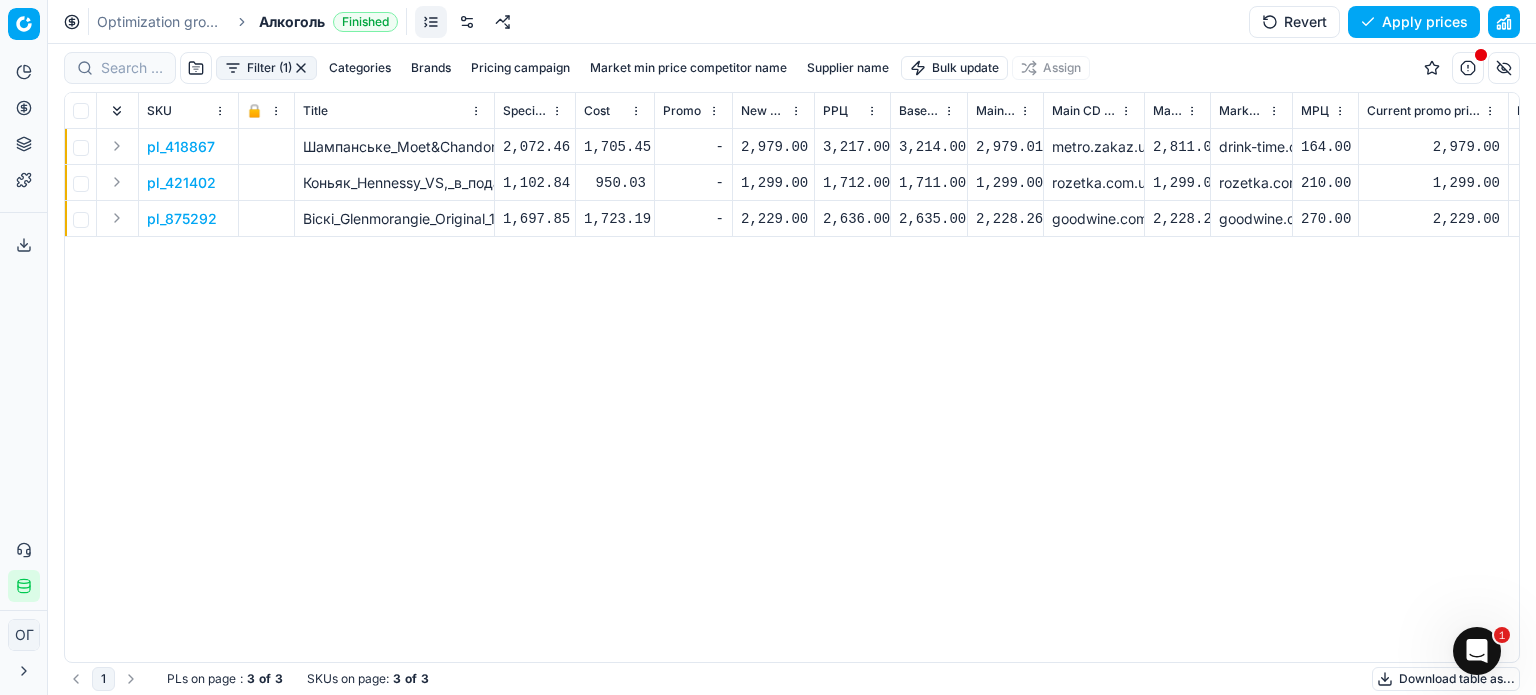 click on "2,979.00" at bounding box center (773, 147) 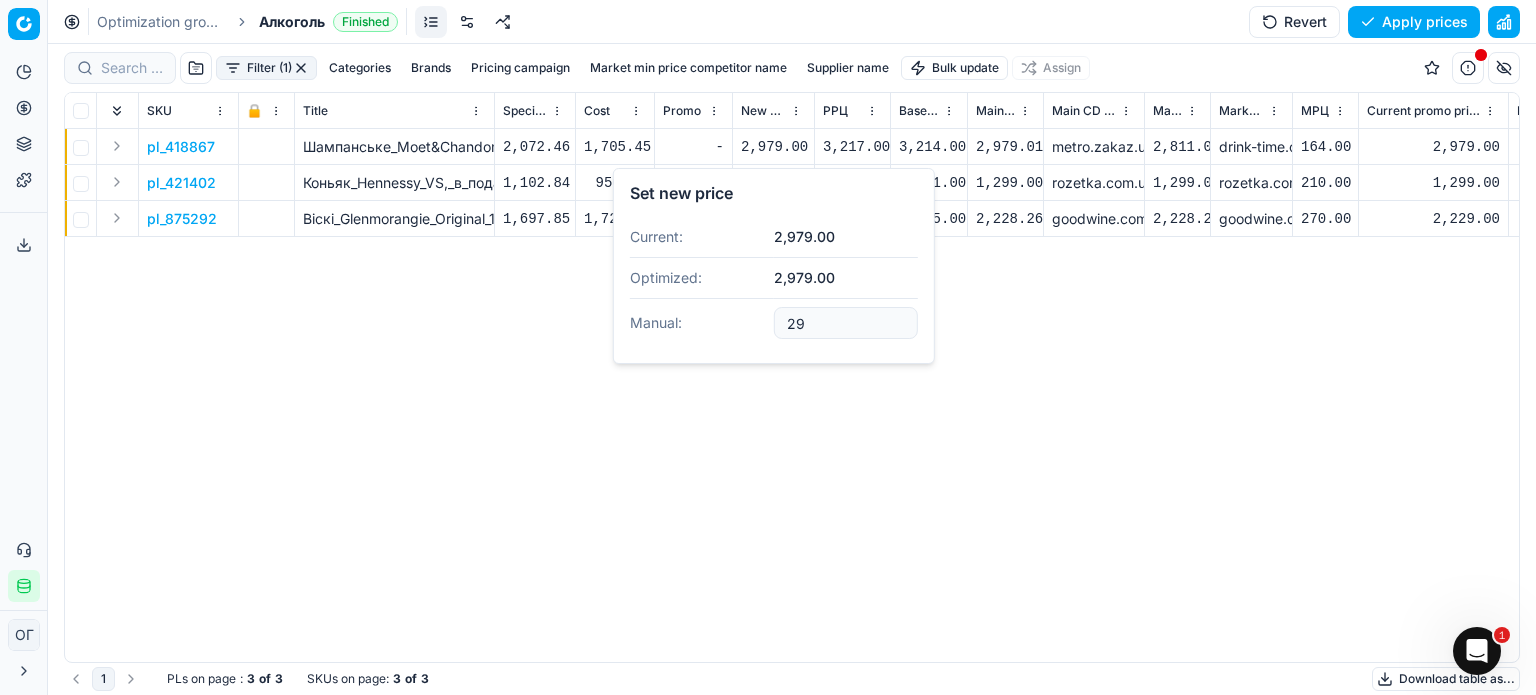 type on "2" 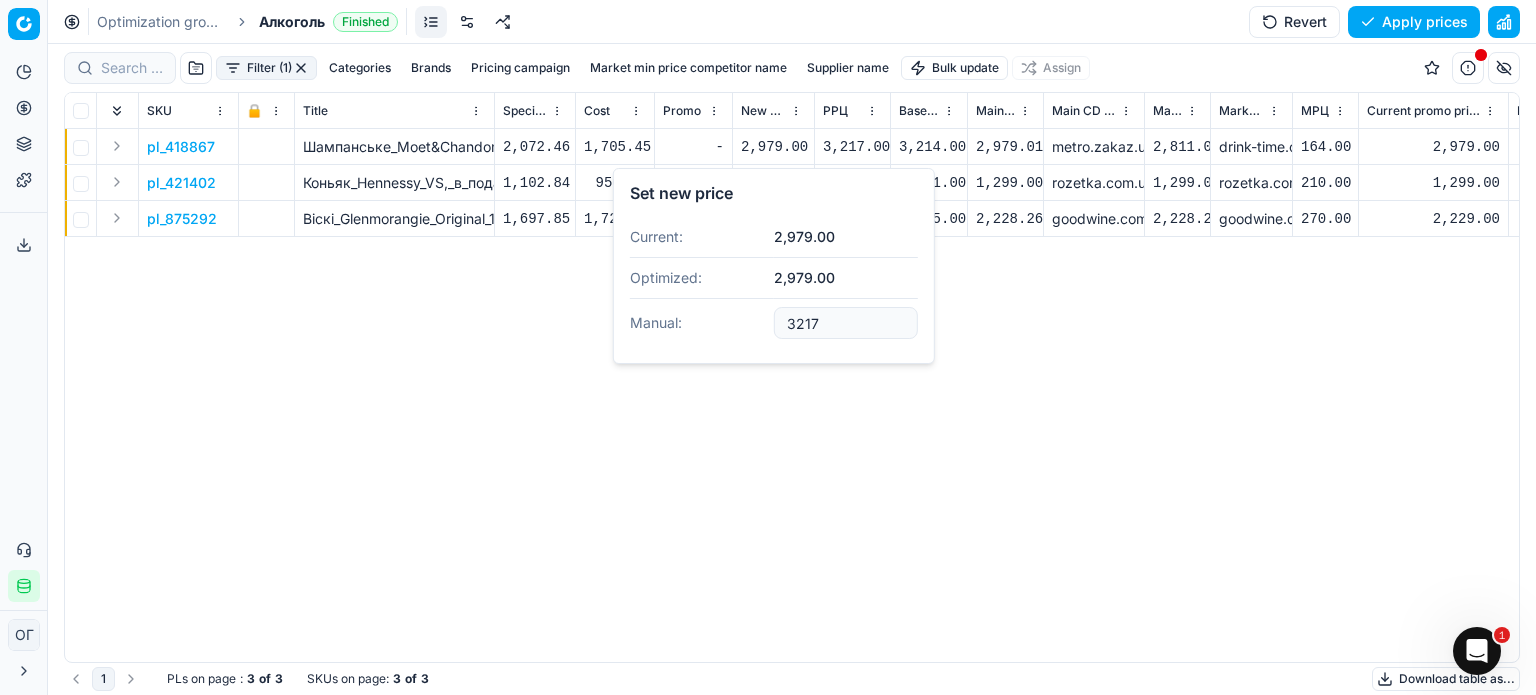 type on "3217.00" 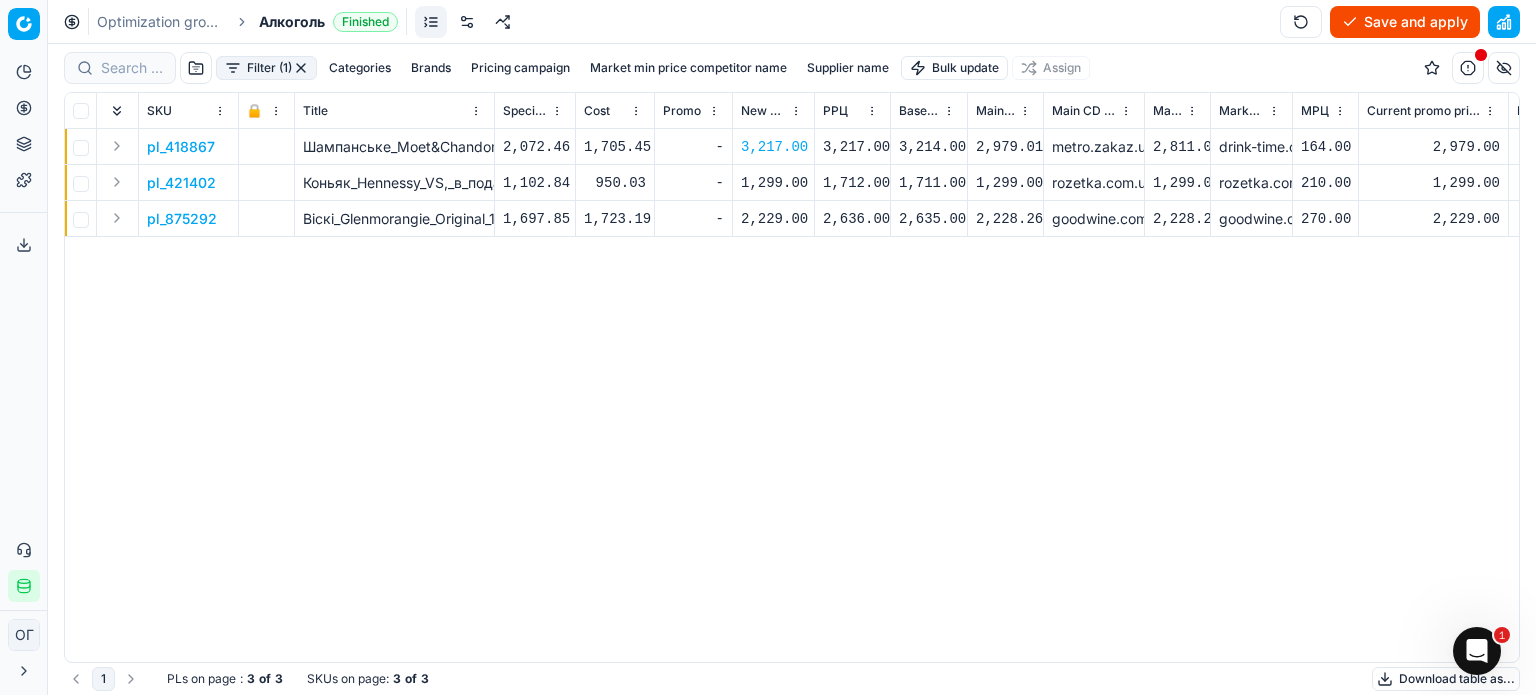click on "1,299.00" at bounding box center (773, 183) 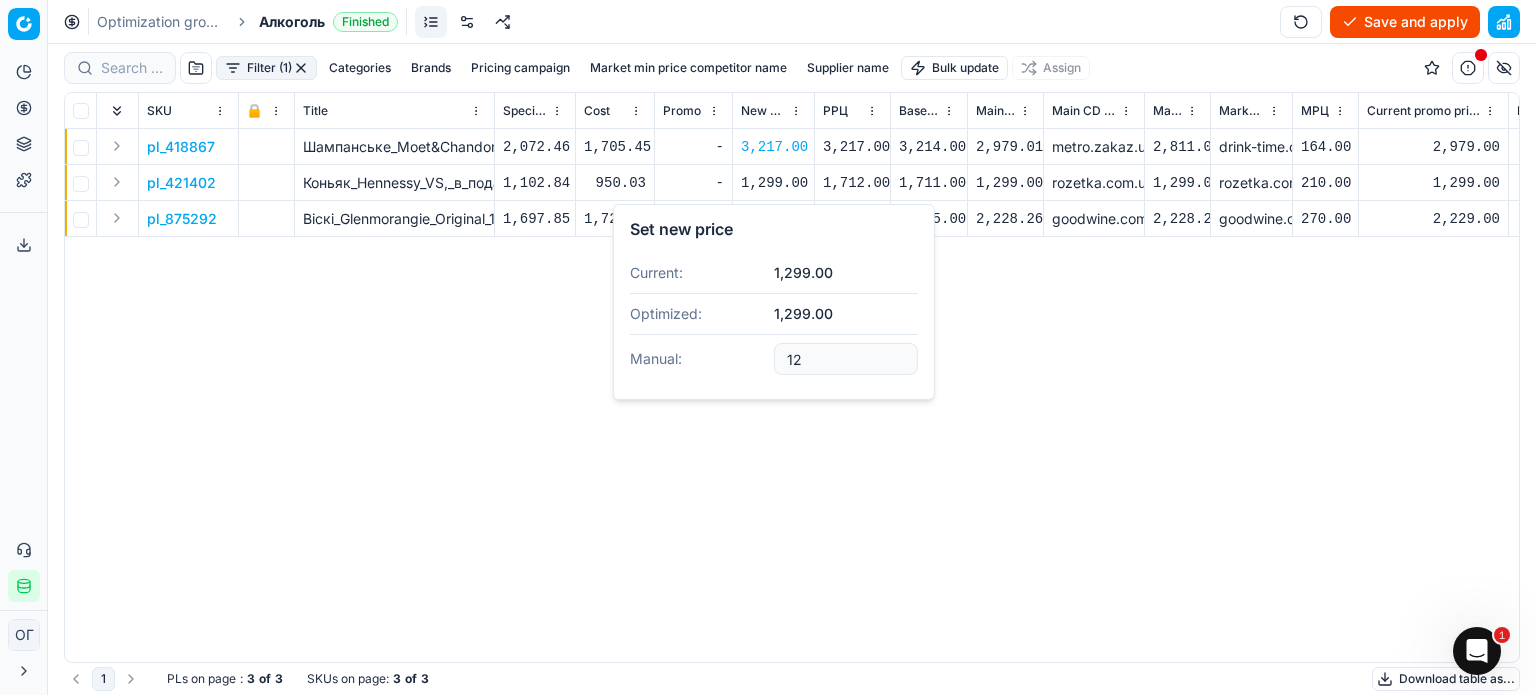 type on "1" 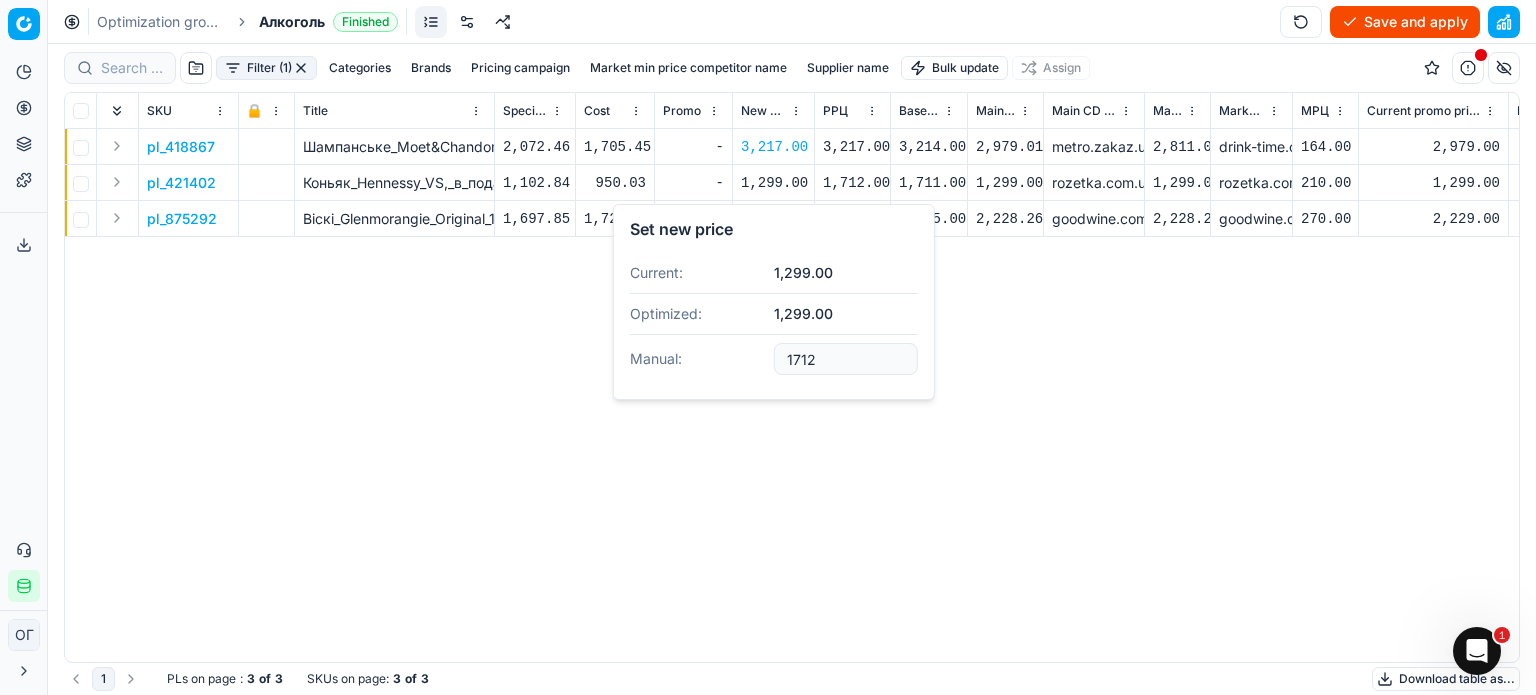 type on "1712.00" 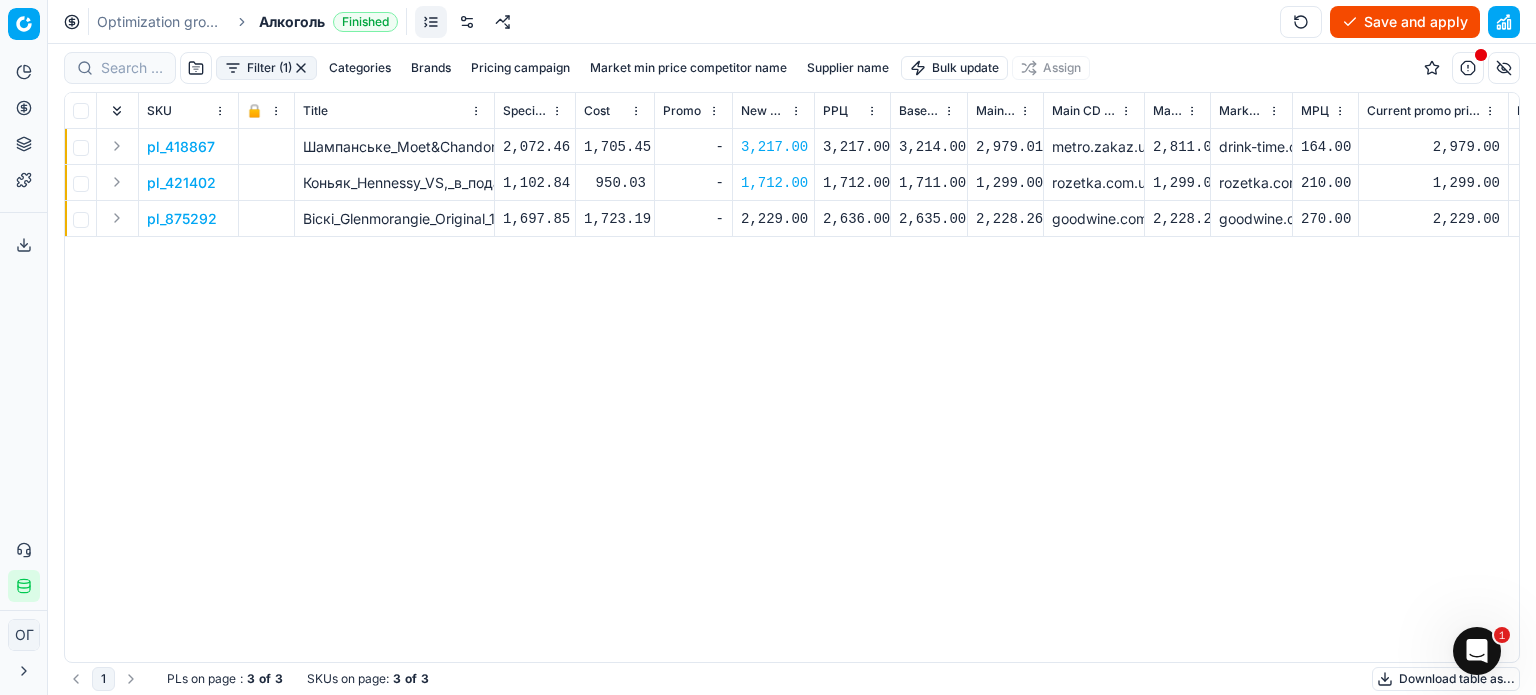 click on "2,229.00" at bounding box center [773, 219] 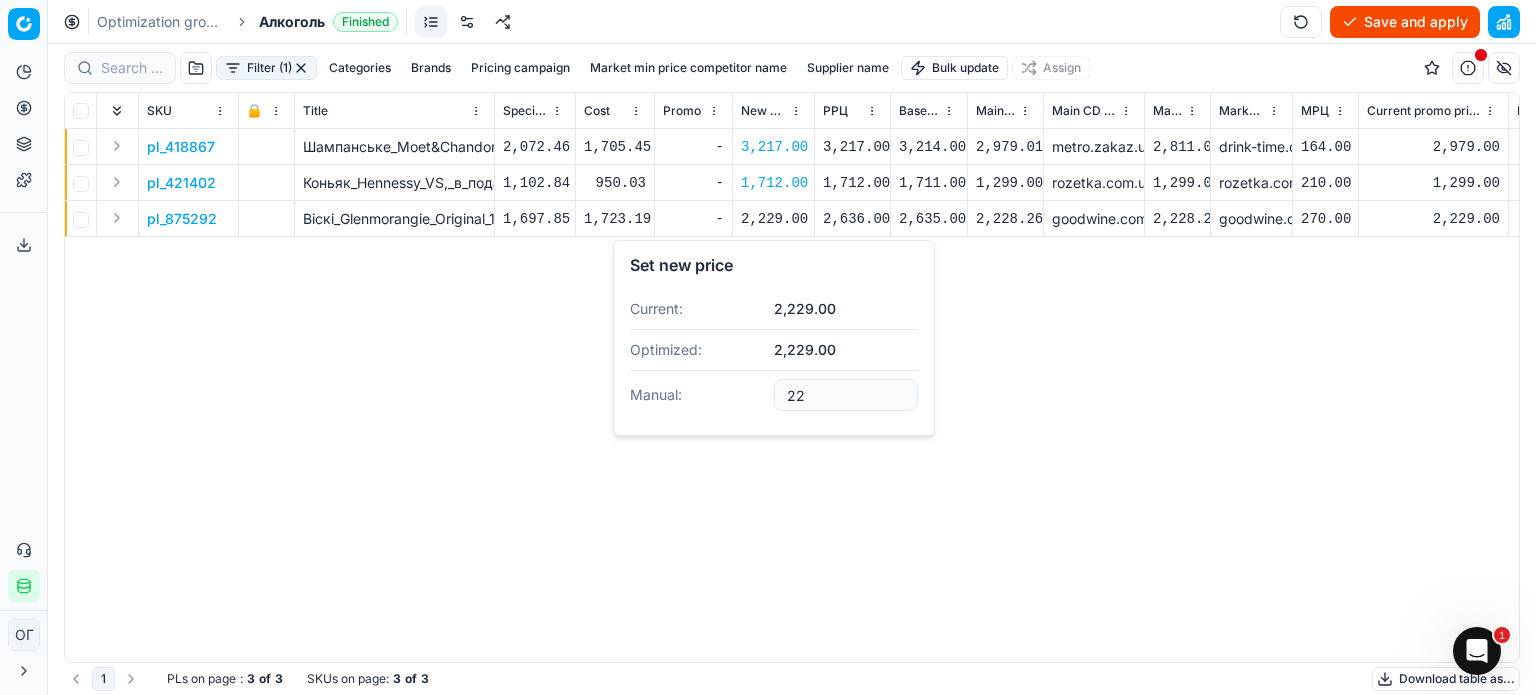 type on "2" 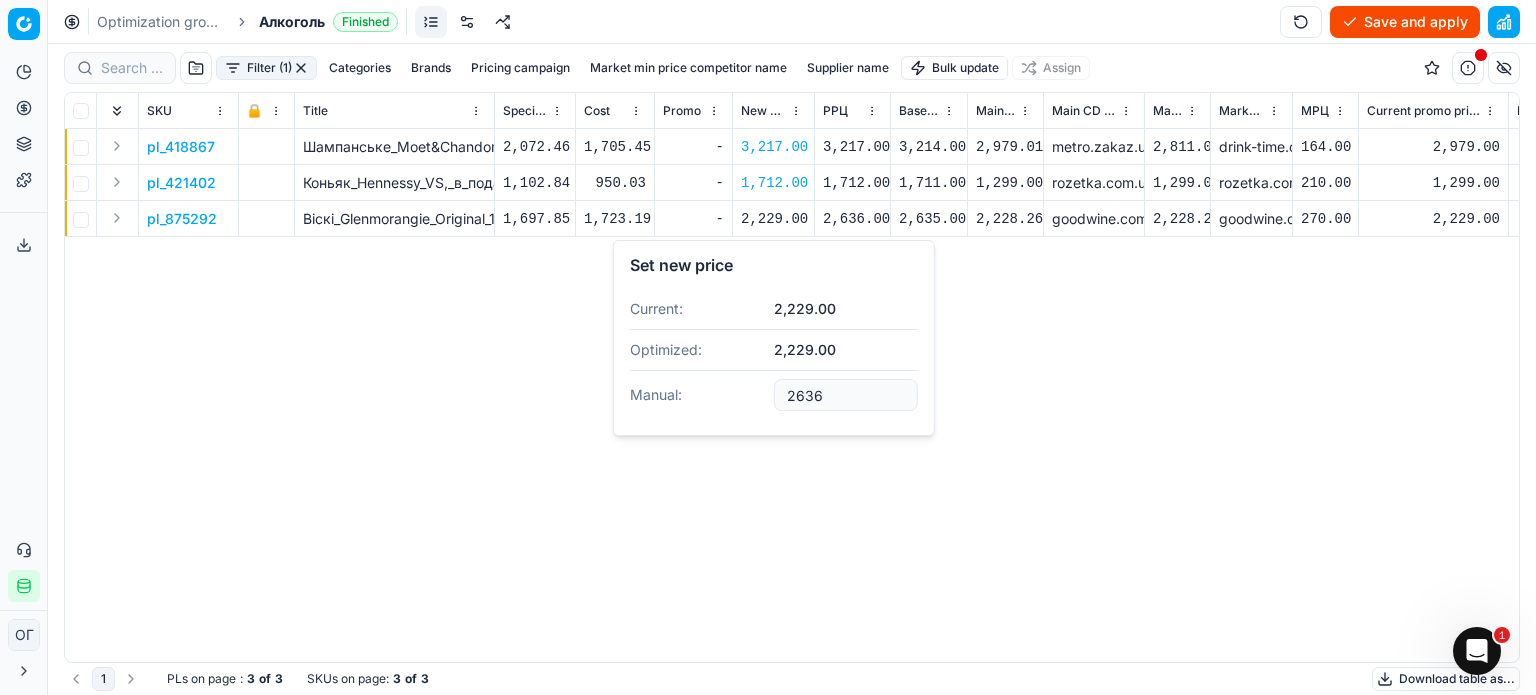 type on "2636.00" 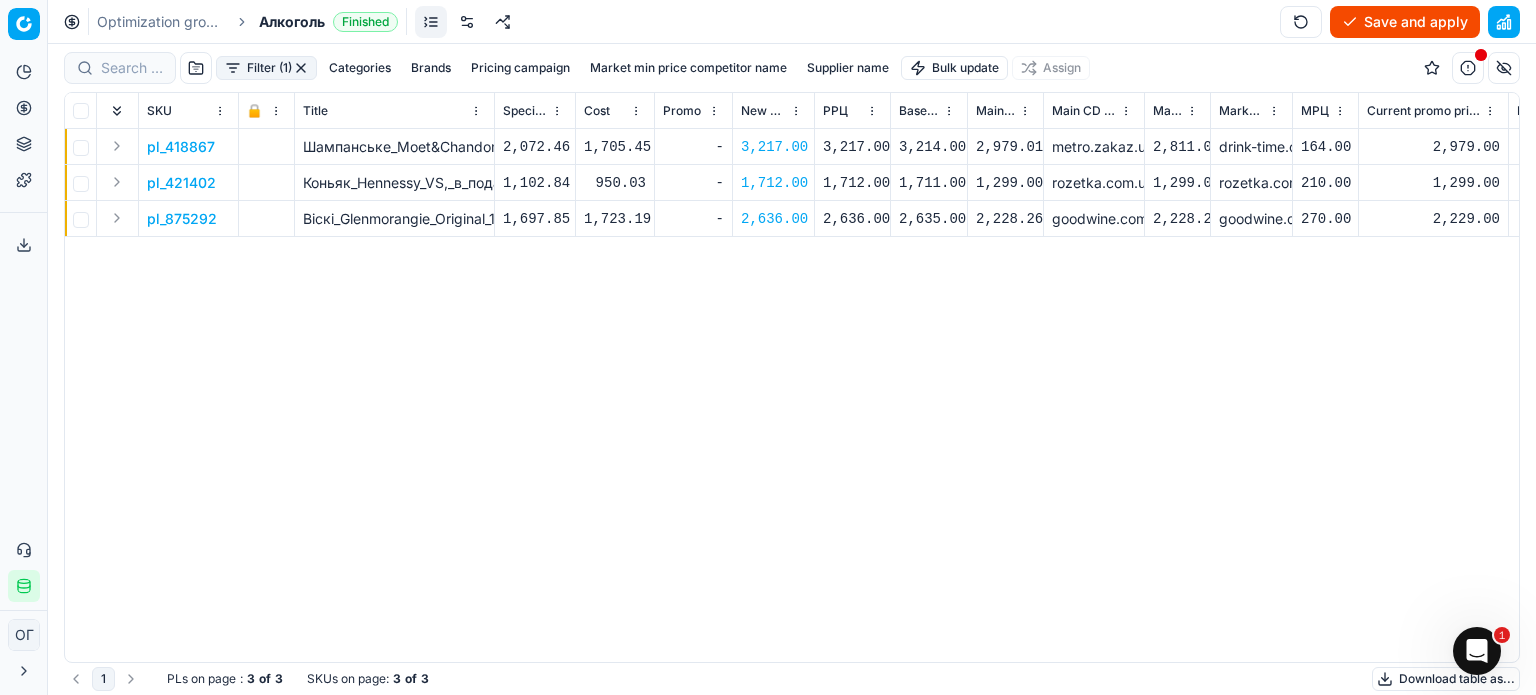 click on "Save and apply" at bounding box center [1405, 22] 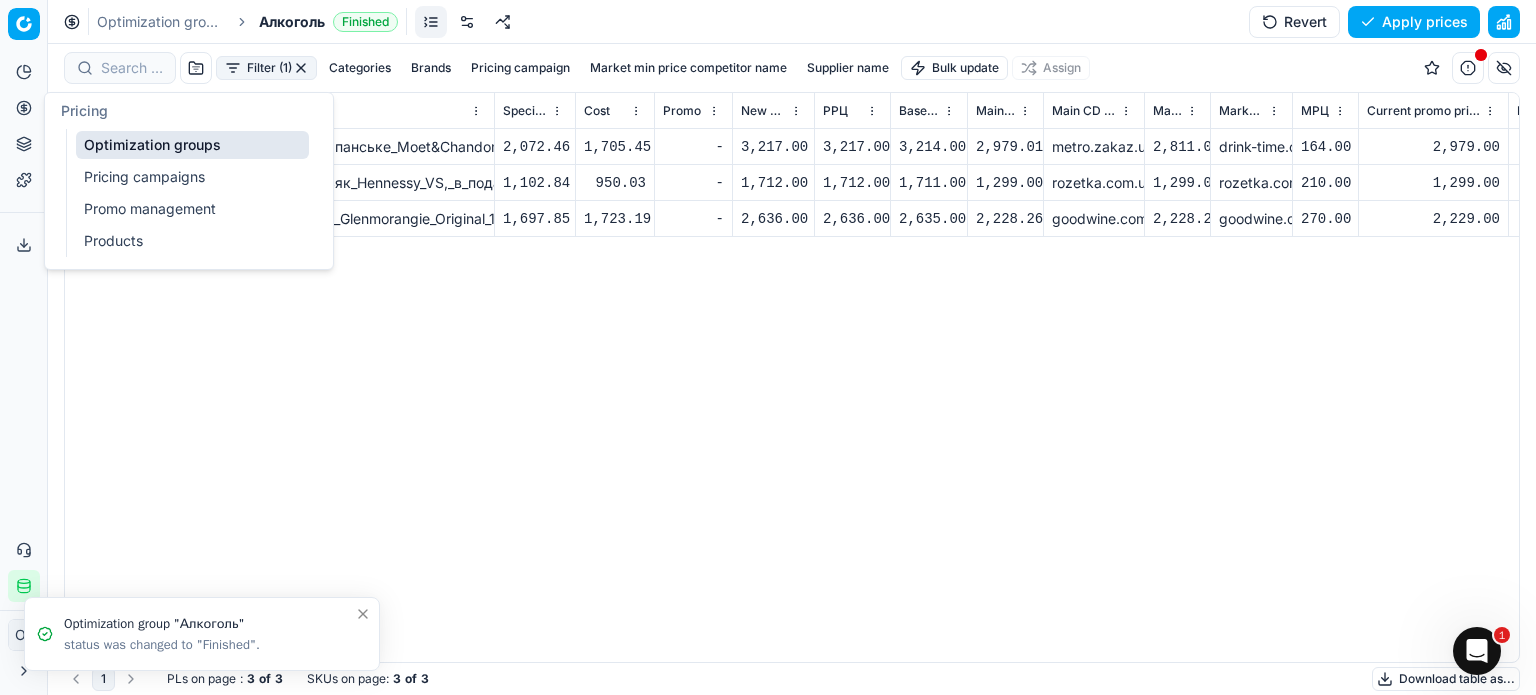 click on "Pricing" at bounding box center (24, 108) 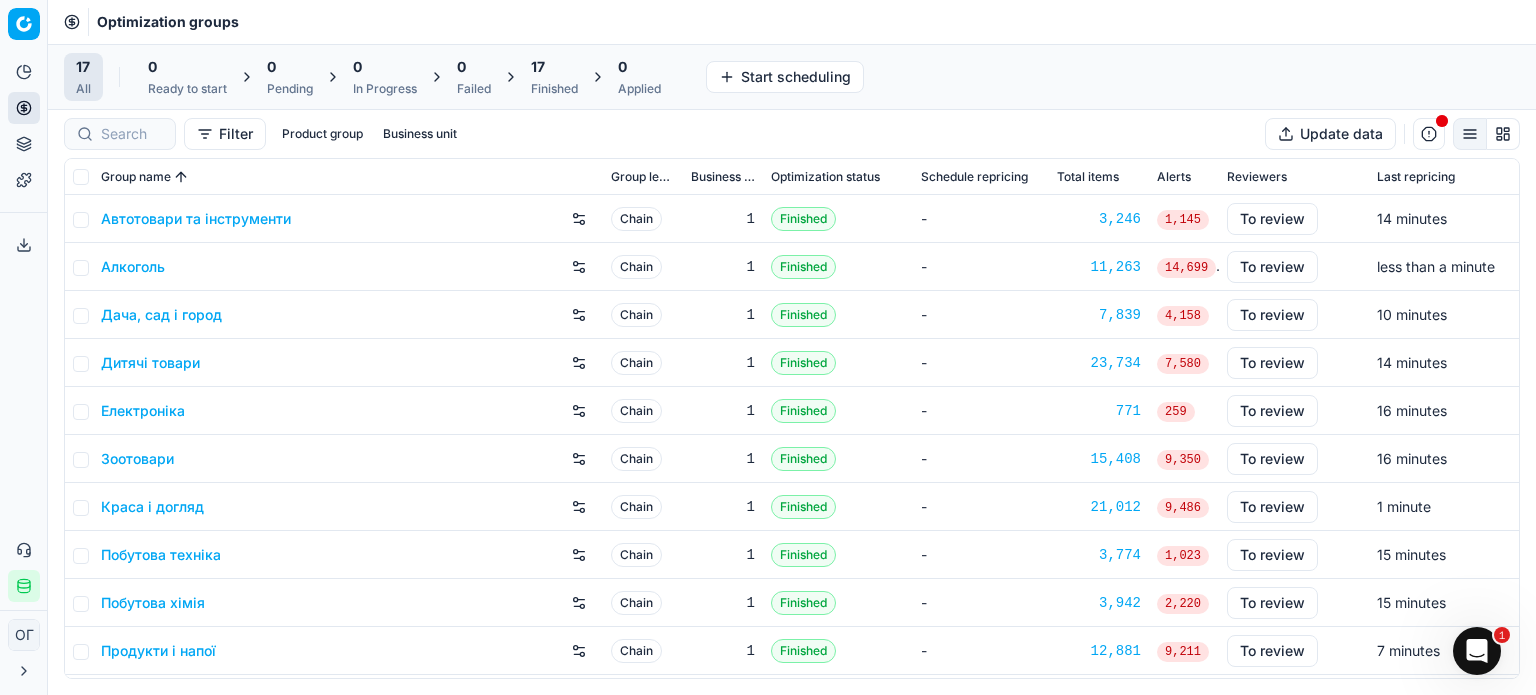 click on "17 Finished" at bounding box center [554, 77] 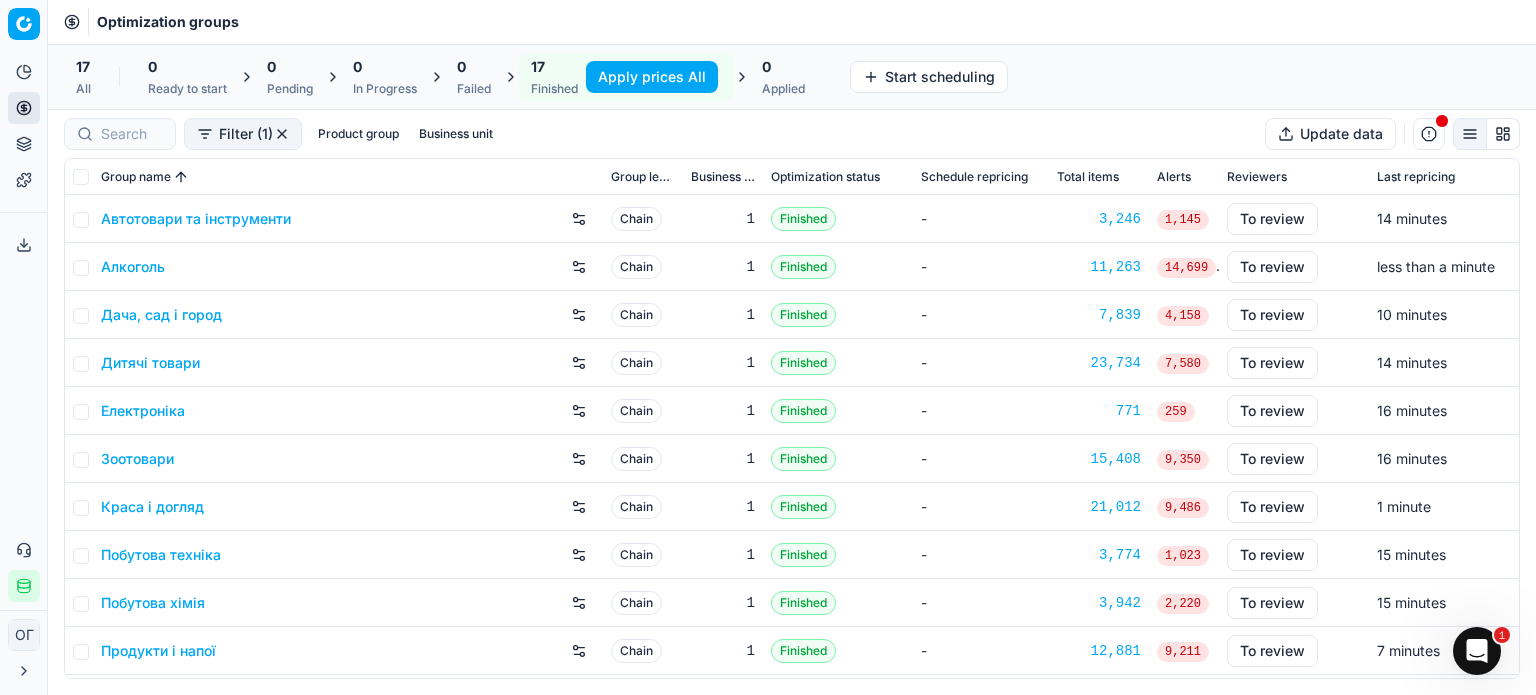 click on "Apply prices   All" at bounding box center [652, 77] 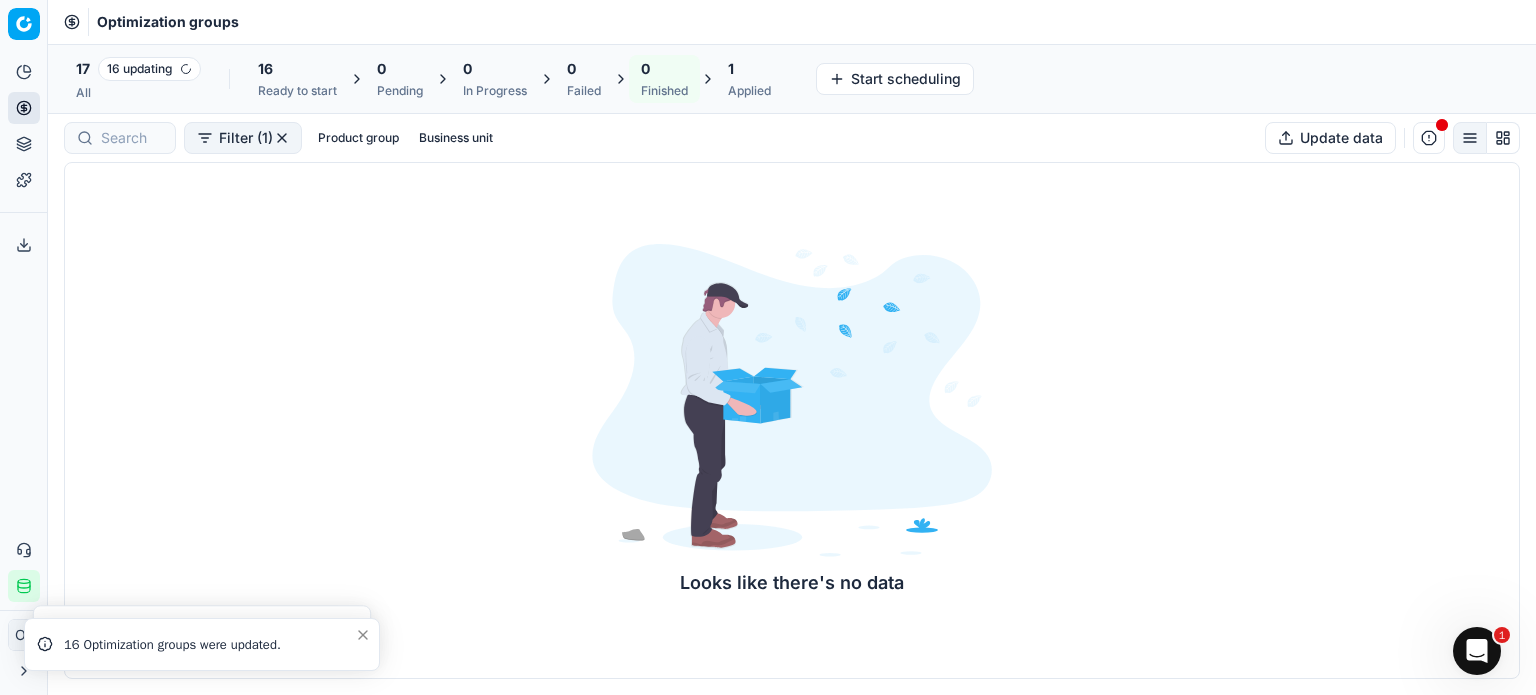click on "Product portfolio" at bounding box center [24, 144] 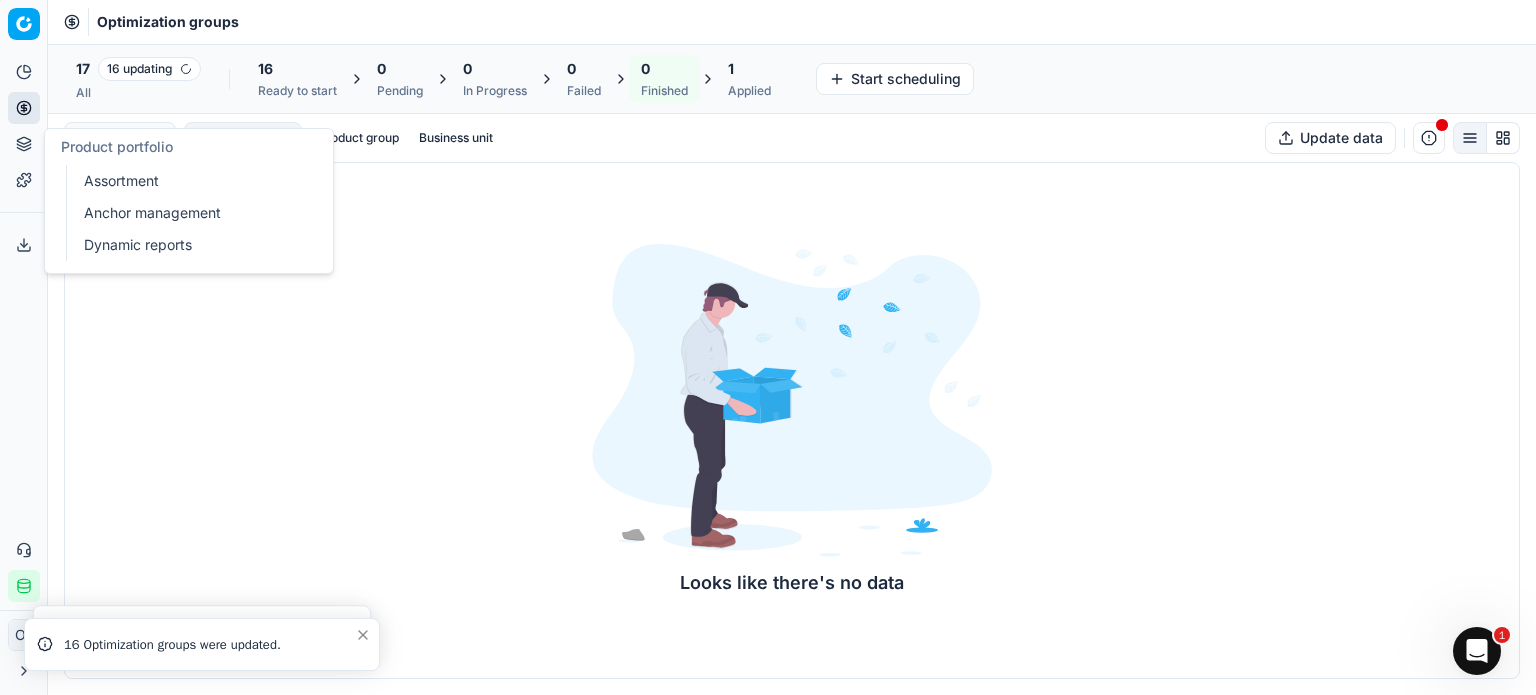 click on "Assortment" at bounding box center (192, 181) 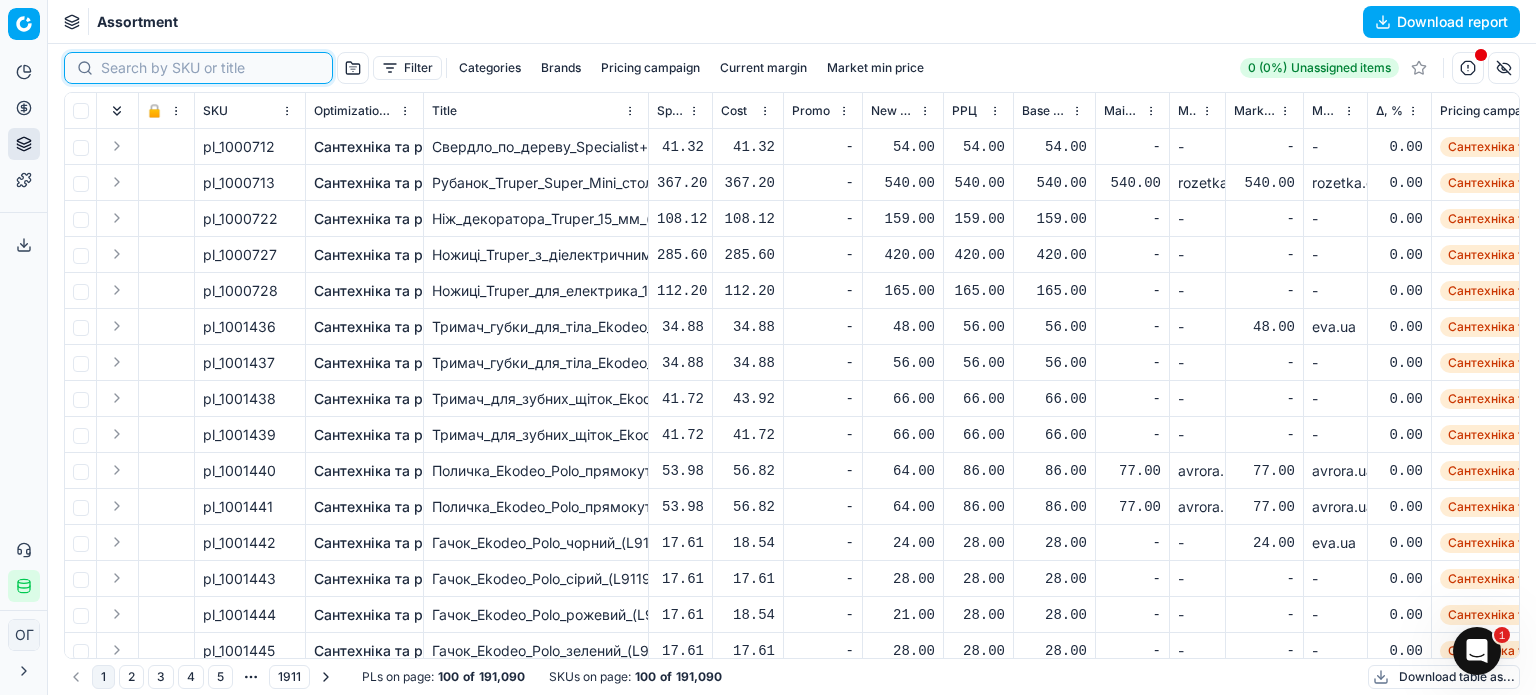 click at bounding box center (210, 68) 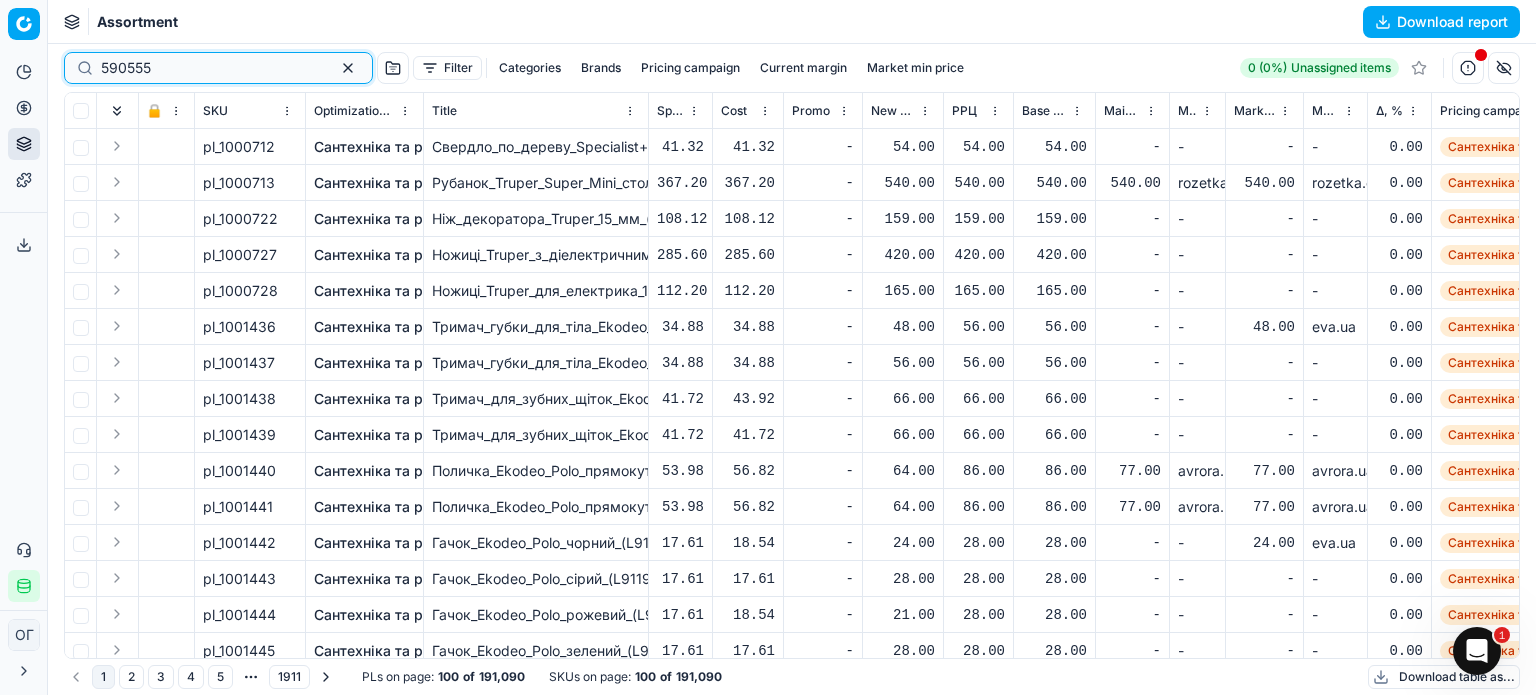 type on "590555" 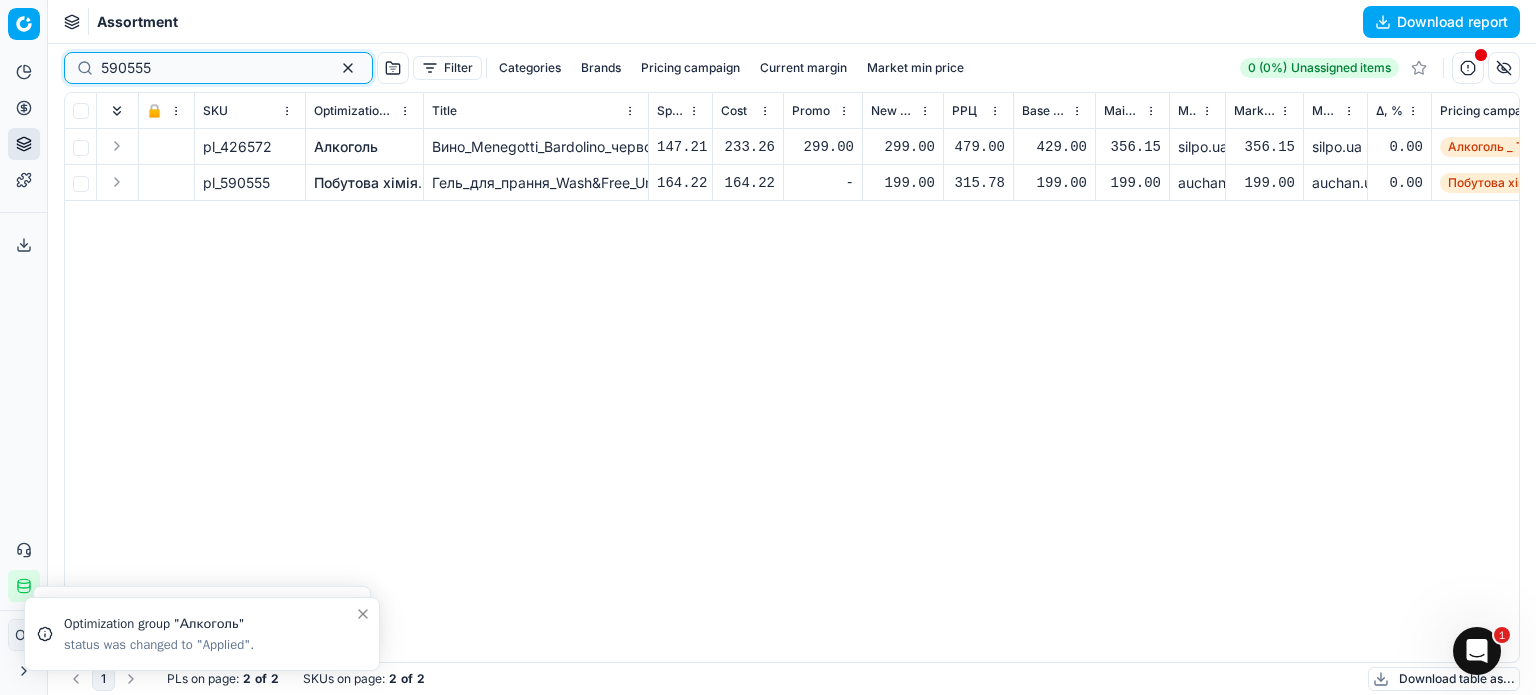 drag, startPoint x: 173, startPoint y: 72, endPoint x: 67, endPoint y: 65, distance: 106.23088 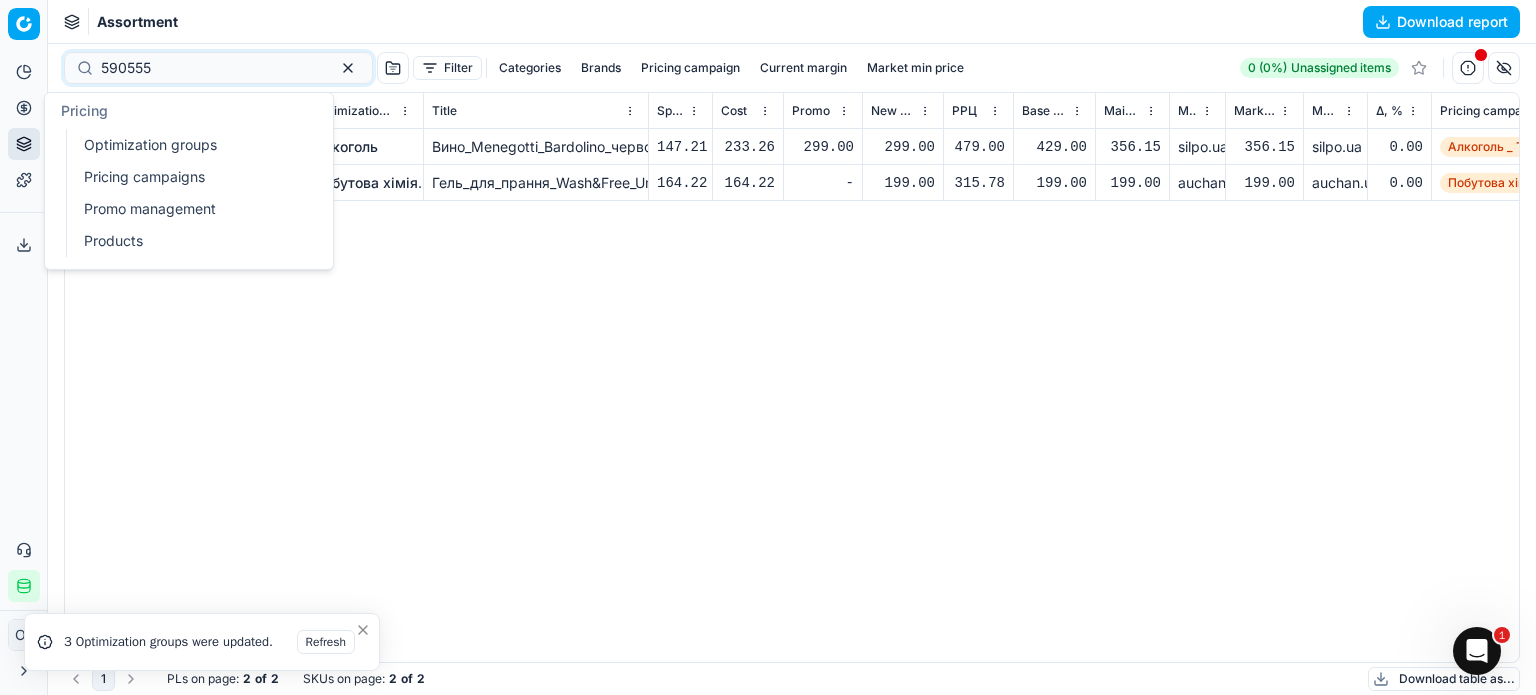 click on "Pricing" at bounding box center (24, 108) 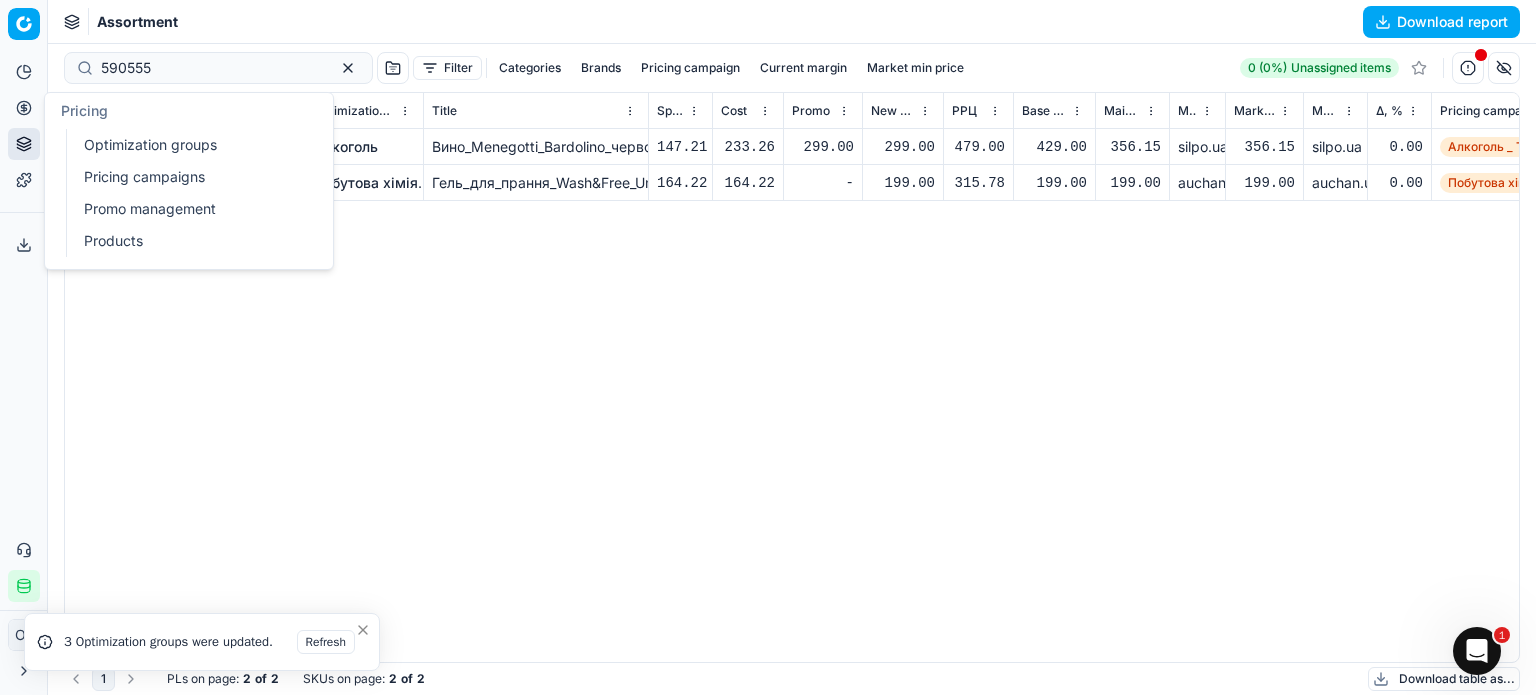 click on "Optimization groups" at bounding box center (192, 145) 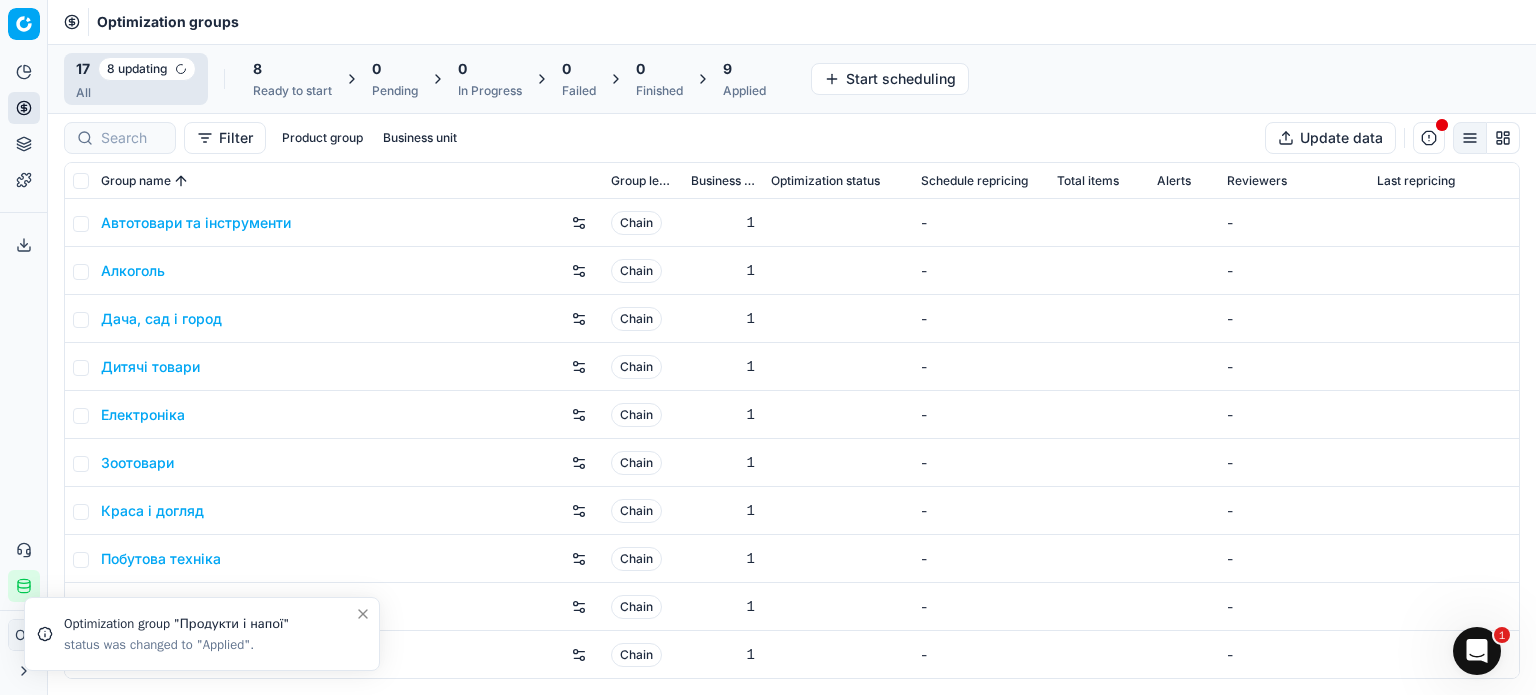 click on "Applied" at bounding box center [744, 91] 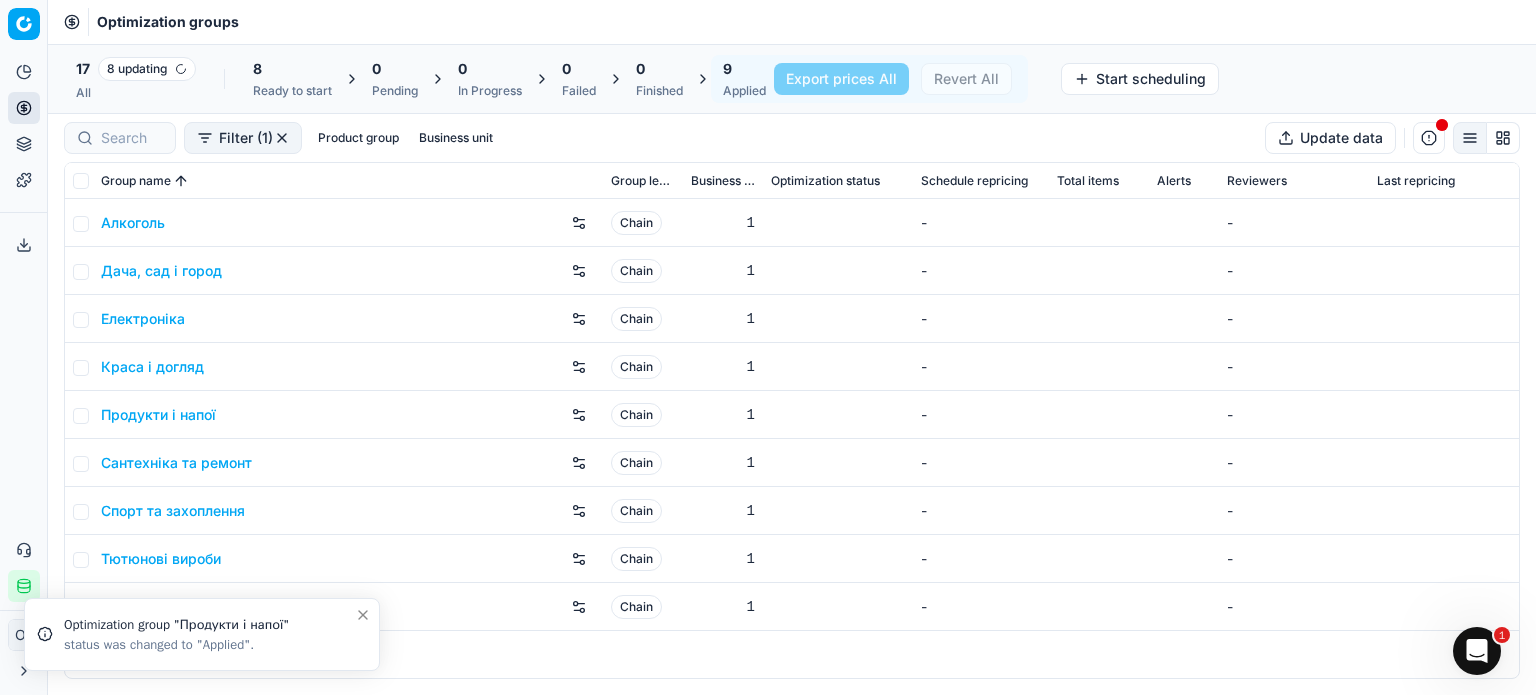 click at bounding box center (363, 615) 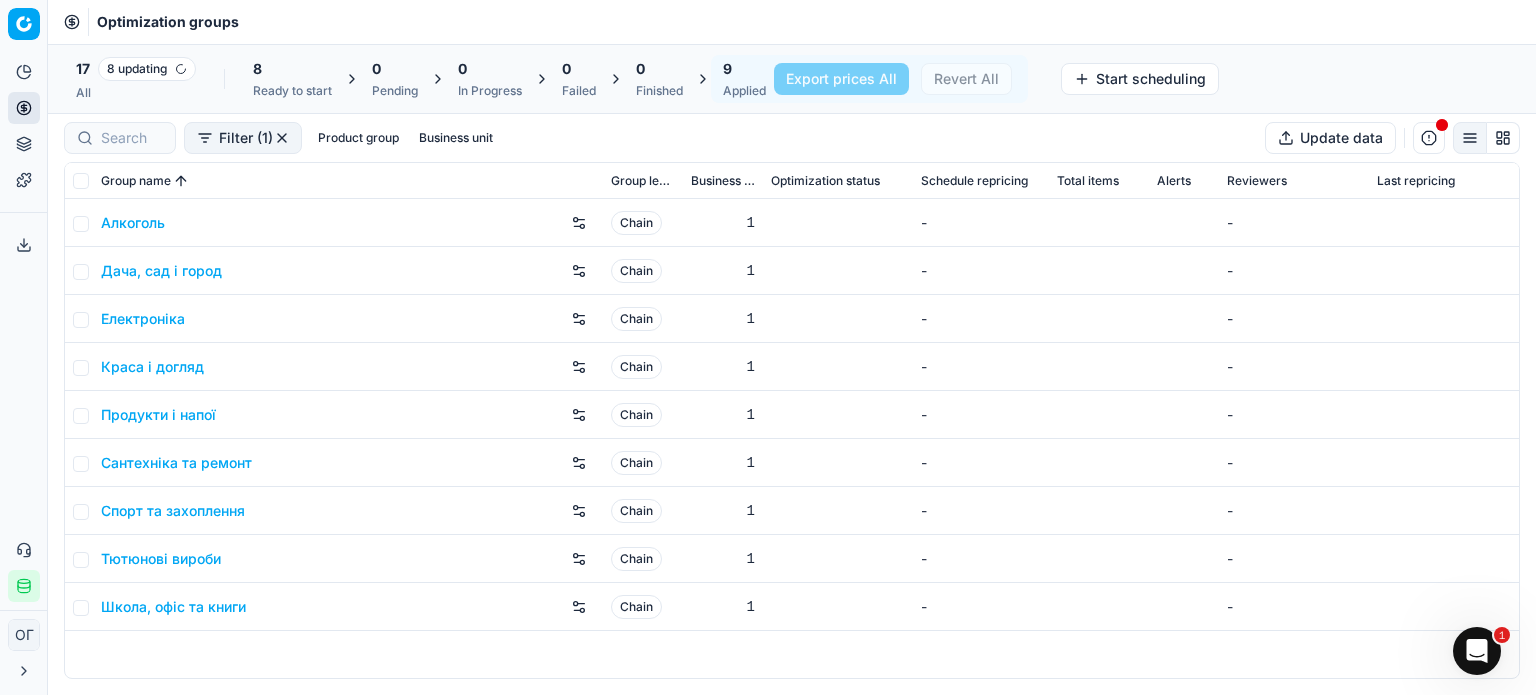 click on "Ready to start" at bounding box center [292, 91] 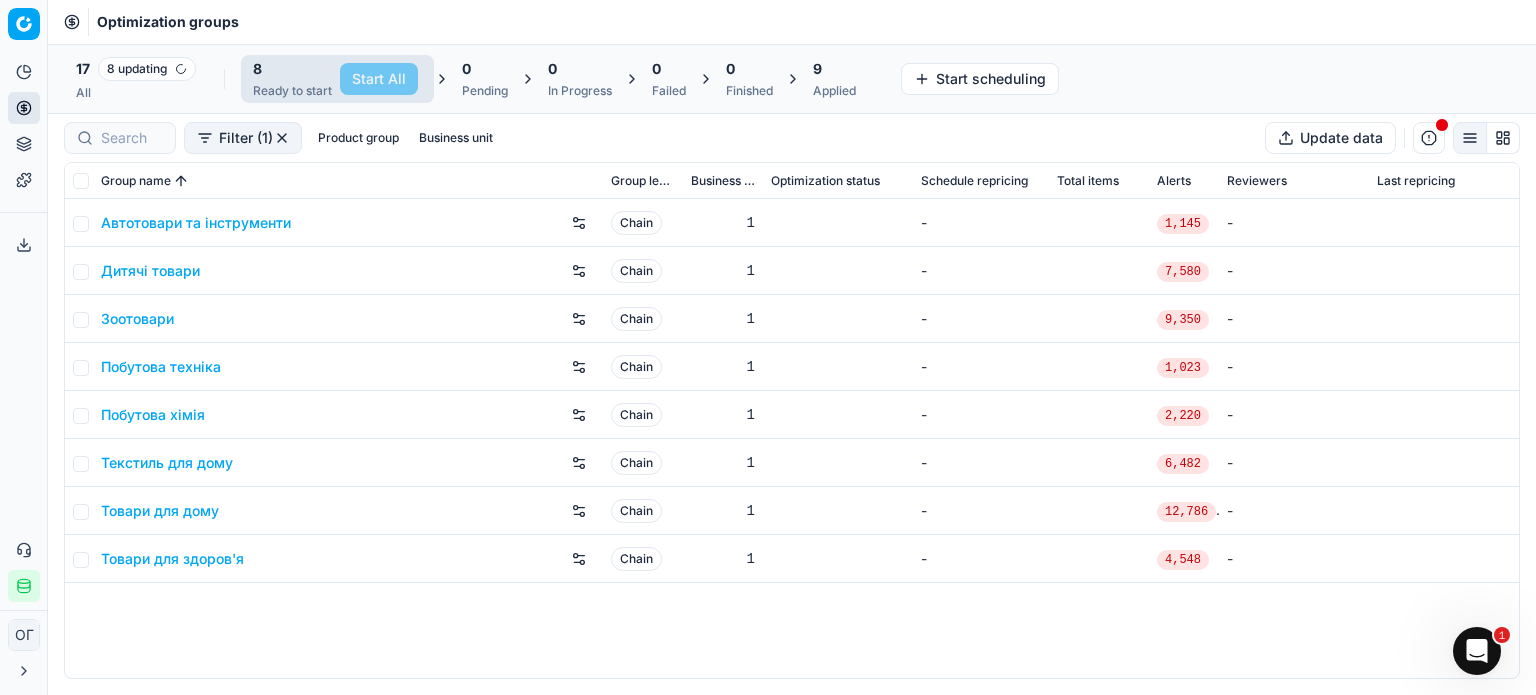 click on "Дитячі товари" at bounding box center [150, 271] 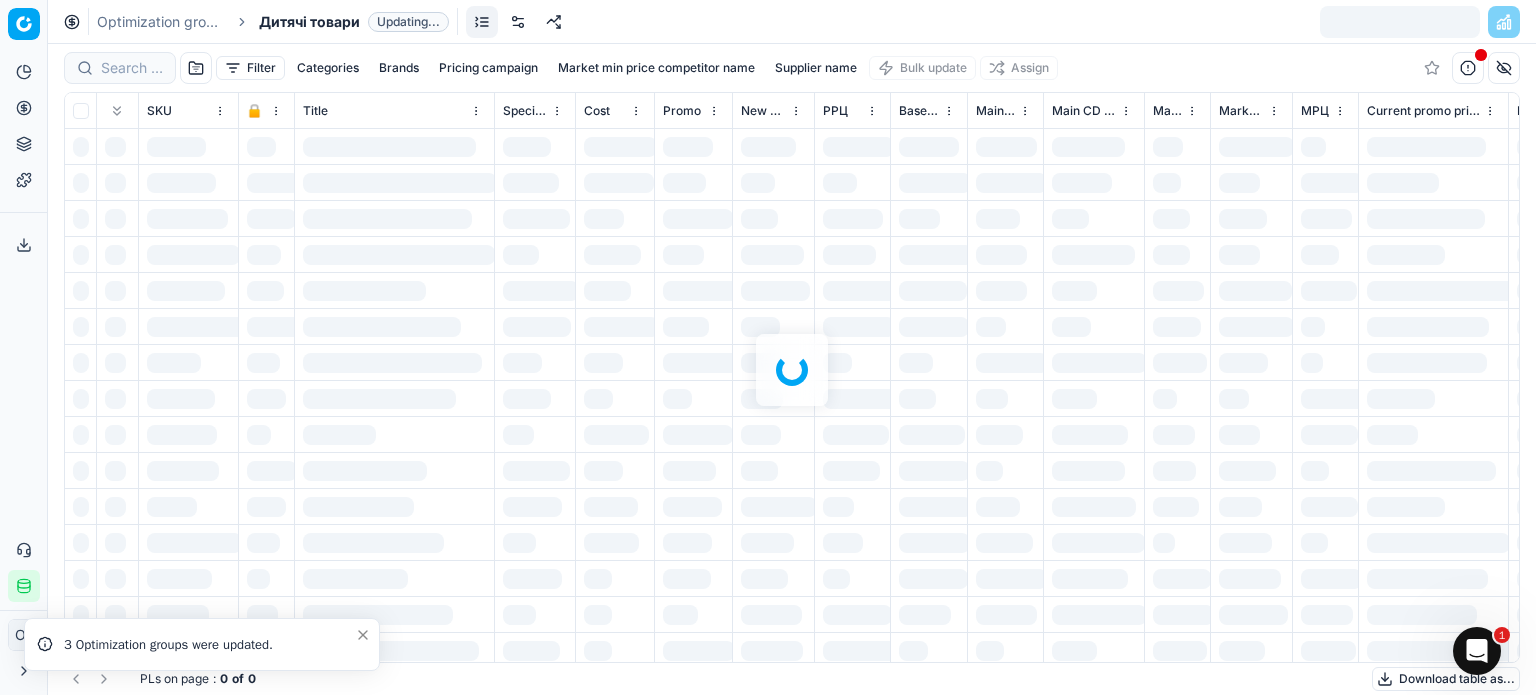 click at bounding box center [792, 369] 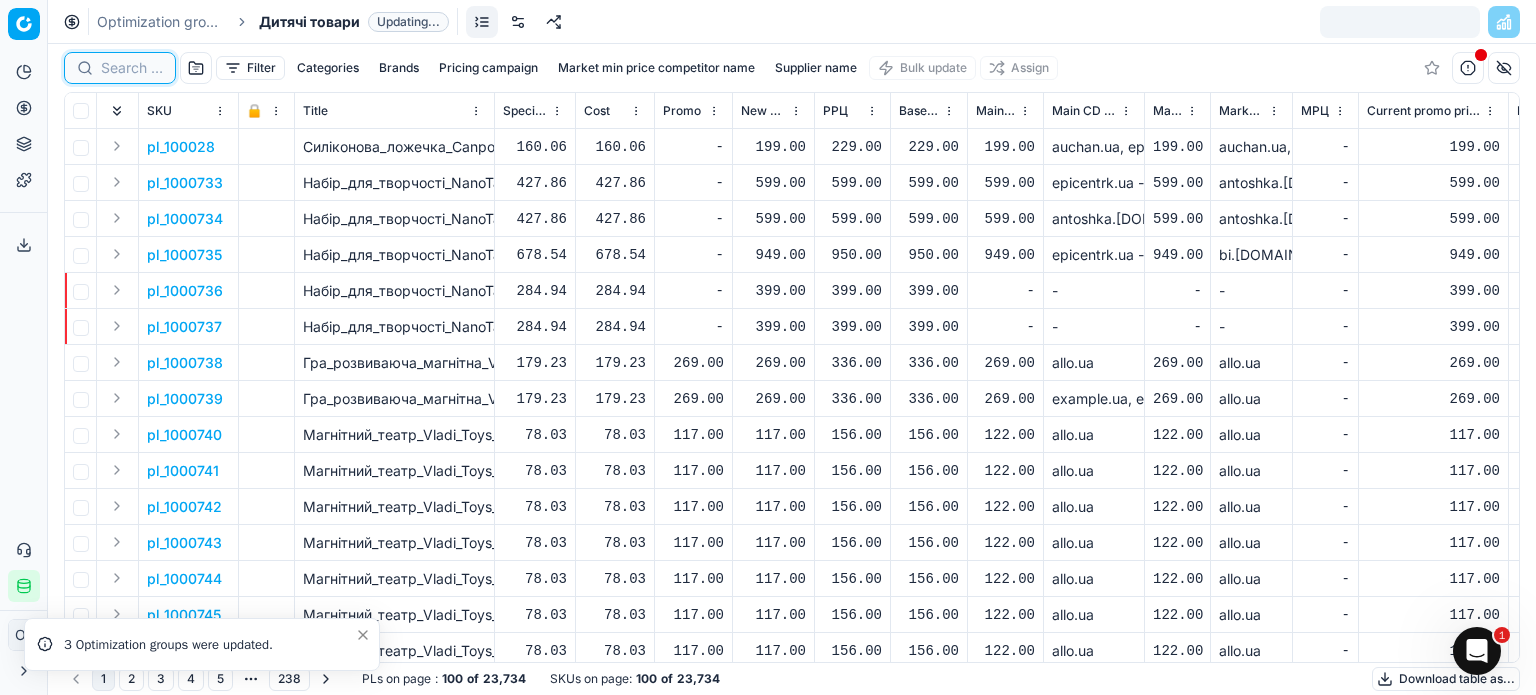 click at bounding box center [132, 68] 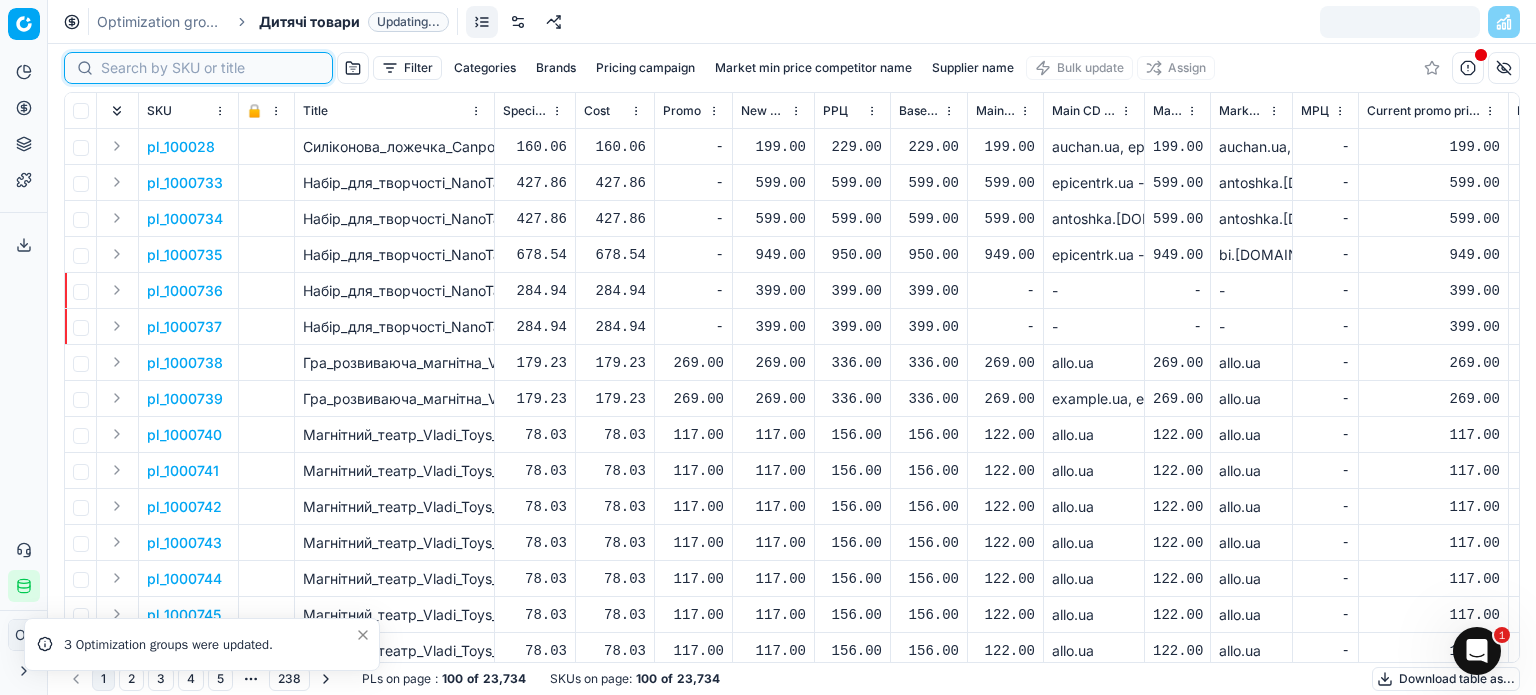 paste on "660783" 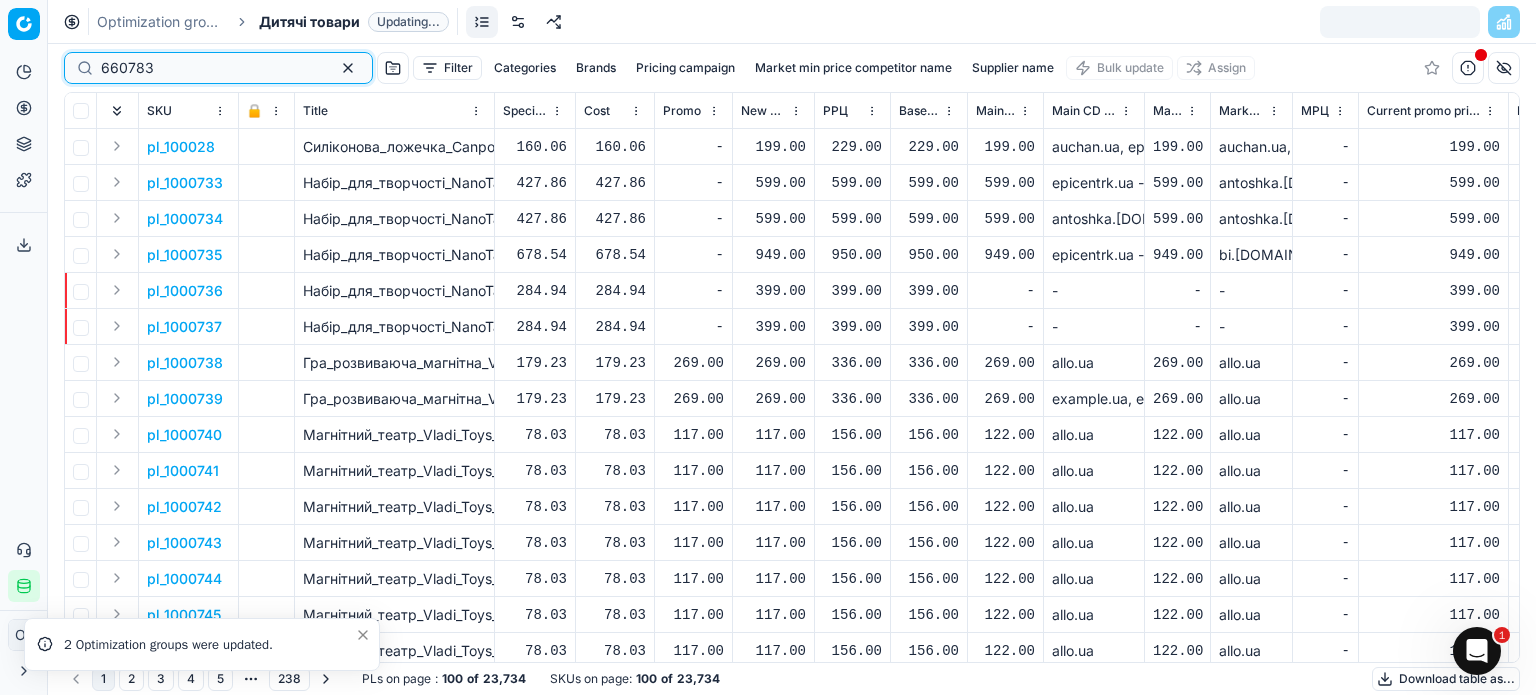 type on "660783" 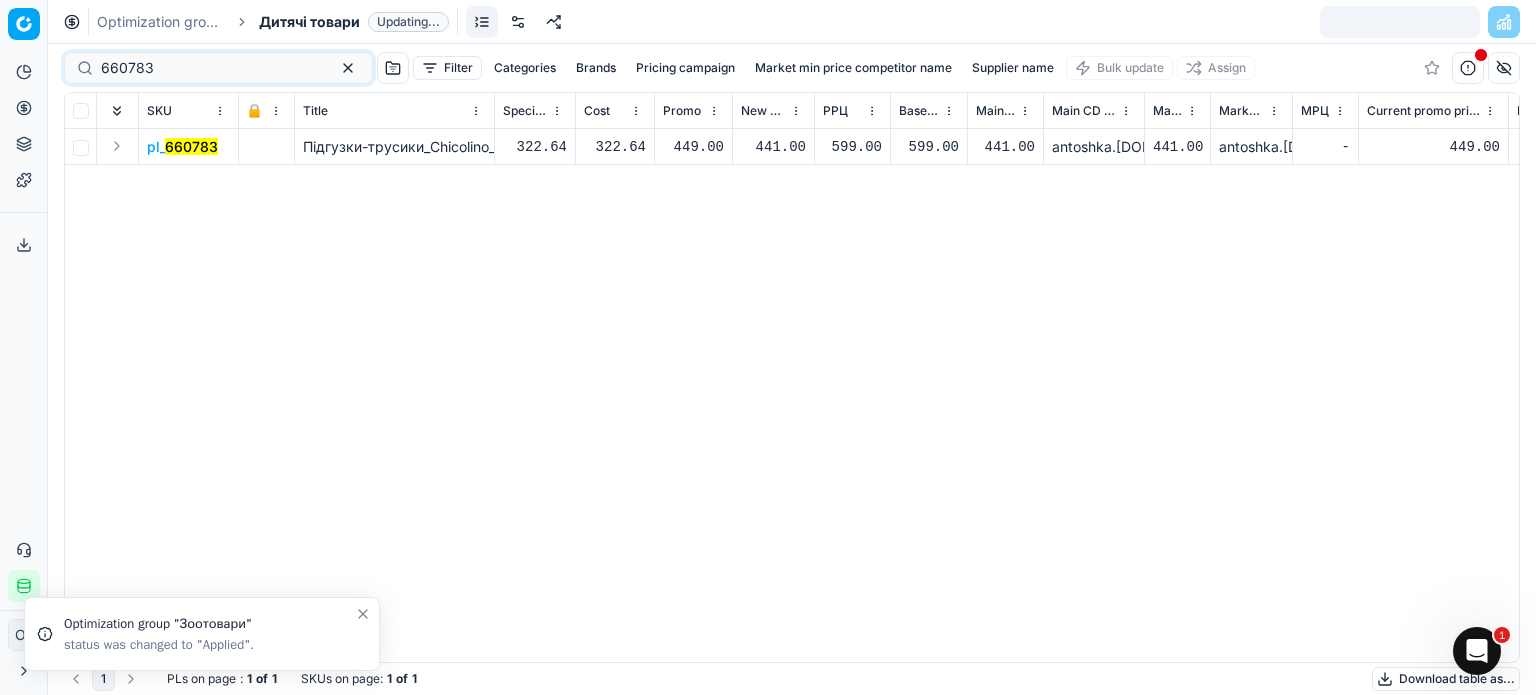 click at bounding box center [117, 146] 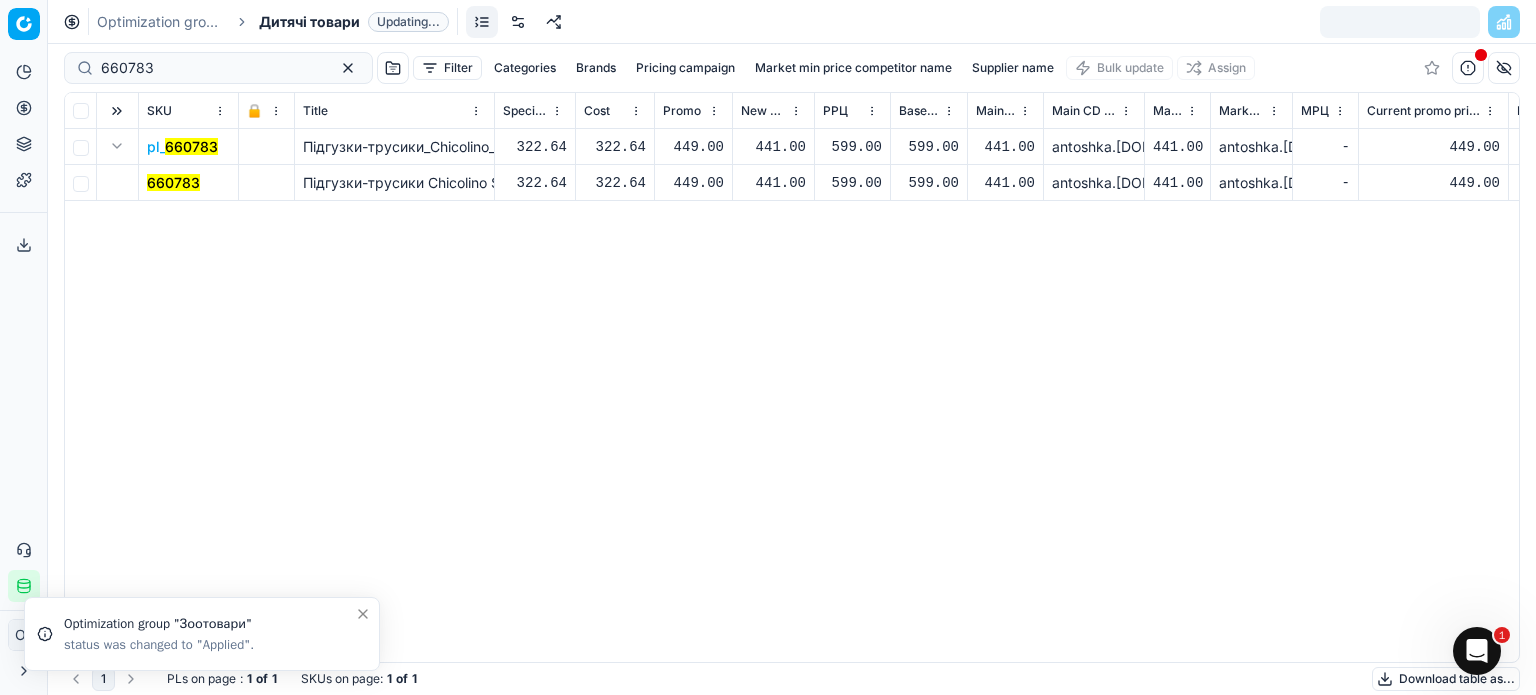 click on "660783" at bounding box center (173, 182) 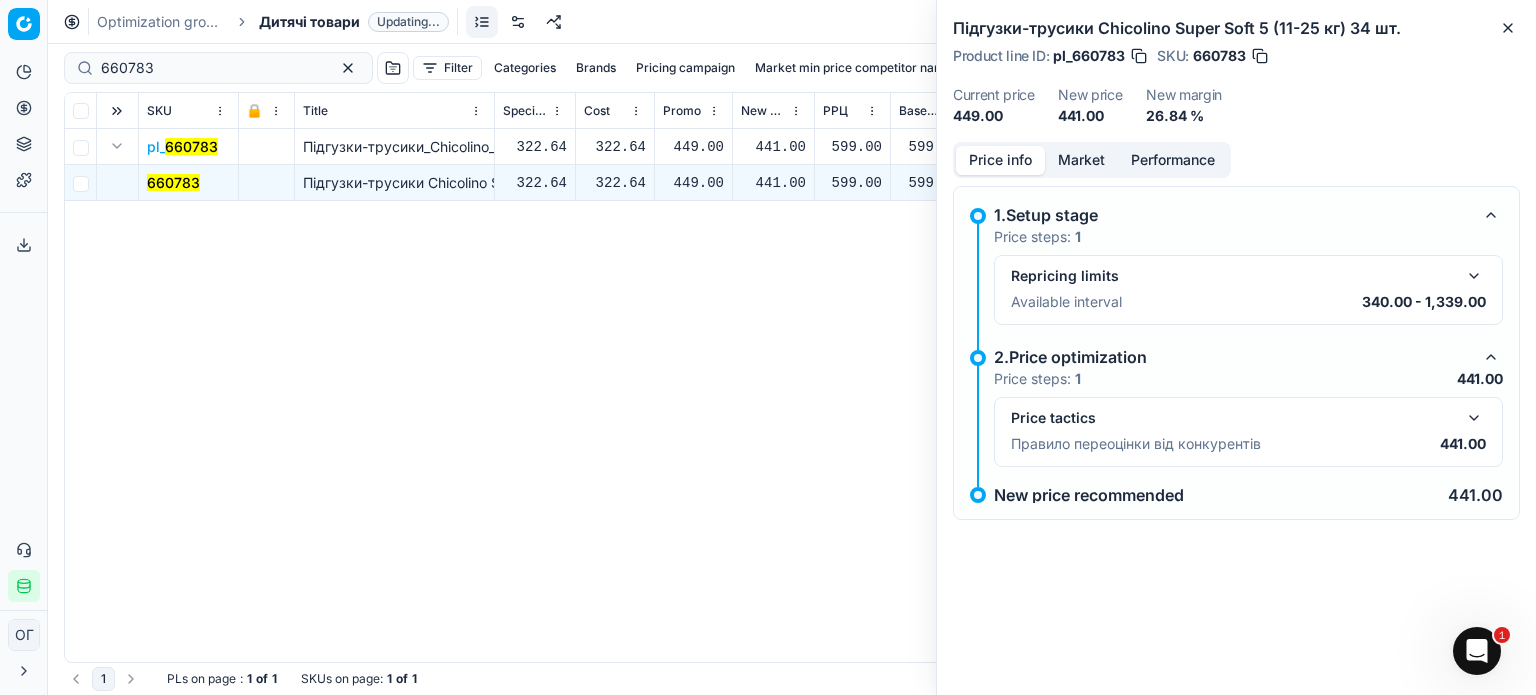 click on "Market" at bounding box center [1081, 160] 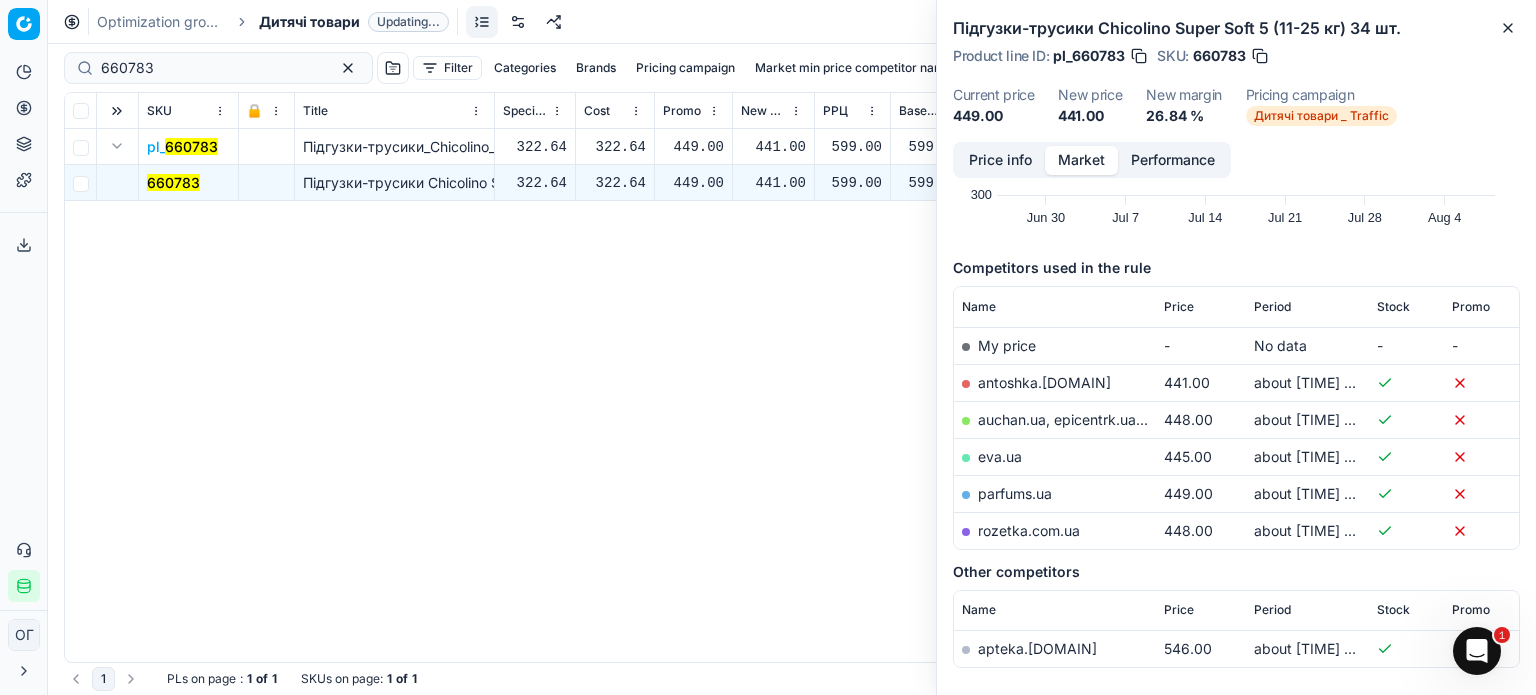 scroll, scrollTop: 204, scrollLeft: 0, axis: vertical 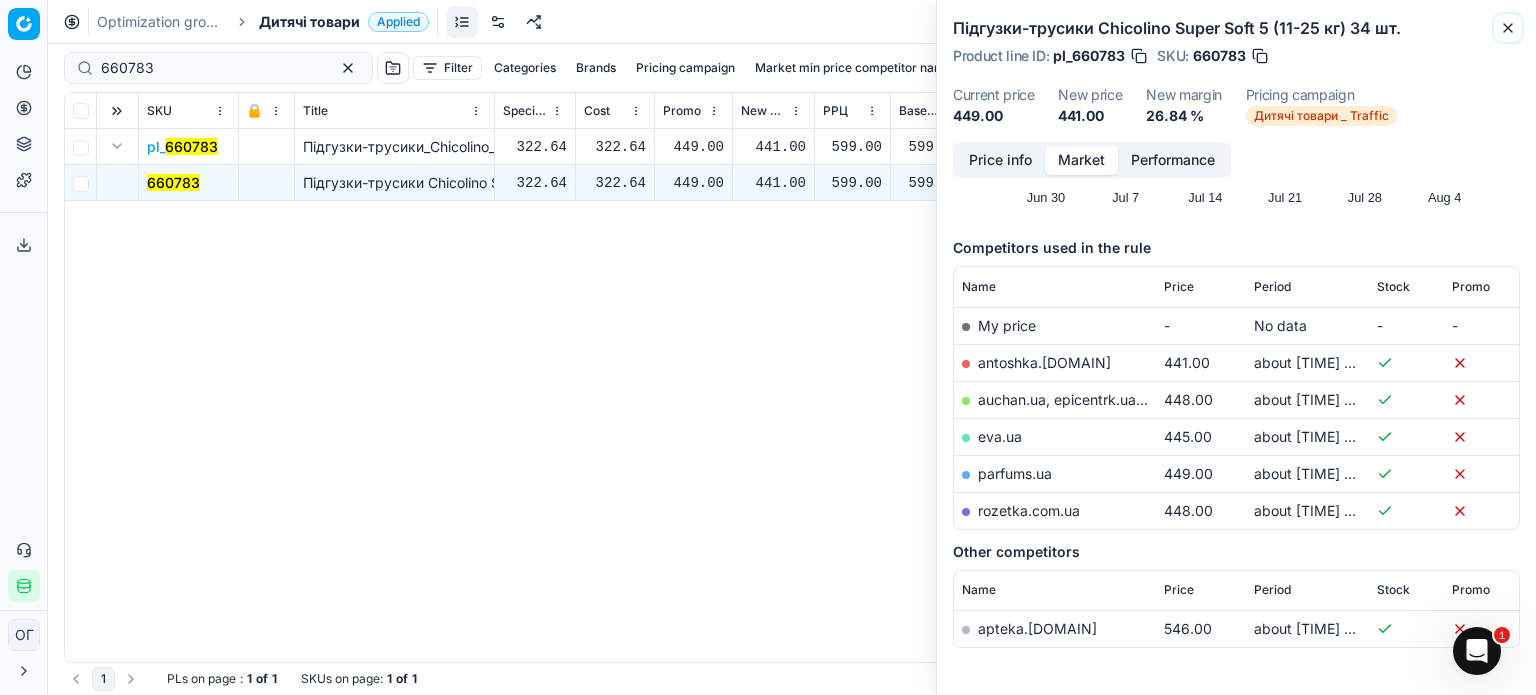 click 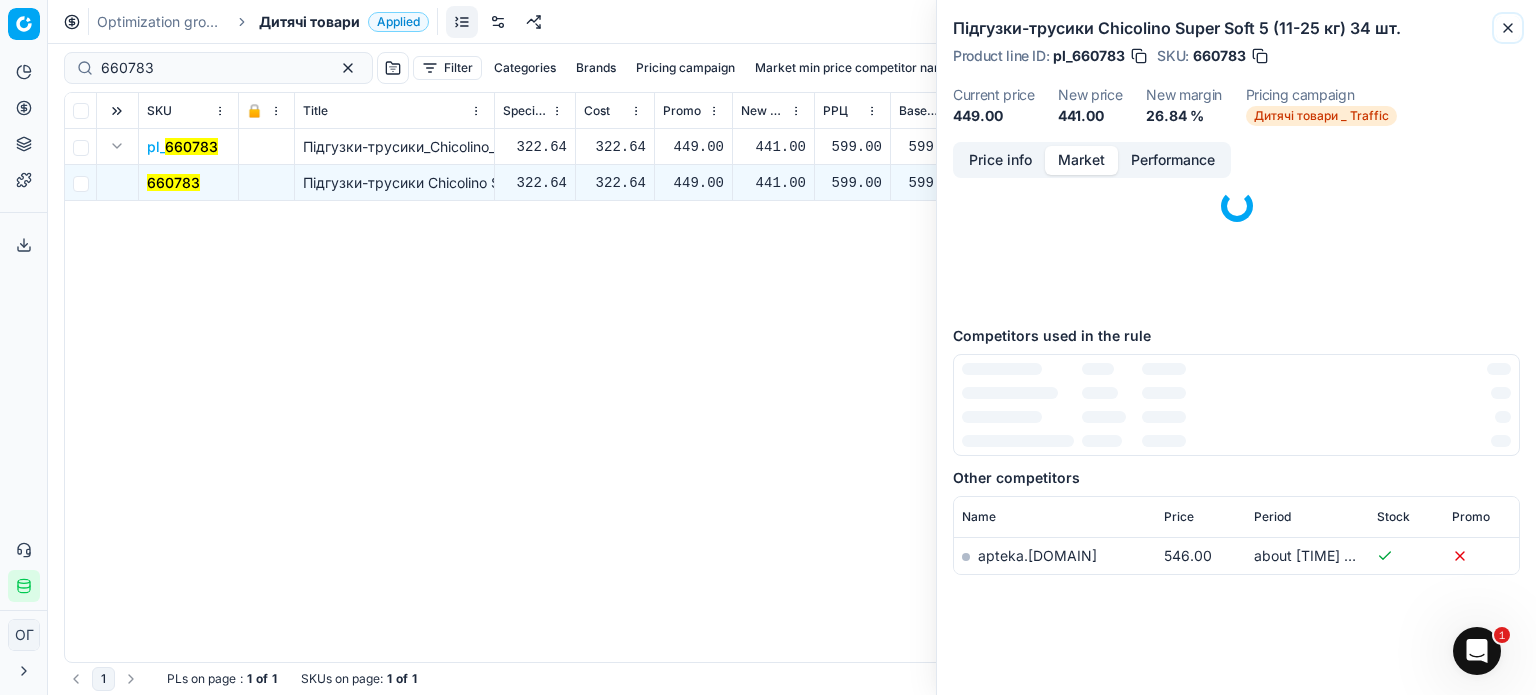 scroll, scrollTop: 122, scrollLeft: 0, axis: vertical 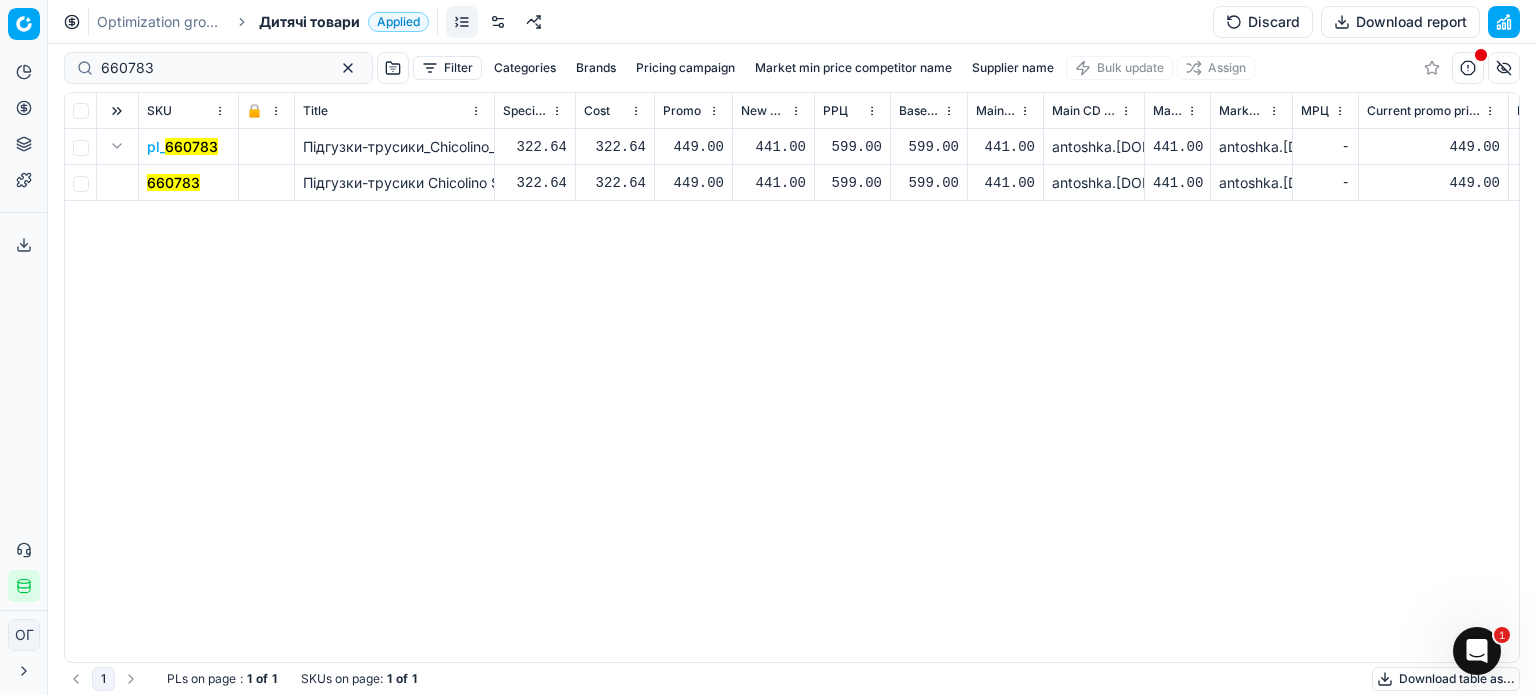 click on "660783" at bounding box center [173, 182] 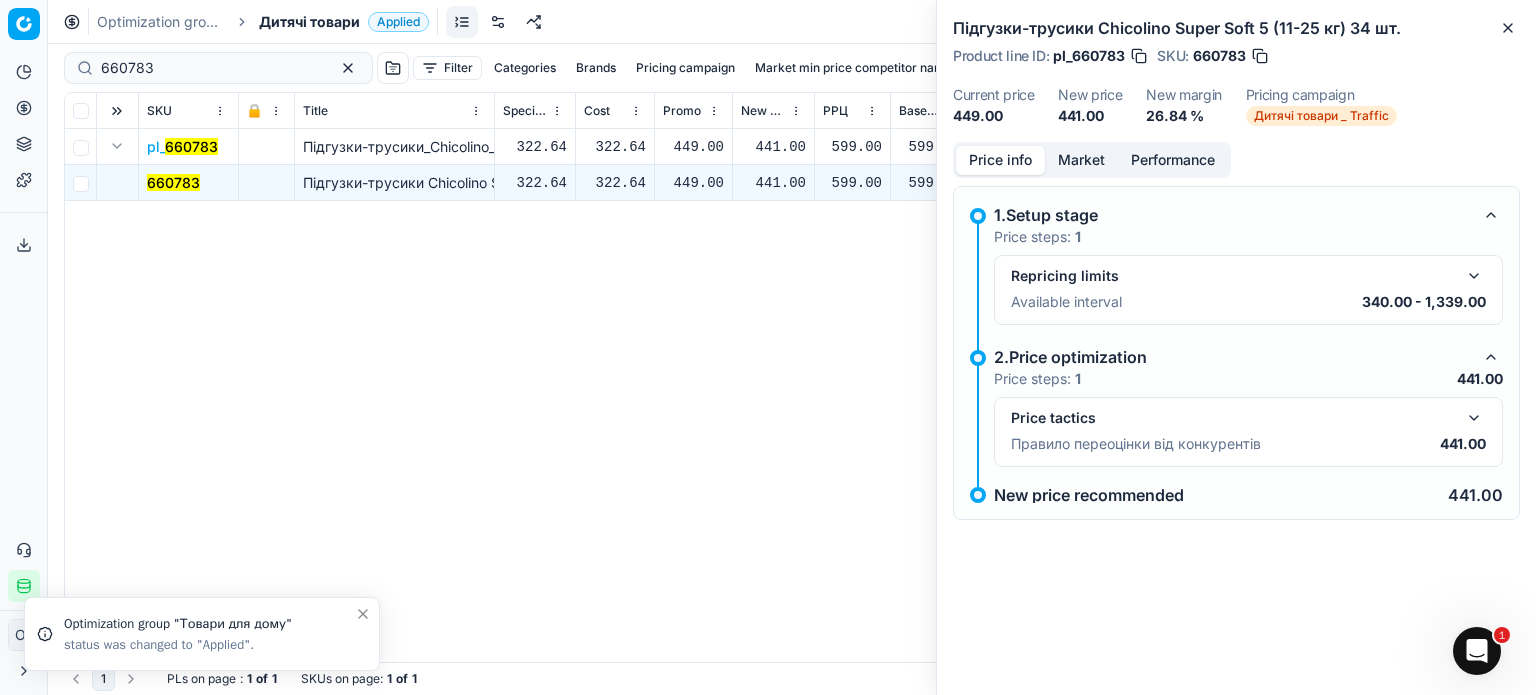 click on "Market" at bounding box center (1081, 160) 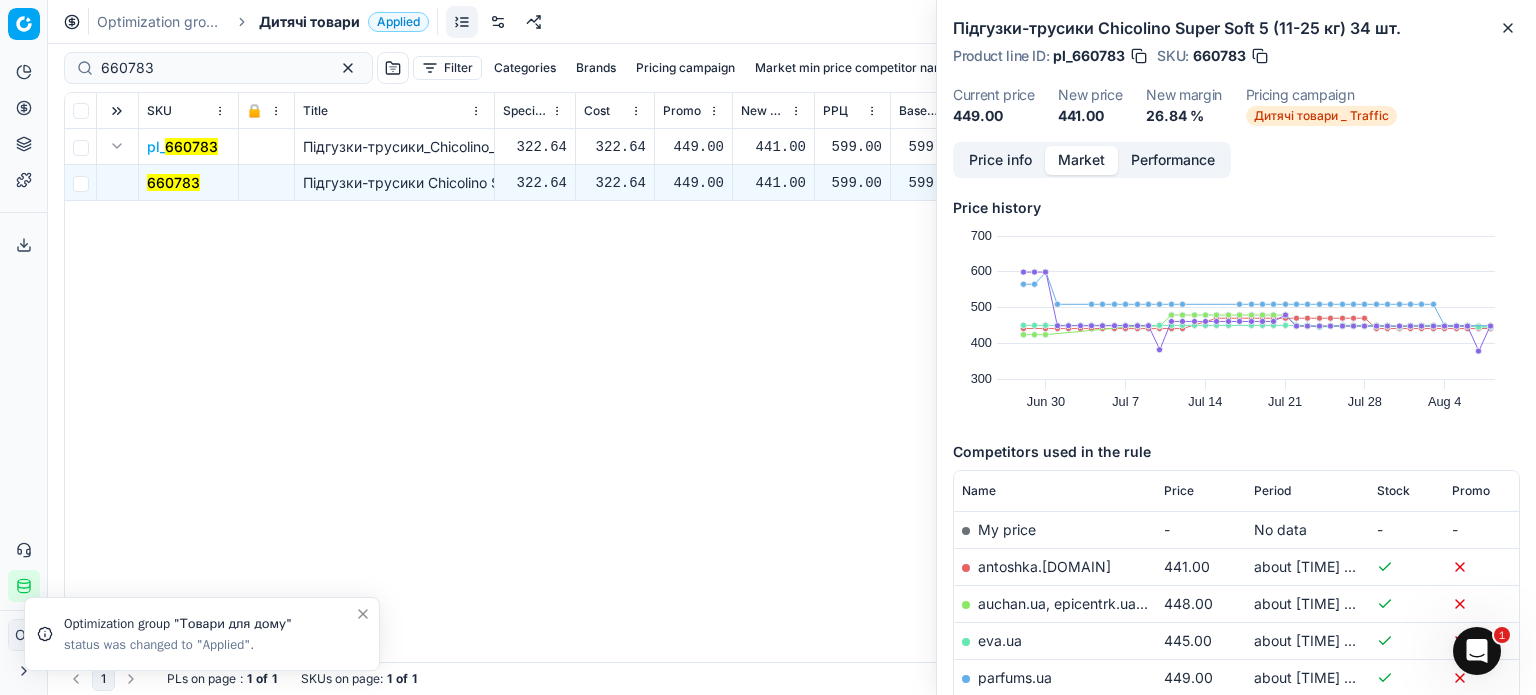 click on "antoshka.ua" at bounding box center (1044, 566) 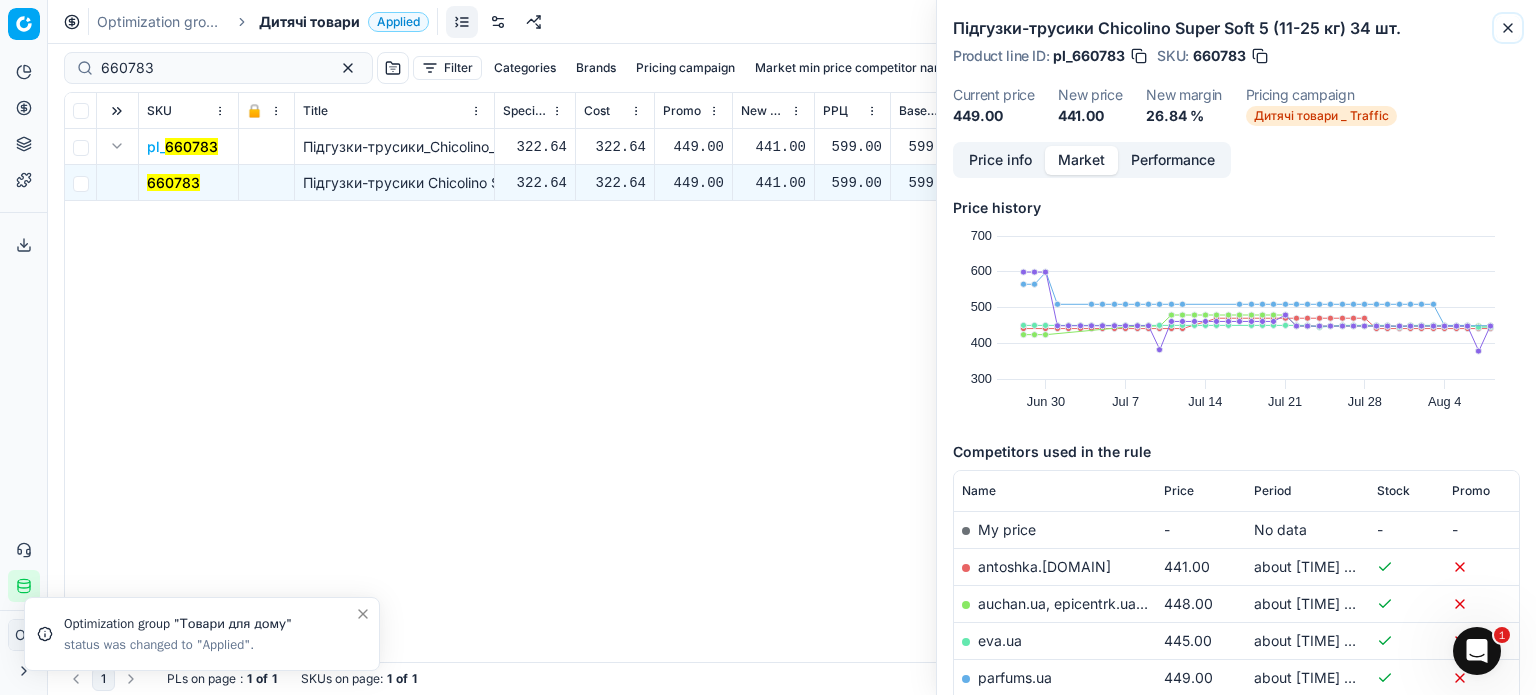 click on "Close" at bounding box center [1508, 28] 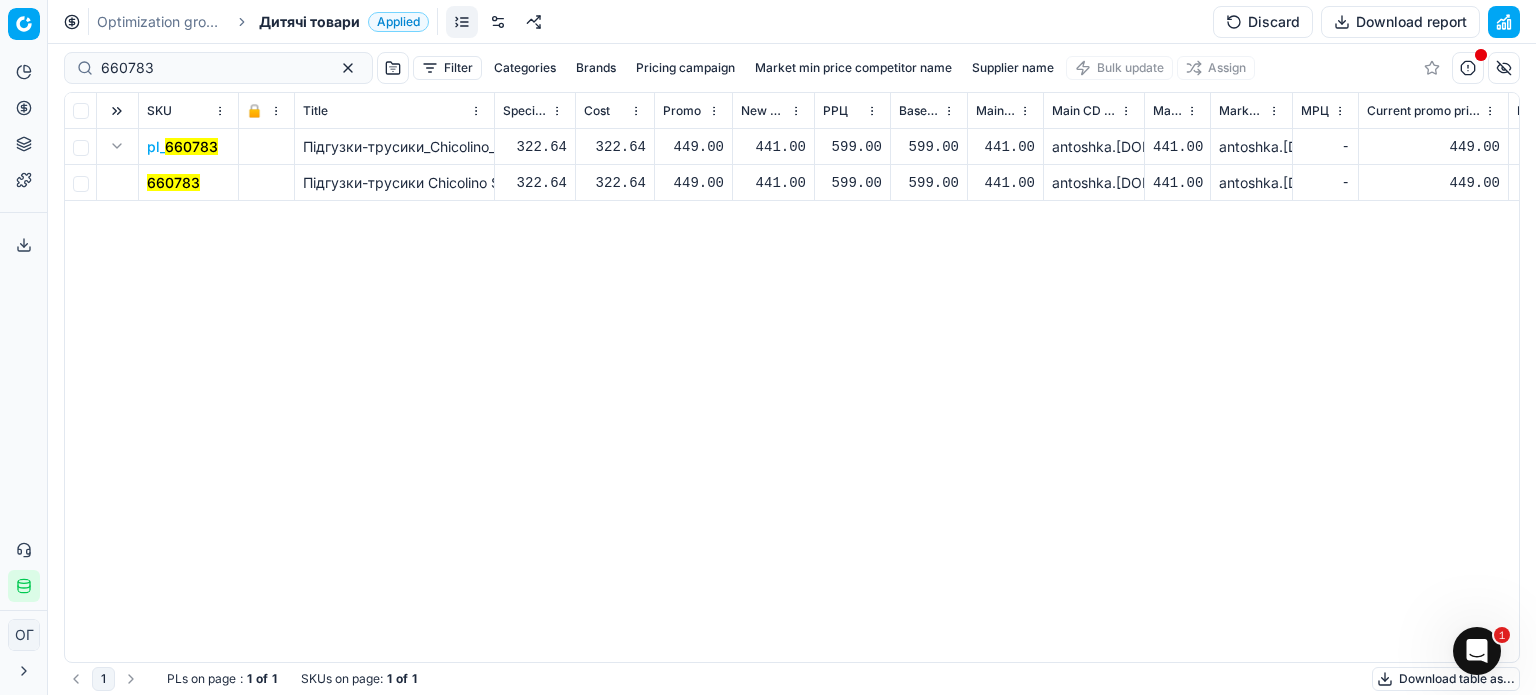 click on "Pricing" at bounding box center (24, 108) 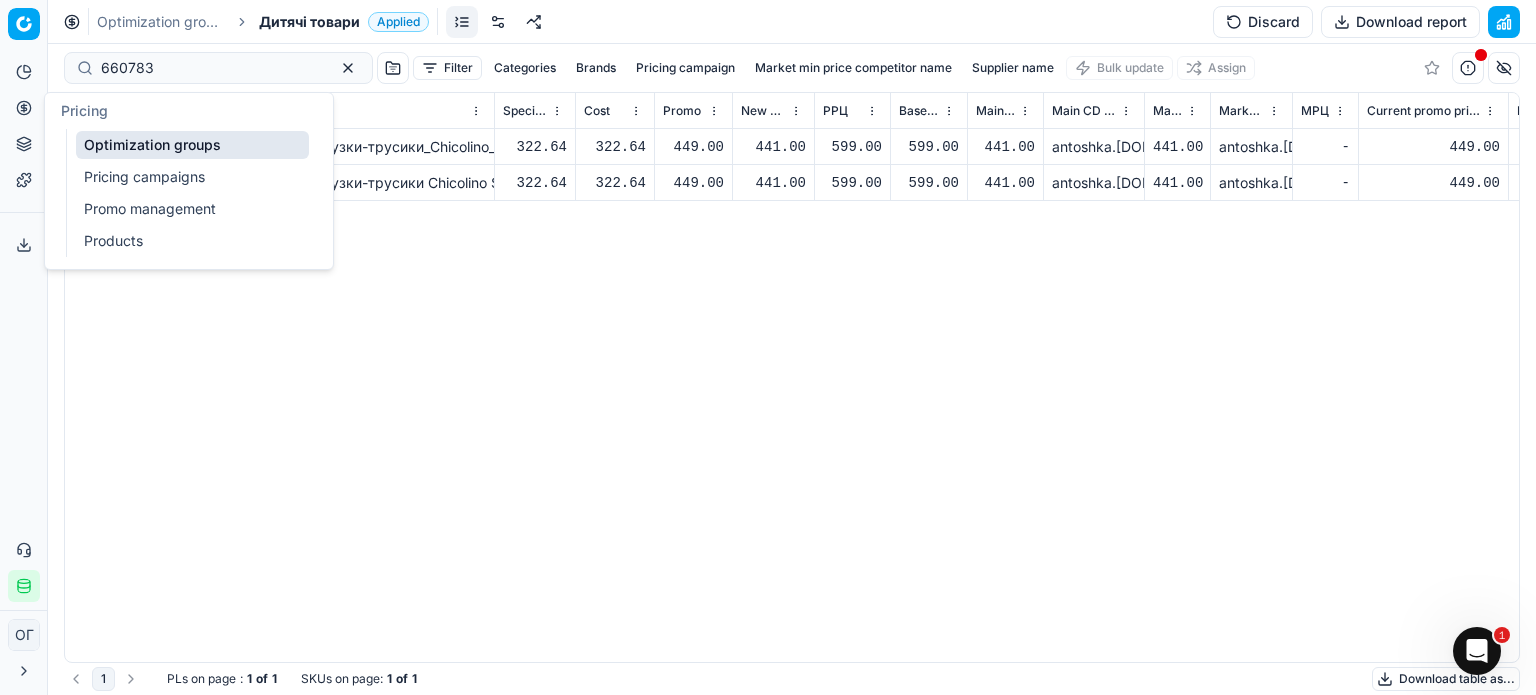 click on "Optimization groups" at bounding box center (192, 145) 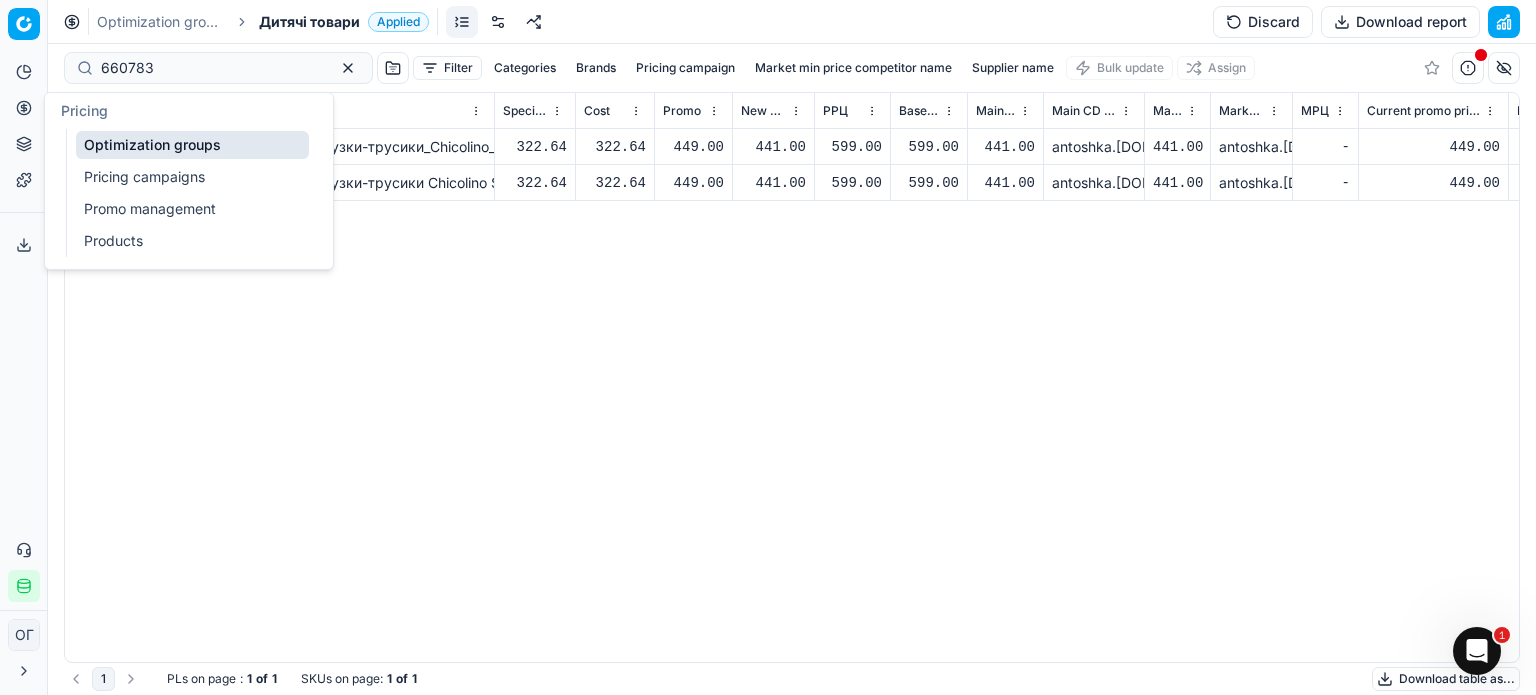type 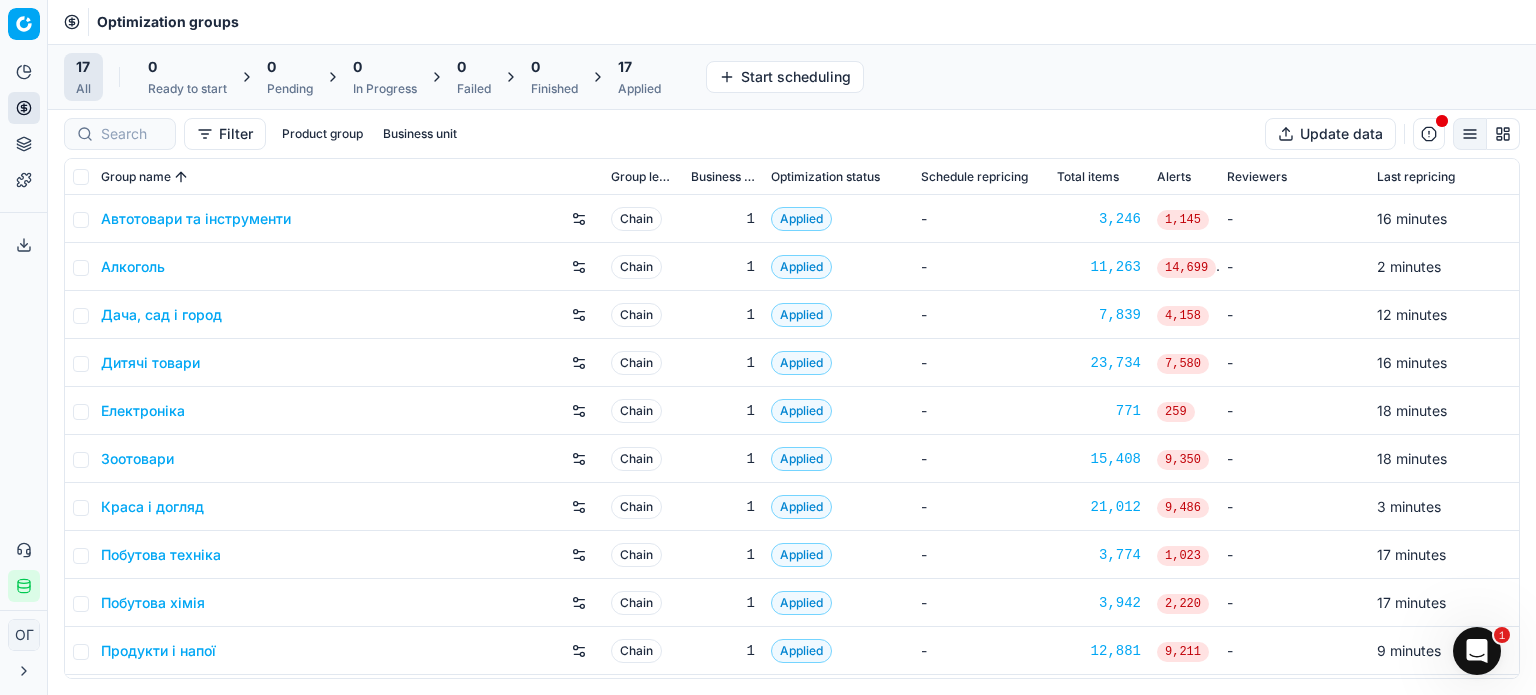 click on "Applied" at bounding box center [639, 89] 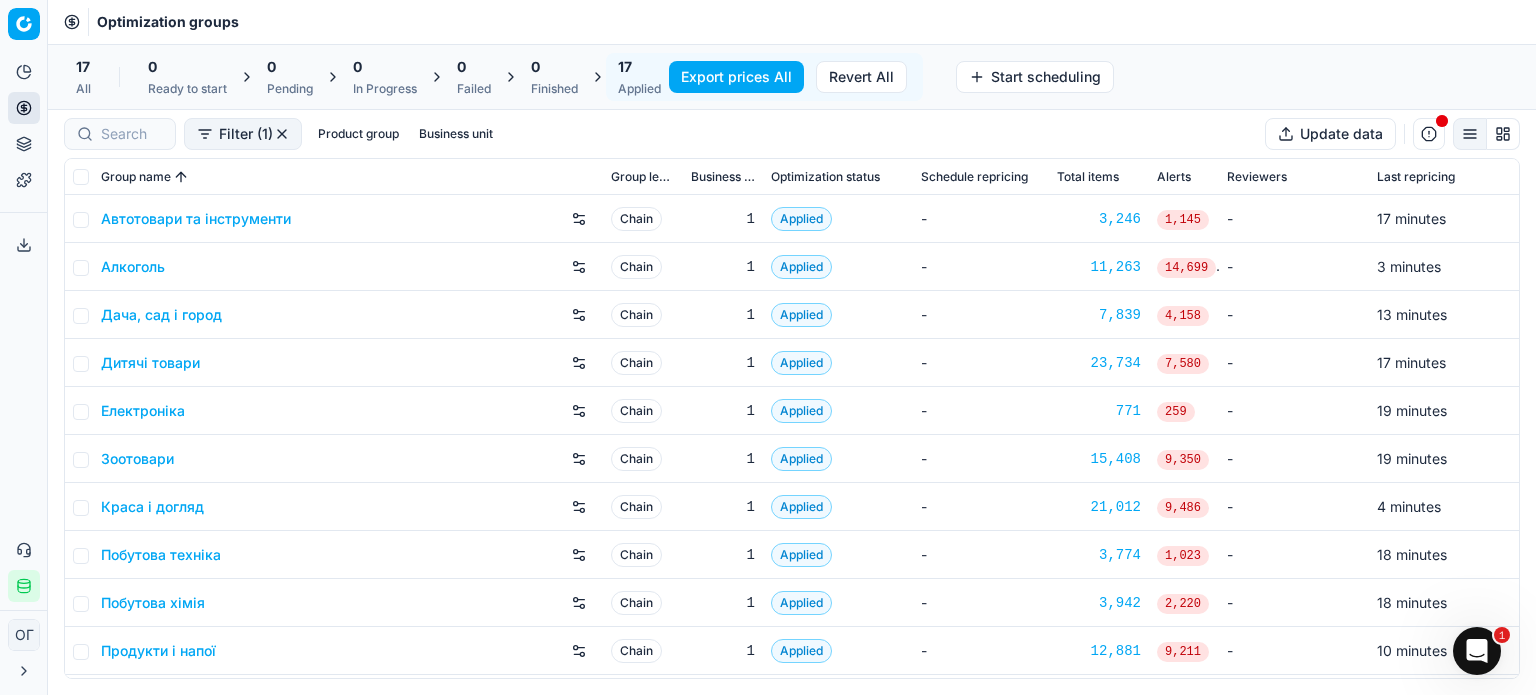 click on "Export prices   All" at bounding box center [736, 77] 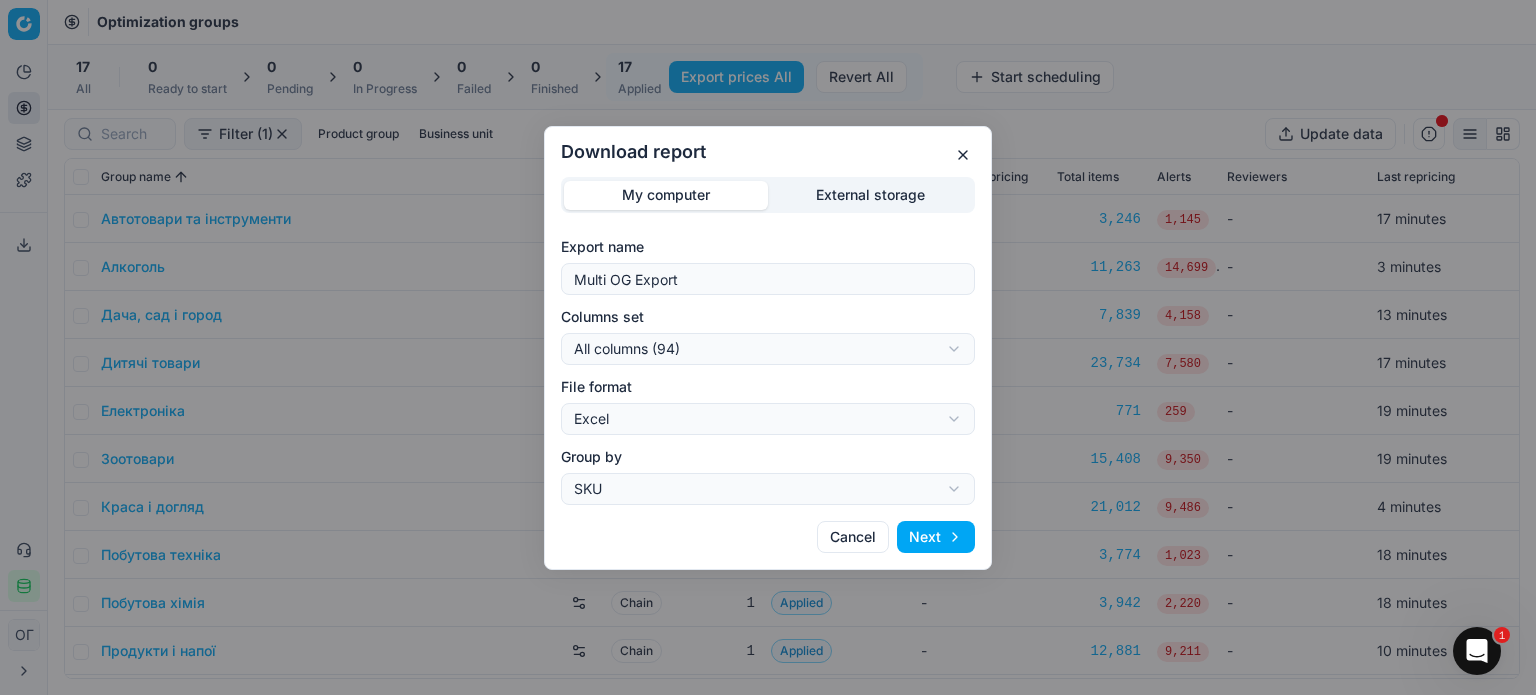 click on "Download report My computer External storage Export name Multi OG Export Columns set All columns (94) All columns (94) Current table state (75) My export template (67) Export (6) File format Excel Excel CSV Group by SKU SKU Product line Cancel Next" at bounding box center (768, 347) 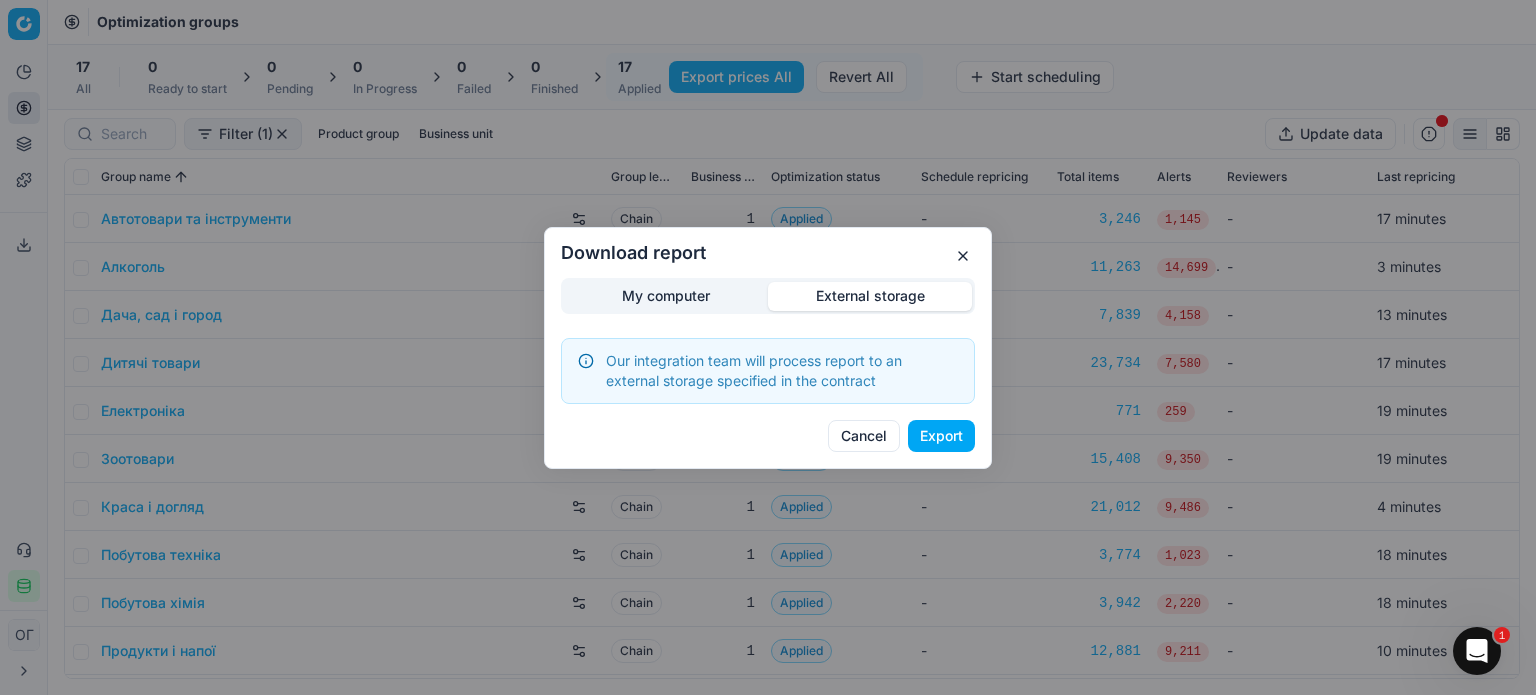 click on "Export" at bounding box center (941, 436) 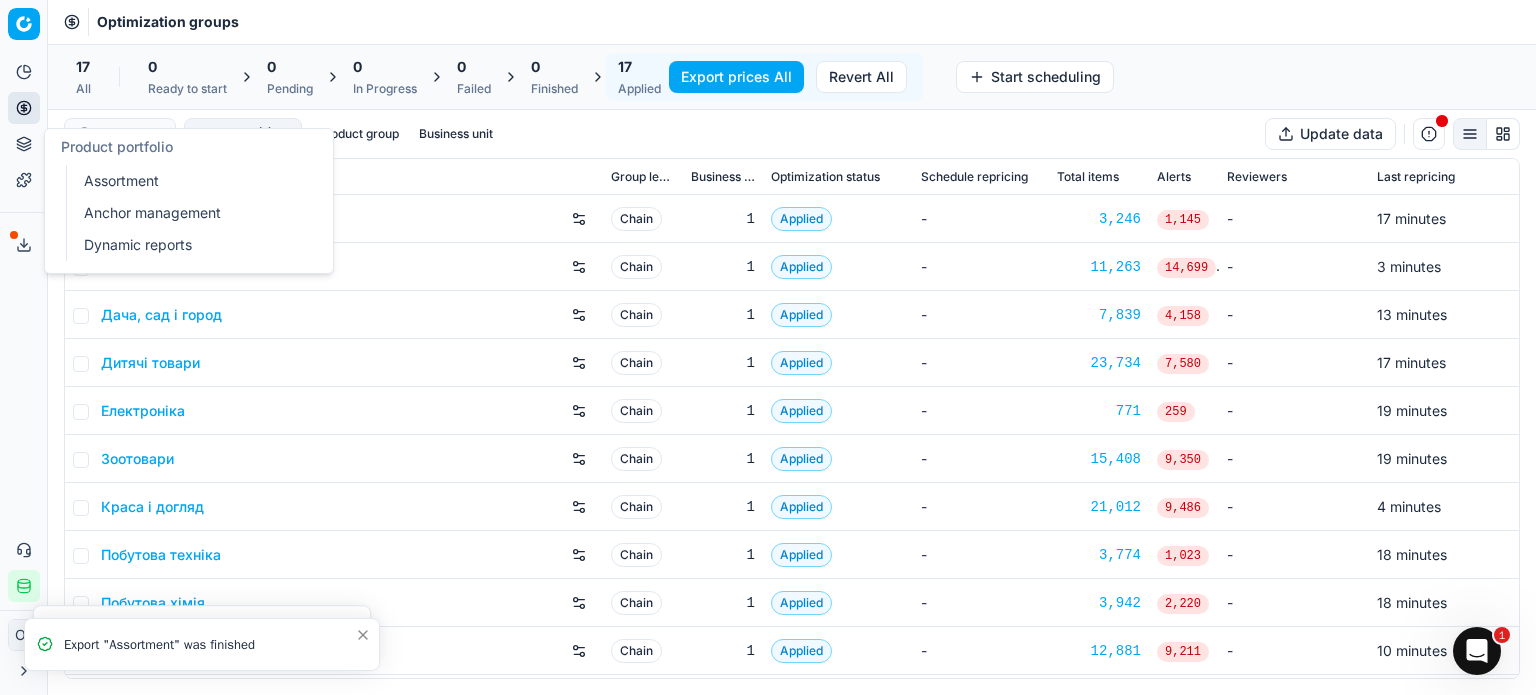 click on "Product portfolio" at bounding box center [24, 144] 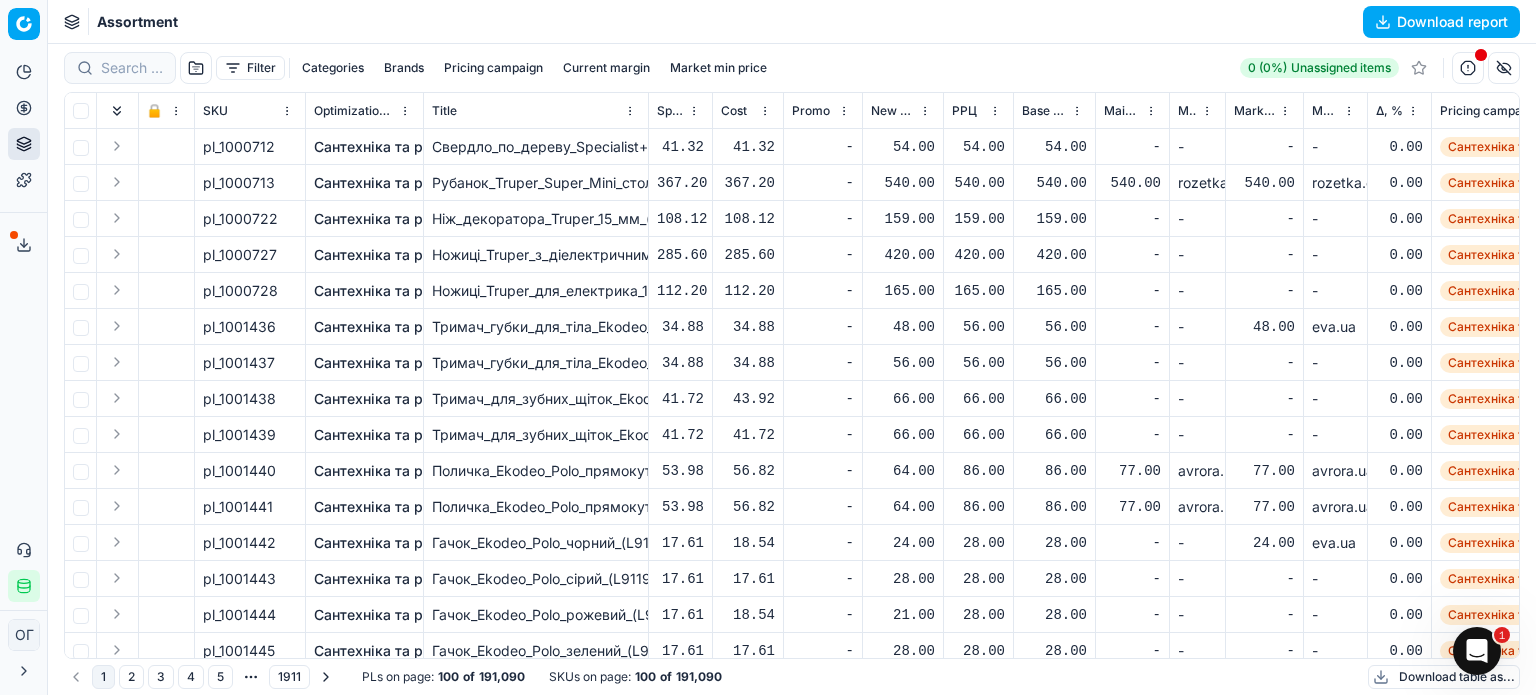 click on "Download table as..." at bounding box center [1444, 677] 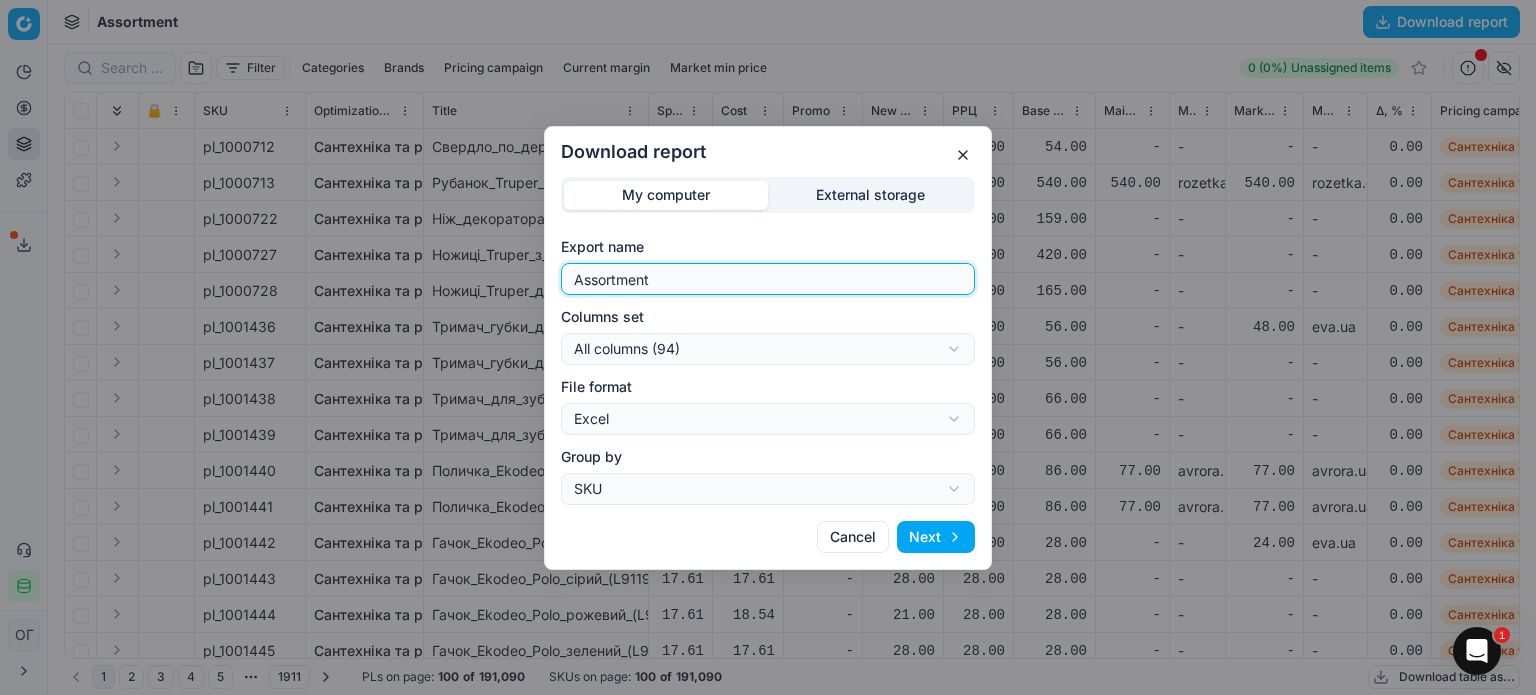 click on "Assortment" at bounding box center (768, 279) 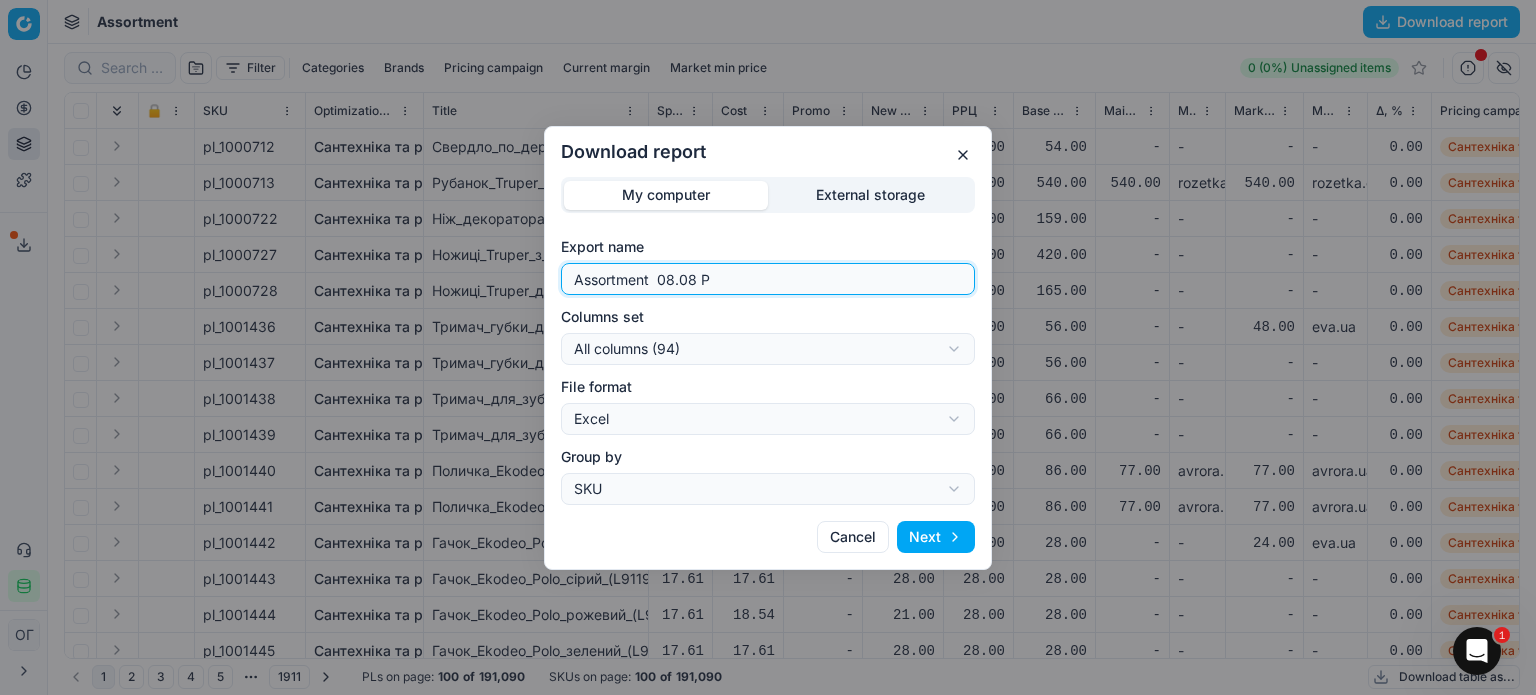 type on "Assortment  08.08 Р" 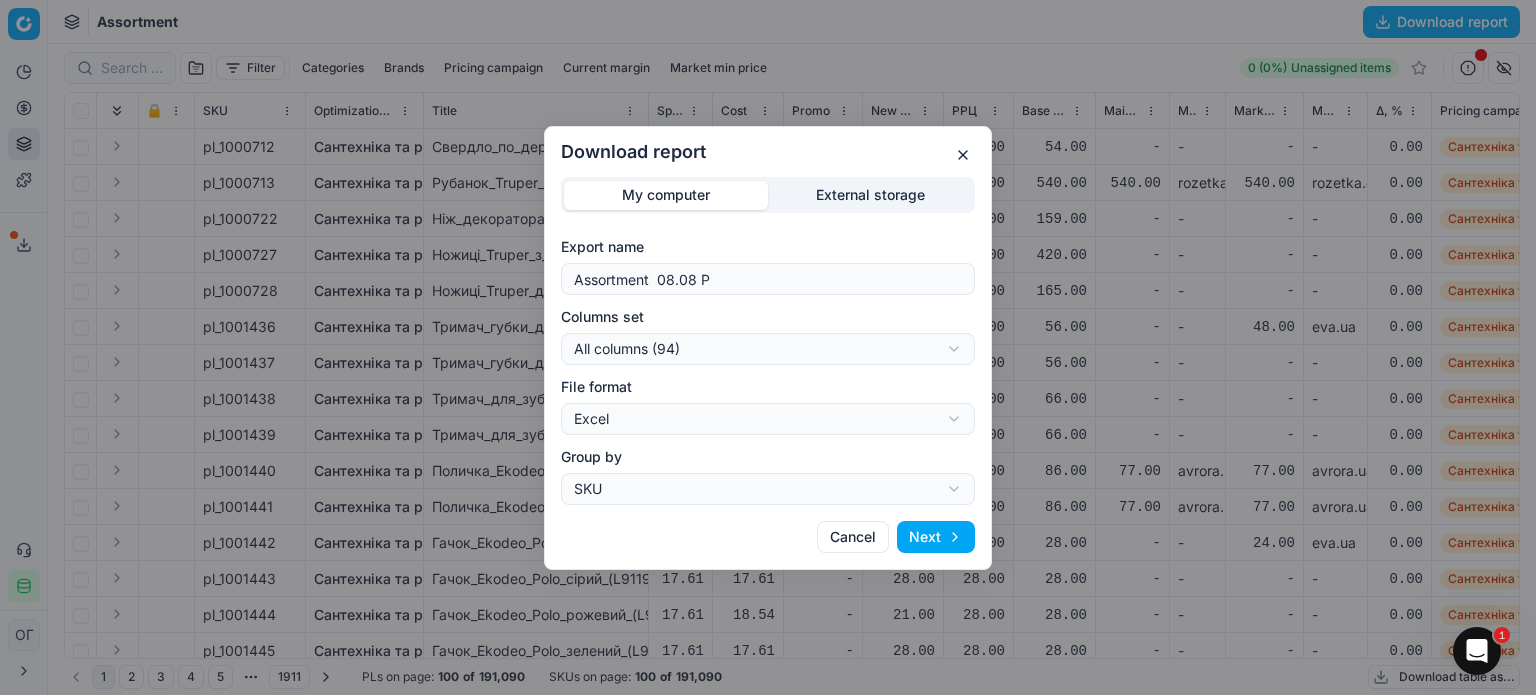 click on "Export name Assortment  08.08 Р Columns set All columns (94) All columns (94) Current table state (75) My export template (67) Export (6) File format Excel Excel CSV Group by SKU SKU Product line" at bounding box center [768, 371] 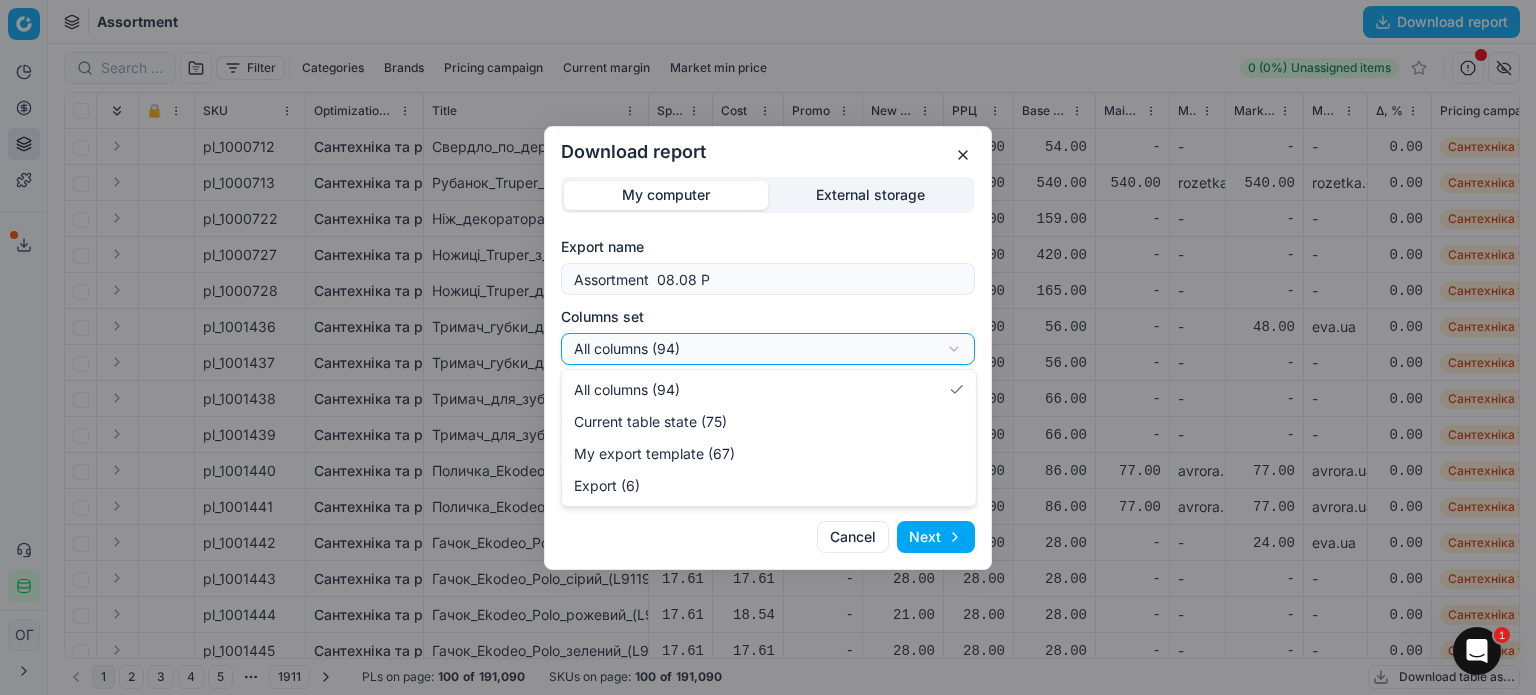 select on "table" 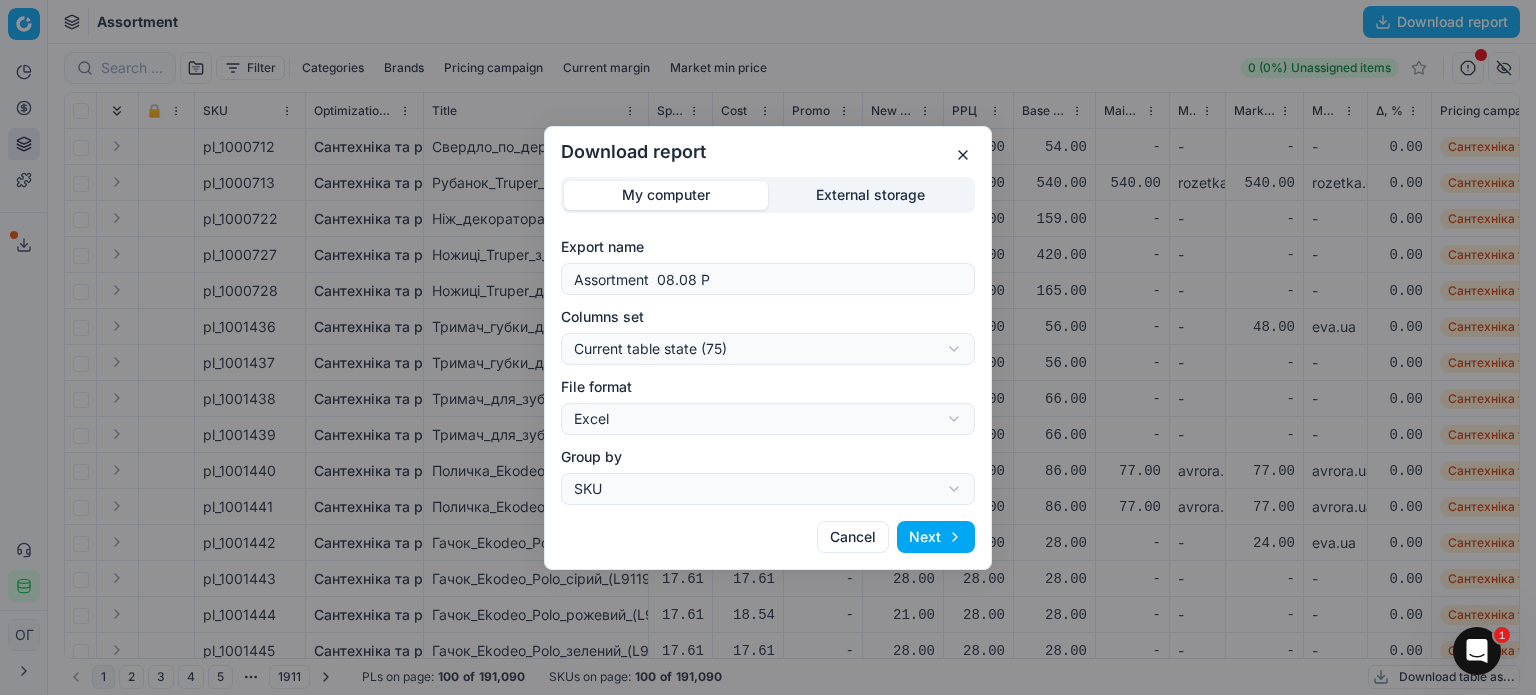 click on "Next" at bounding box center [936, 537] 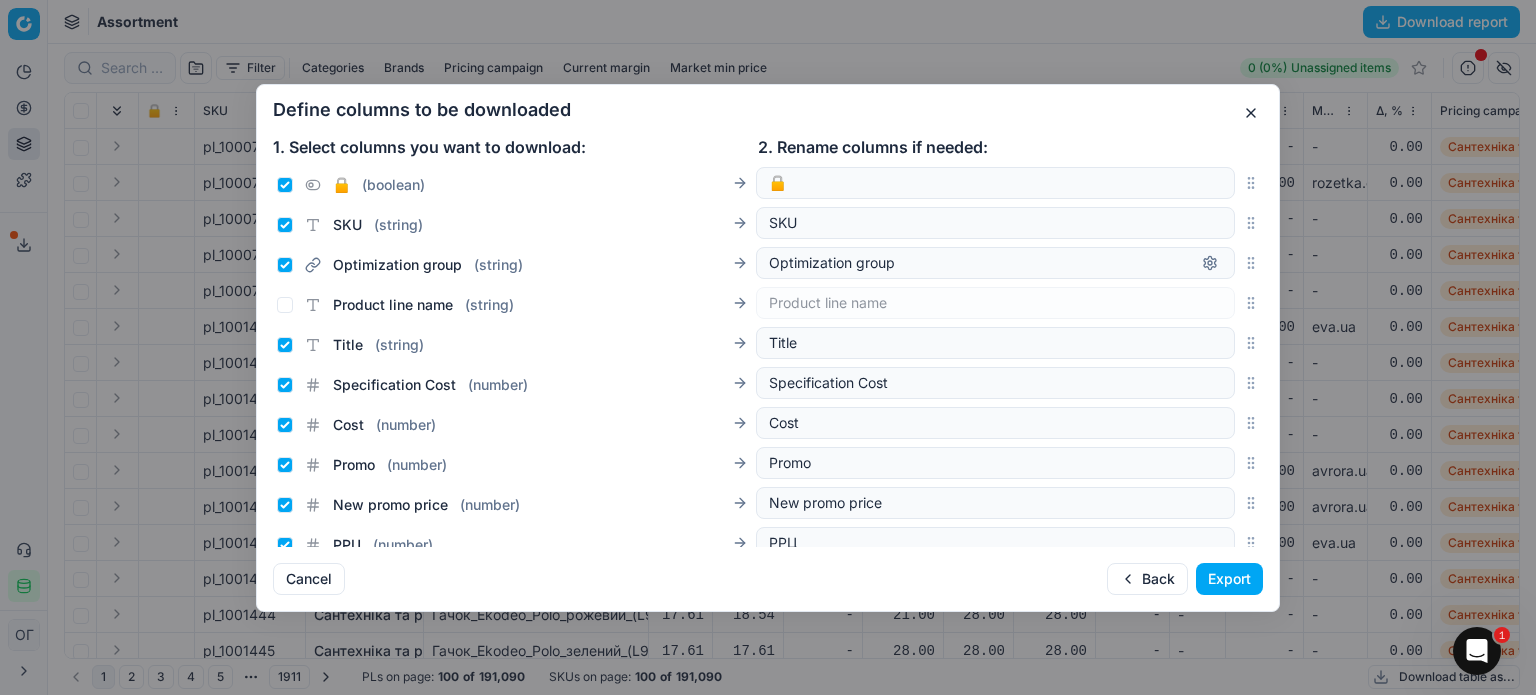 click on "Export" at bounding box center (1229, 579) 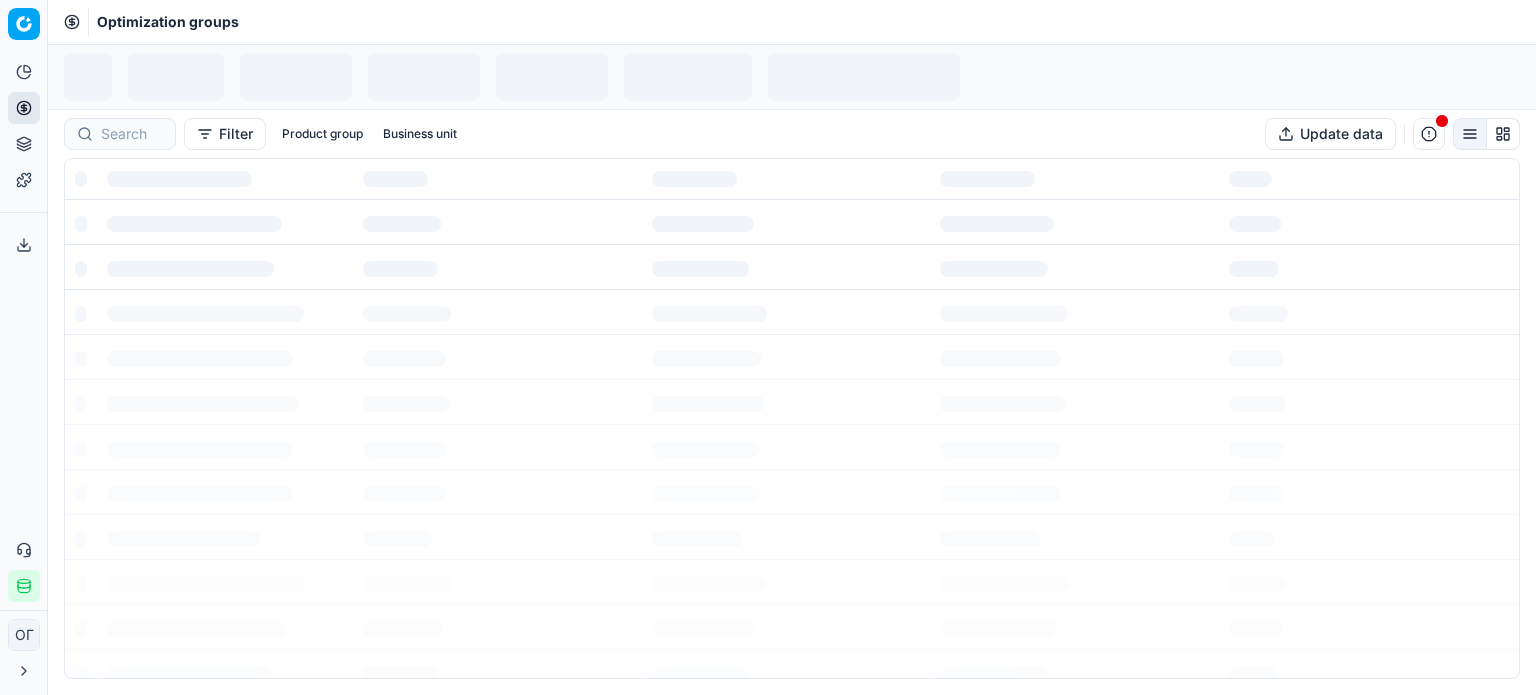 scroll, scrollTop: 0, scrollLeft: 0, axis: both 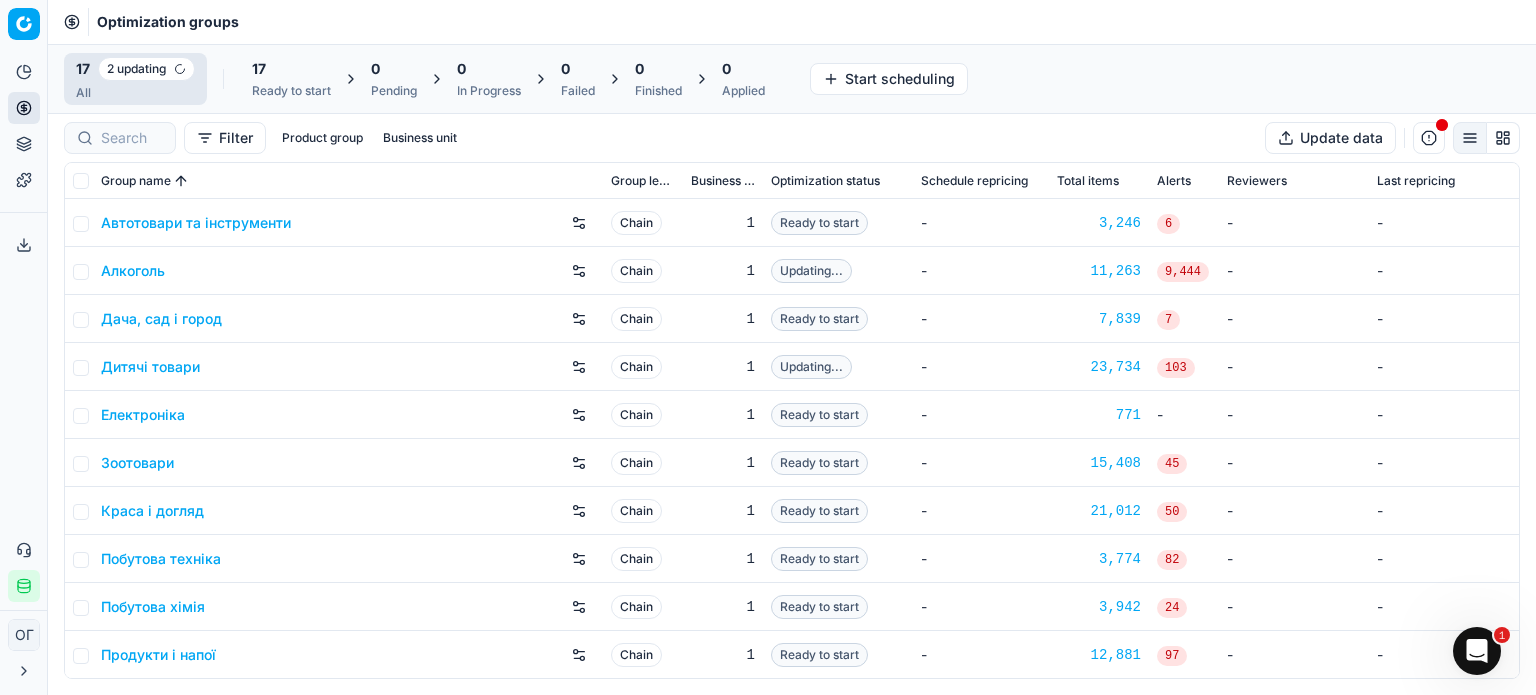 click on "17 Ready to start" at bounding box center (291, 79) 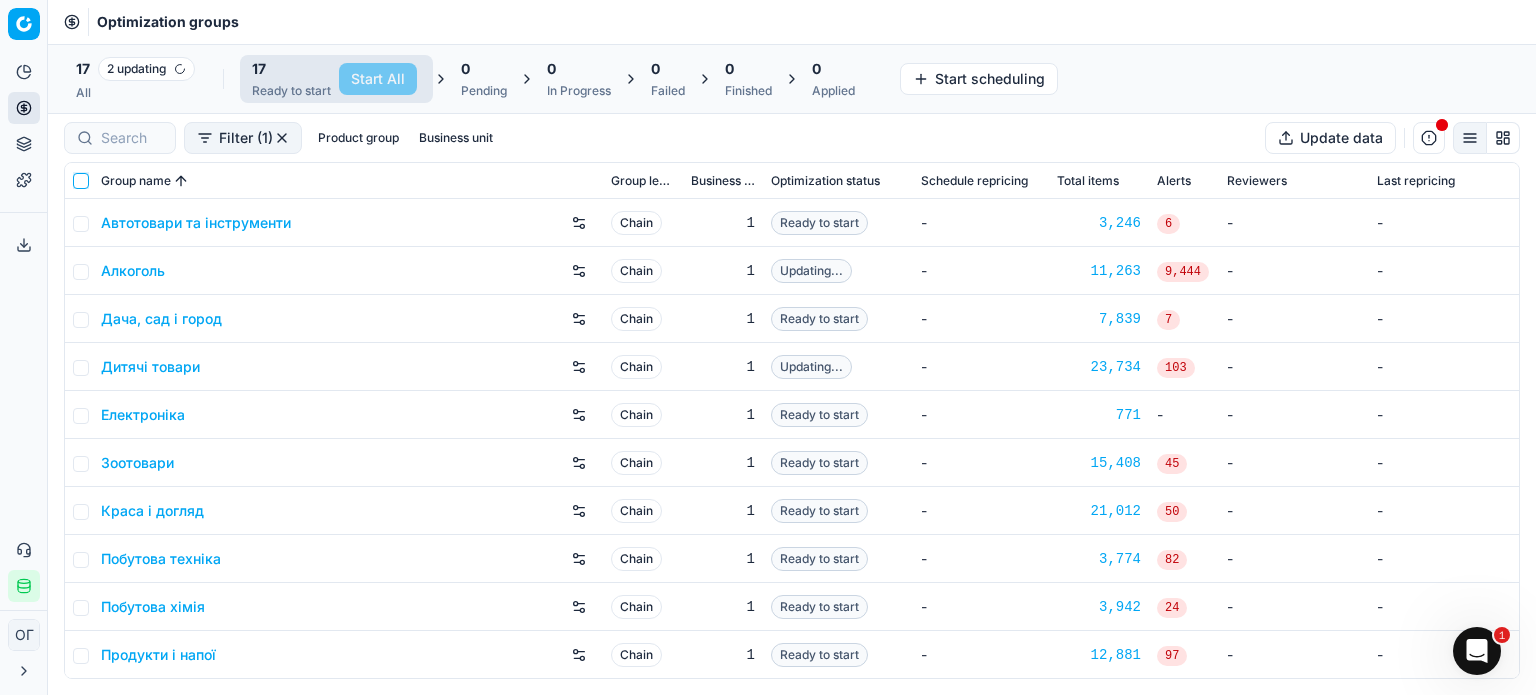 click at bounding box center [81, 181] 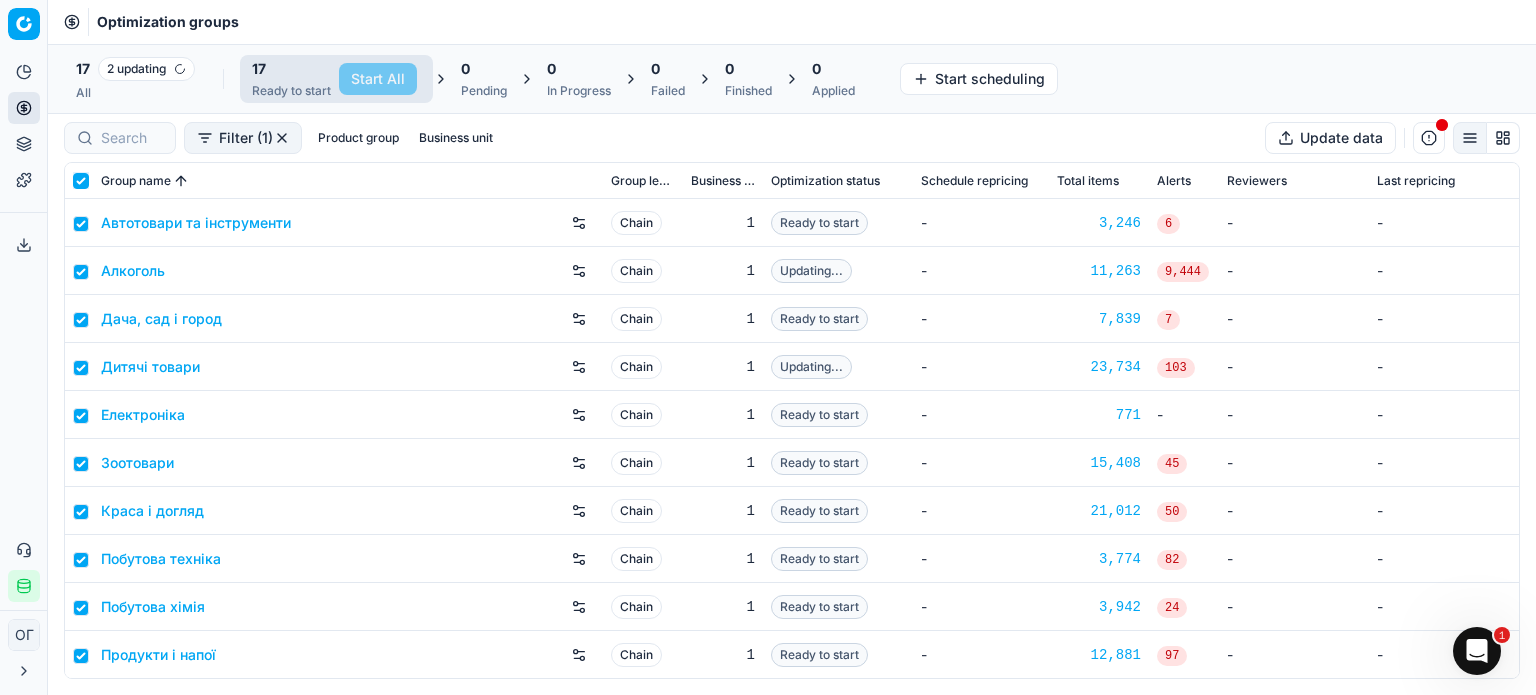 checkbox on "true" 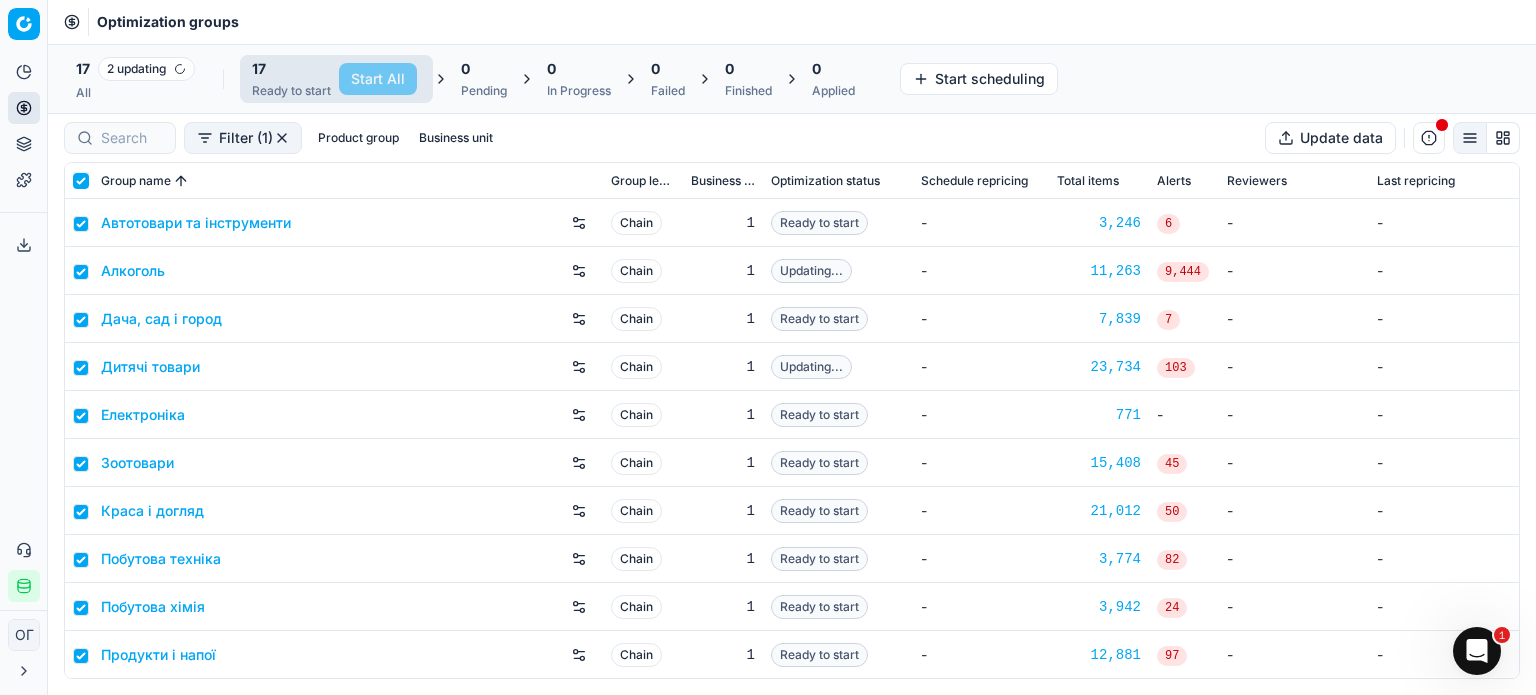 checkbox on "true" 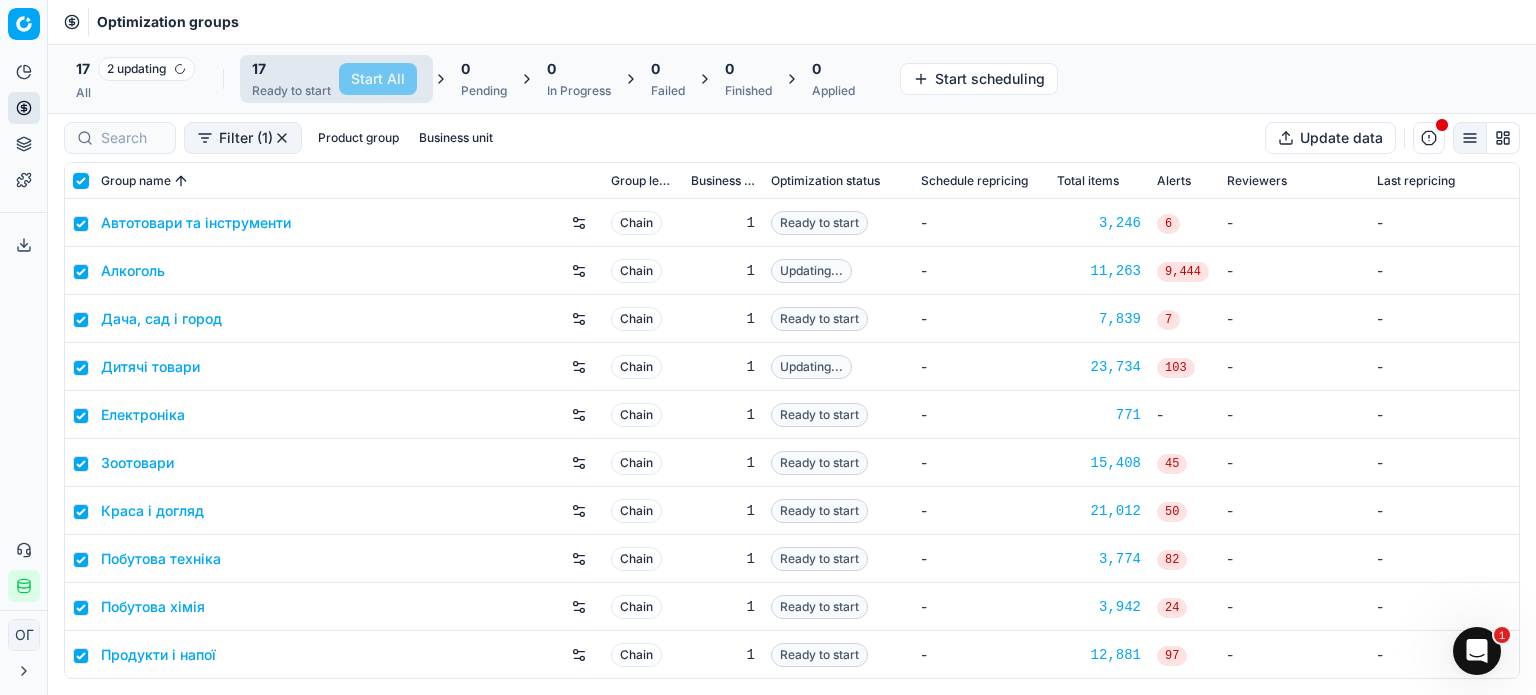 checkbox on "true" 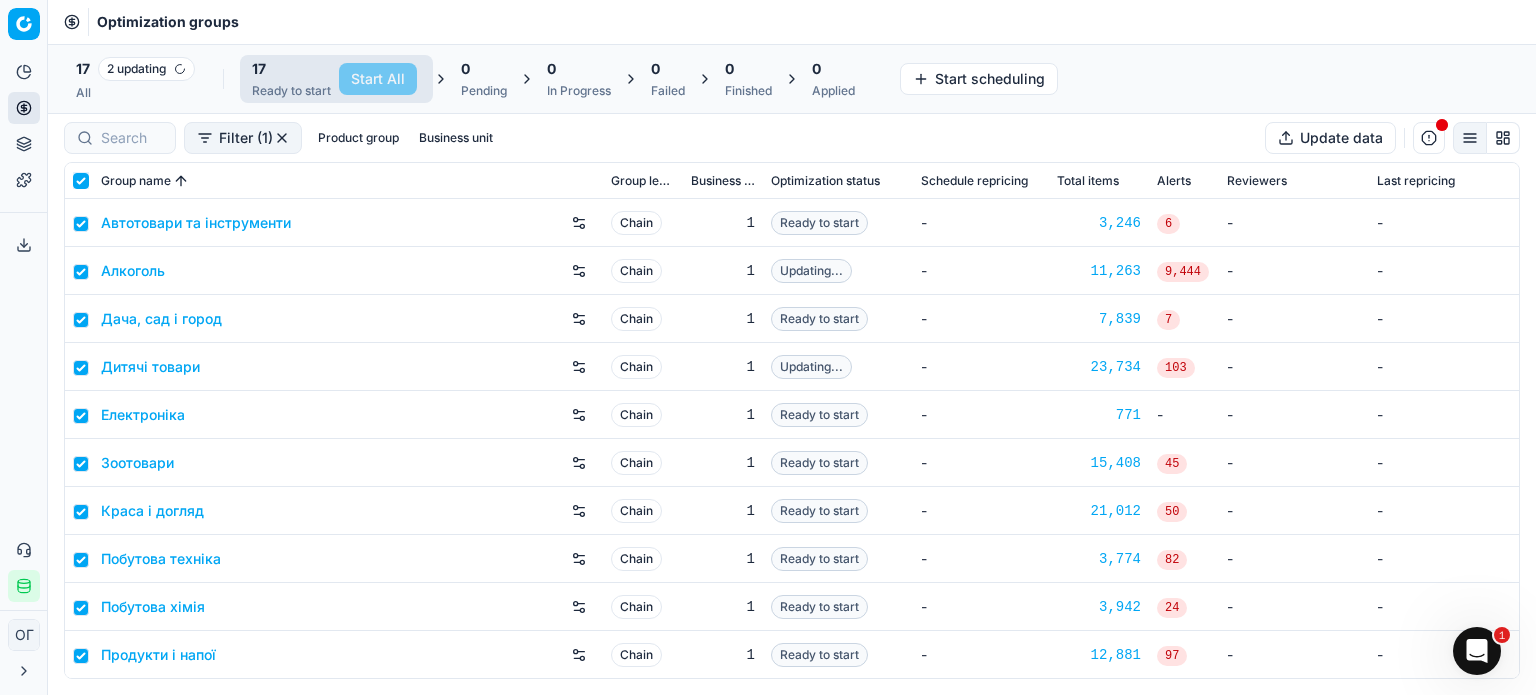 checkbox on "true" 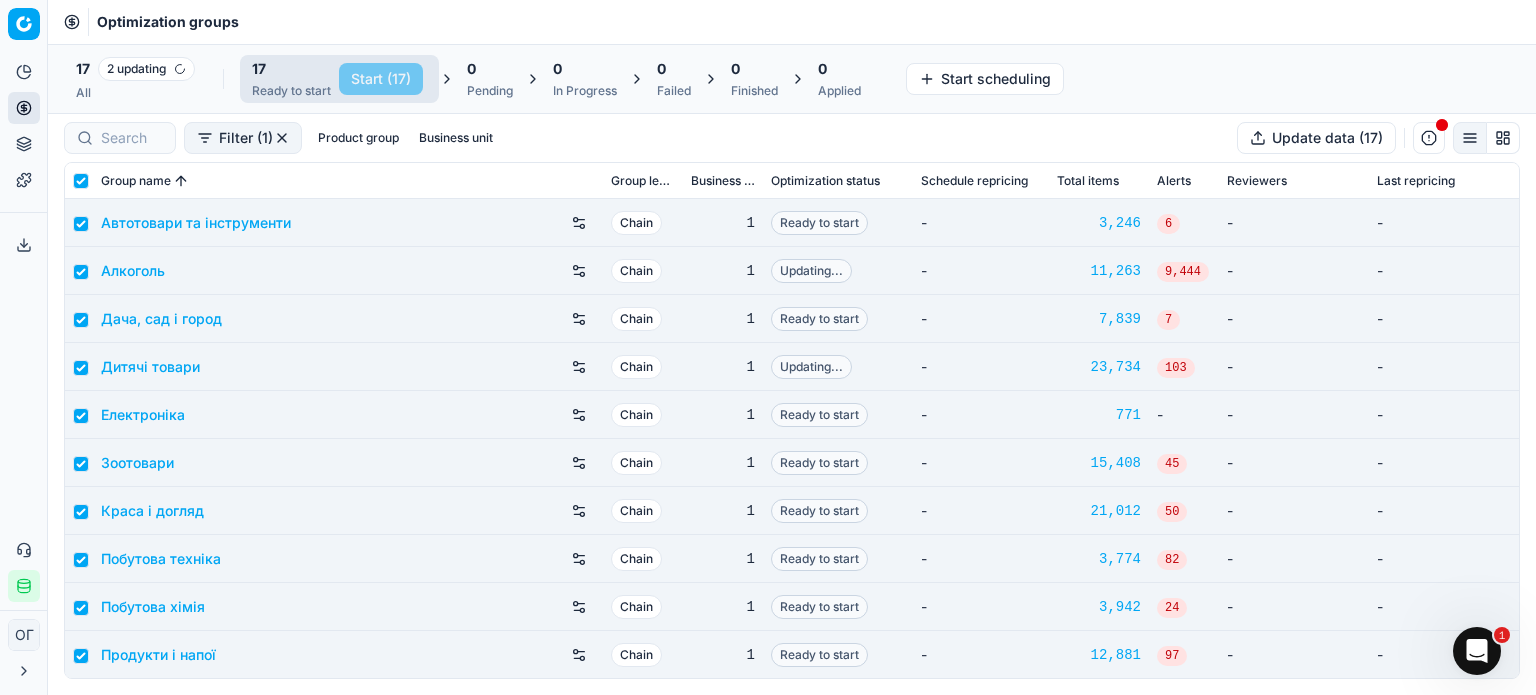 click on "Optimization status" at bounding box center [825, 181] 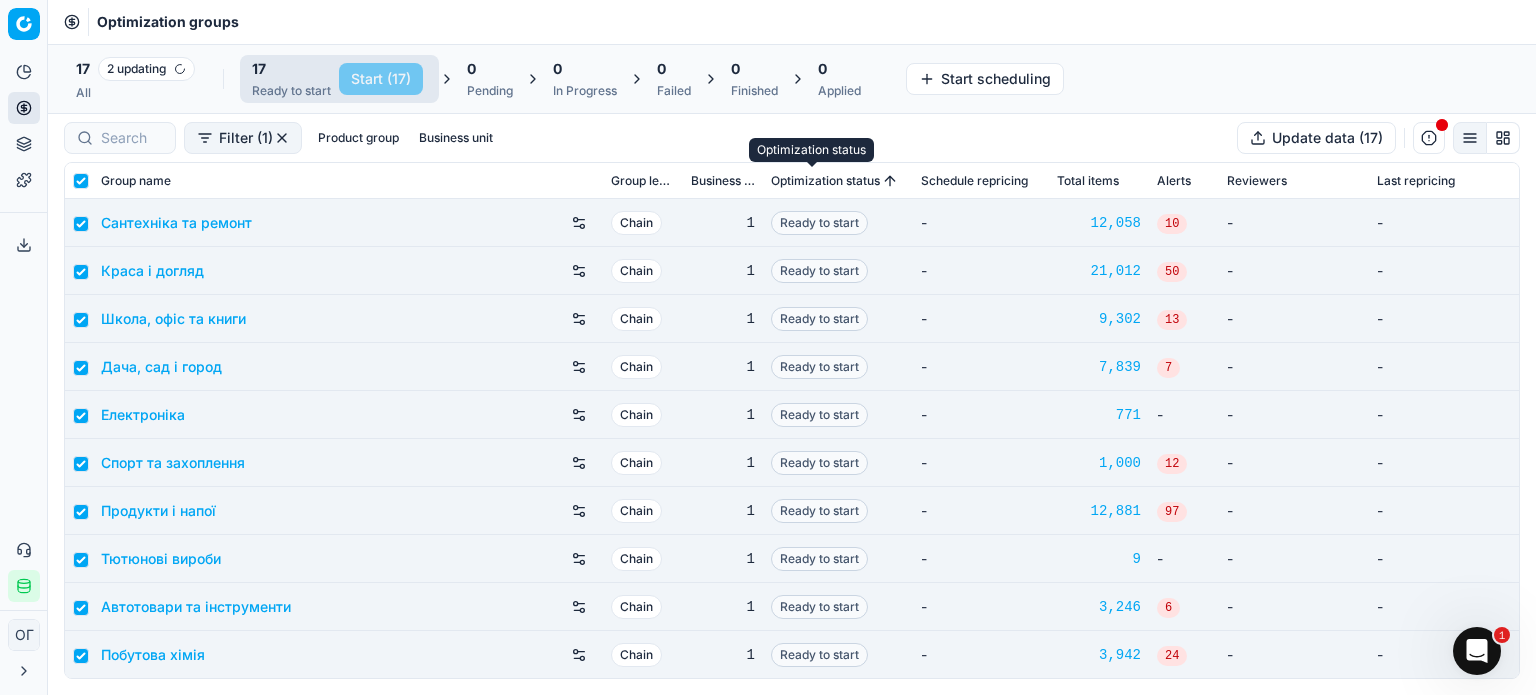 click on "Optimization status" at bounding box center (825, 181) 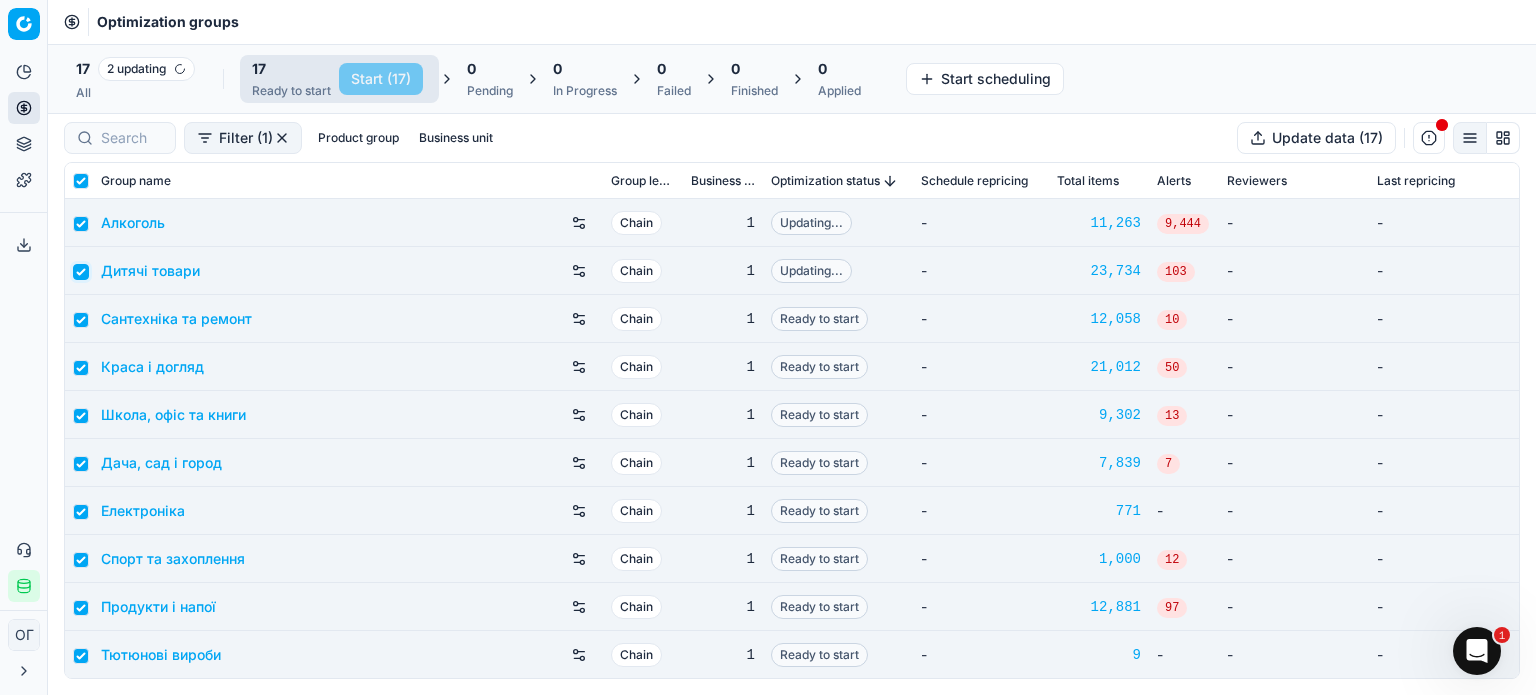 click at bounding box center (81, 272) 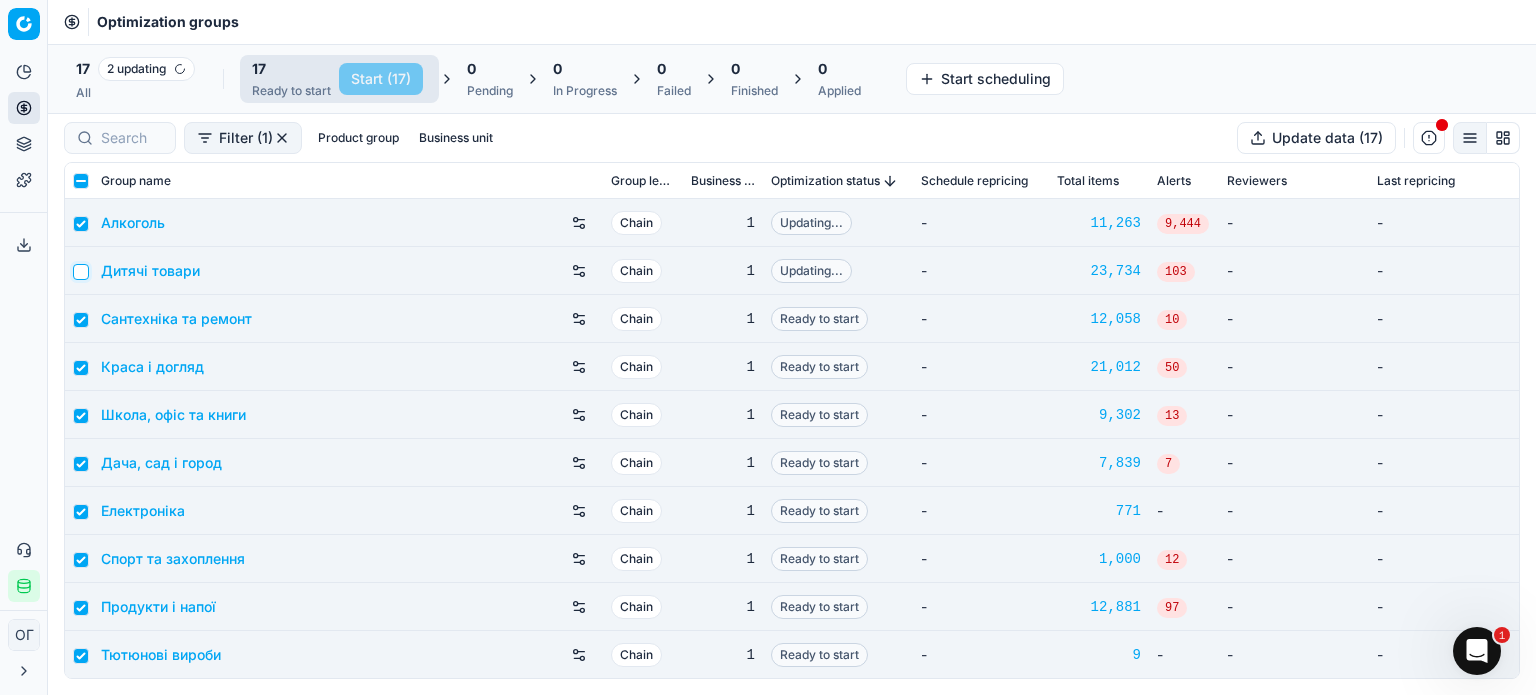 checkbox on "false" 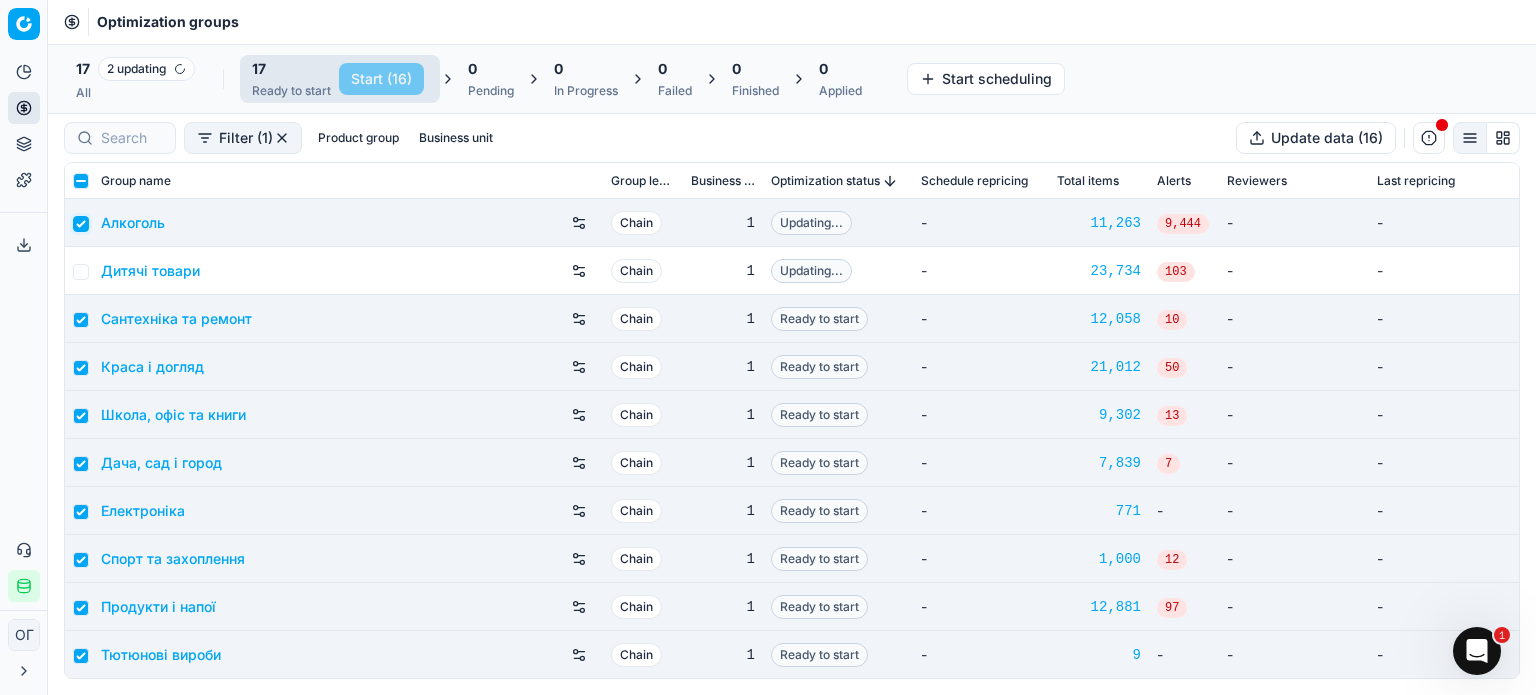 click at bounding box center (81, 224) 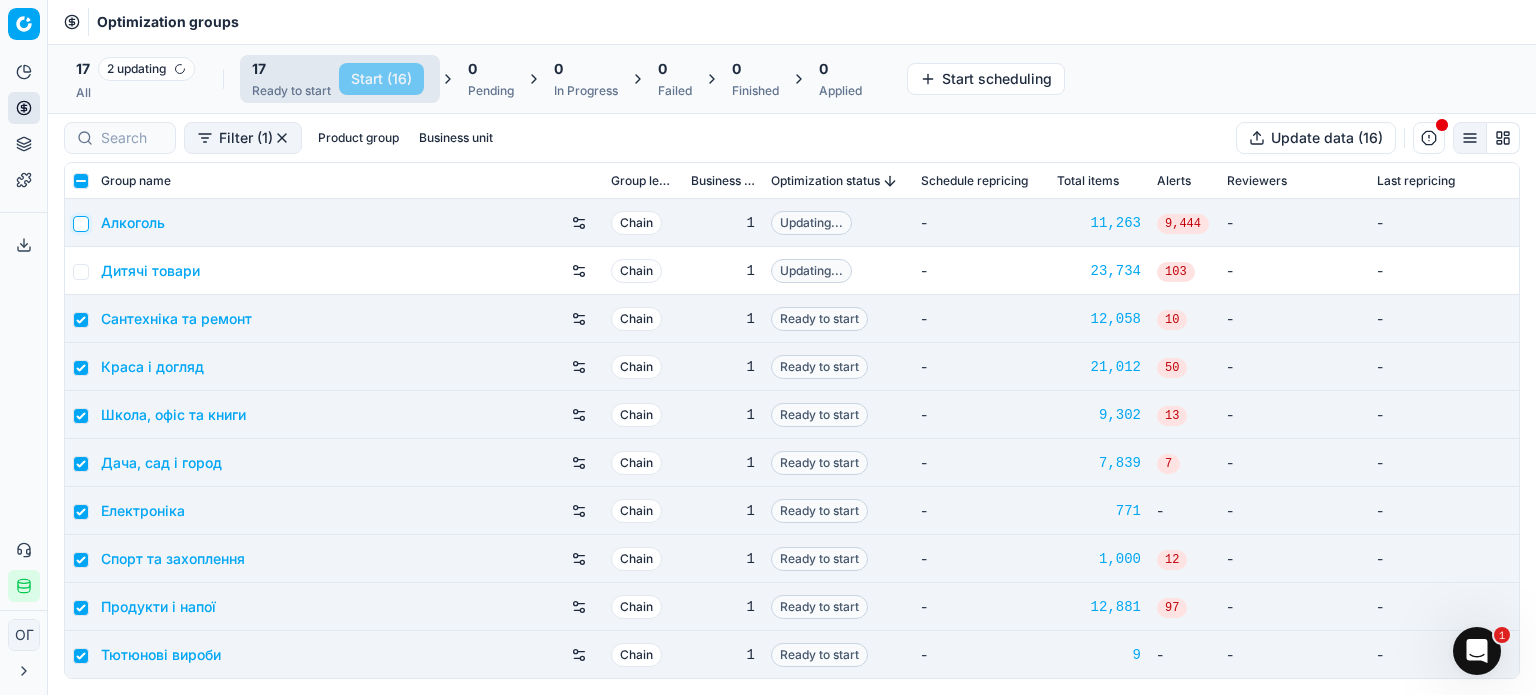 checkbox on "false" 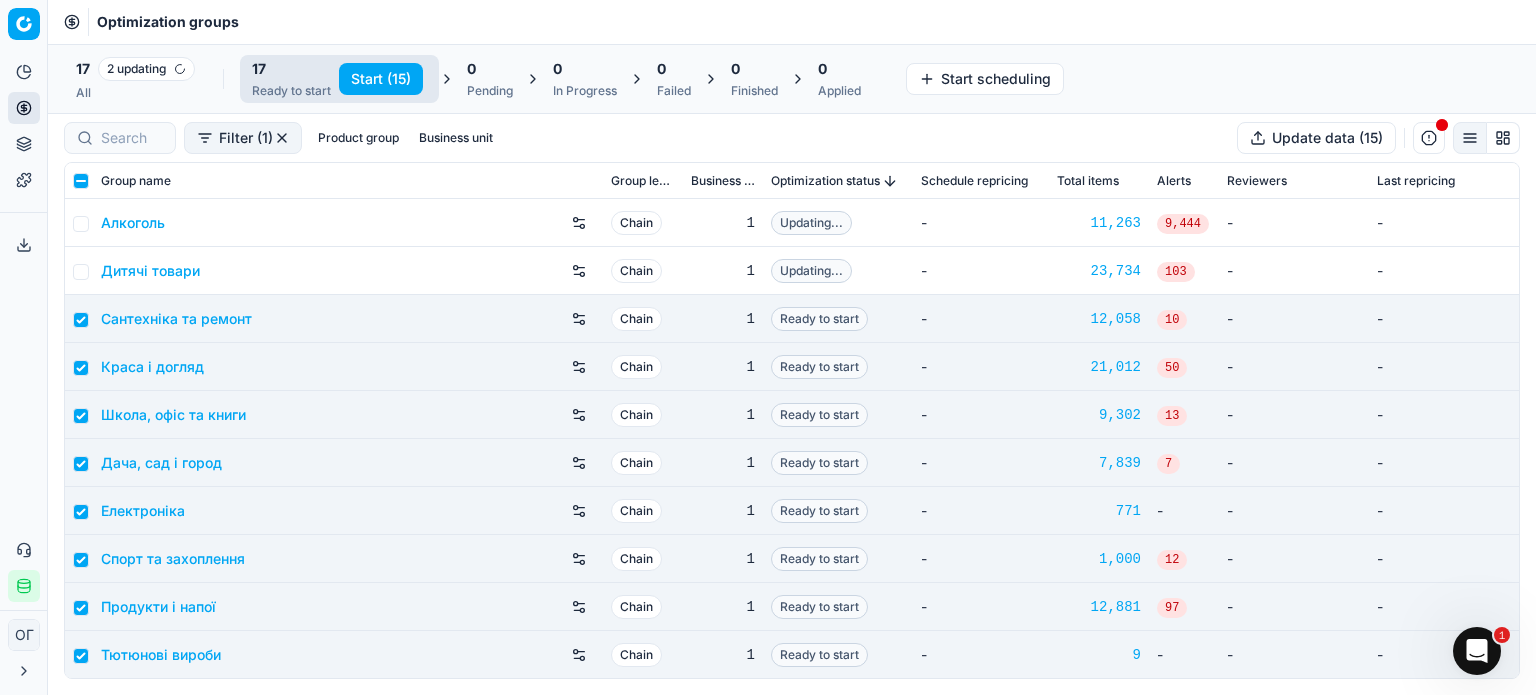 click on "Start   (15)" at bounding box center [381, 79] 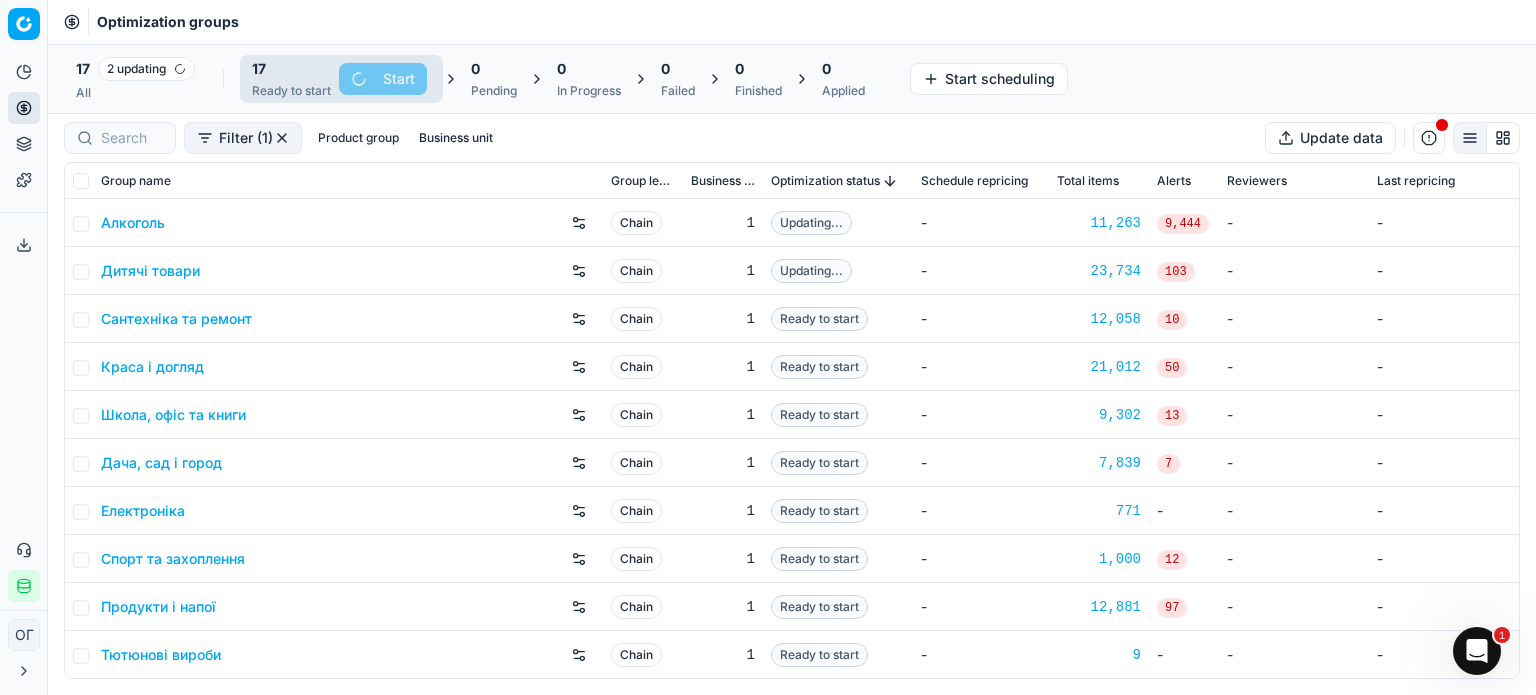 checkbox on "false" 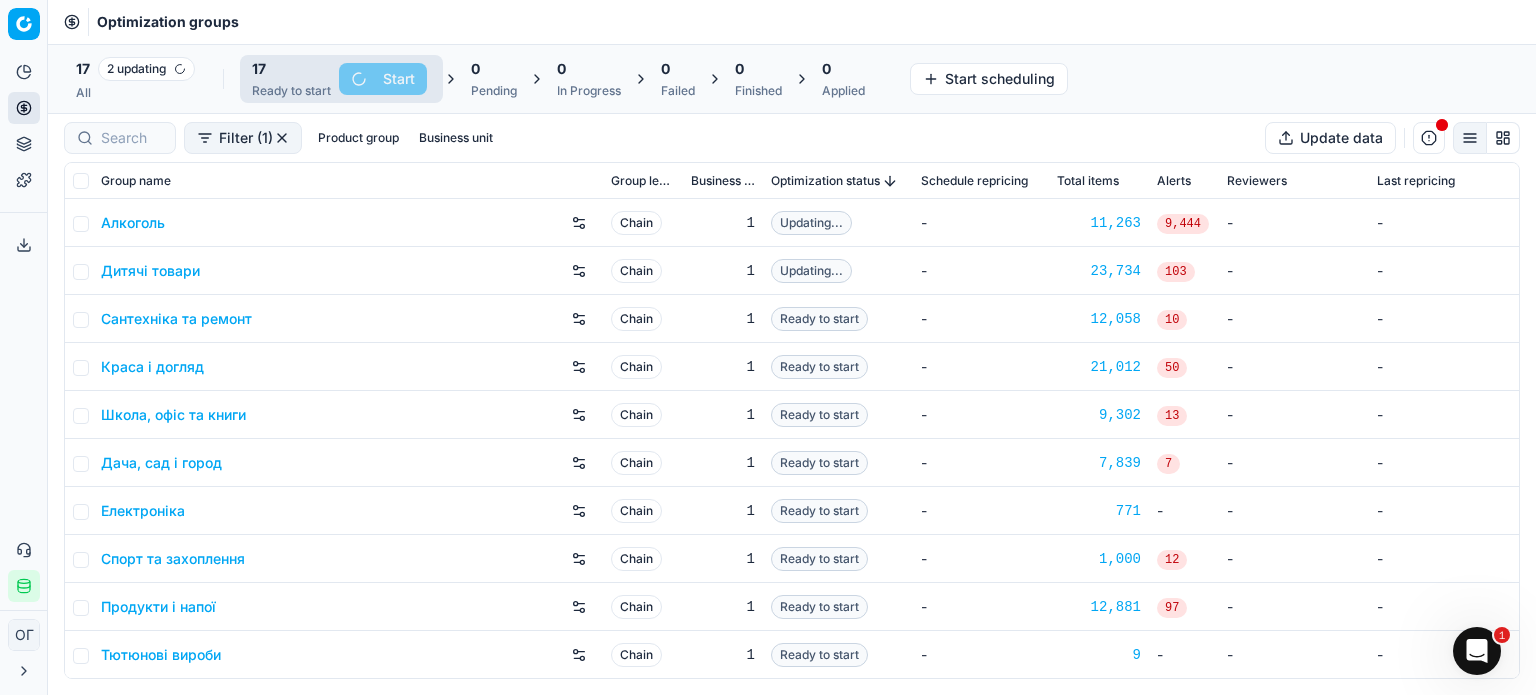 checkbox on "false" 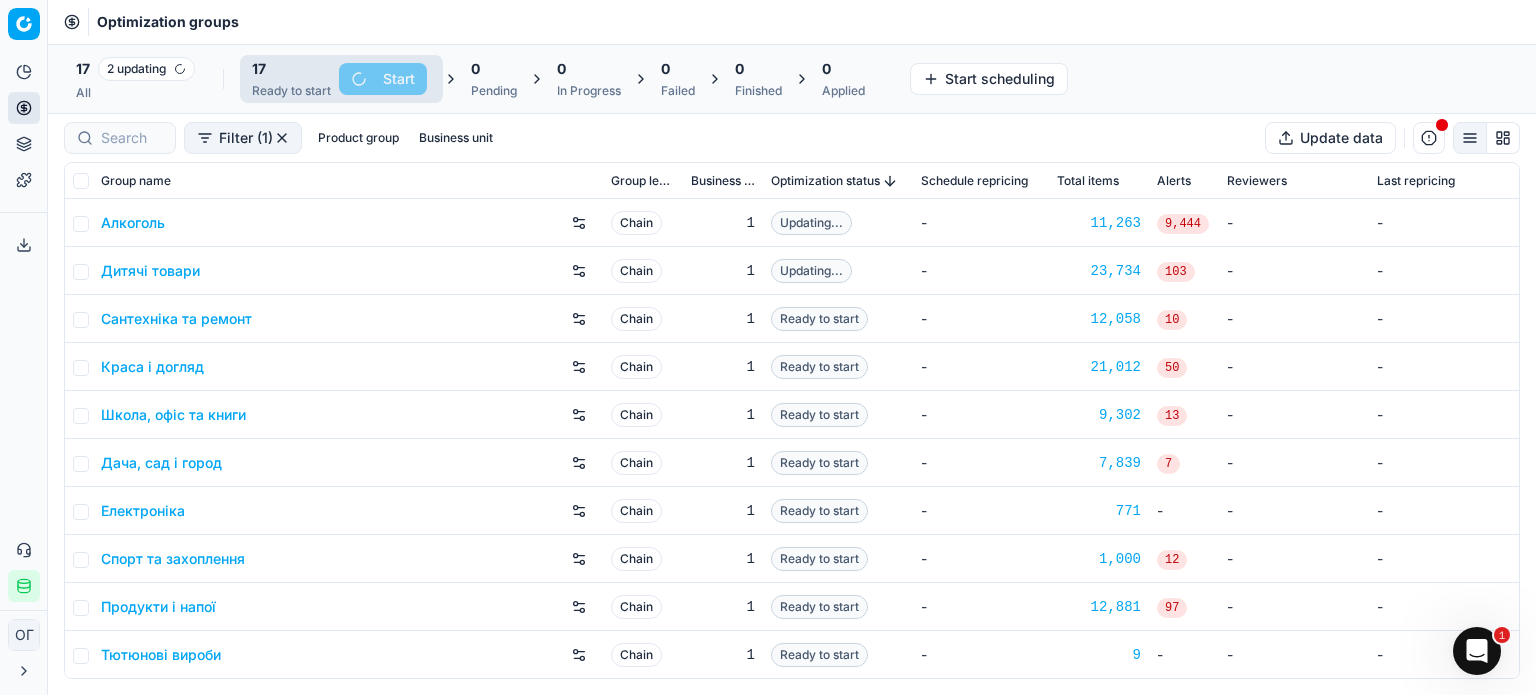 checkbox on "false" 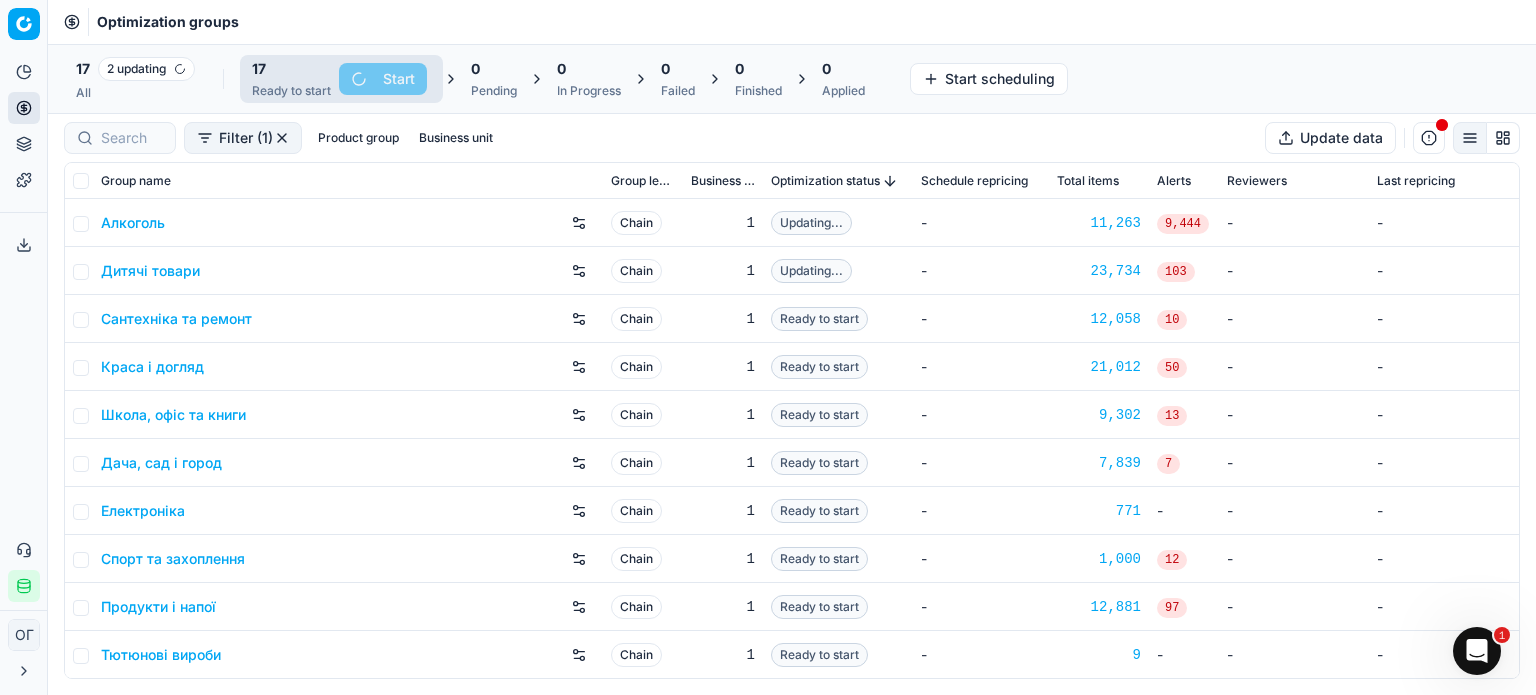 checkbox on "false" 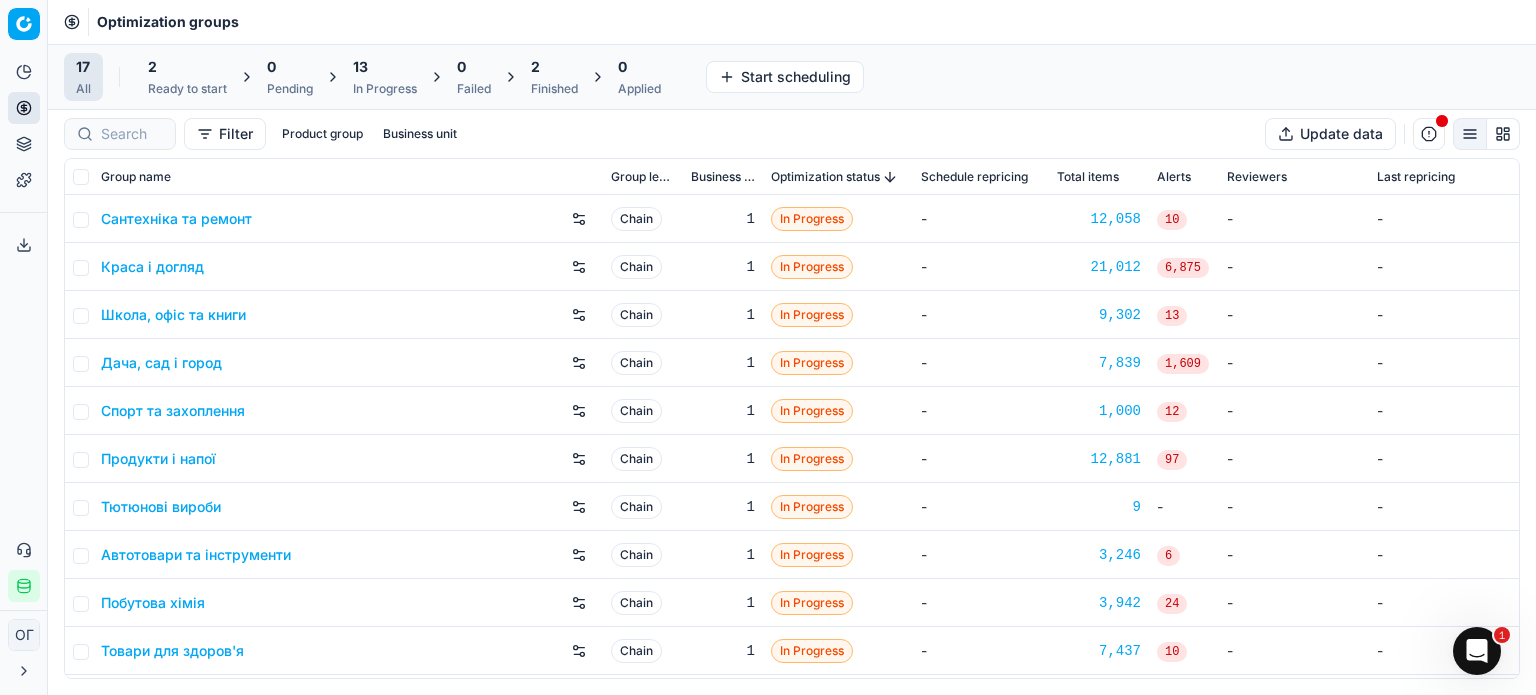 click on "2 Ready to start" at bounding box center [187, 77] 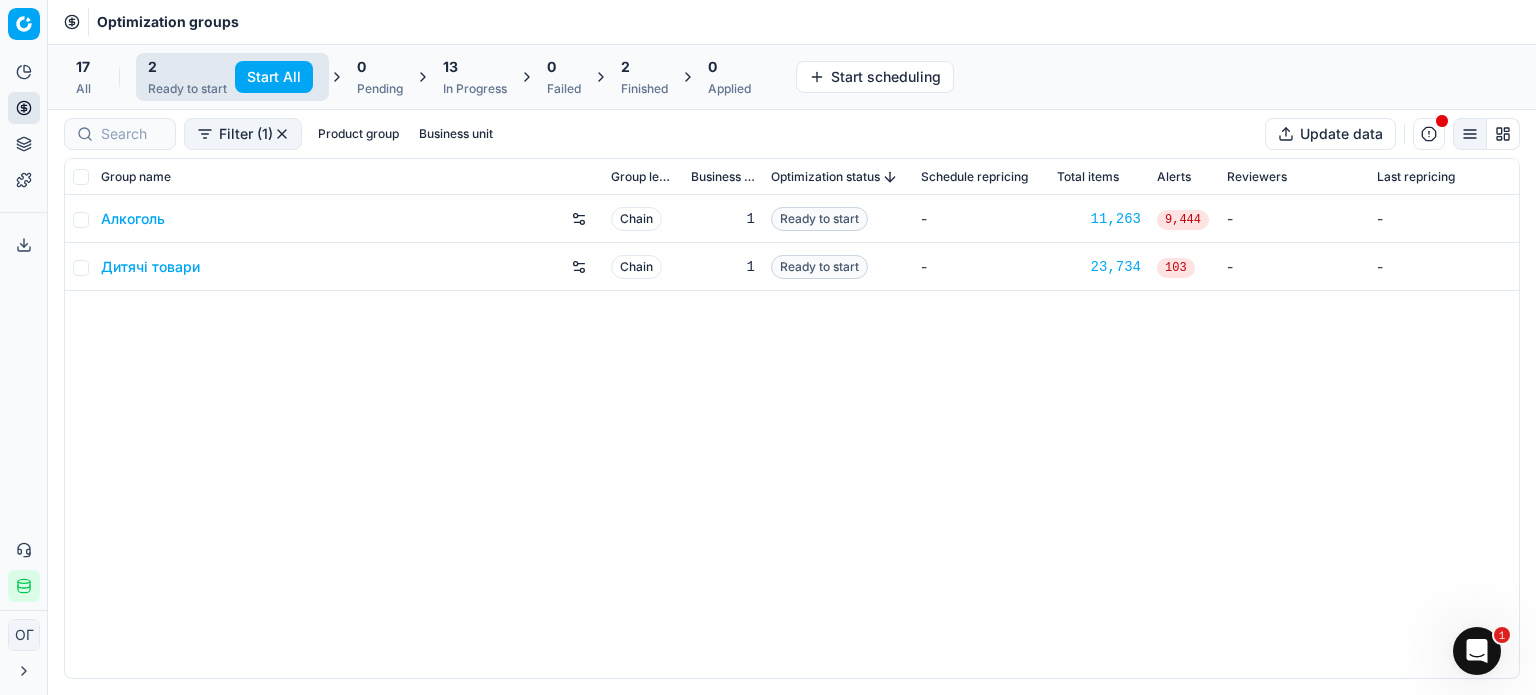 click on "Start   All" at bounding box center (274, 77) 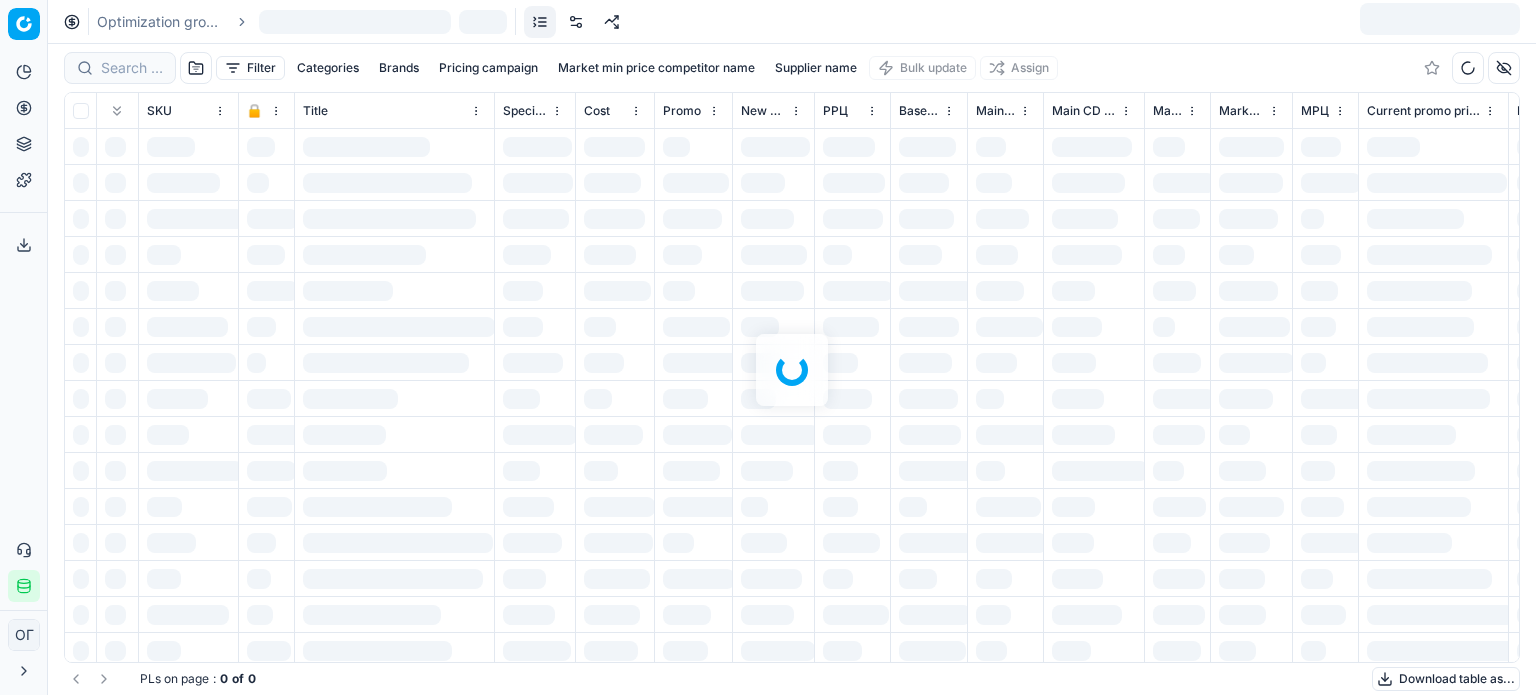 scroll, scrollTop: 0, scrollLeft: 0, axis: both 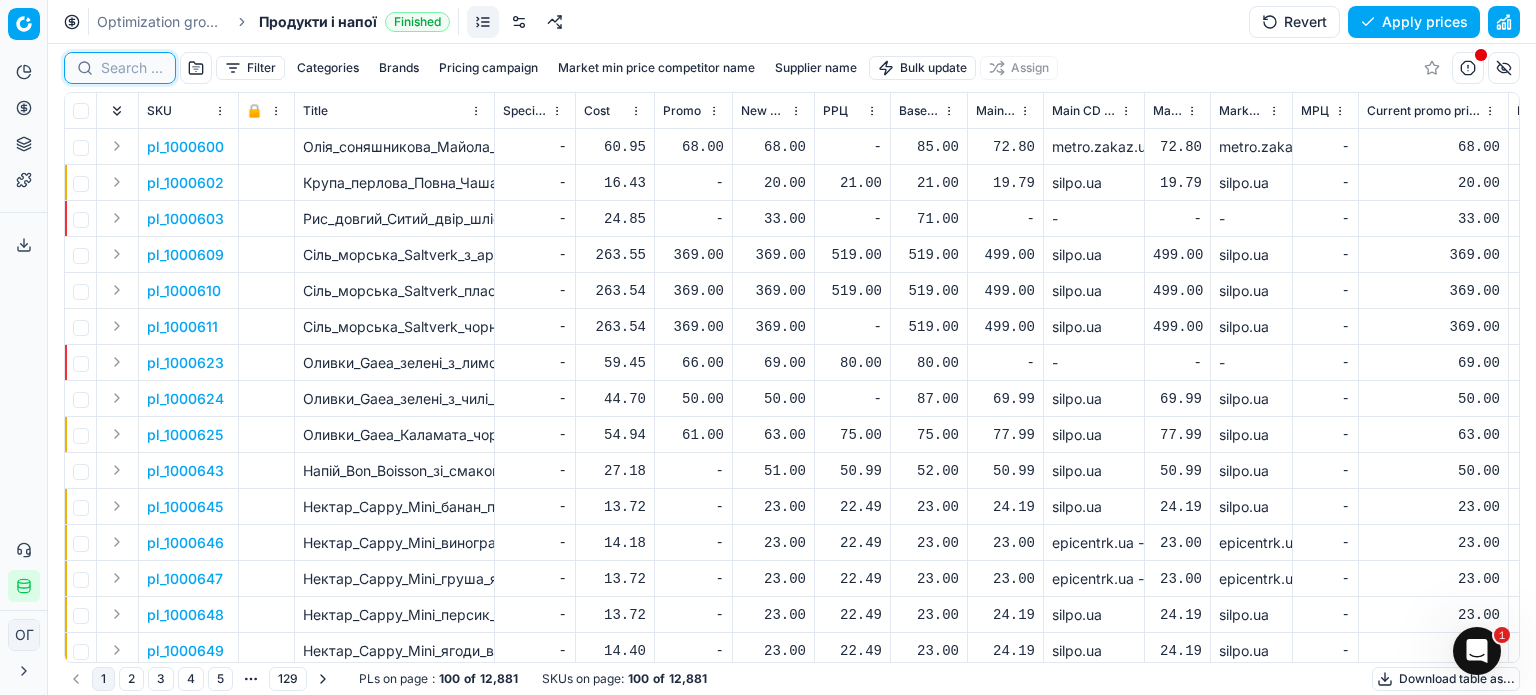 click at bounding box center [132, 68] 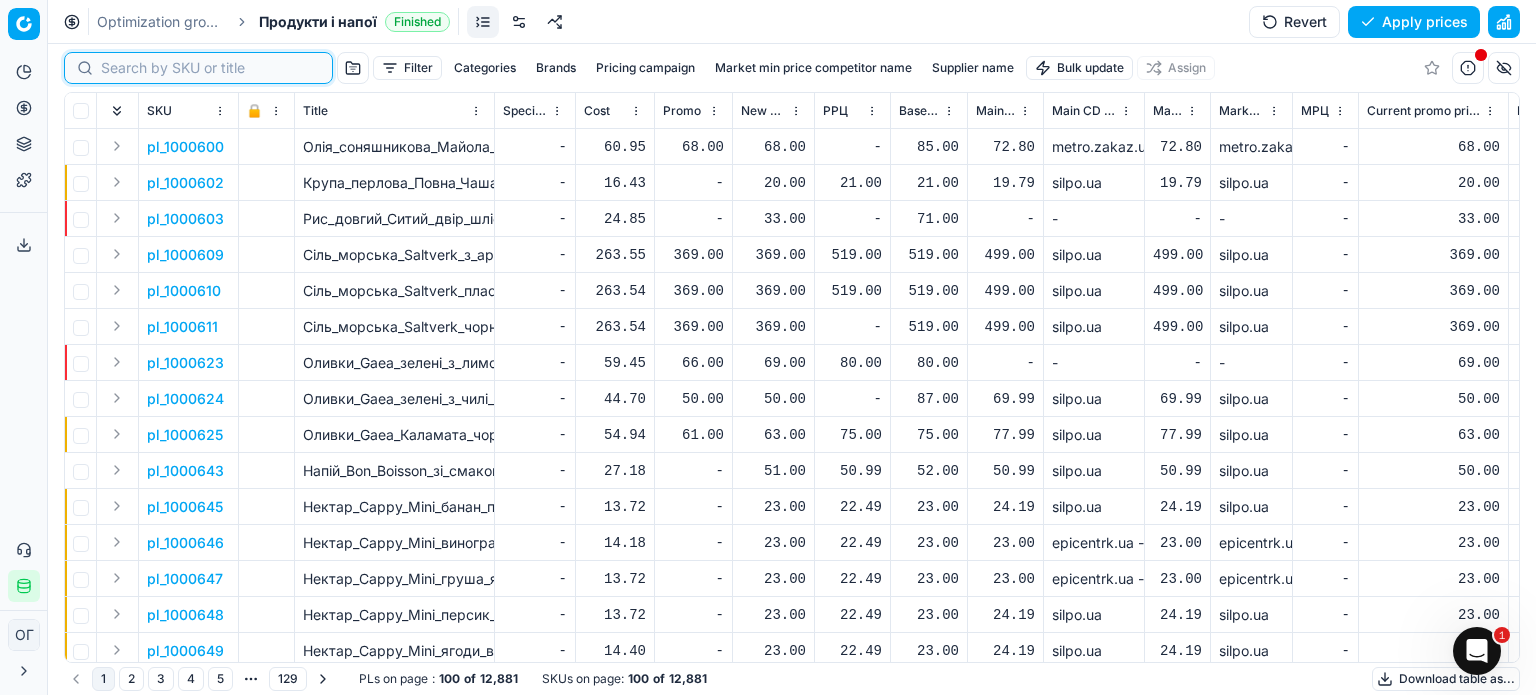 paste on "420488" 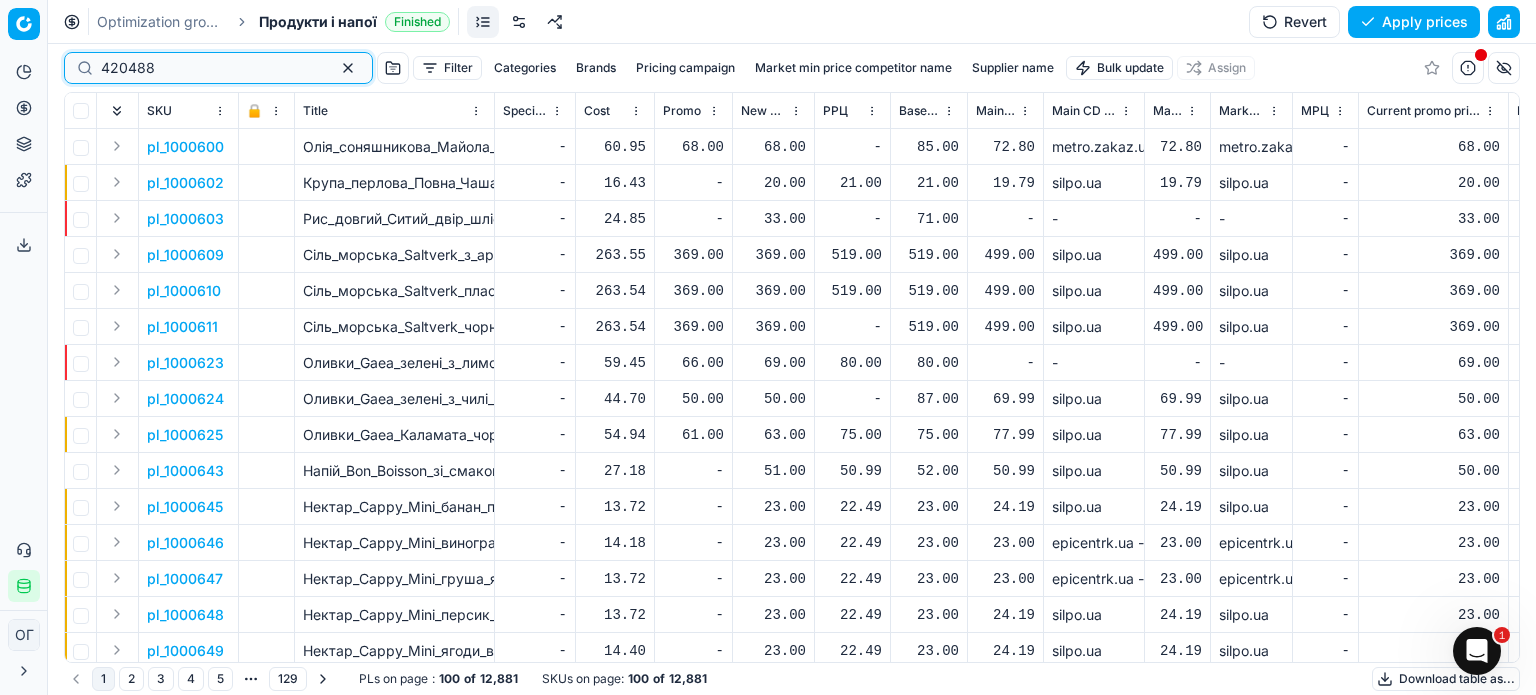 type on "420488" 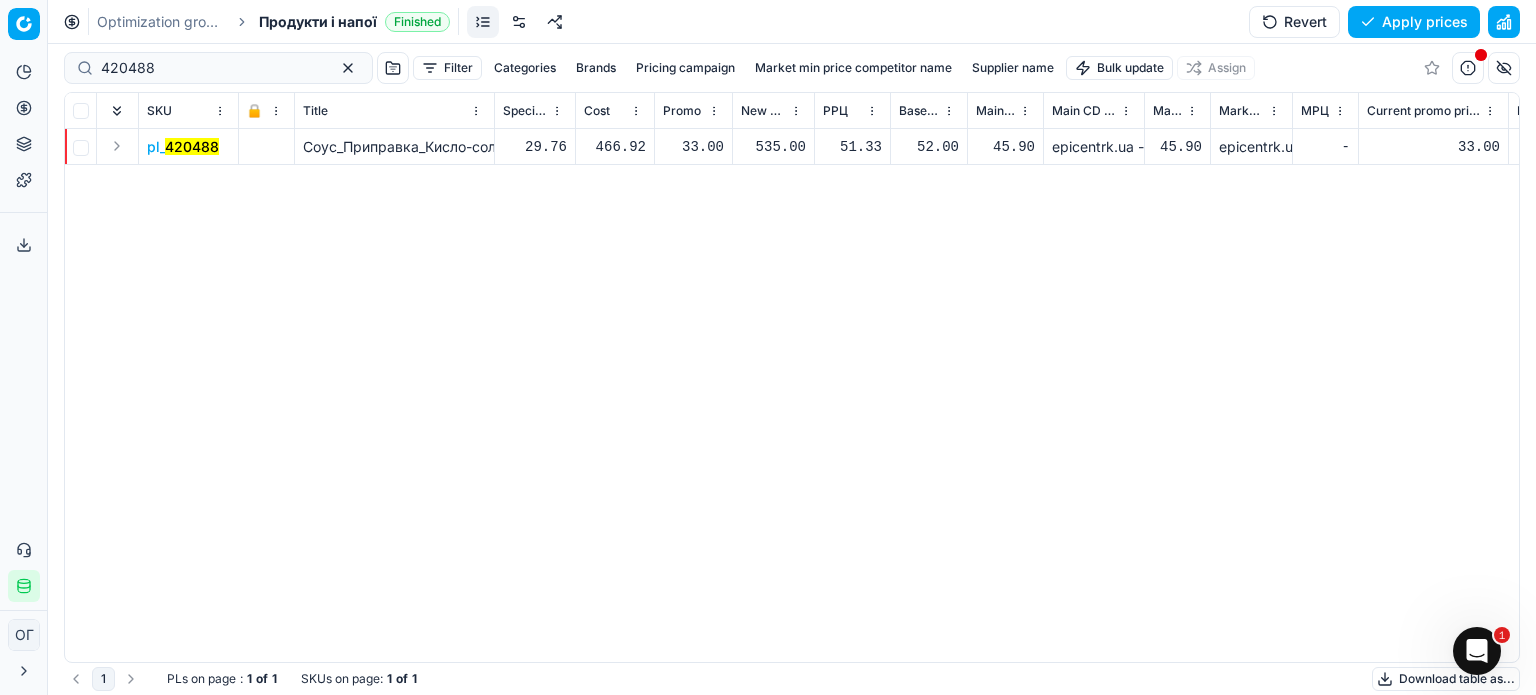 click on "535.00" at bounding box center (773, 147) 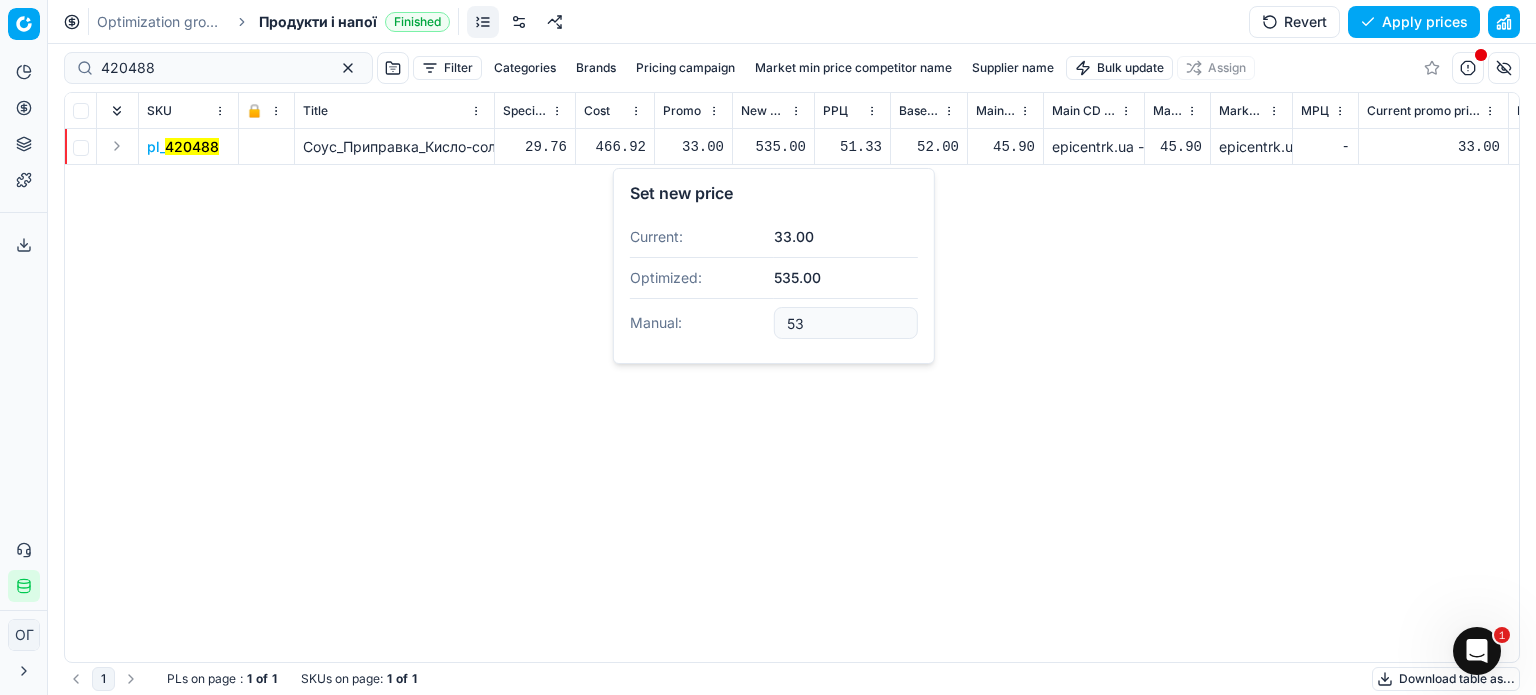 type on "5" 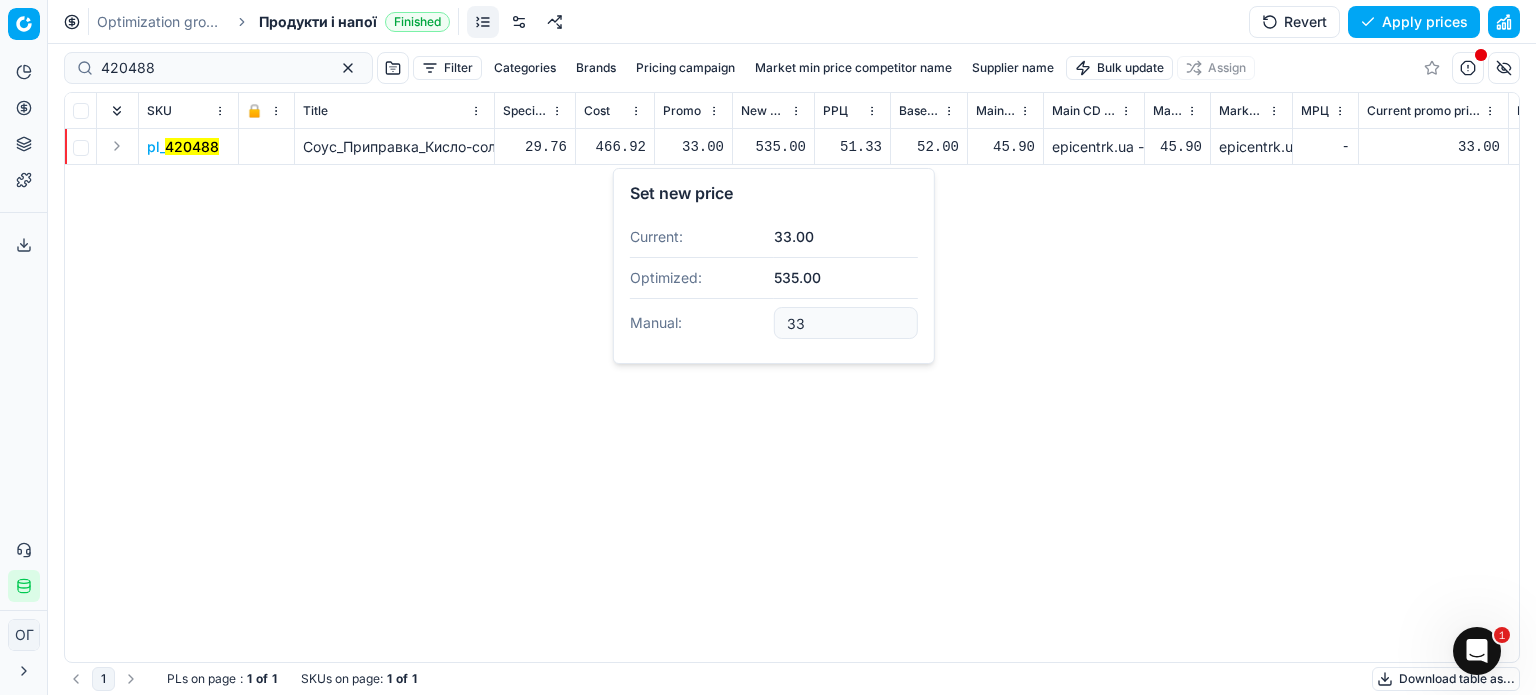 type on "33.00" 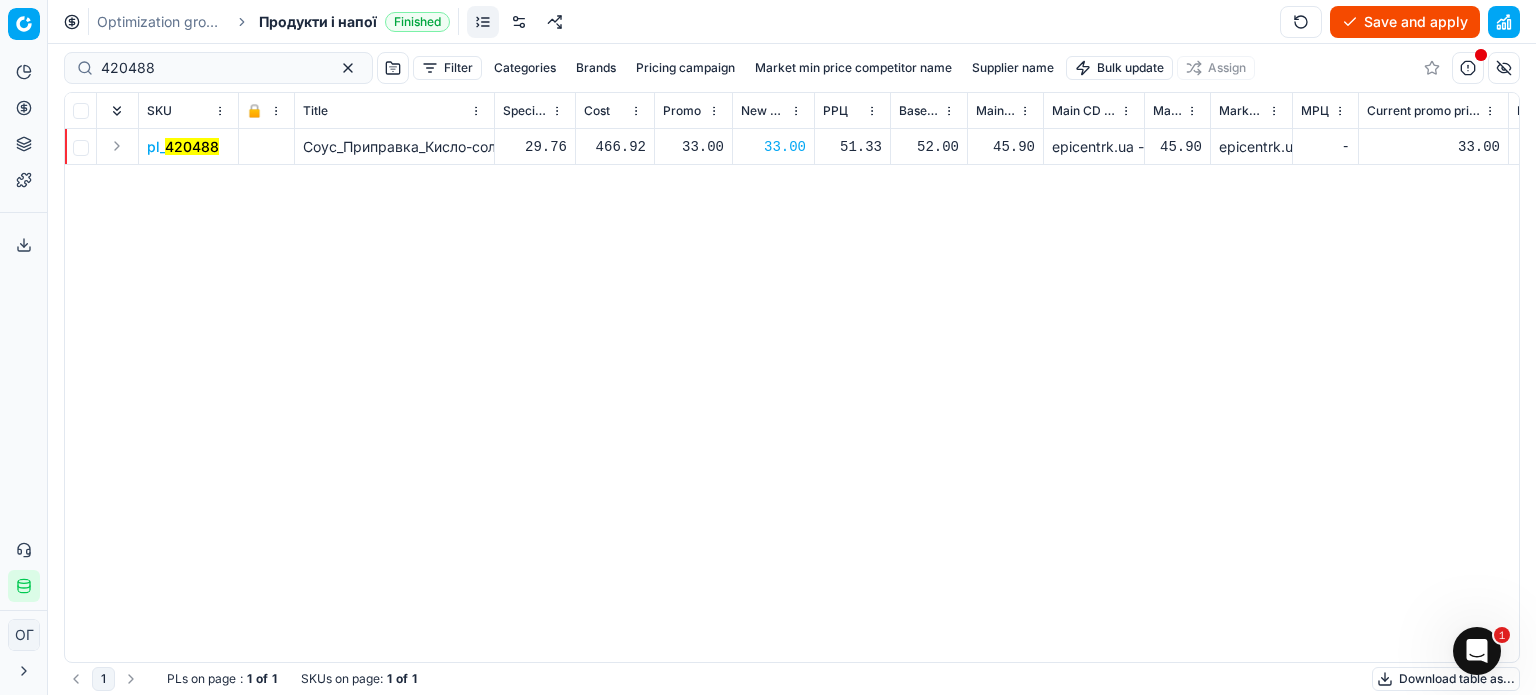 click on "Save and apply" at bounding box center (1405, 22) 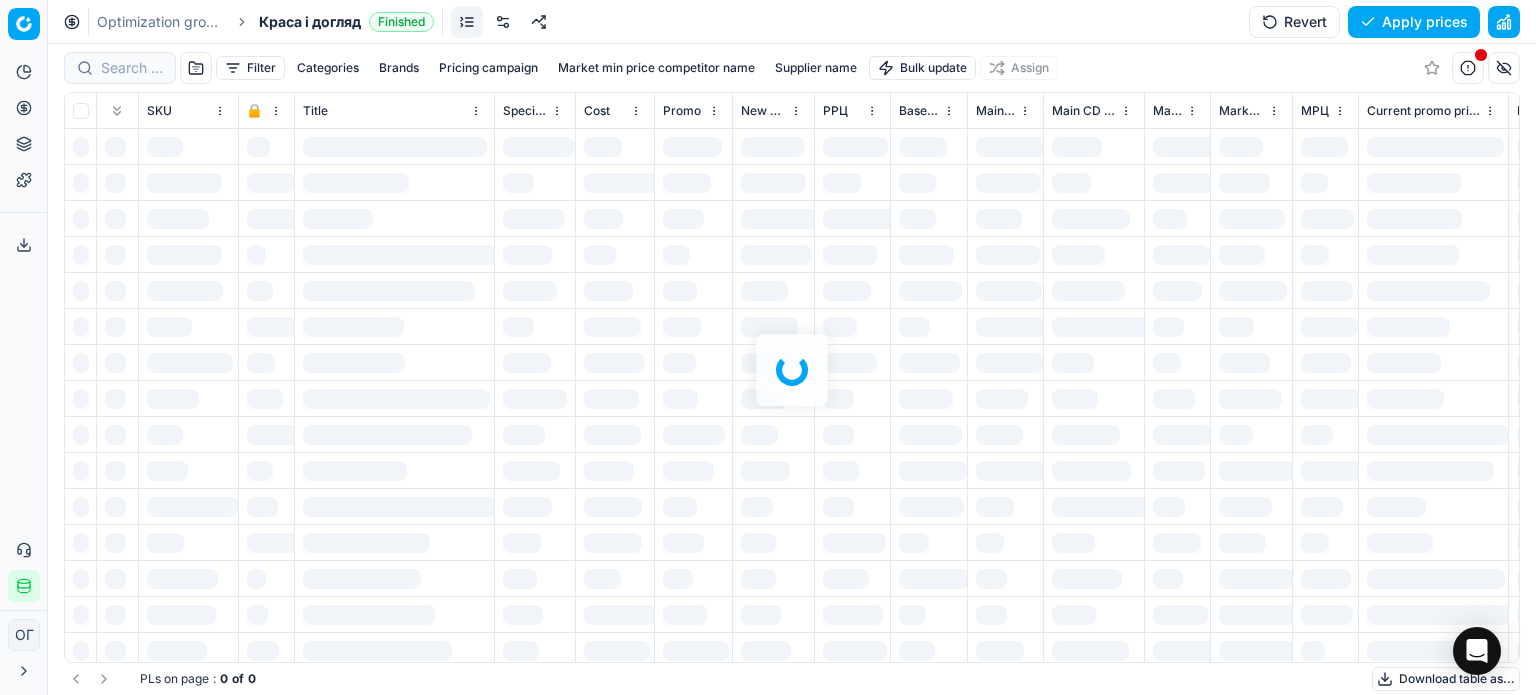 scroll, scrollTop: 0, scrollLeft: 0, axis: both 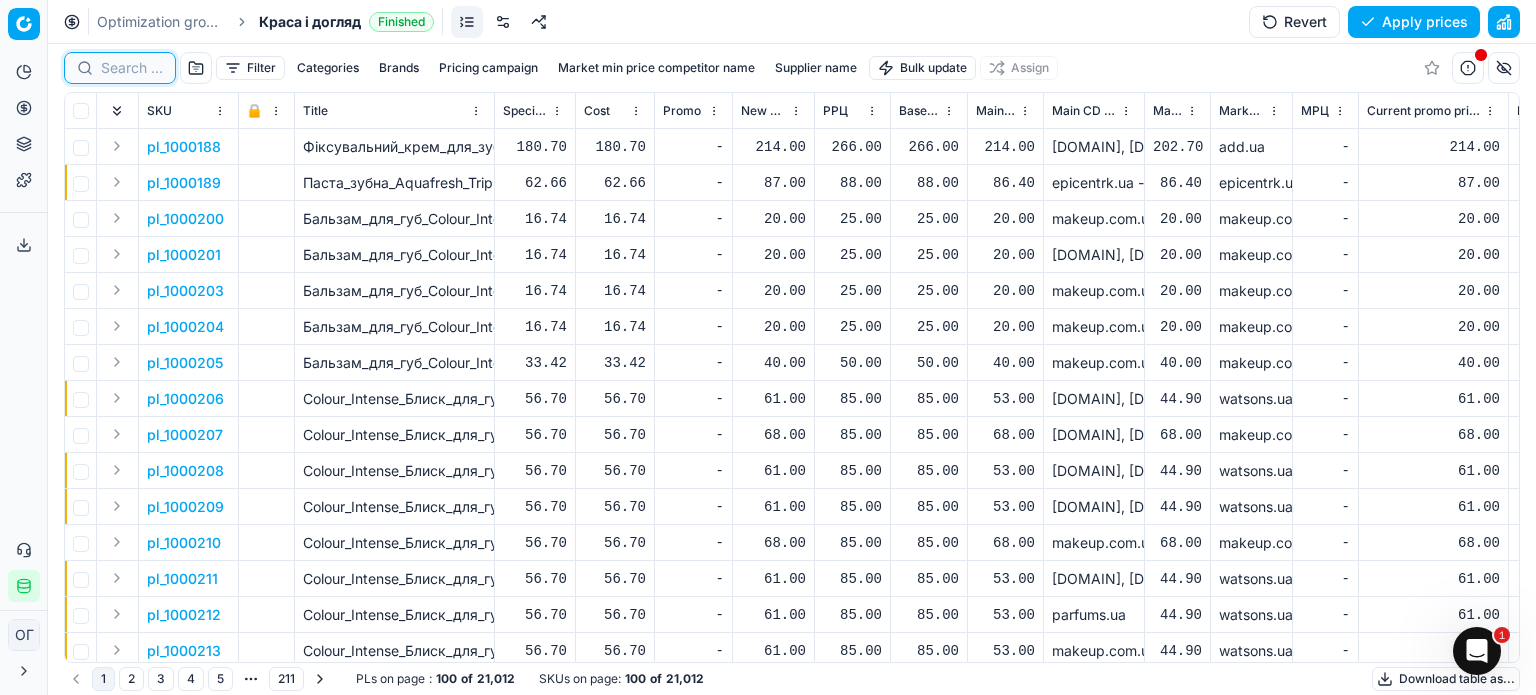 click at bounding box center (132, 68) 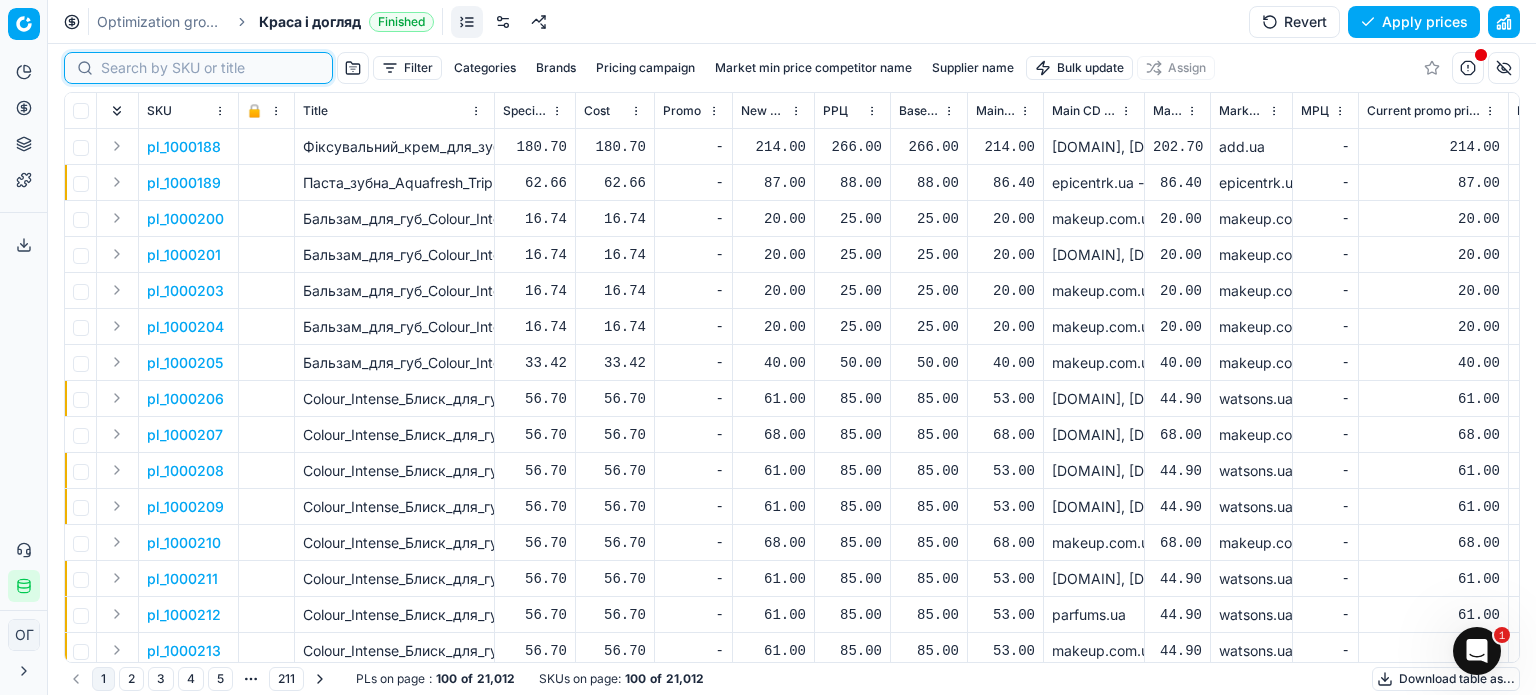 paste on "596097" 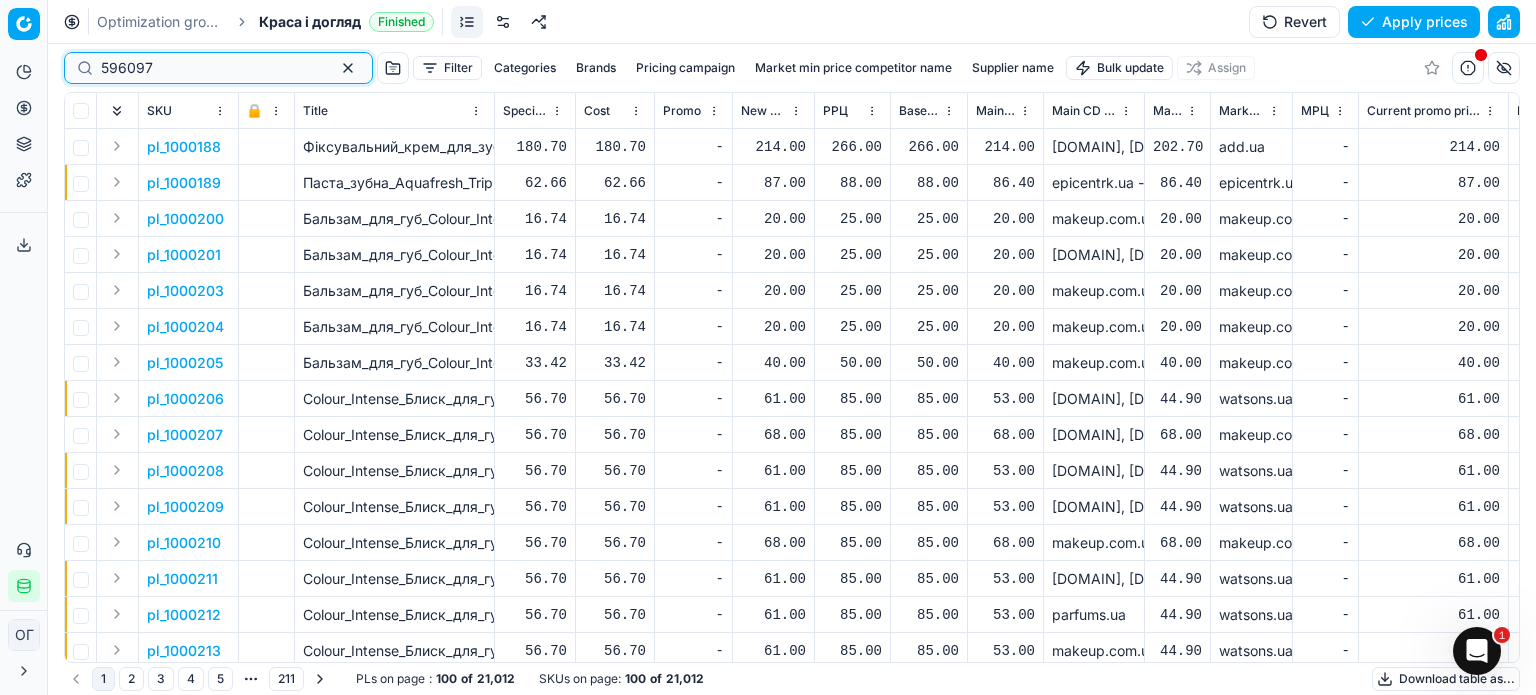 type on "596097" 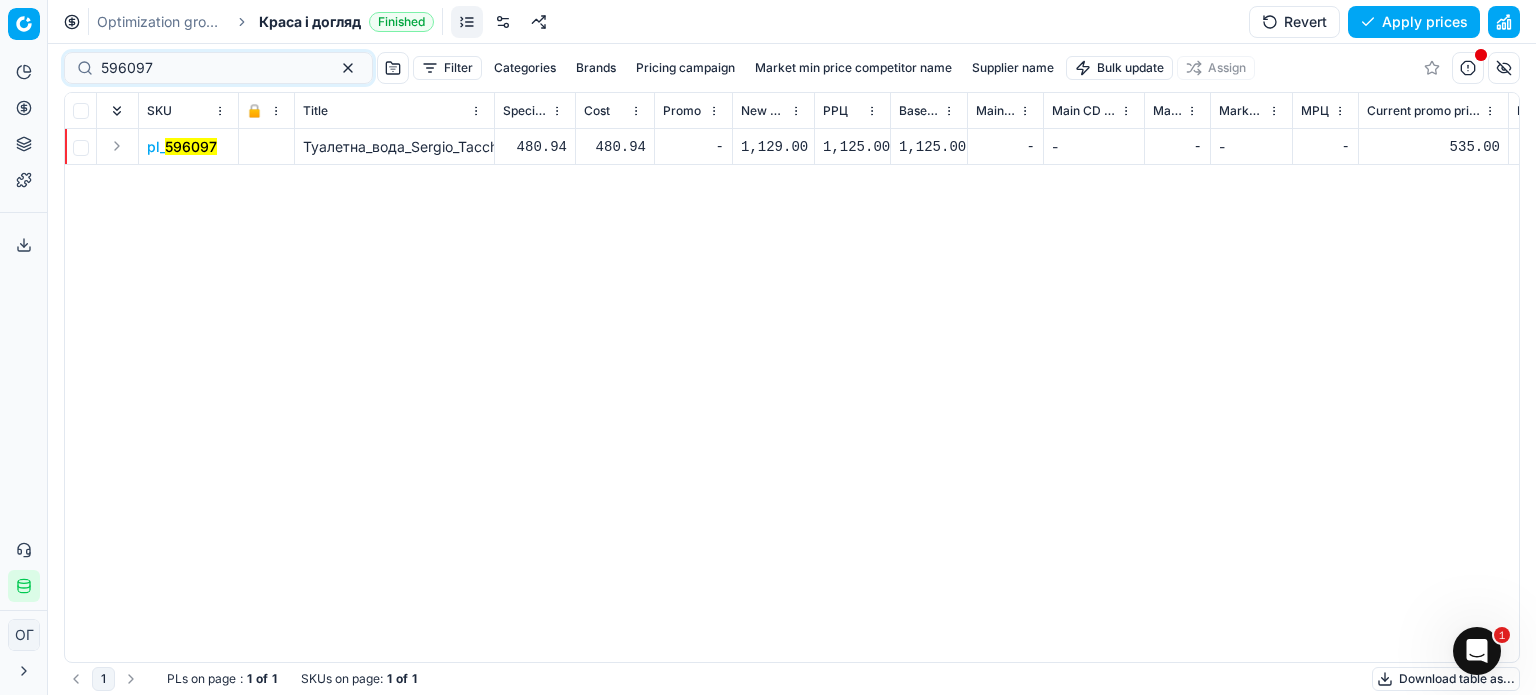 click on "1,129.00" at bounding box center (773, 147) 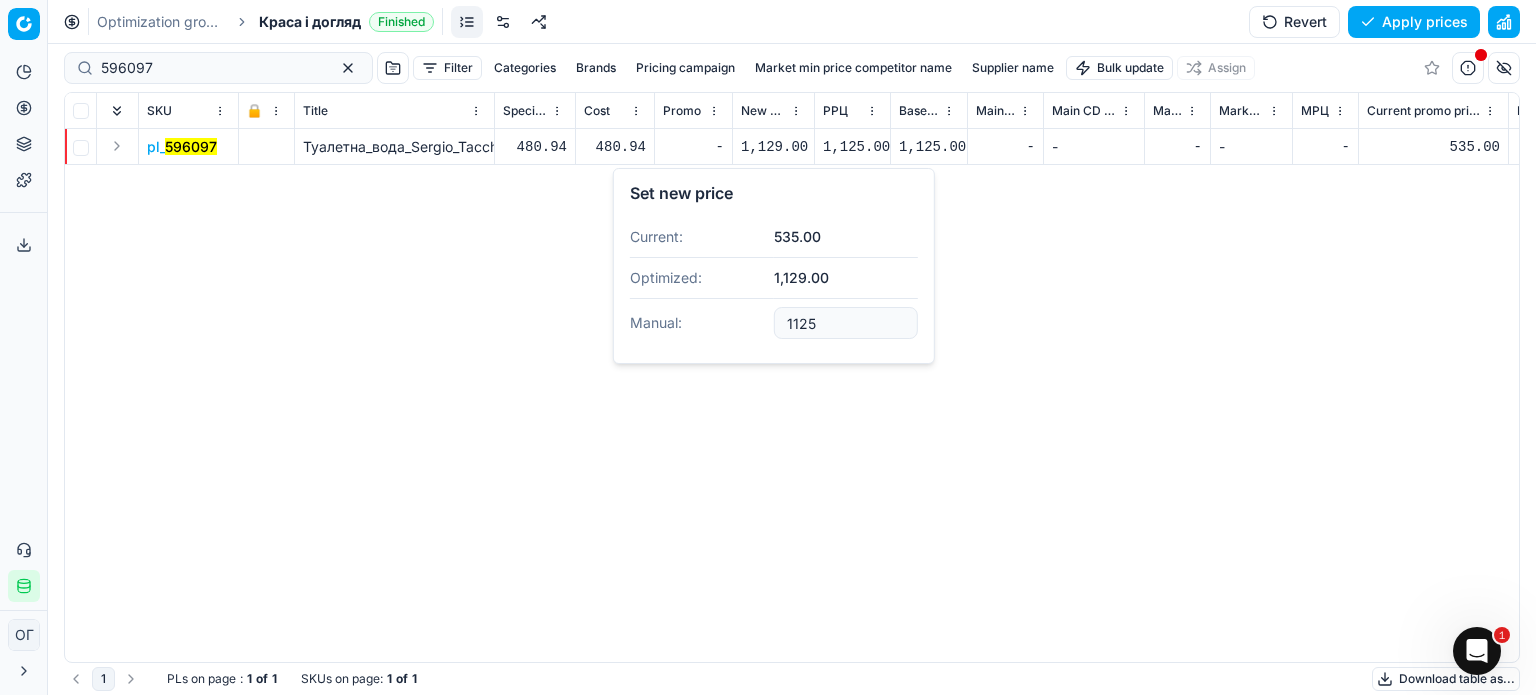 type on "1125.00" 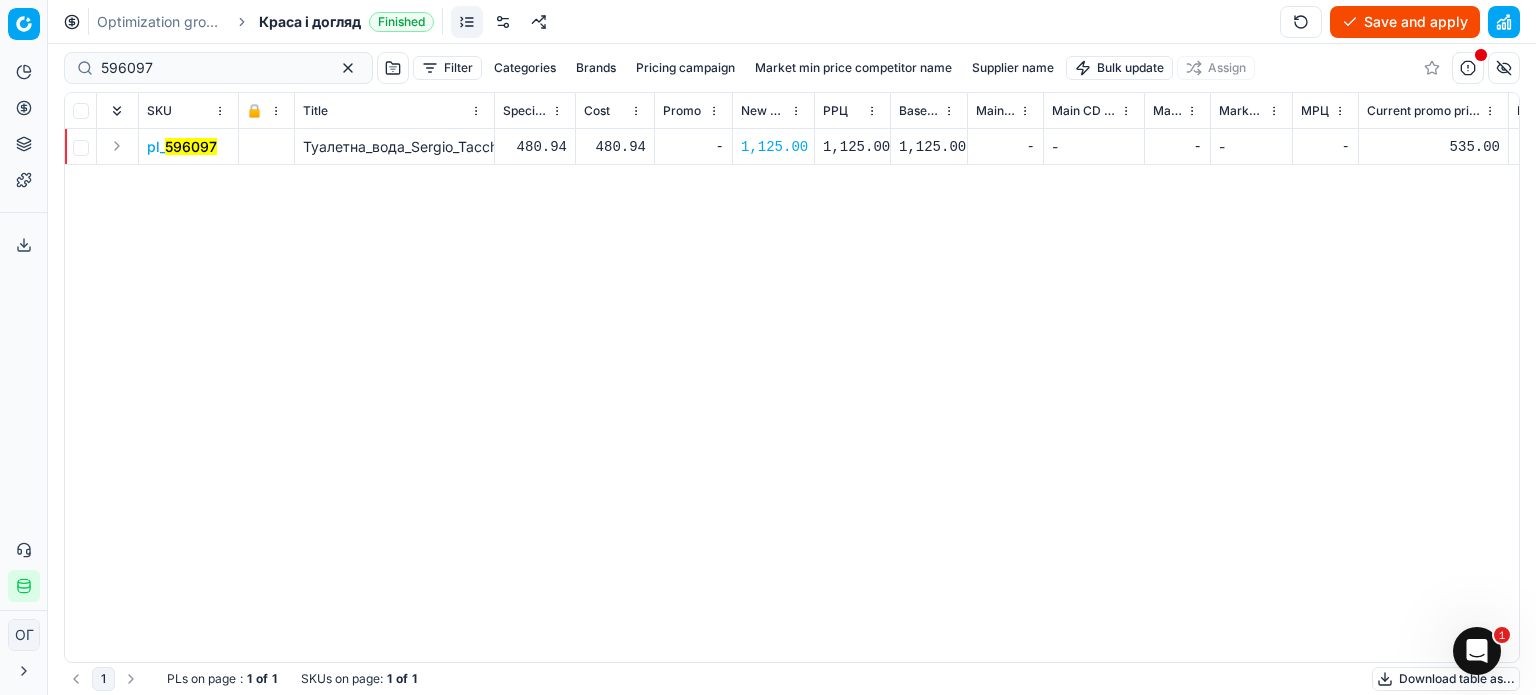 click on "Save and apply" at bounding box center [1405, 22] 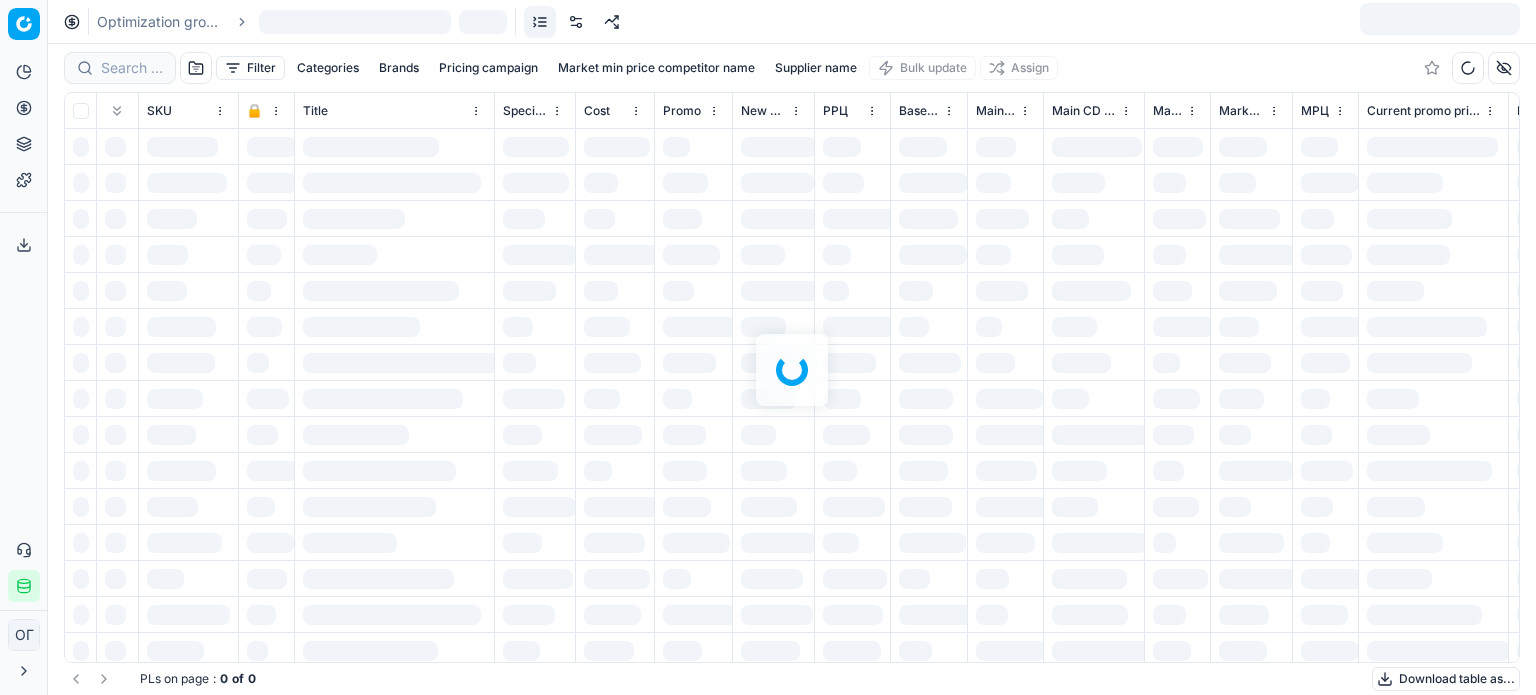 scroll, scrollTop: 0, scrollLeft: 0, axis: both 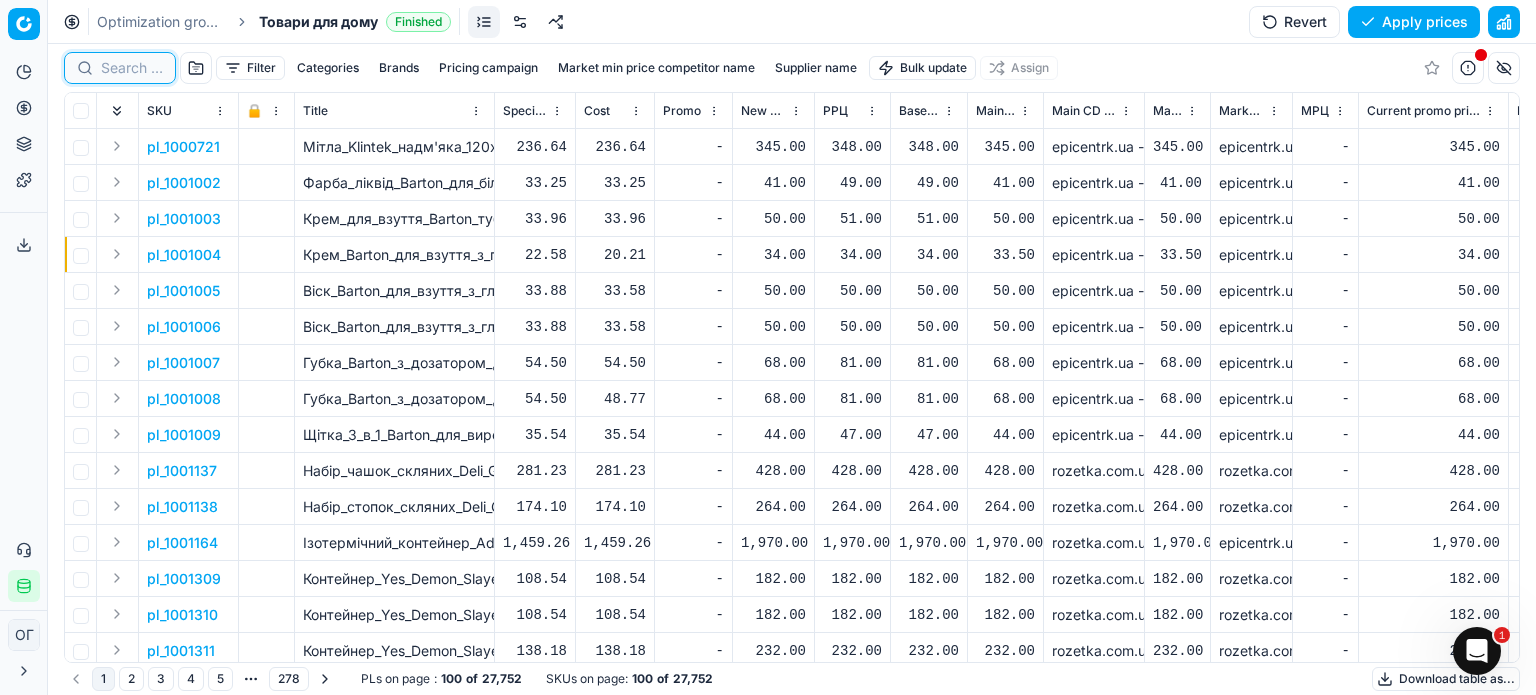 click at bounding box center [132, 68] 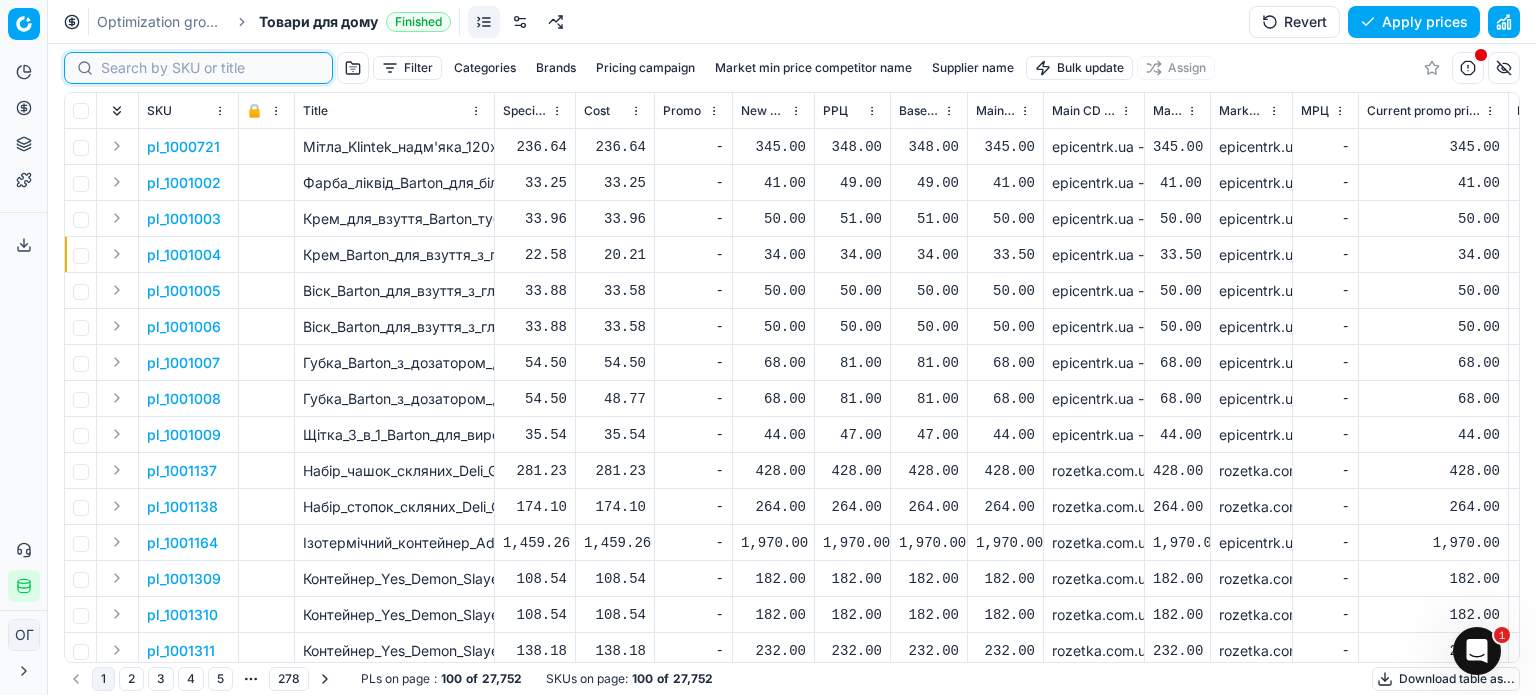 paste on "781407" 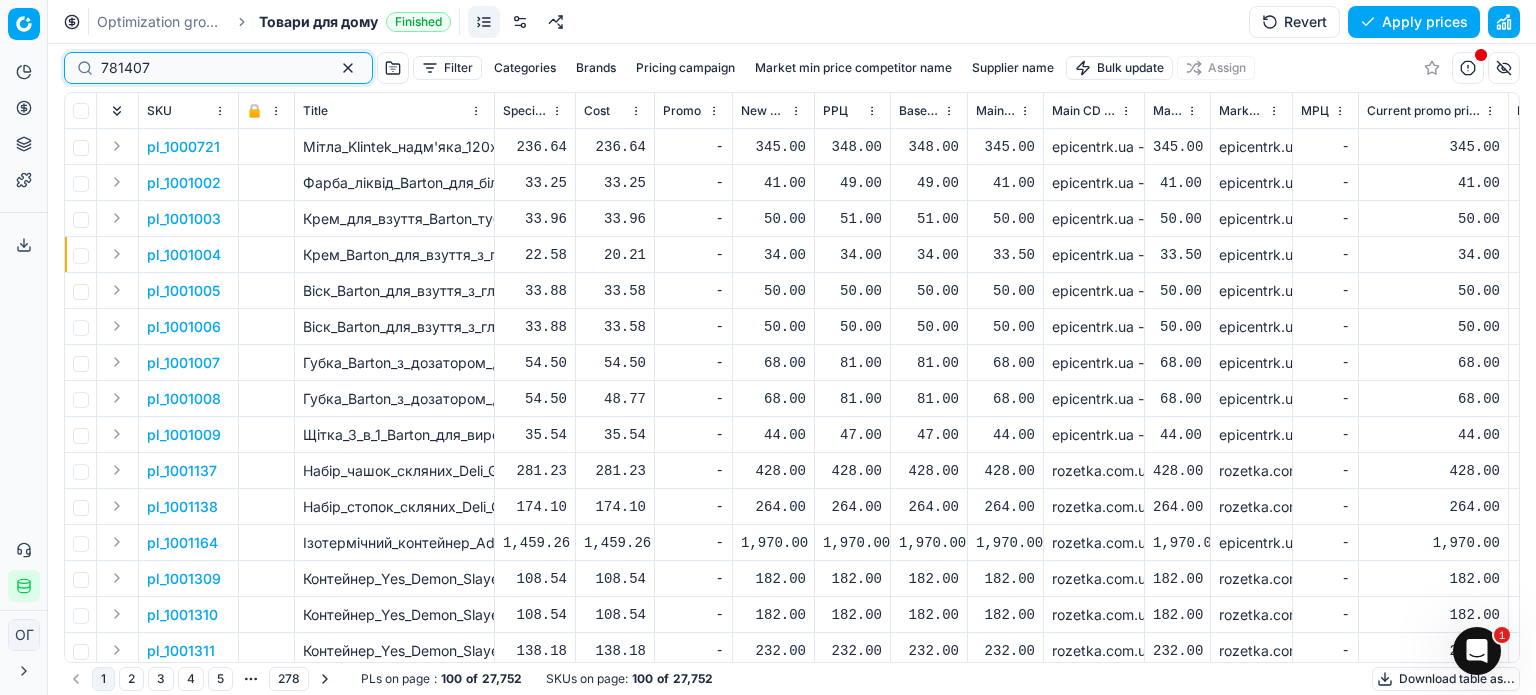 type on "781407" 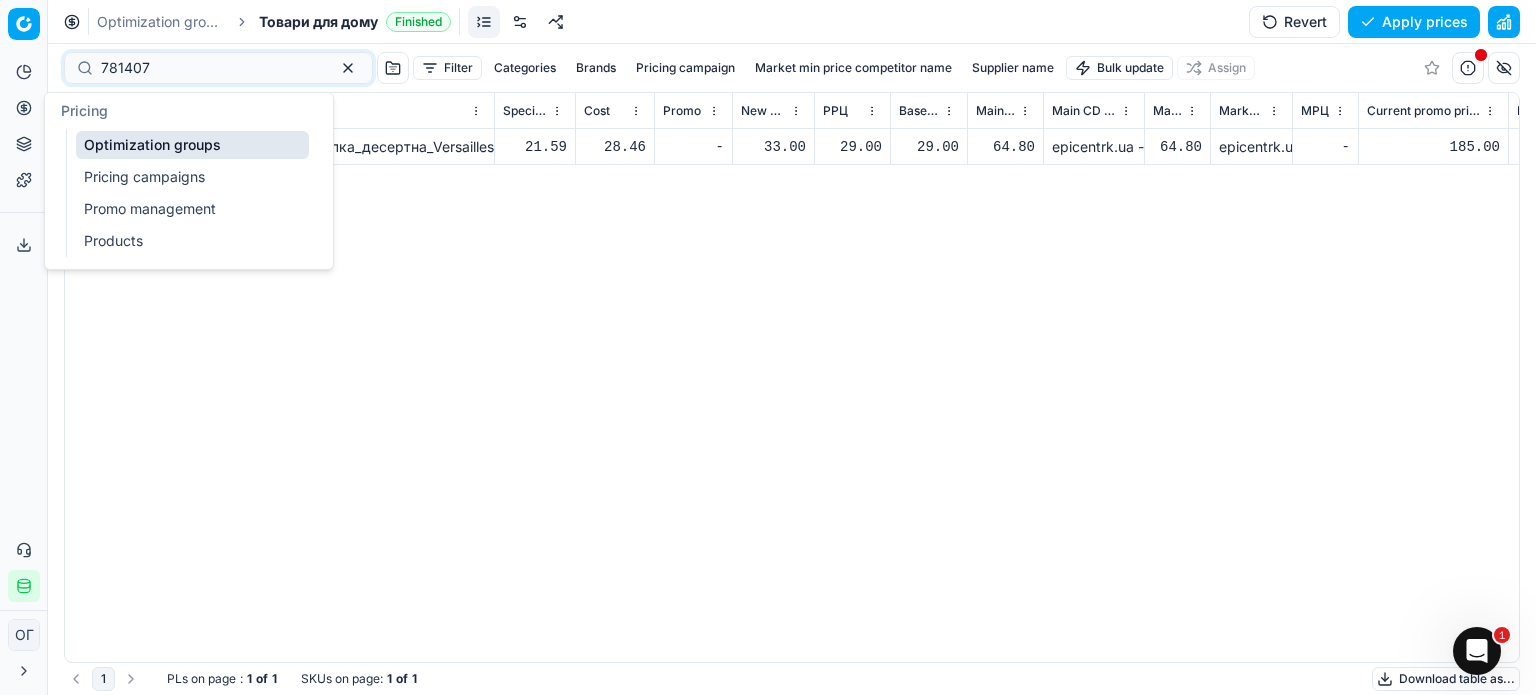 click on "Pricing" at bounding box center (24, 108) 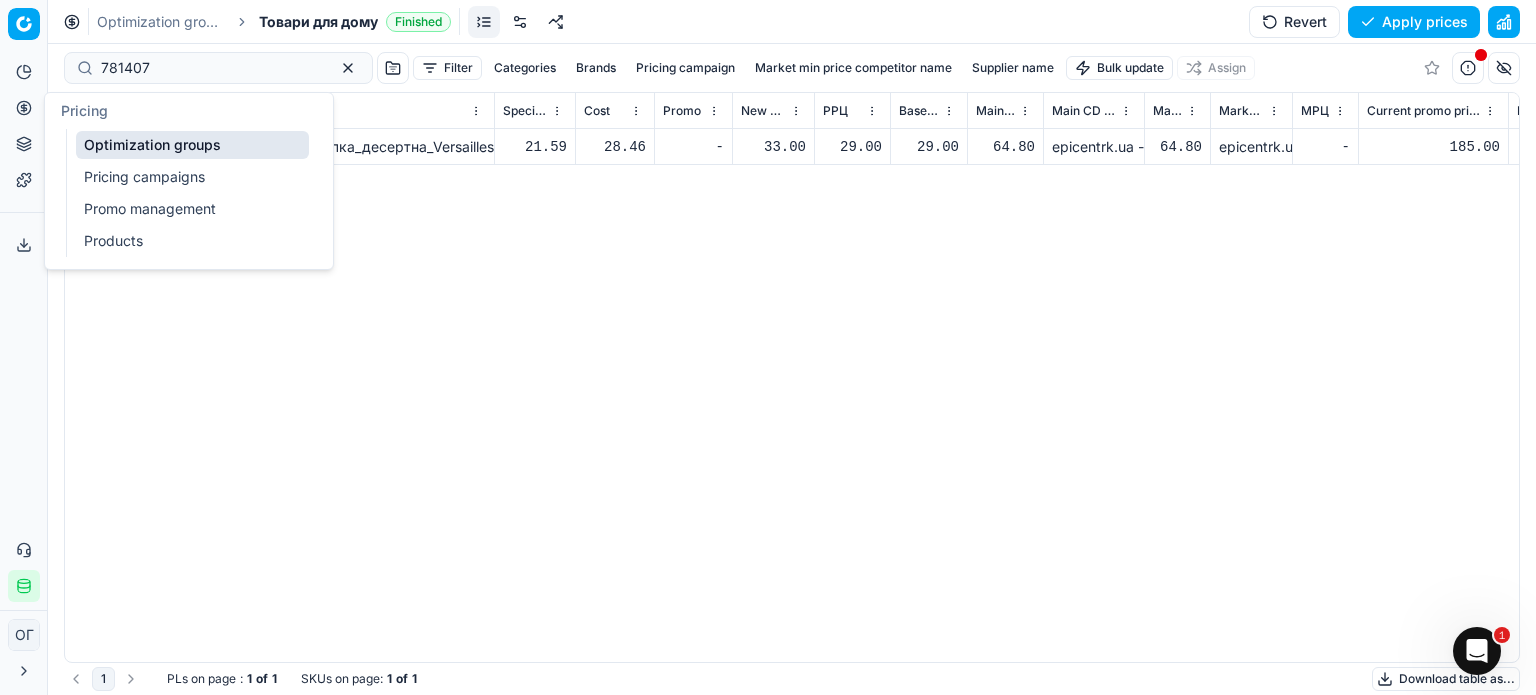 click on "Pricing campaigns" at bounding box center (192, 177) 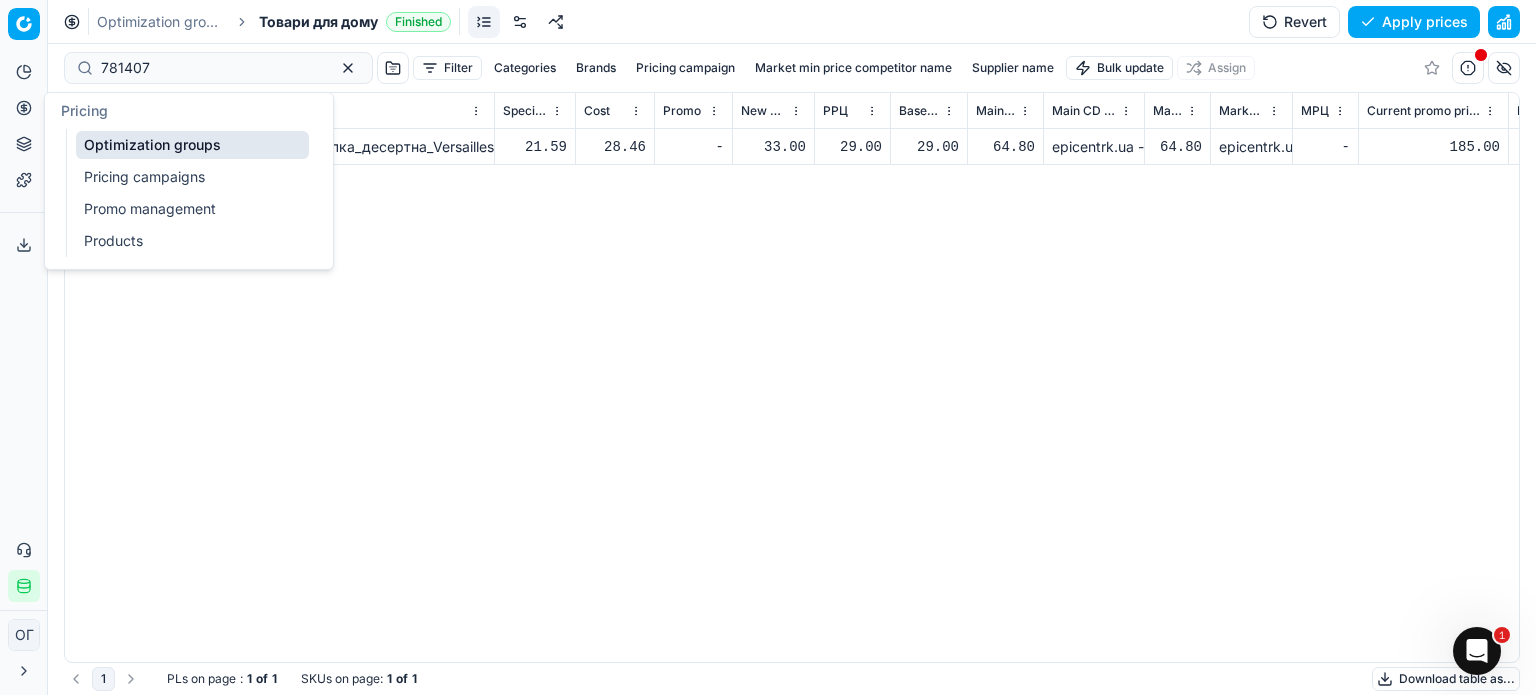 type 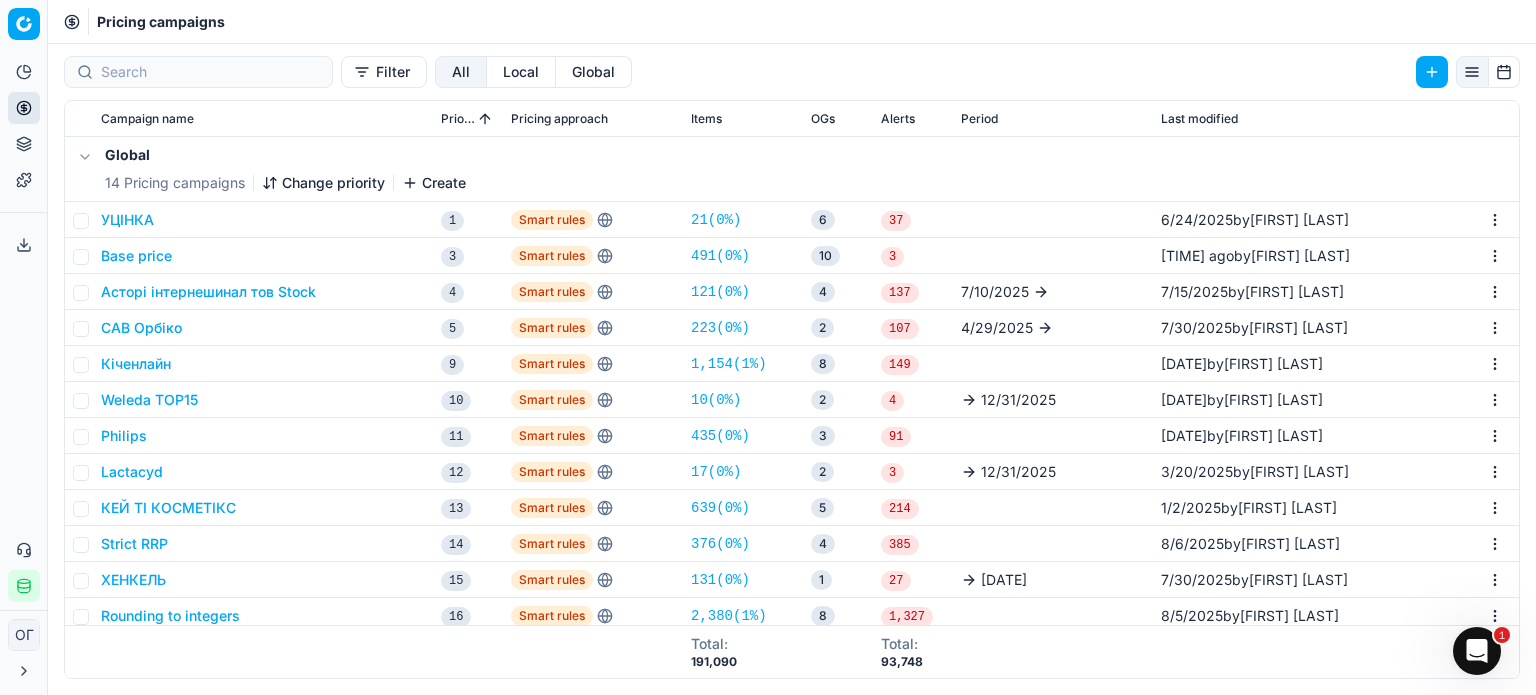 click on "Base price" at bounding box center (136, 256) 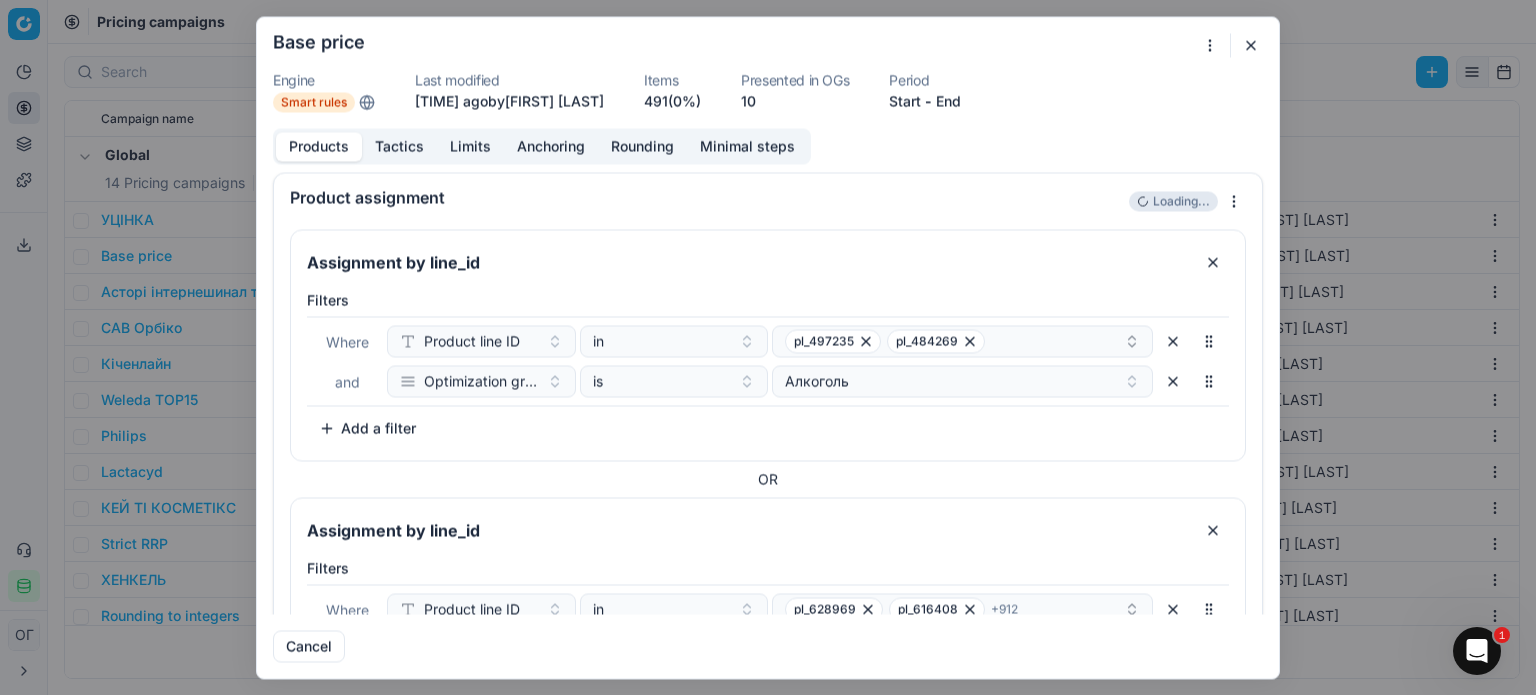 click on "10" at bounding box center [748, 101] 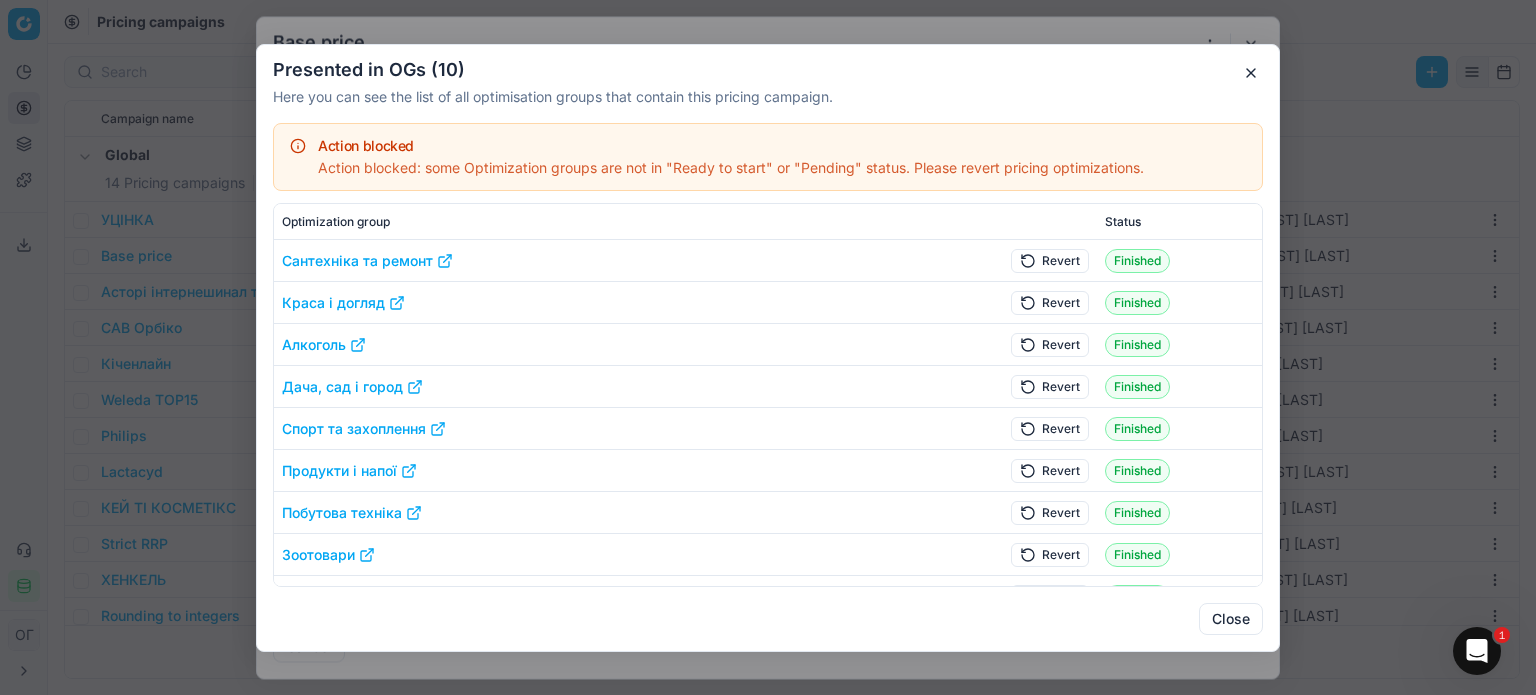 scroll, scrollTop: 73, scrollLeft: 0, axis: vertical 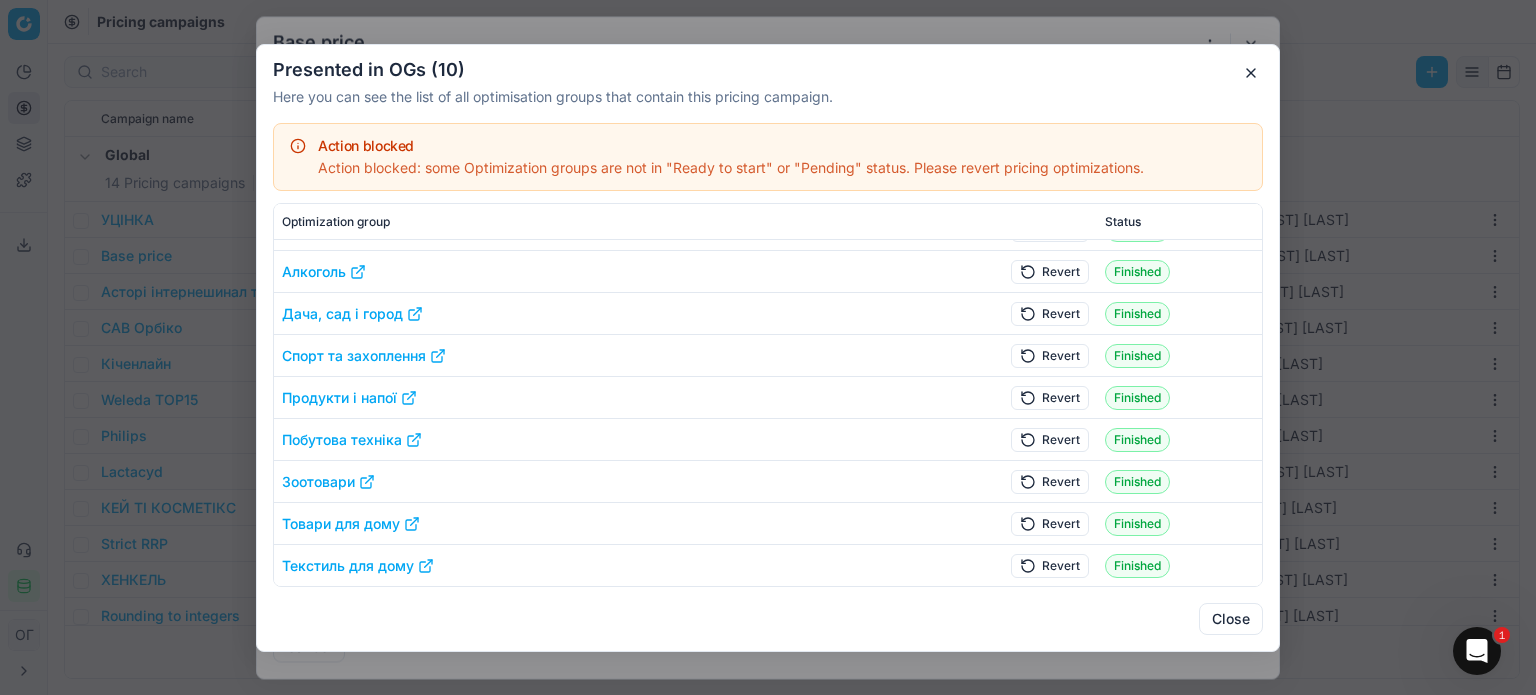 click on "Зоотовари" at bounding box center (328, 481) 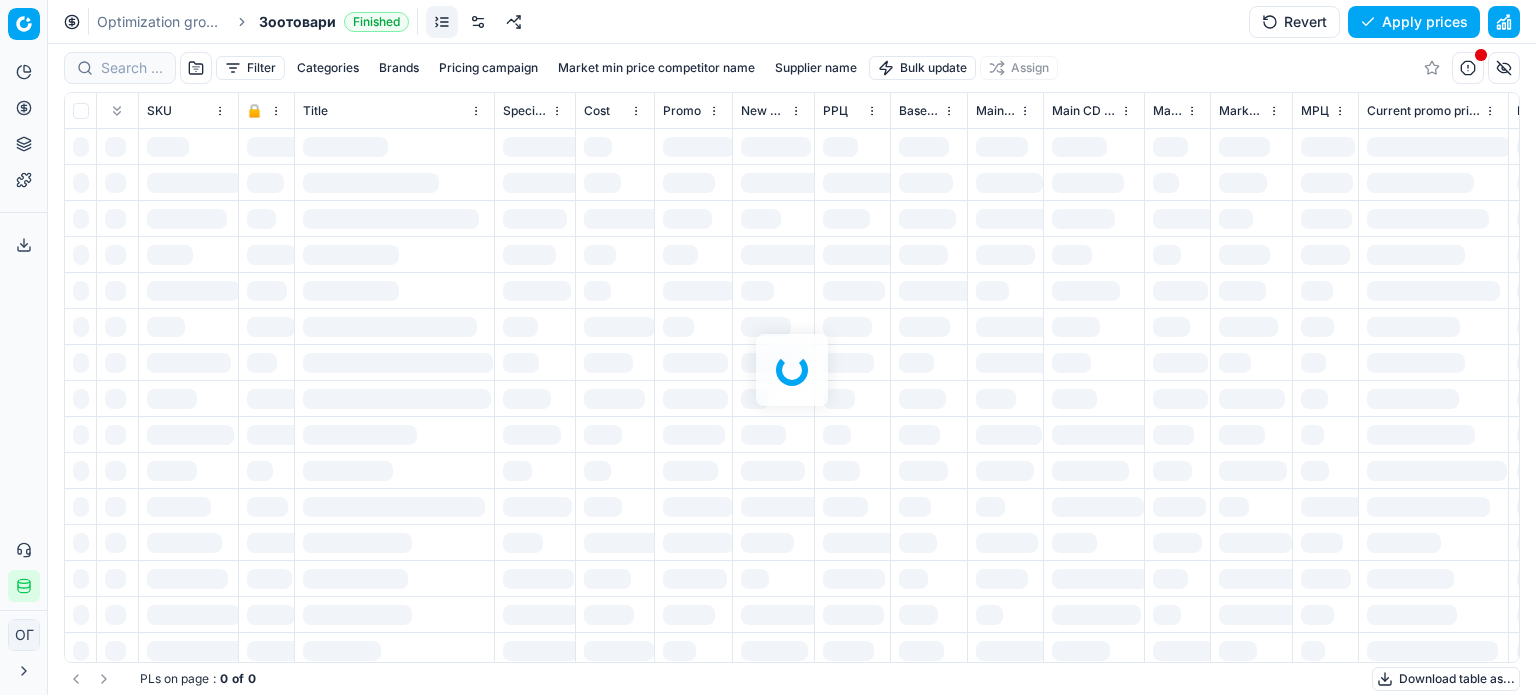 scroll, scrollTop: 0, scrollLeft: 0, axis: both 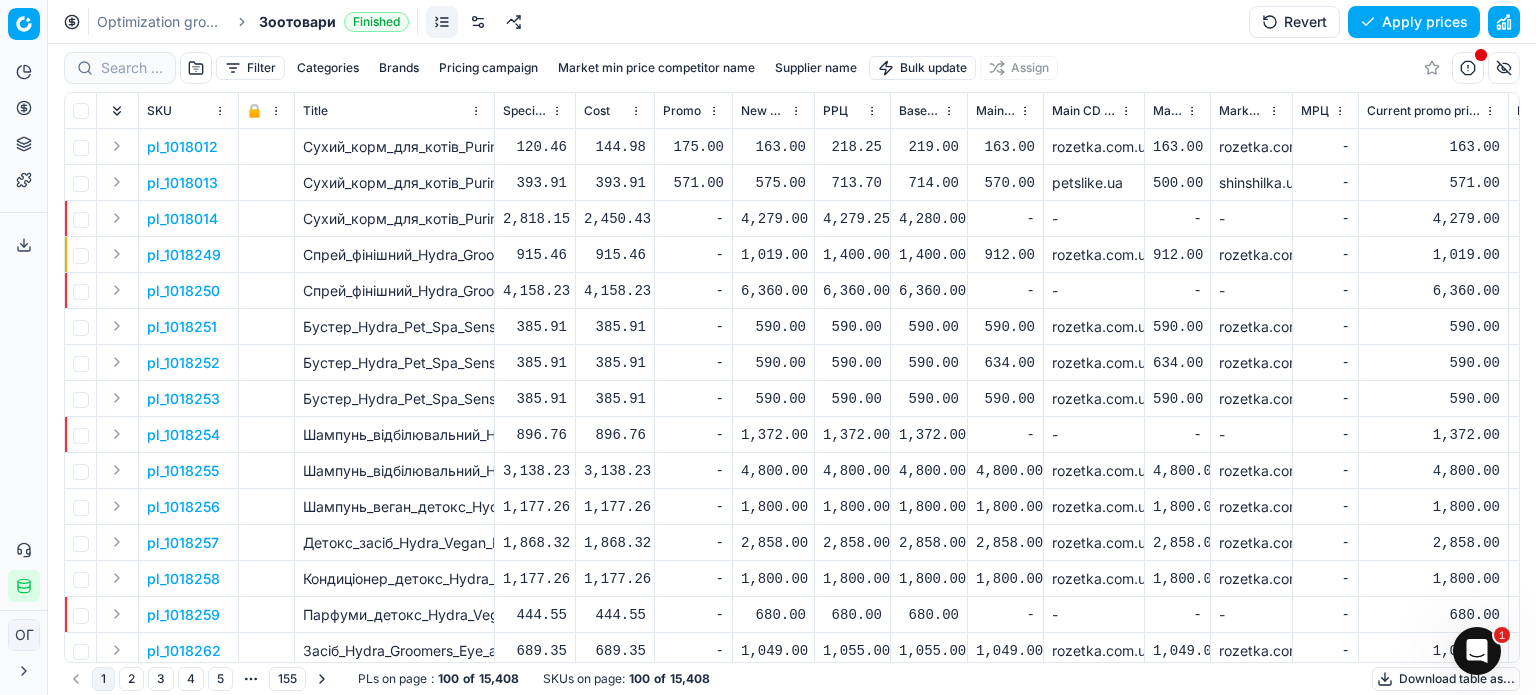 click on "Filter" at bounding box center [250, 68] 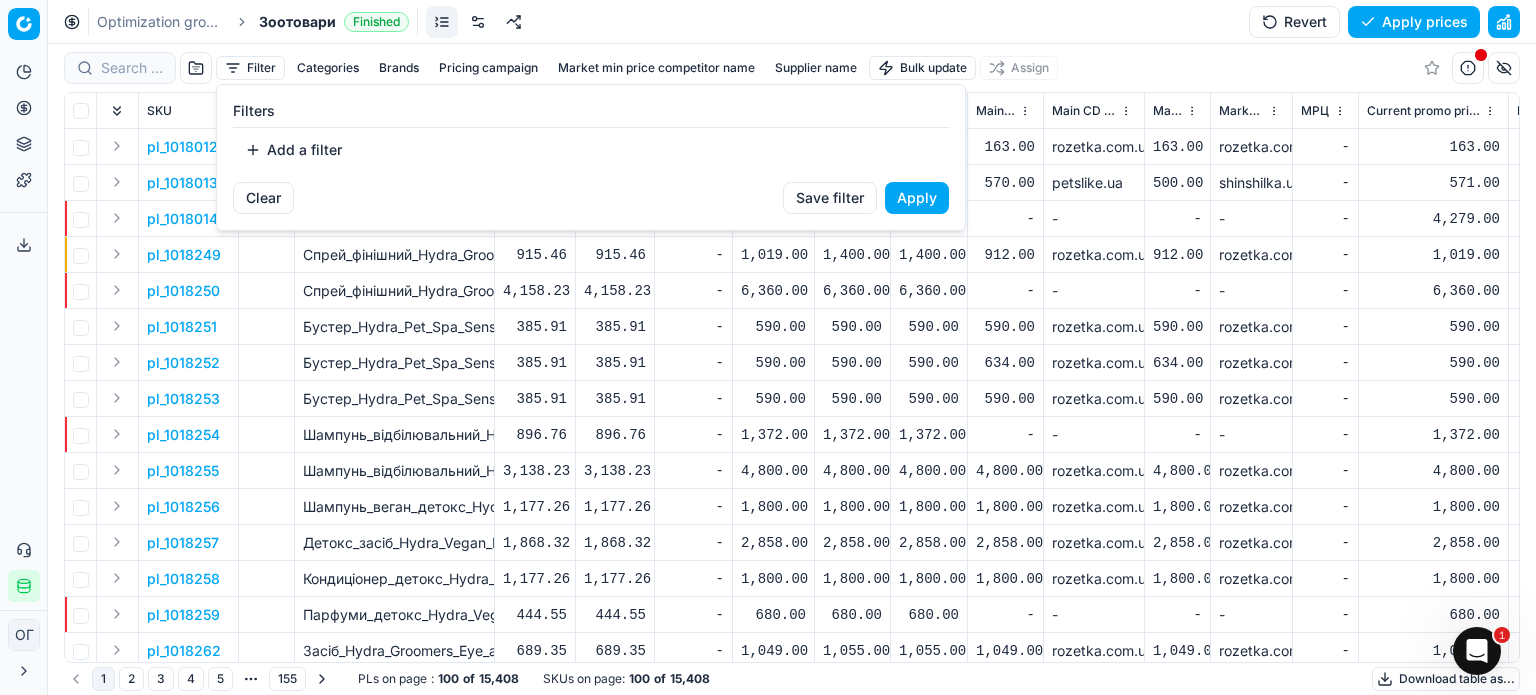 click on "Add a filter" at bounding box center (293, 150) 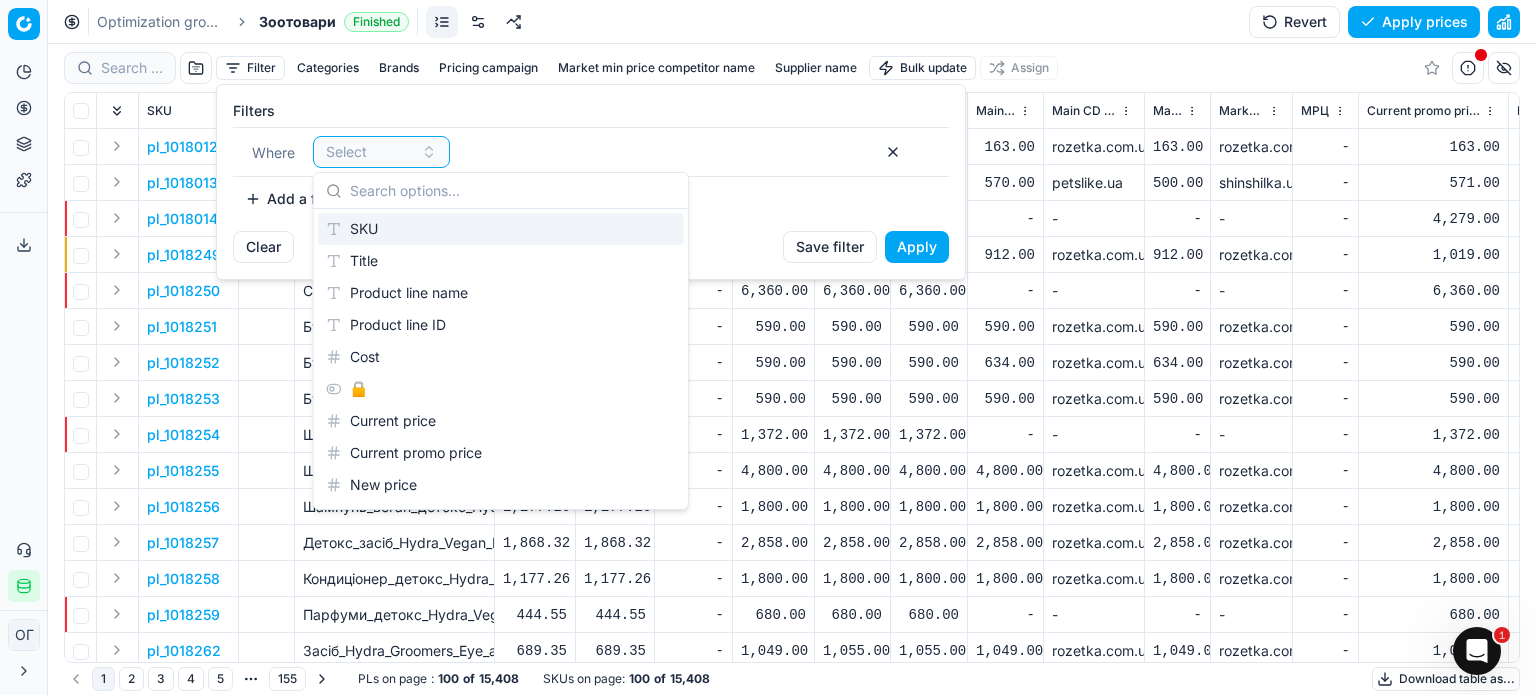 click on "SKU" at bounding box center [501, 229] 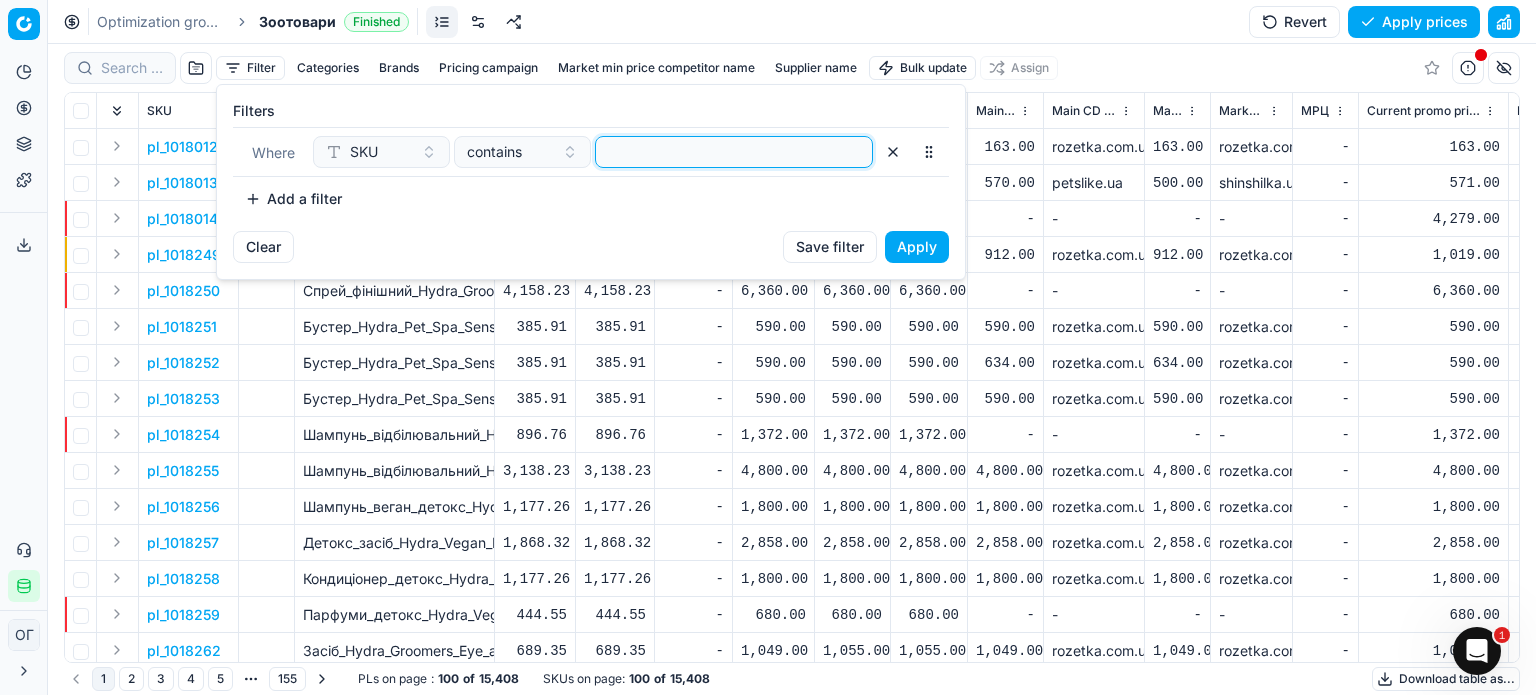 click at bounding box center (734, 152) 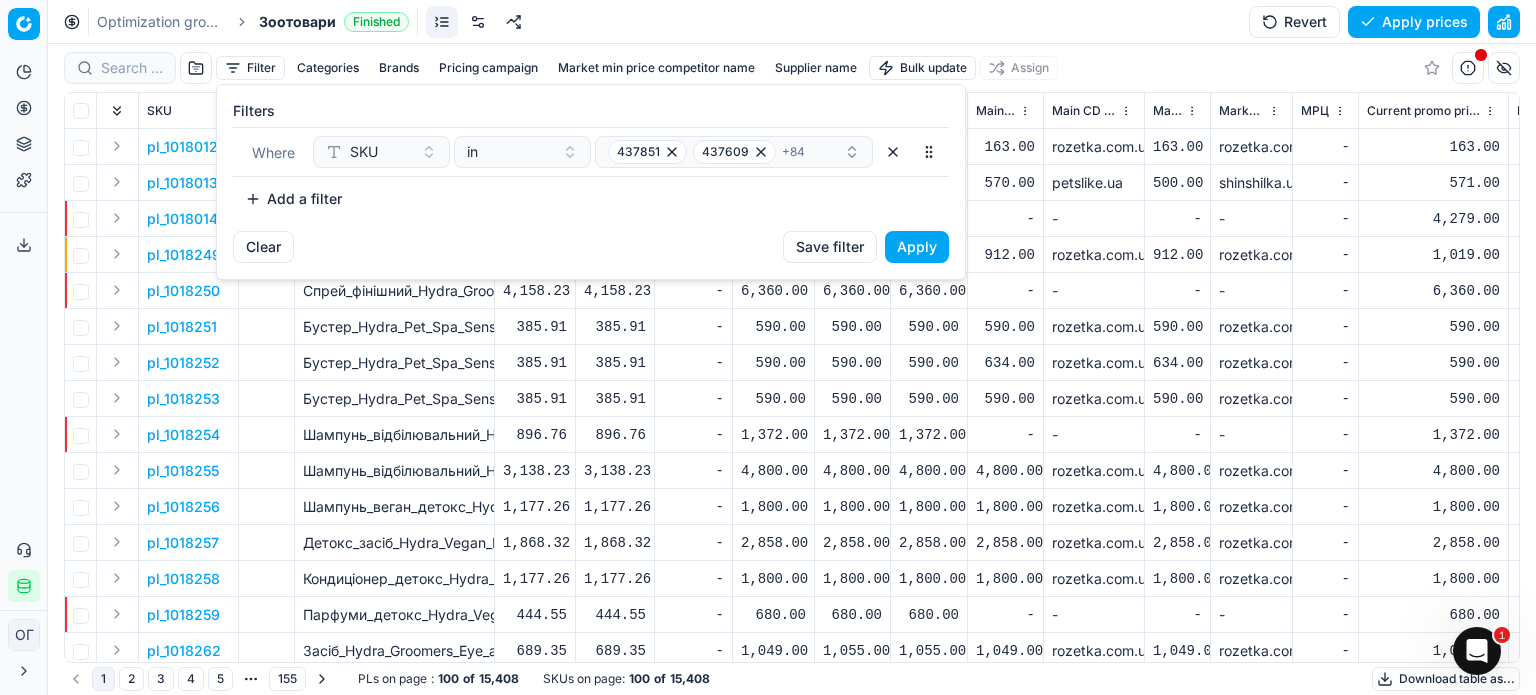 click on "Apply" at bounding box center [917, 247] 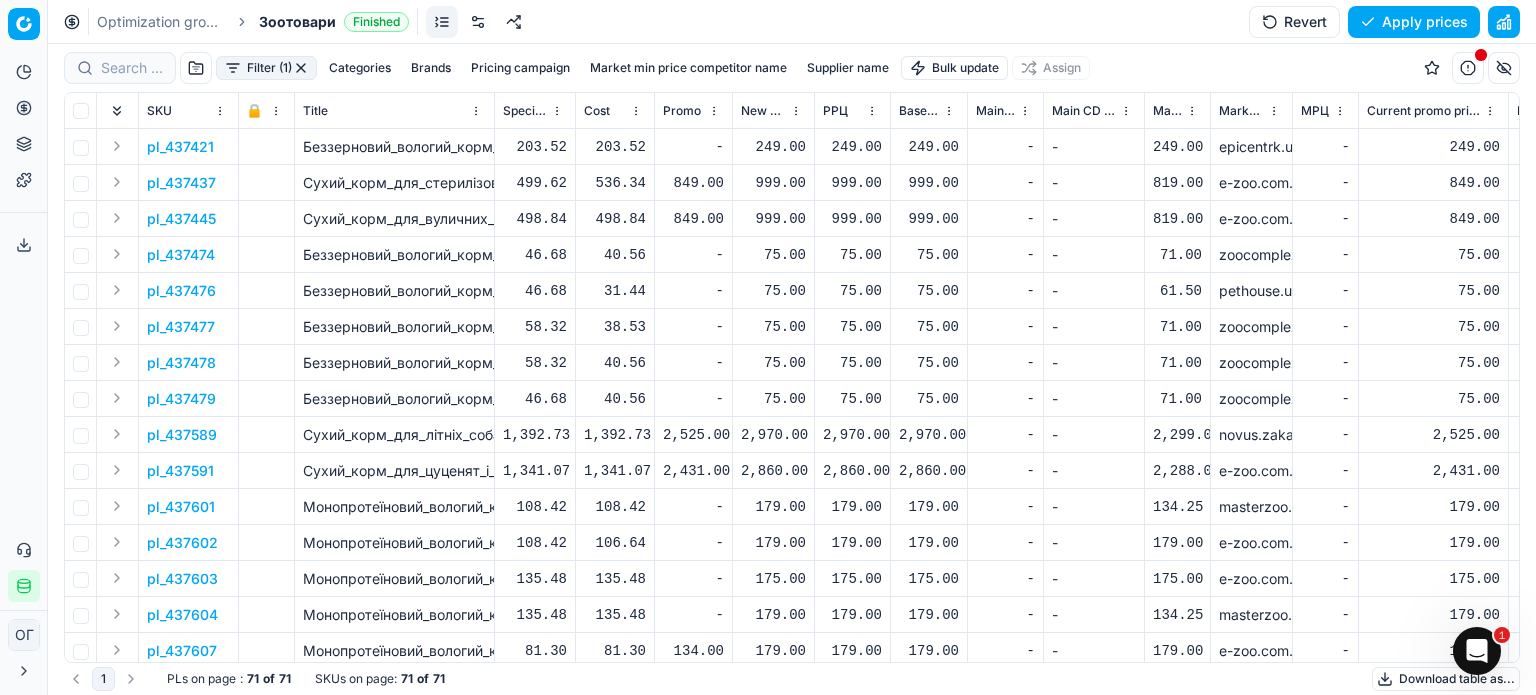 click on "Optimization groups Зоотовари Finished Revert Apply prices" at bounding box center [792, 22] 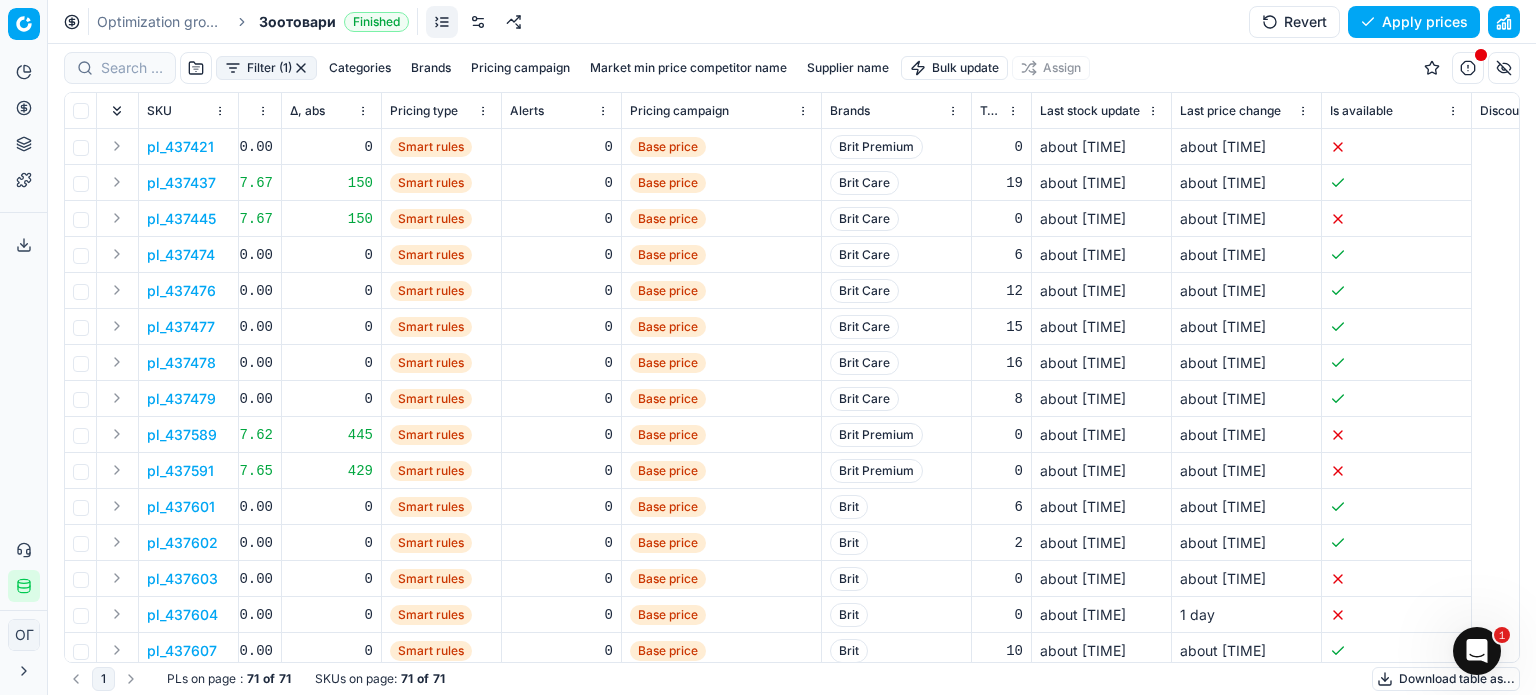scroll, scrollTop: 0, scrollLeft: 2004, axis: horizontal 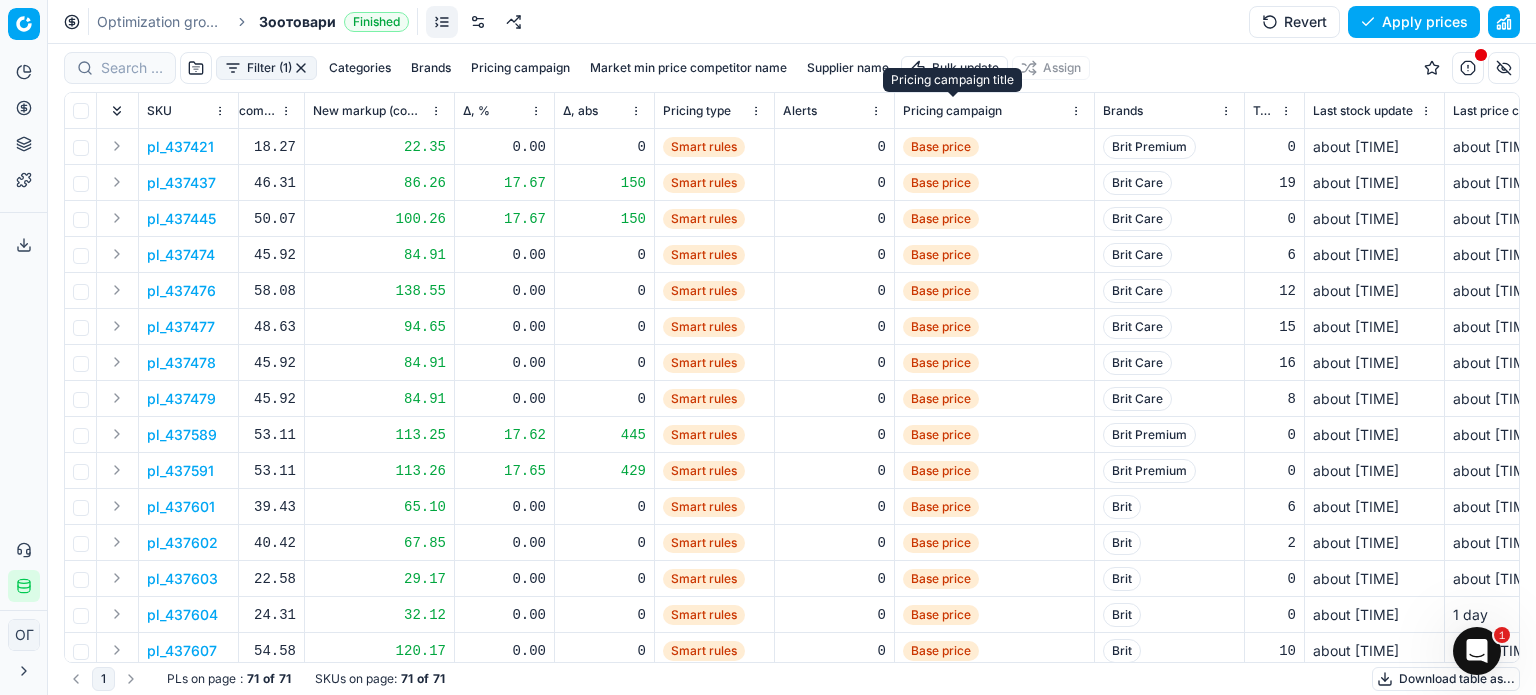 click on "Pricing campaign" at bounding box center (952, 111) 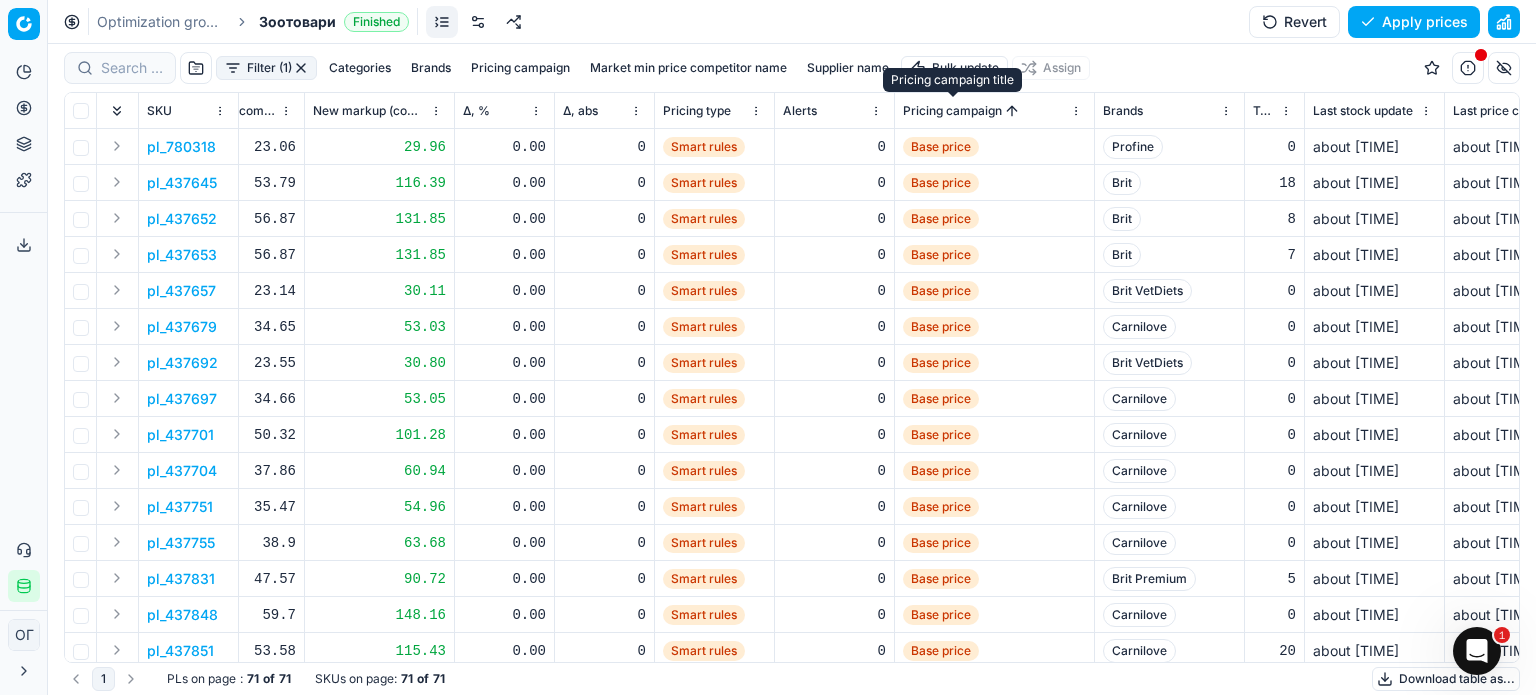 click on "Pricing campaign" at bounding box center [952, 111] 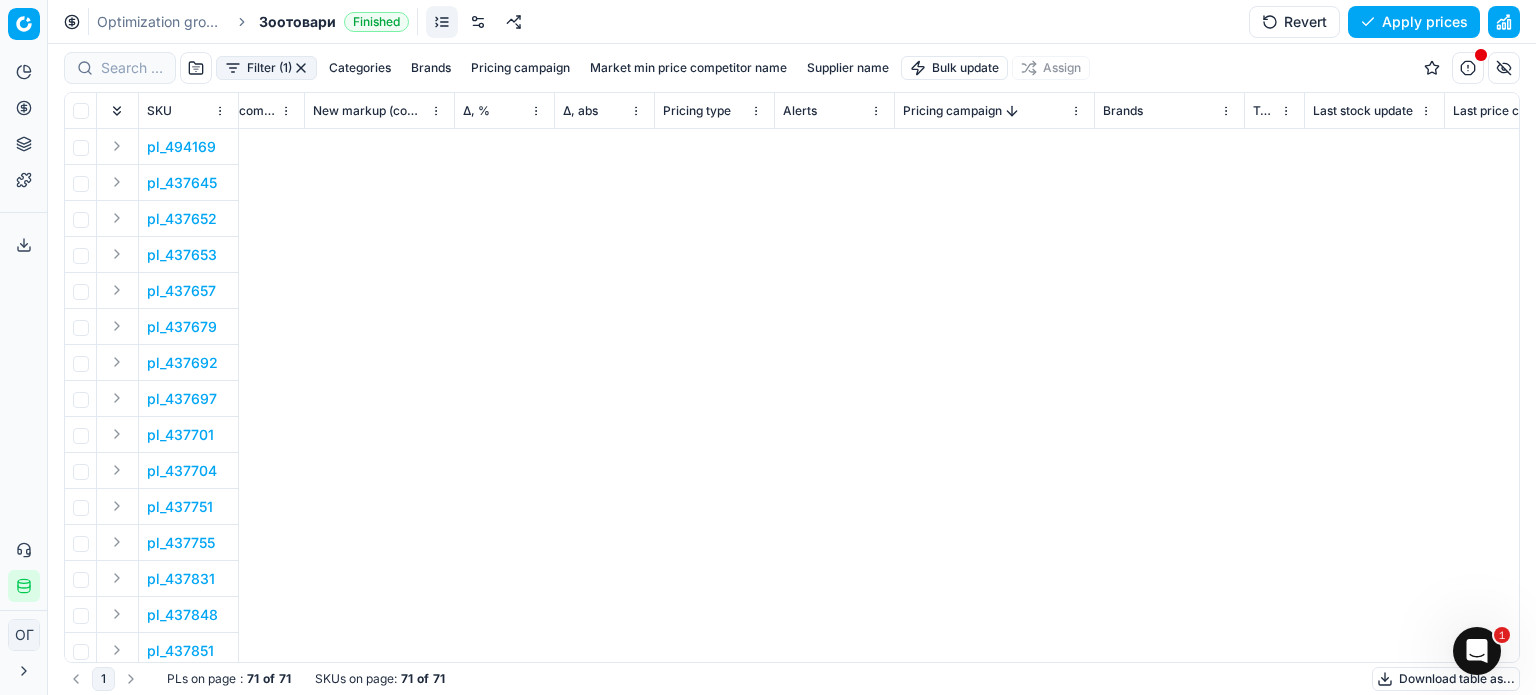 scroll, scrollTop: 0, scrollLeft: 0, axis: both 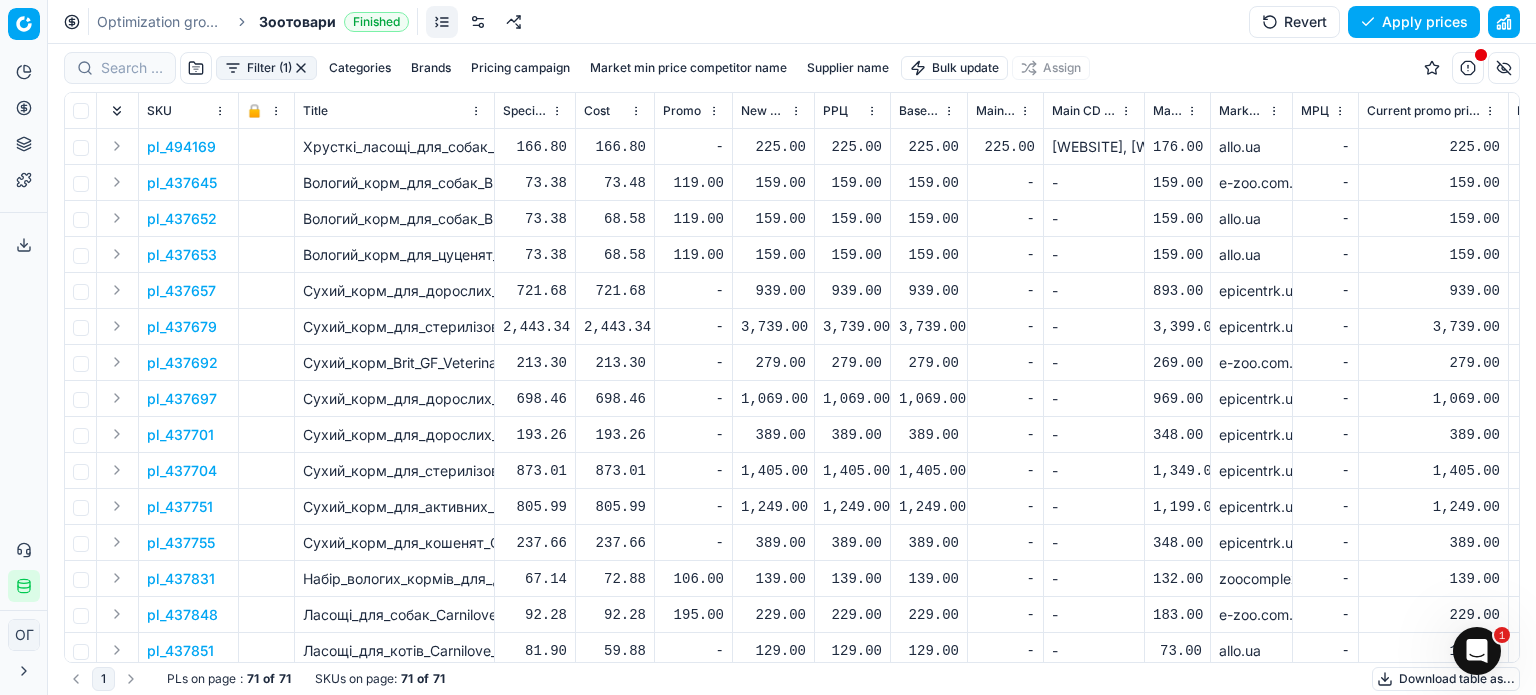 click on "Pricing" at bounding box center (24, 108) 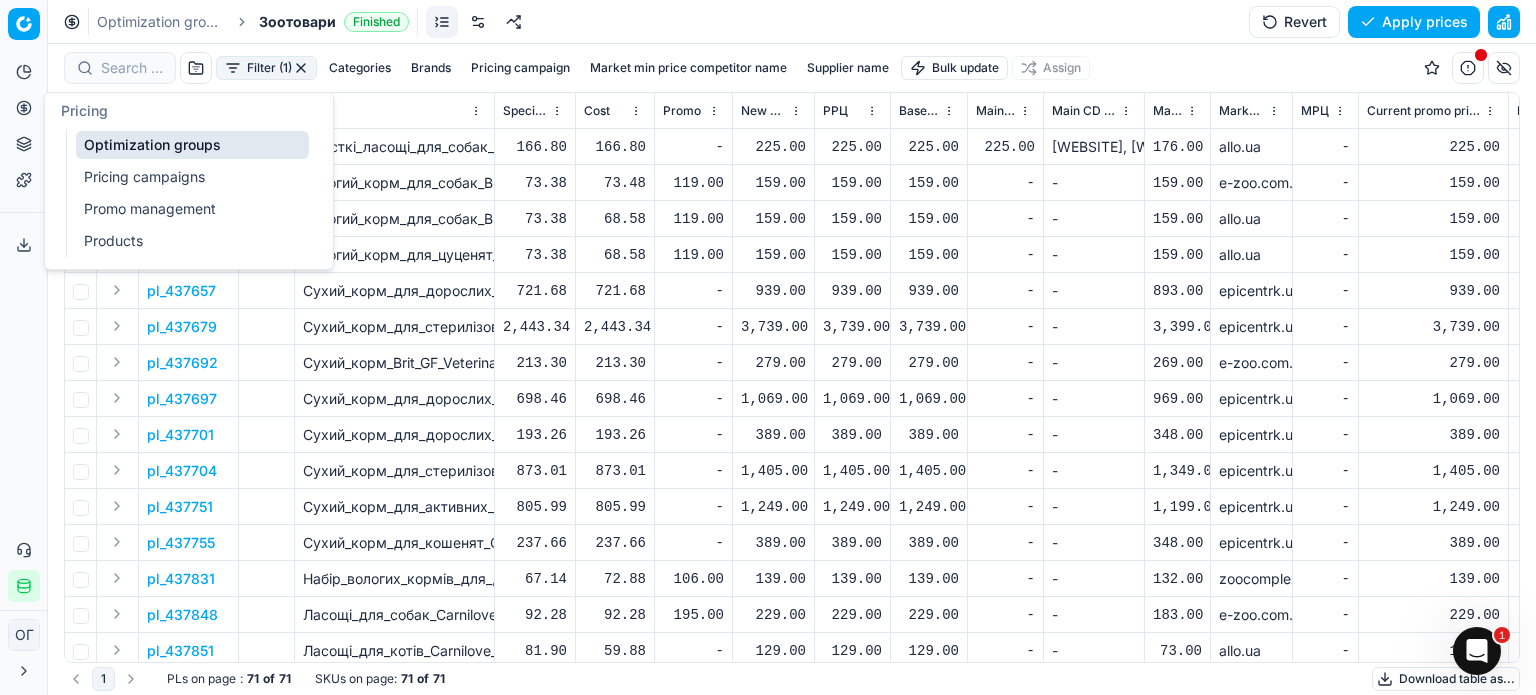 click on "Optimization groups" at bounding box center (192, 145) 